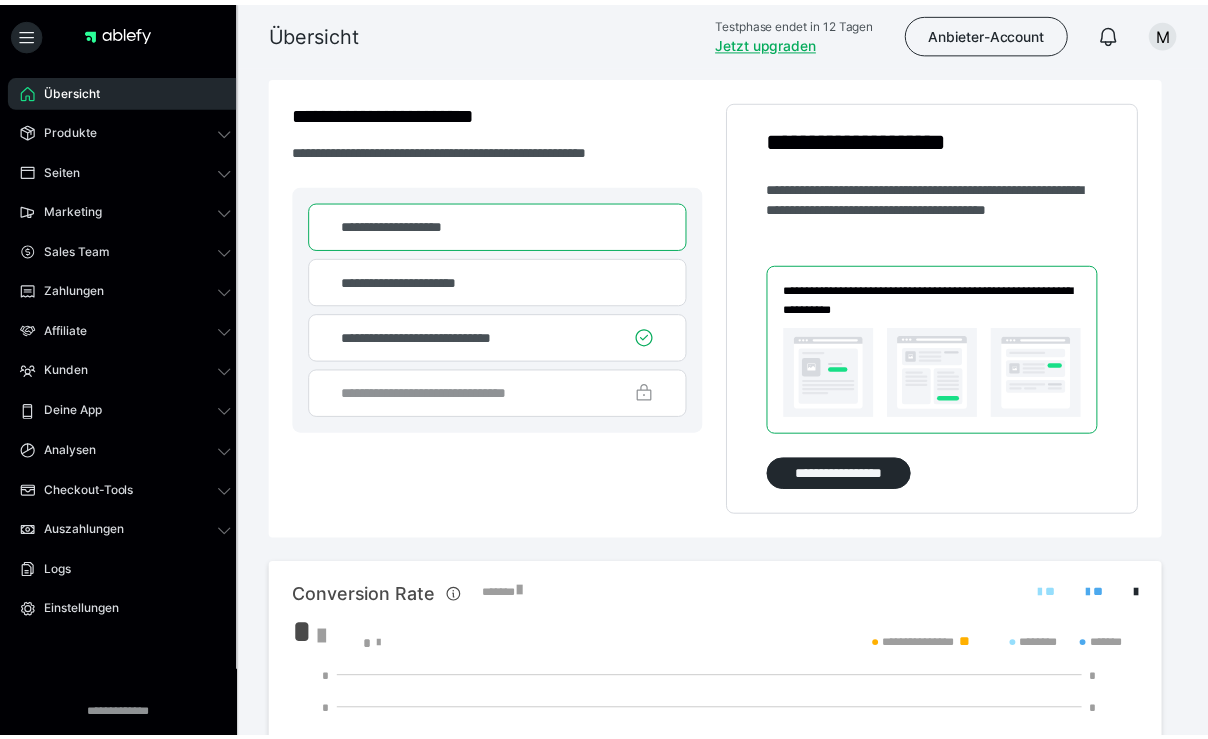 scroll, scrollTop: 0, scrollLeft: 0, axis: both 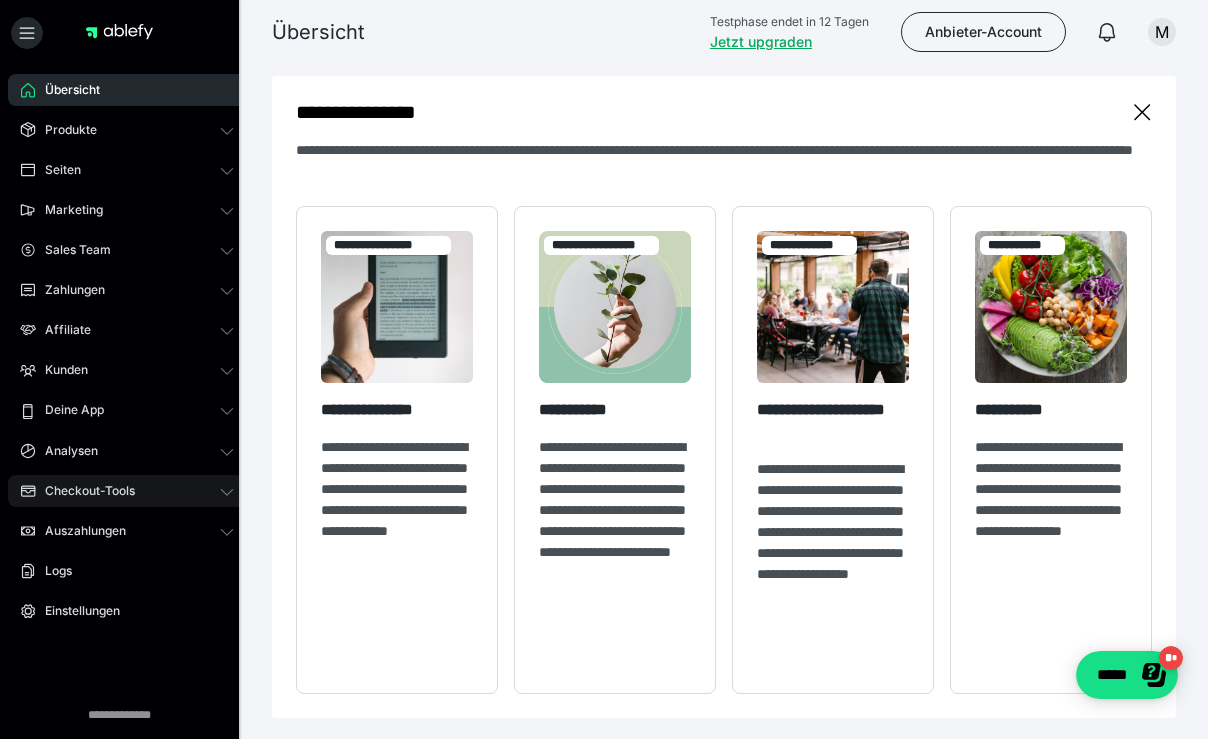 click on "Checkout-Tools" at bounding box center (127, 491) 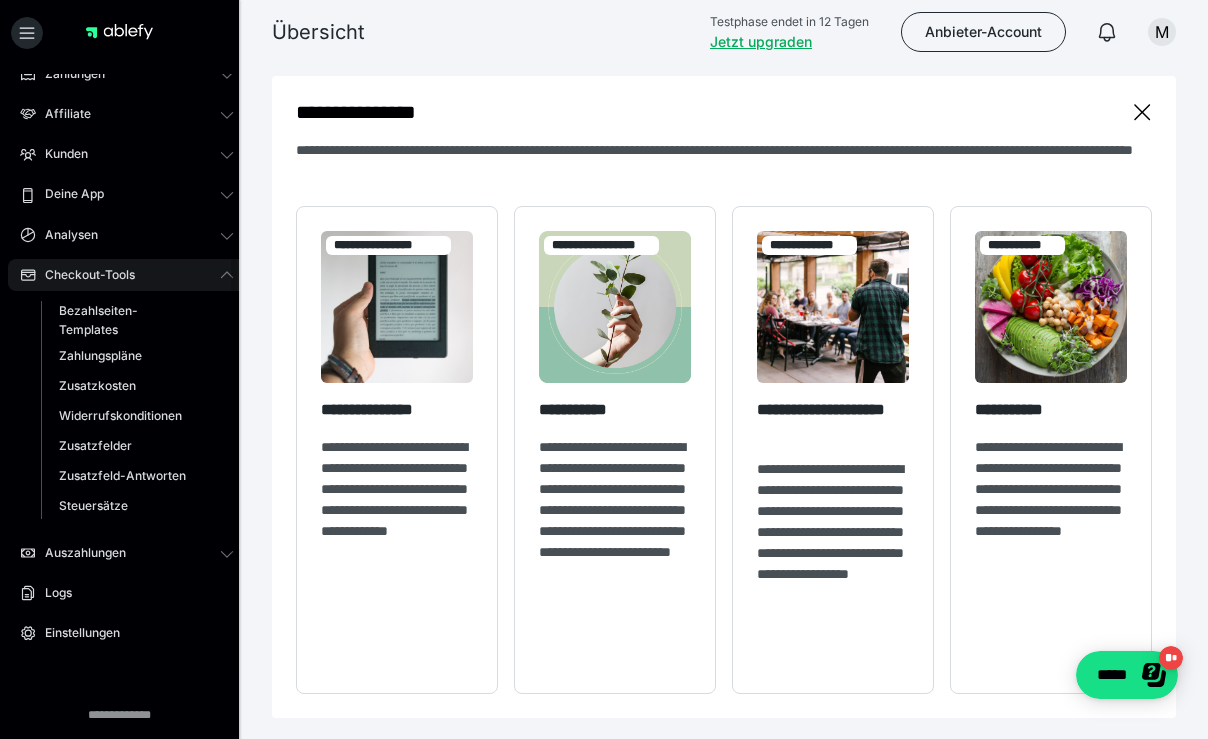 scroll, scrollTop: 219, scrollLeft: 0, axis: vertical 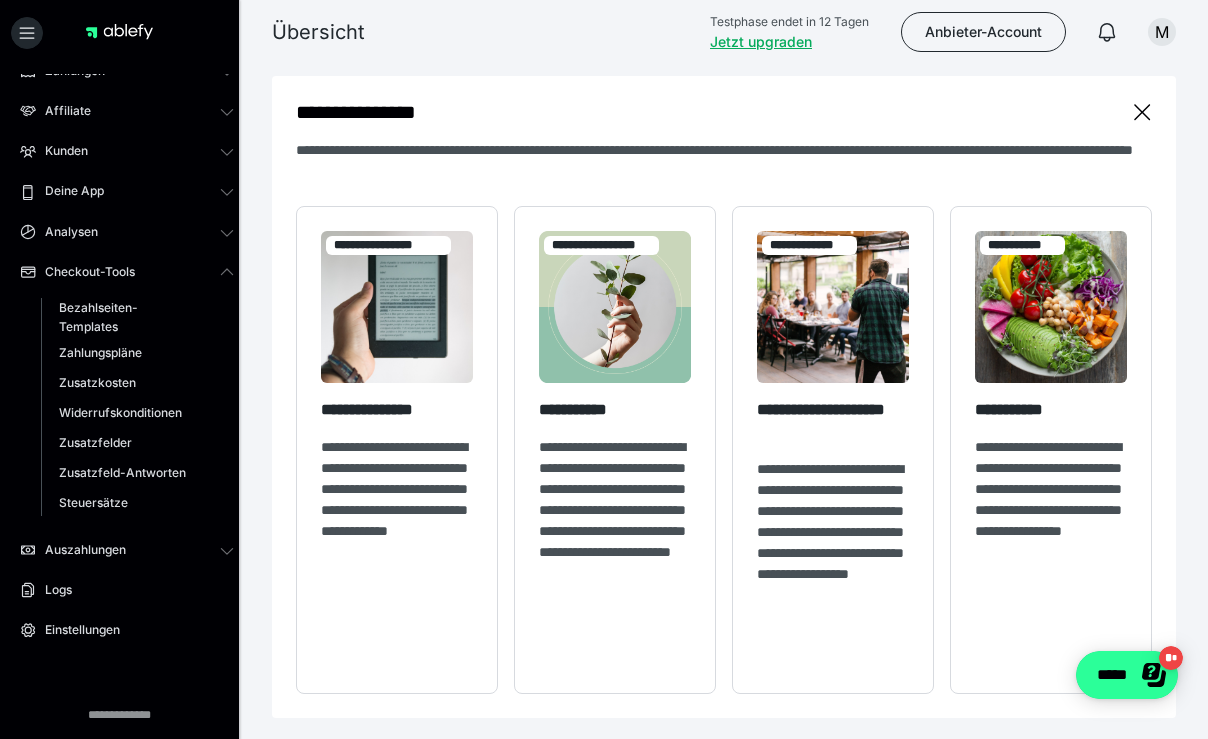 click on "*****" 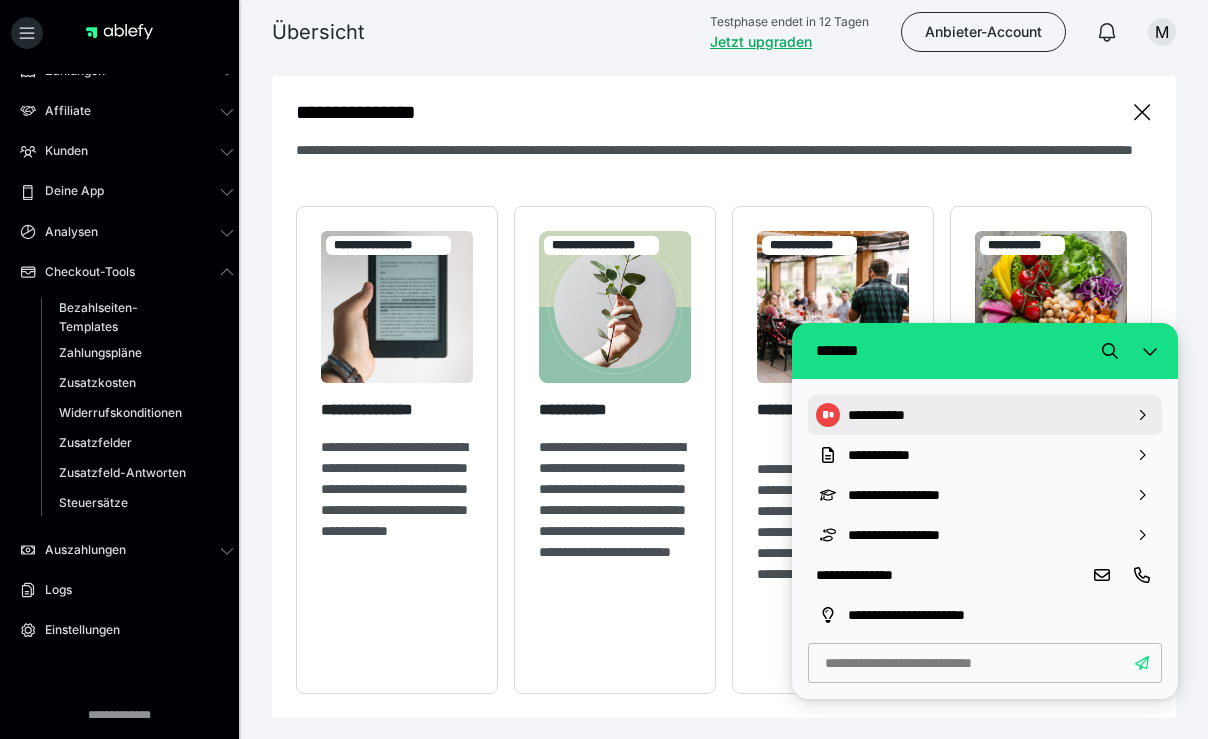 click on "**********" at bounding box center (985, 415) 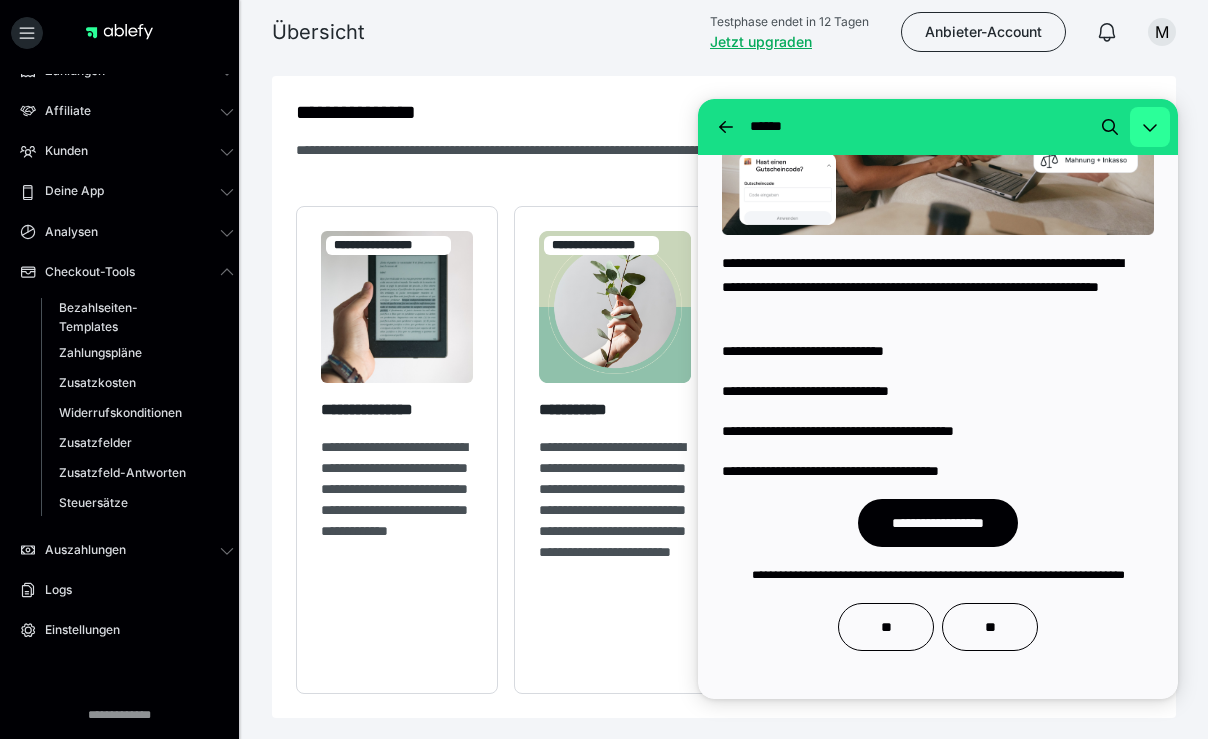 scroll, scrollTop: 7051, scrollLeft: 0, axis: vertical 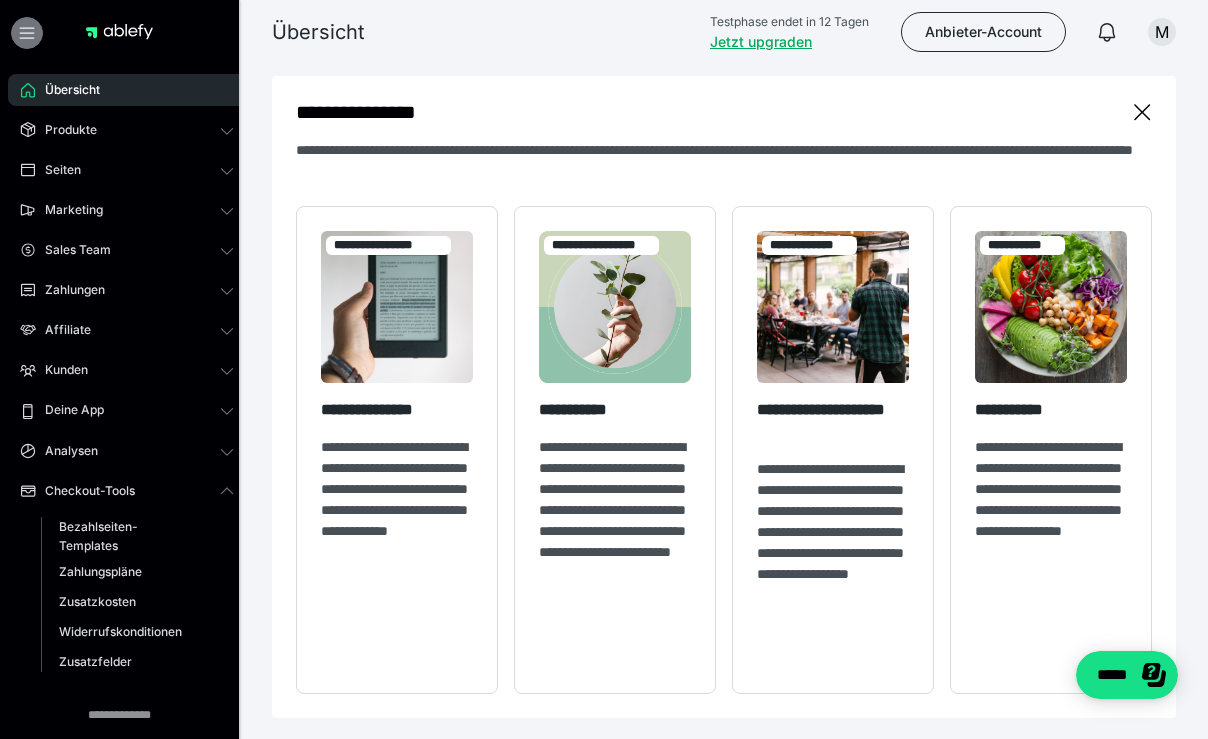 click 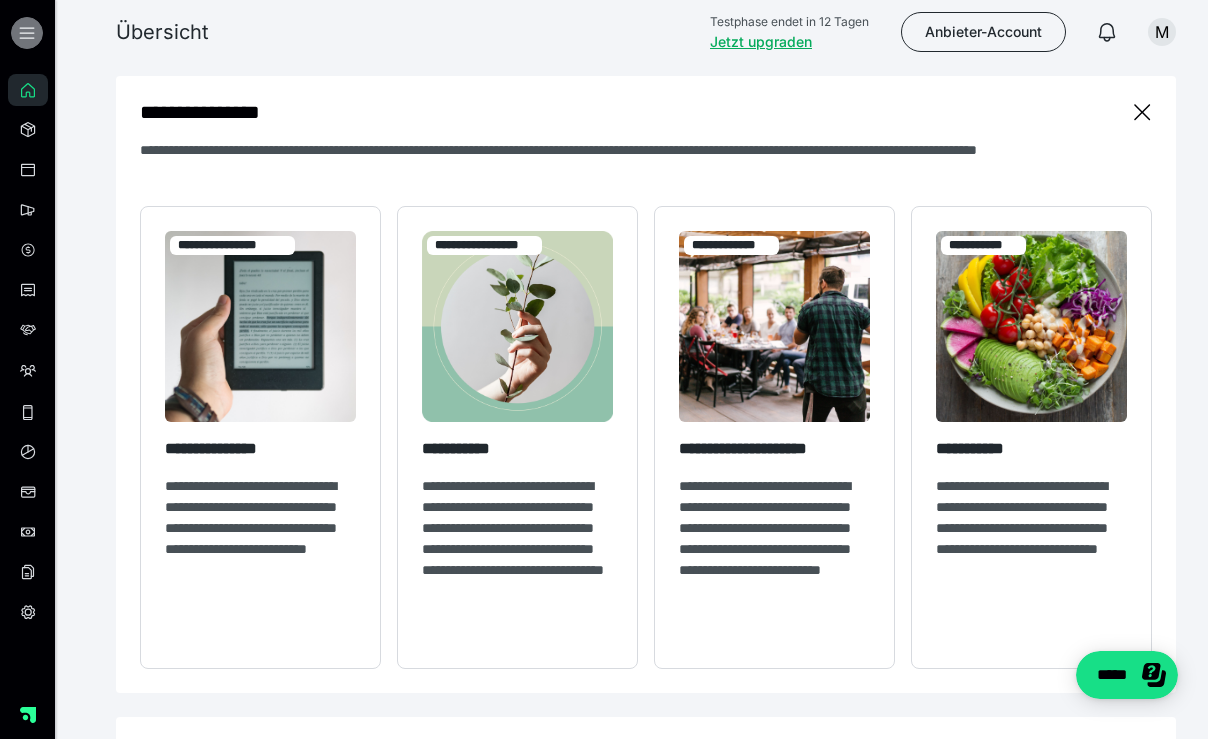 click 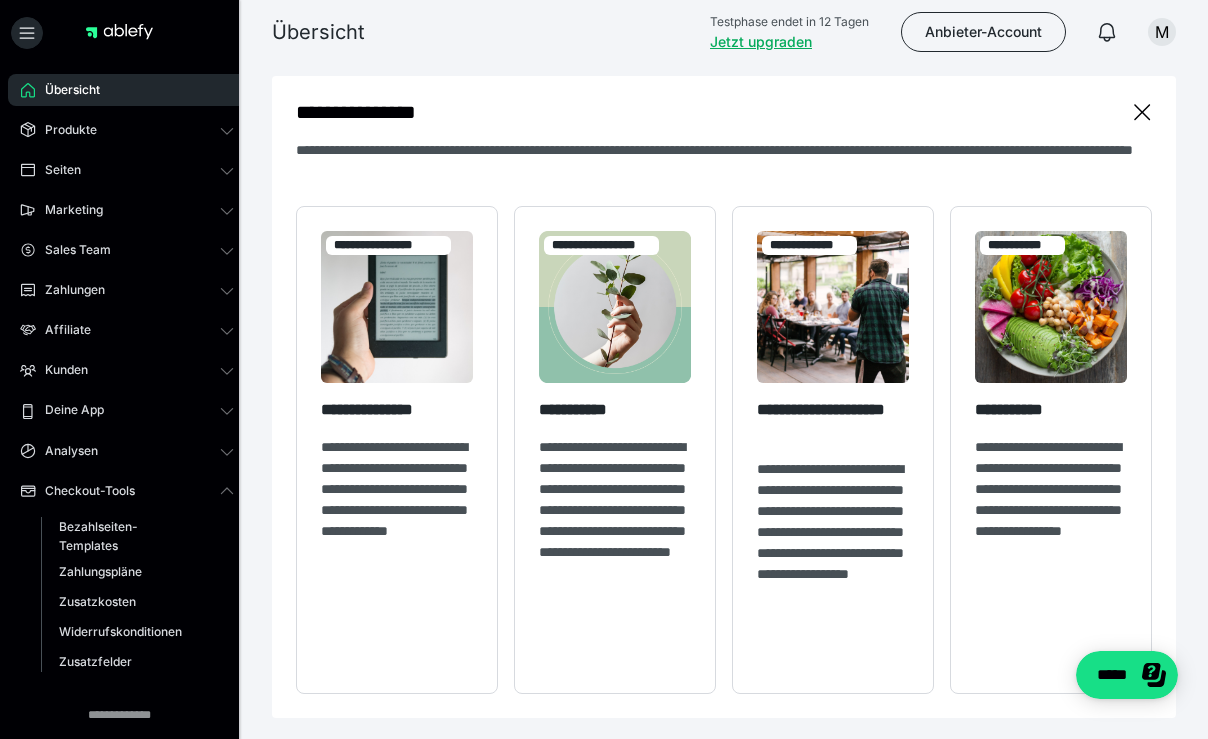 scroll, scrollTop: 0, scrollLeft: 0, axis: both 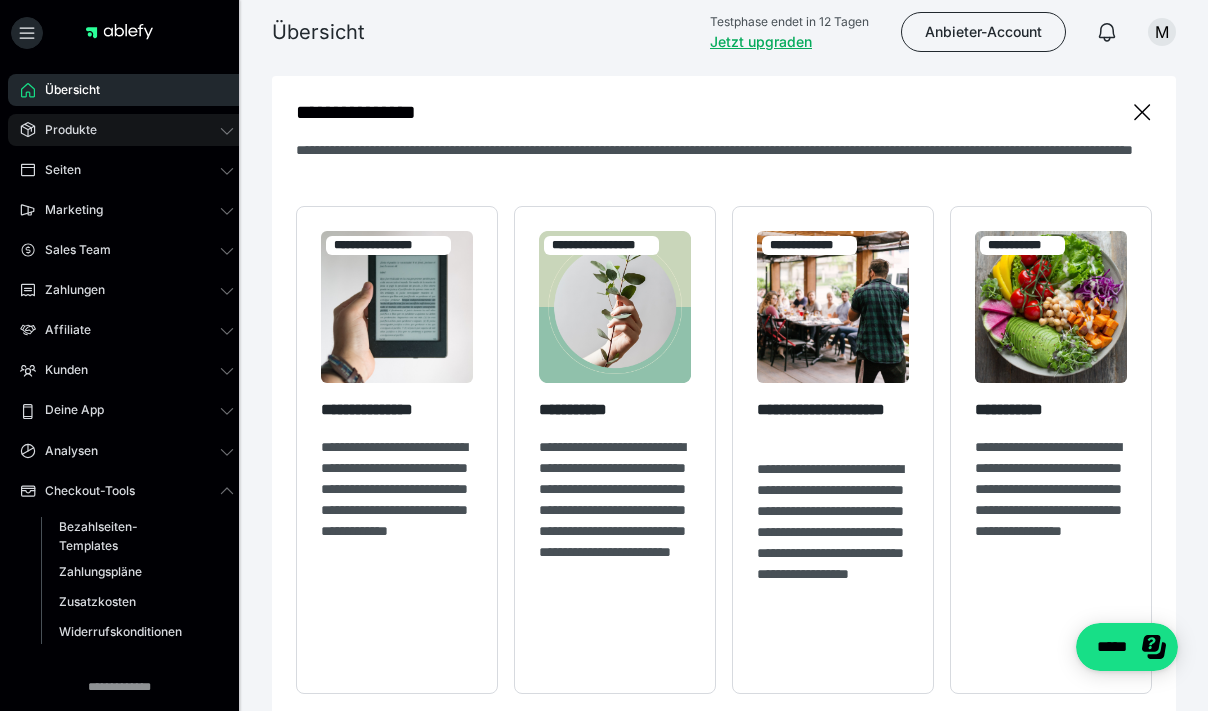 click on "Produkte" at bounding box center [127, 130] 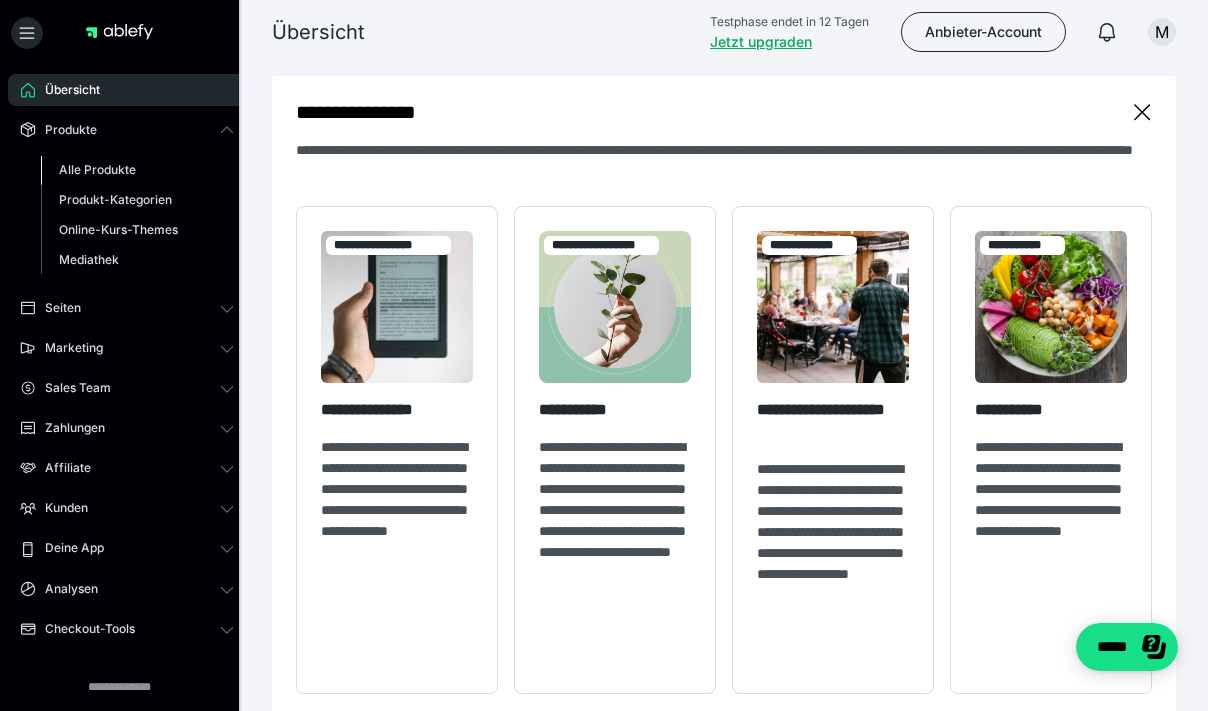 click on "Alle Produkte" at bounding box center [97, 169] 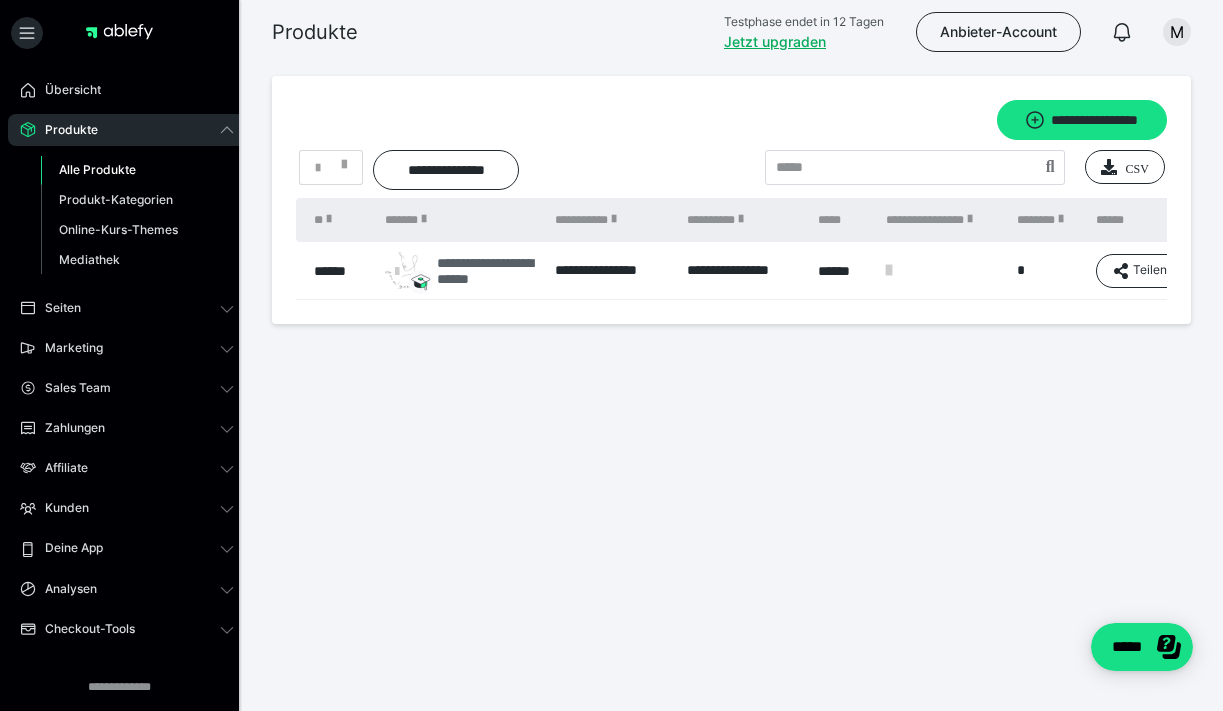 click on "**********" at bounding box center [486, 271] 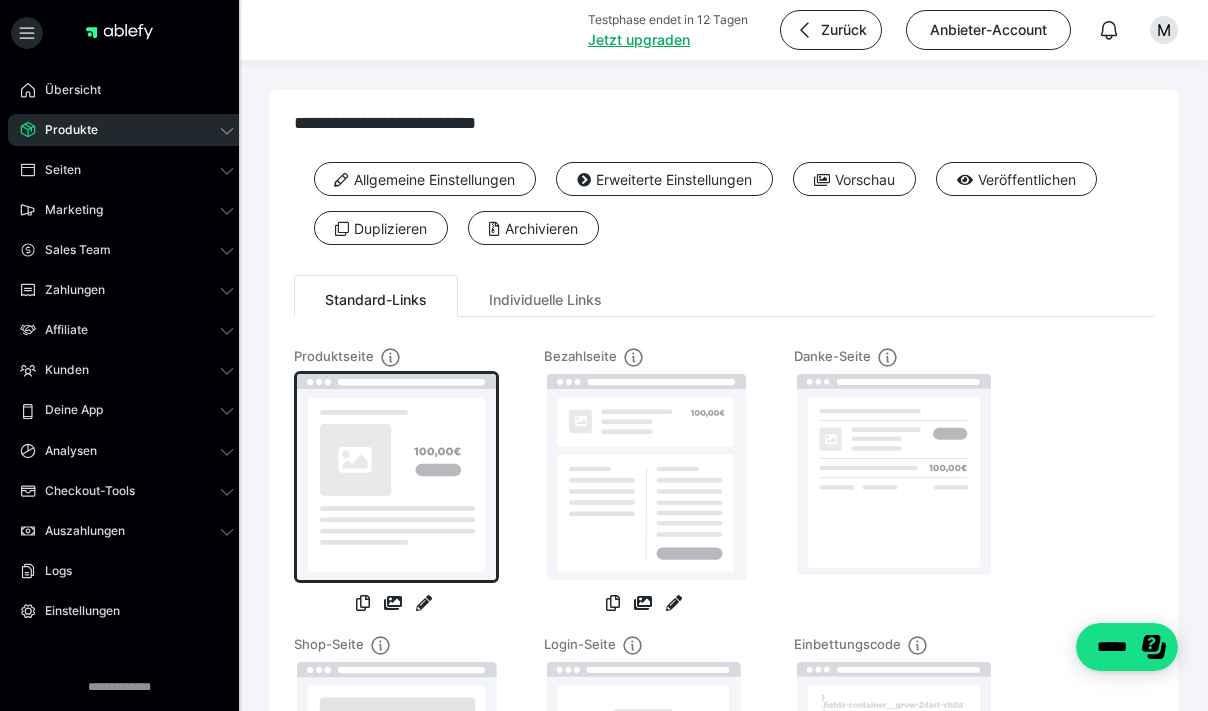 click at bounding box center (396, 477) 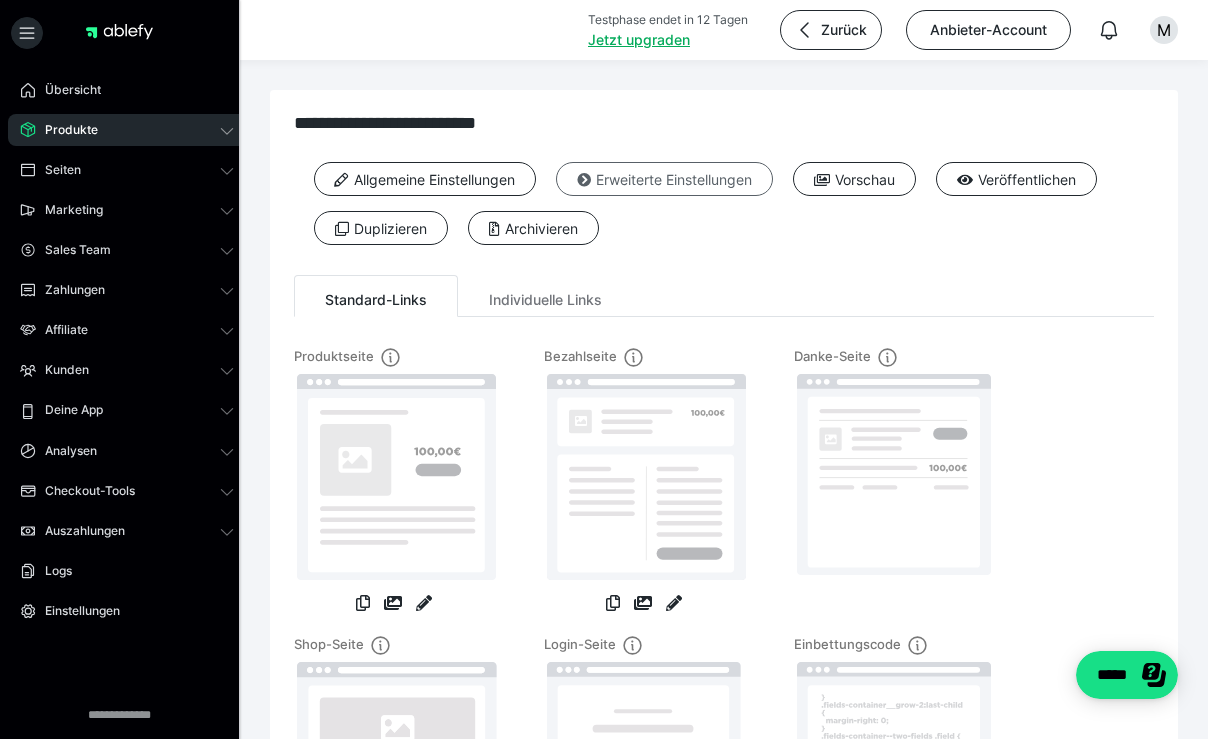 click on "Erweiterte Einstellungen" at bounding box center [664, 179] 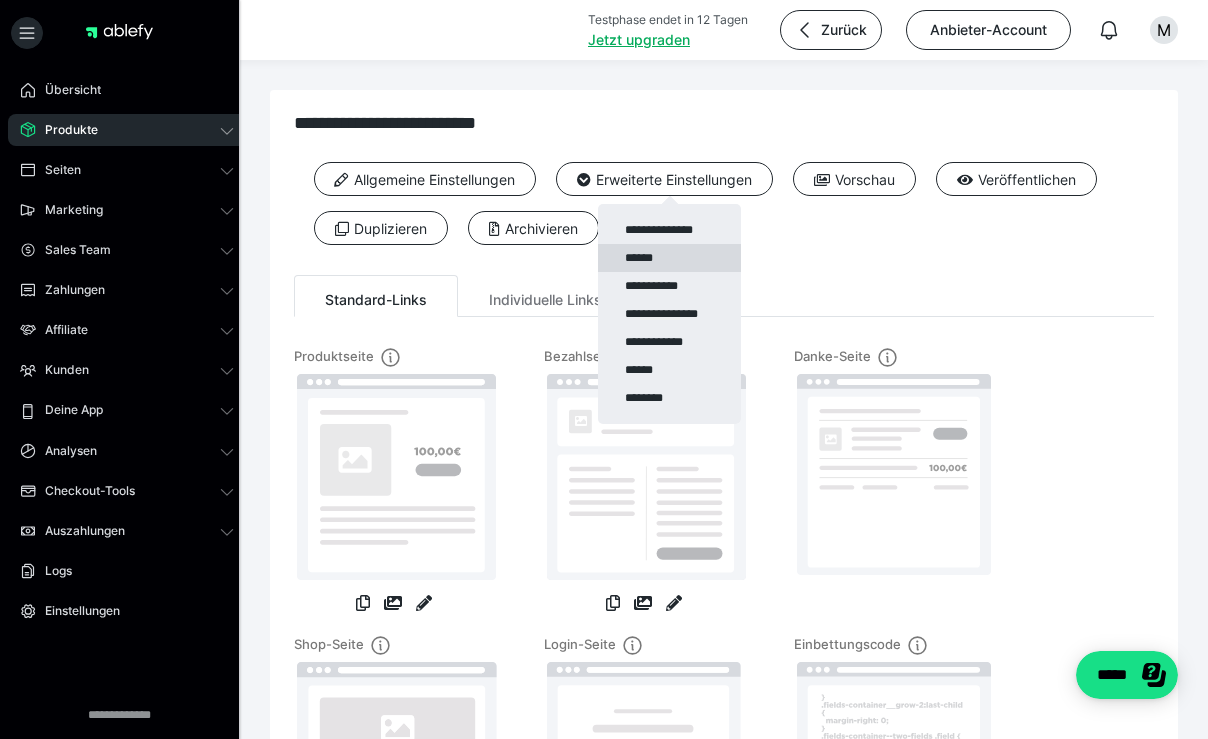 click on "******" at bounding box center [669, 258] 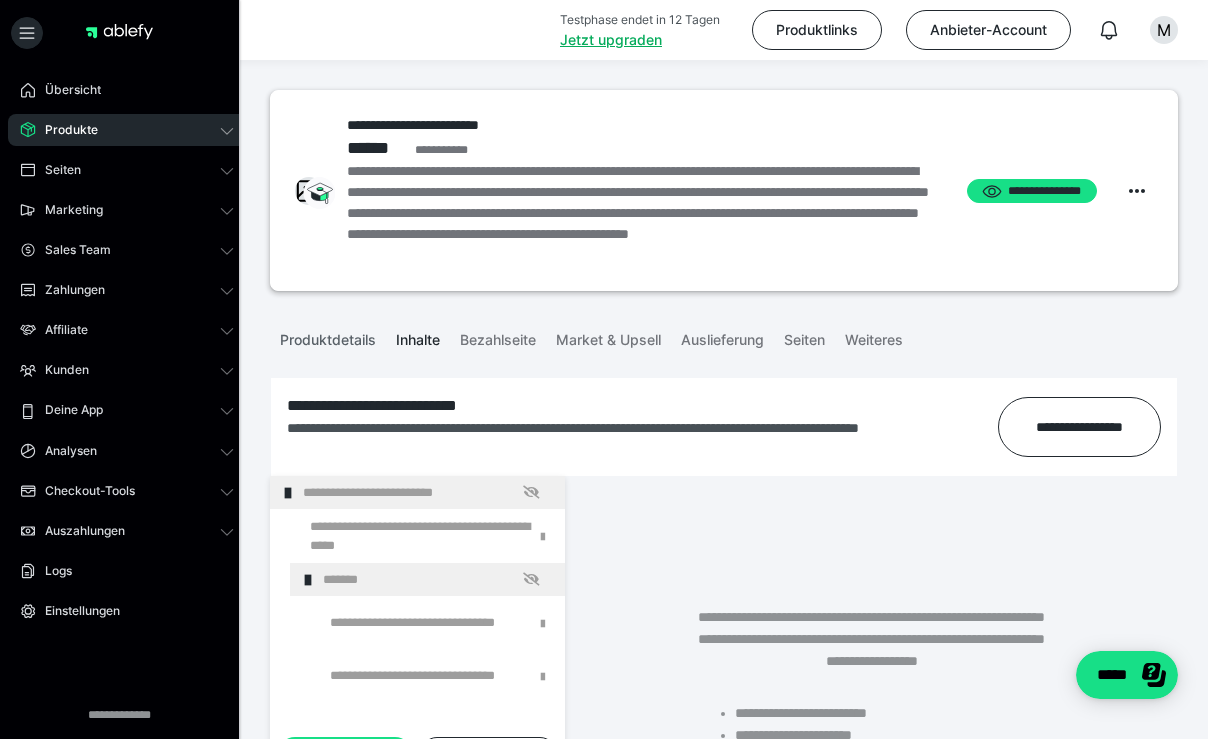 click on "Produktdetails" at bounding box center [328, 336] 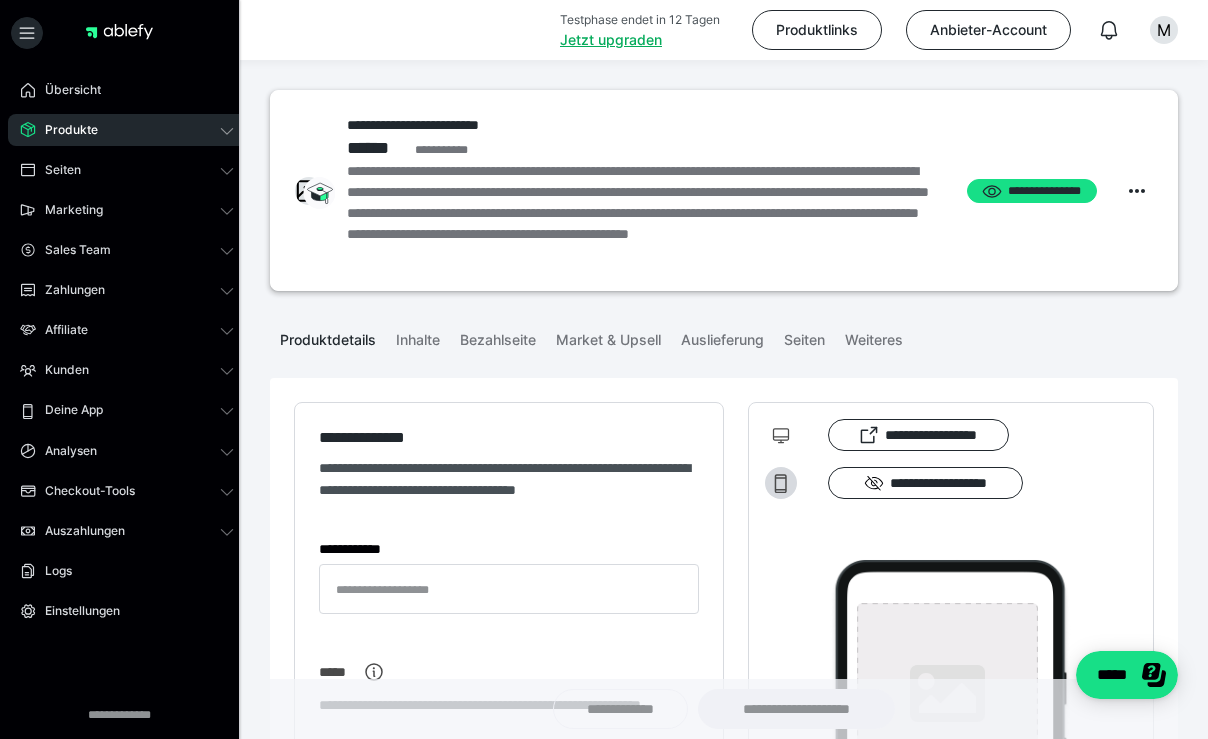 type on "**********" 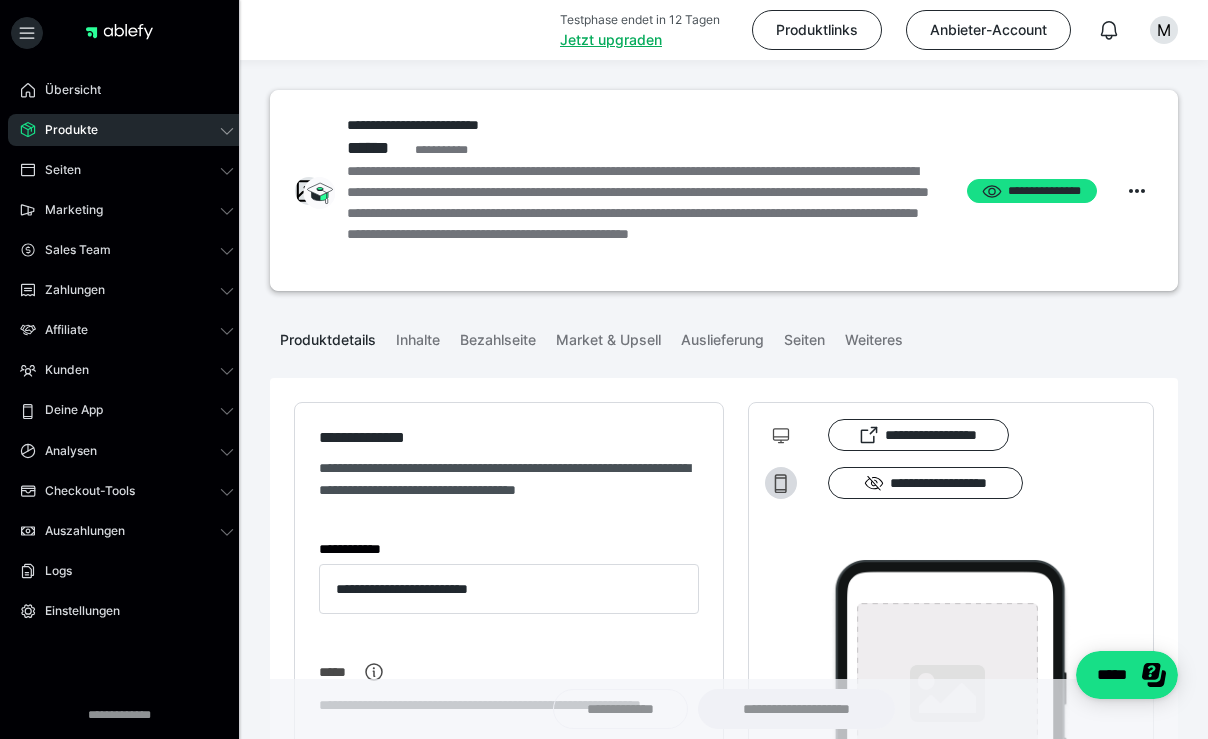 type on "**********" 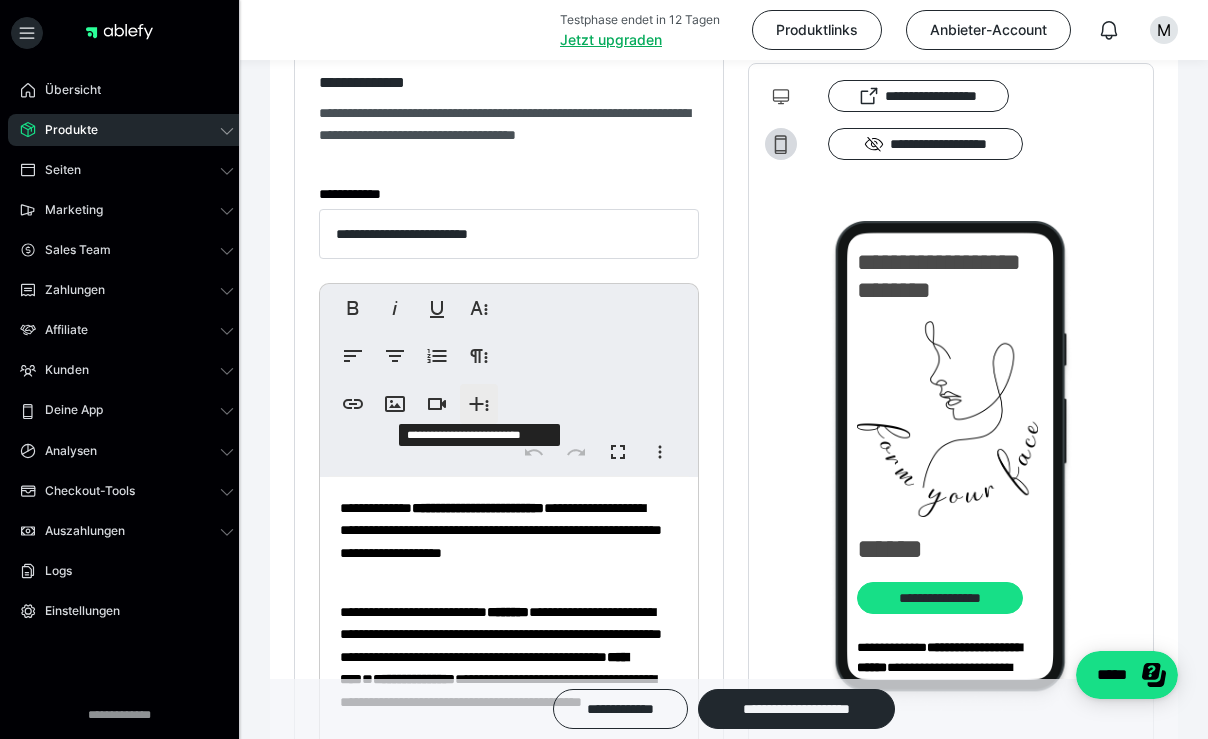 scroll, scrollTop: 365, scrollLeft: 0, axis: vertical 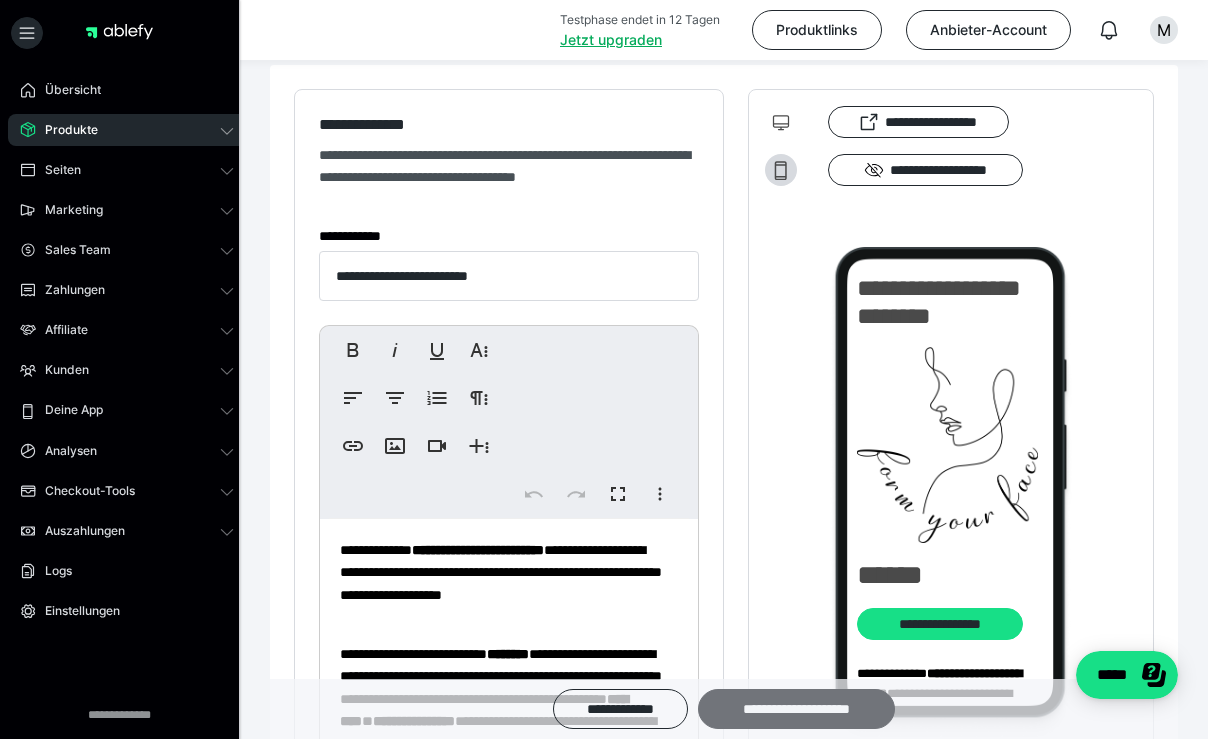 click on "**********" at bounding box center (796, 709) 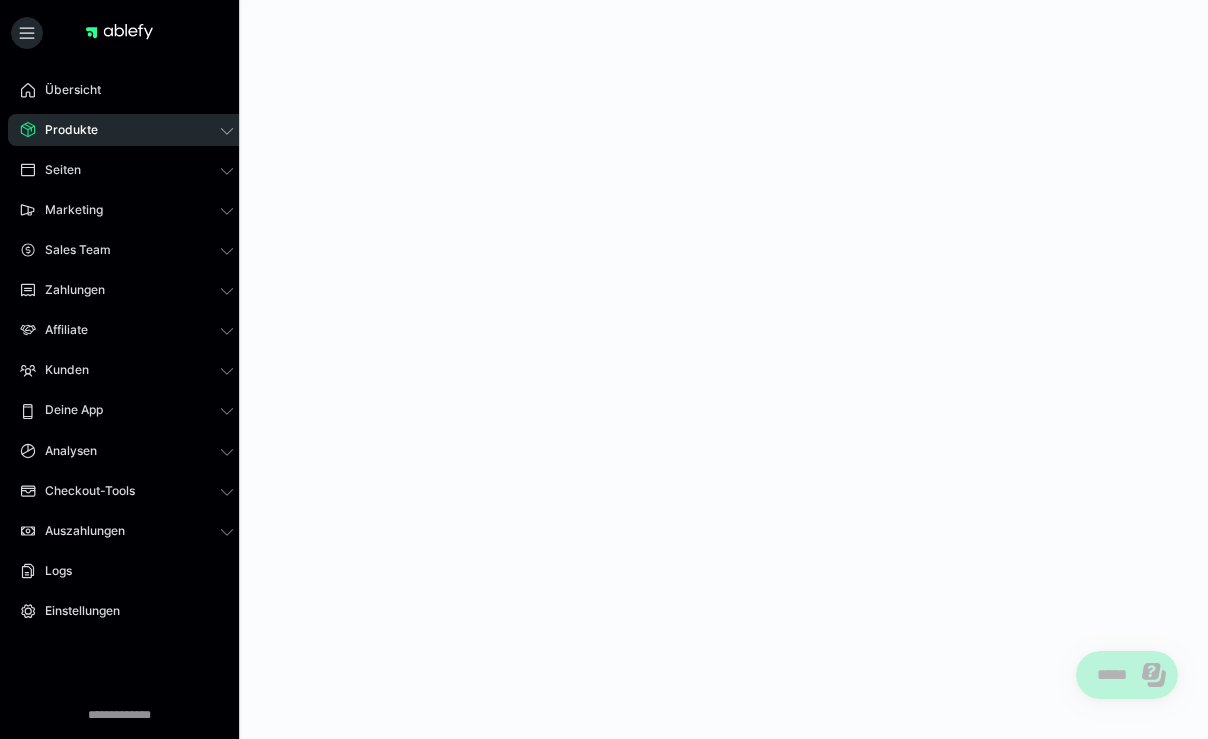 scroll, scrollTop: 0, scrollLeft: 0, axis: both 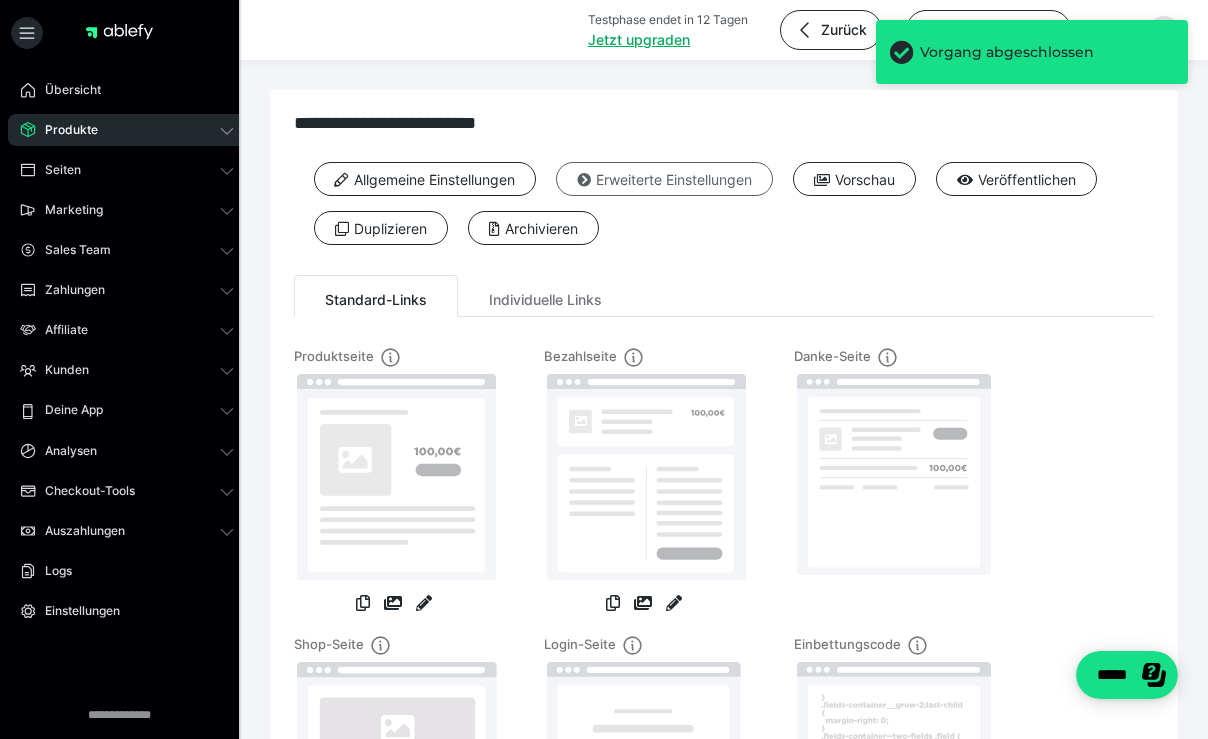 click on "Erweiterte Einstellungen" at bounding box center [664, 179] 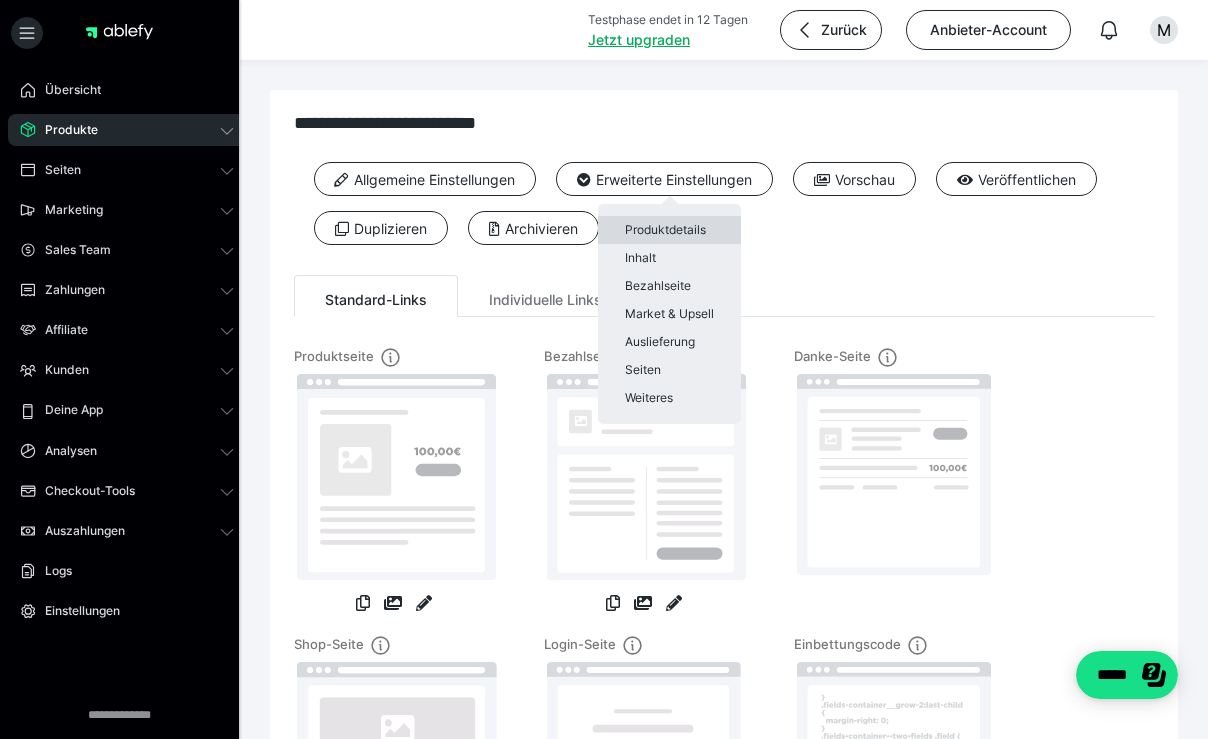 click on "Produktdetails" at bounding box center [669, 230] 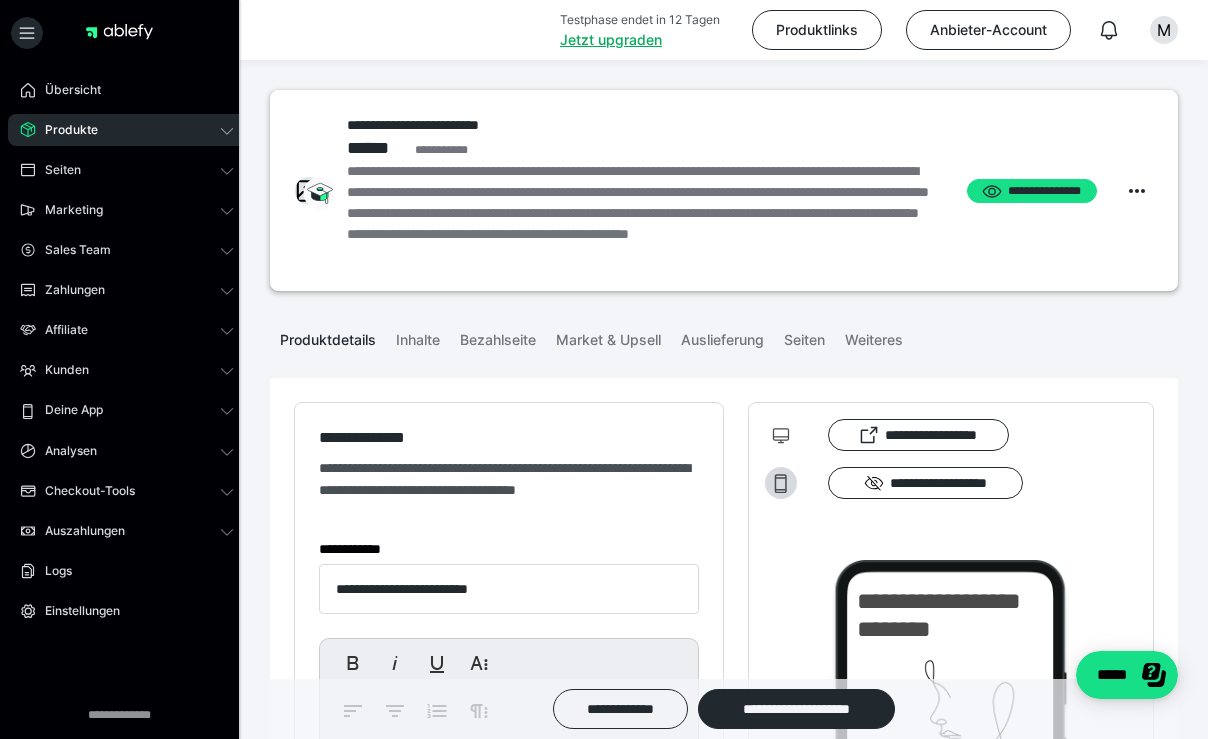 click 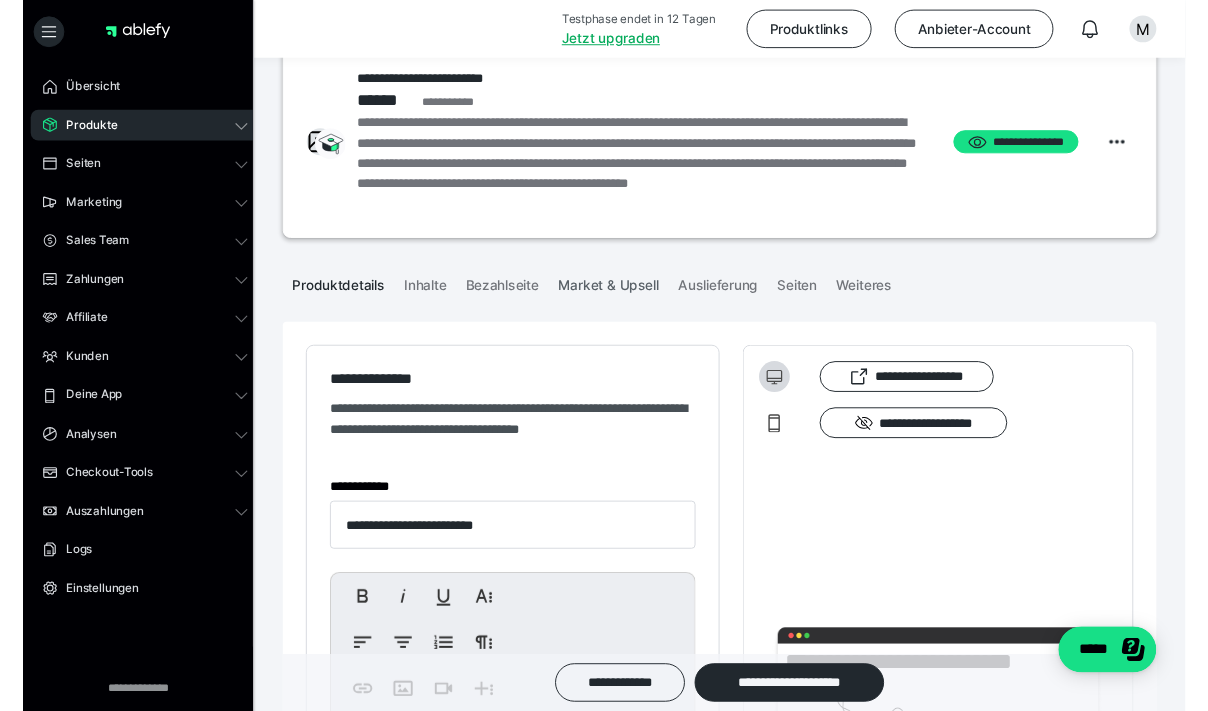 scroll, scrollTop: 21, scrollLeft: 0, axis: vertical 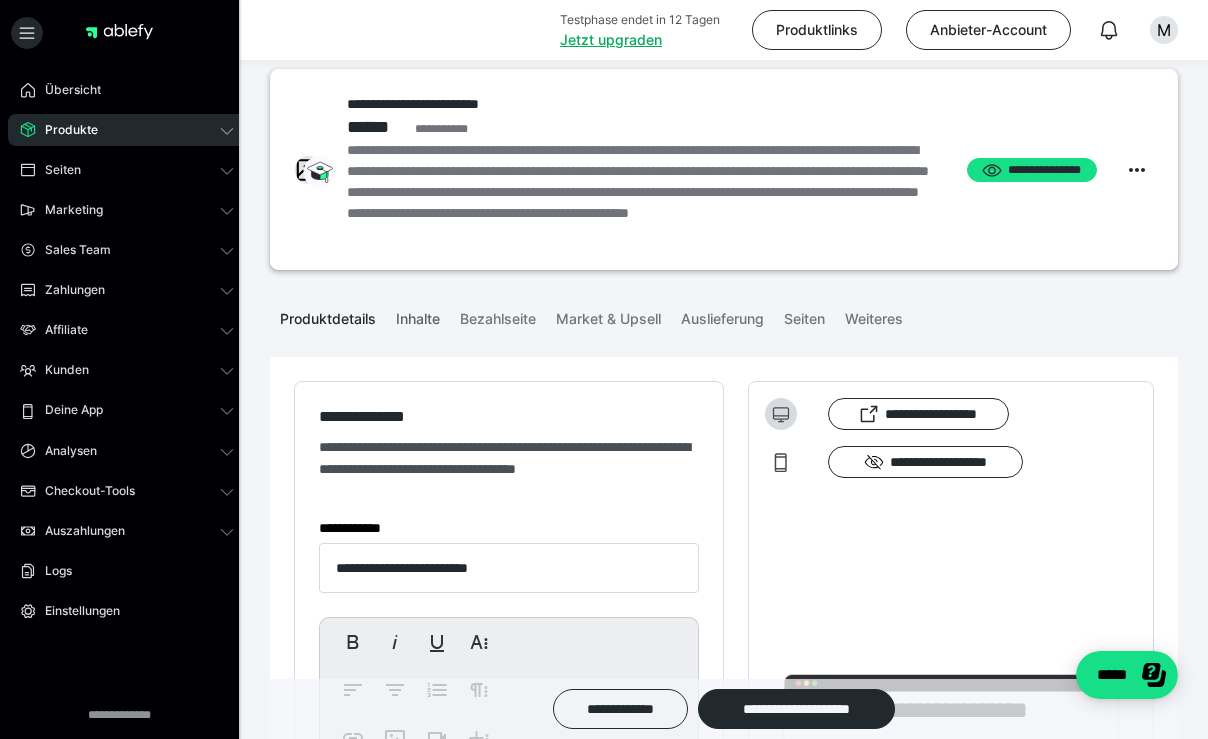 click on "Inhalte" at bounding box center (418, 315) 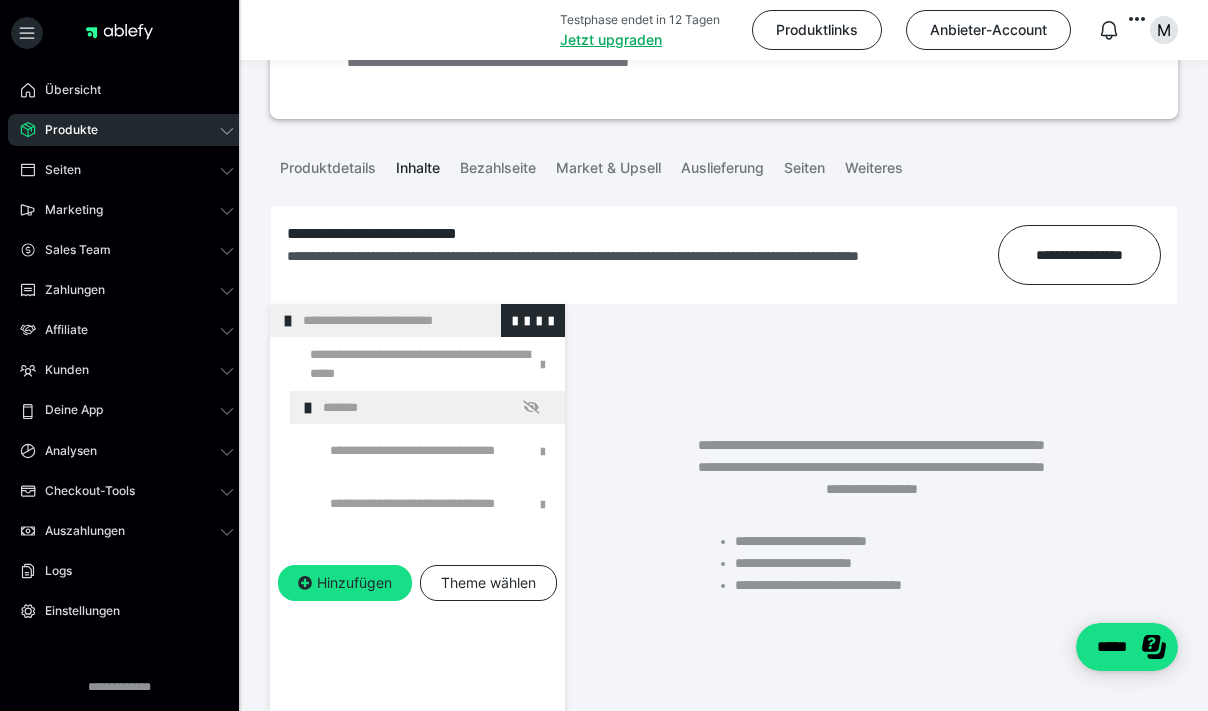 scroll, scrollTop: 173, scrollLeft: 0, axis: vertical 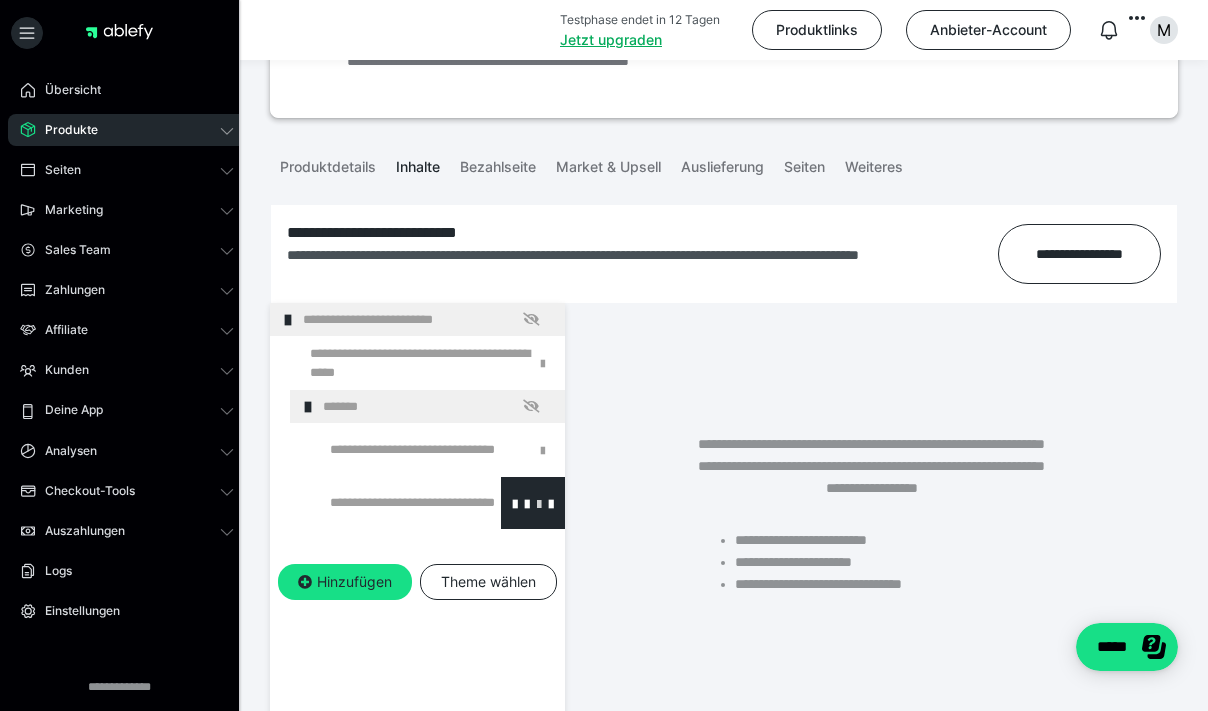 click at bounding box center [539, 503] 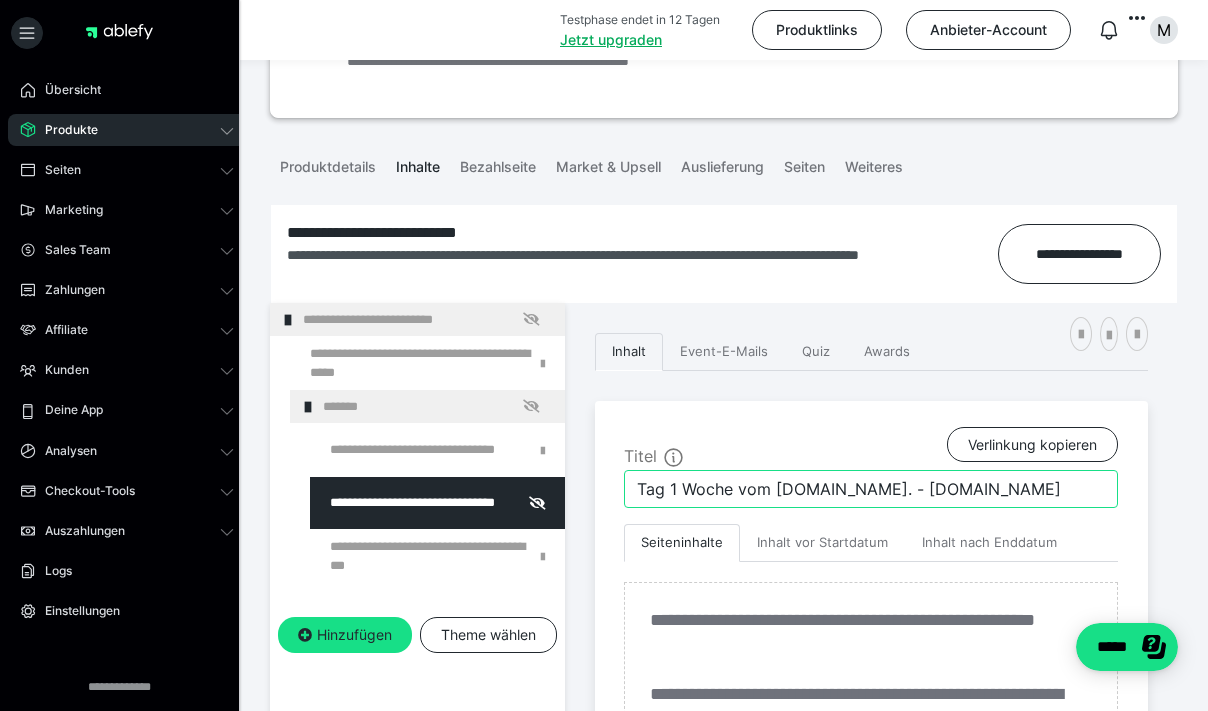 click on "Tag 1 Woche vom [DOMAIN_NAME]. - [DOMAIN_NAME]" at bounding box center [871, 489] 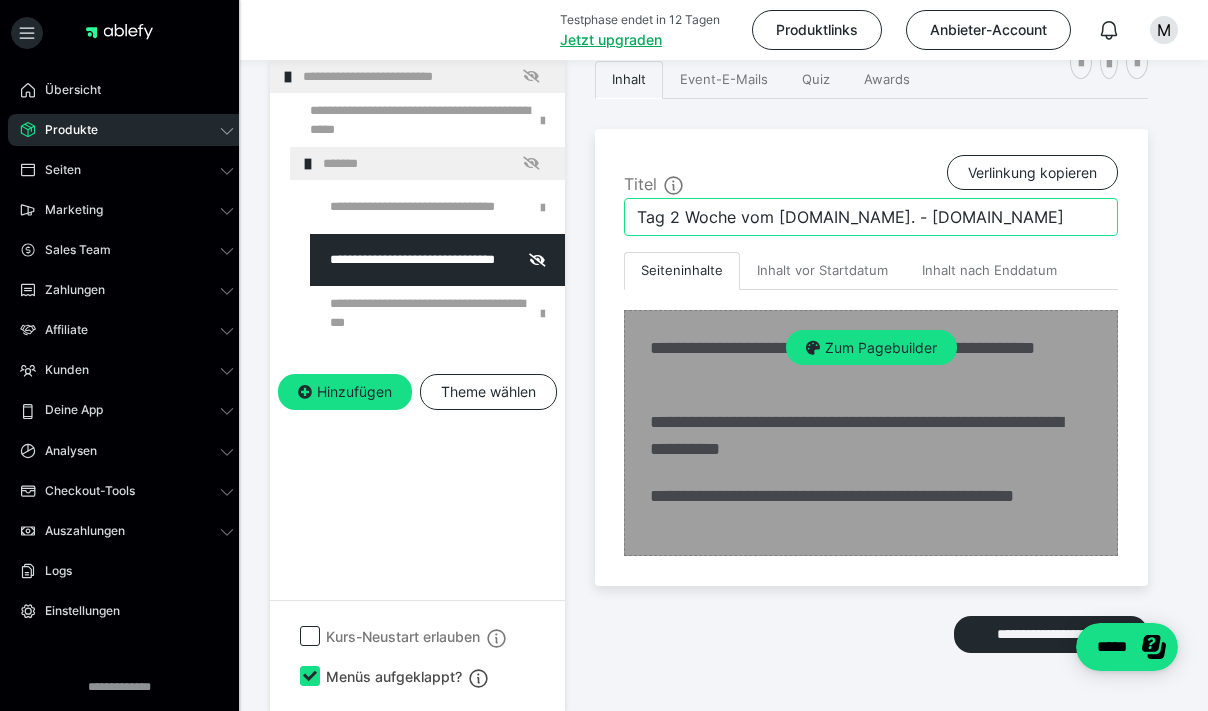 scroll, scrollTop: 472, scrollLeft: 0, axis: vertical 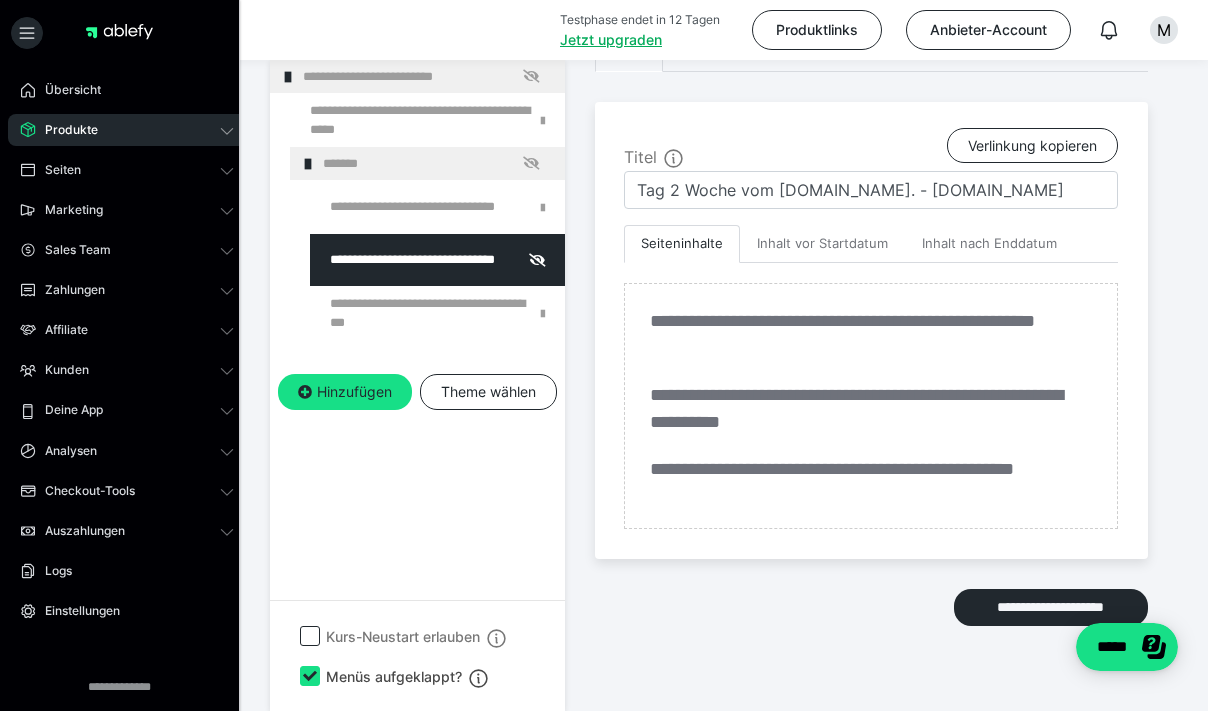 click on "**********" at bounding box center [417, 385] 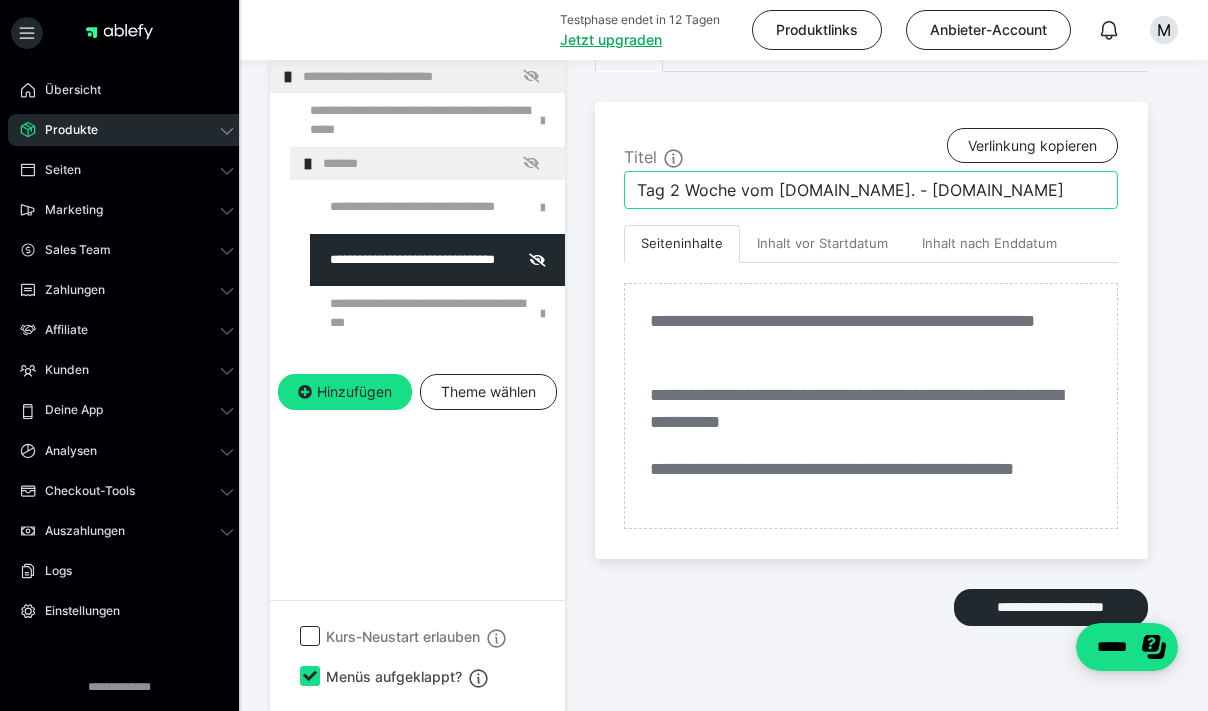 click on "Tag 2 Woche vom [DOMAIN_NAME]. - [DOMAIN_NAME]" at bounding box center (871, 190) 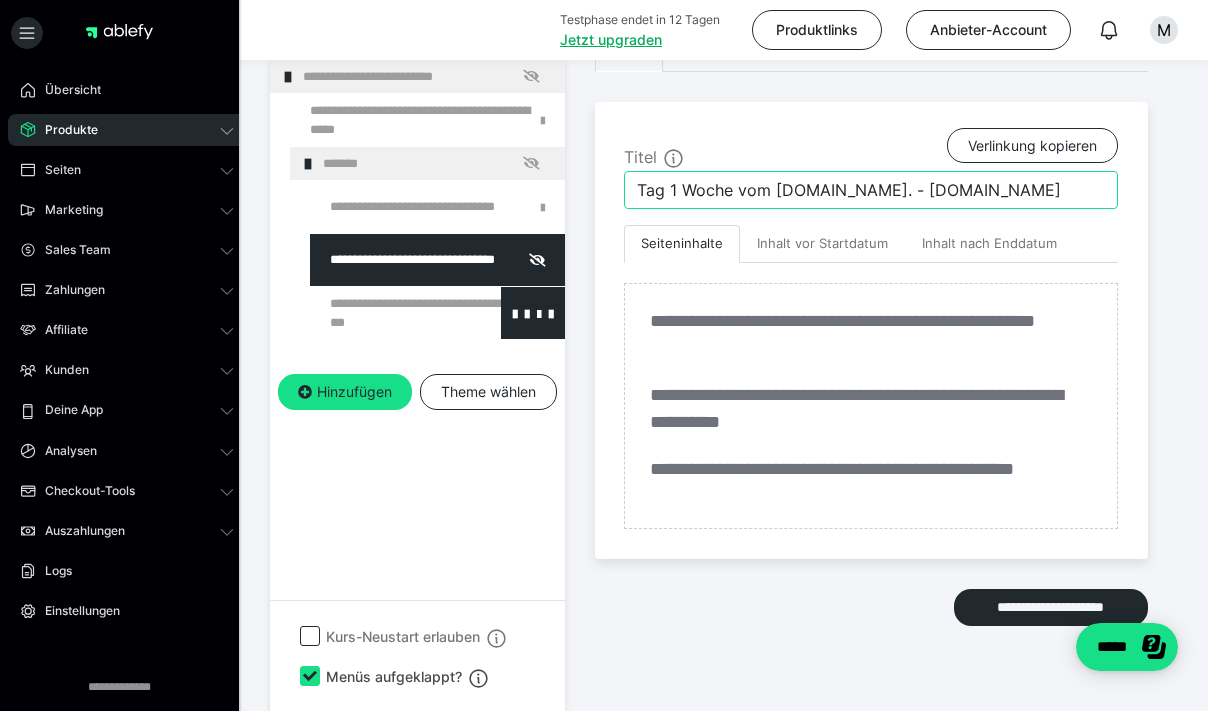 type on "Tag 1 Woche vom [DOMAIN_NAME]. - [DOMAIN_NAME]" 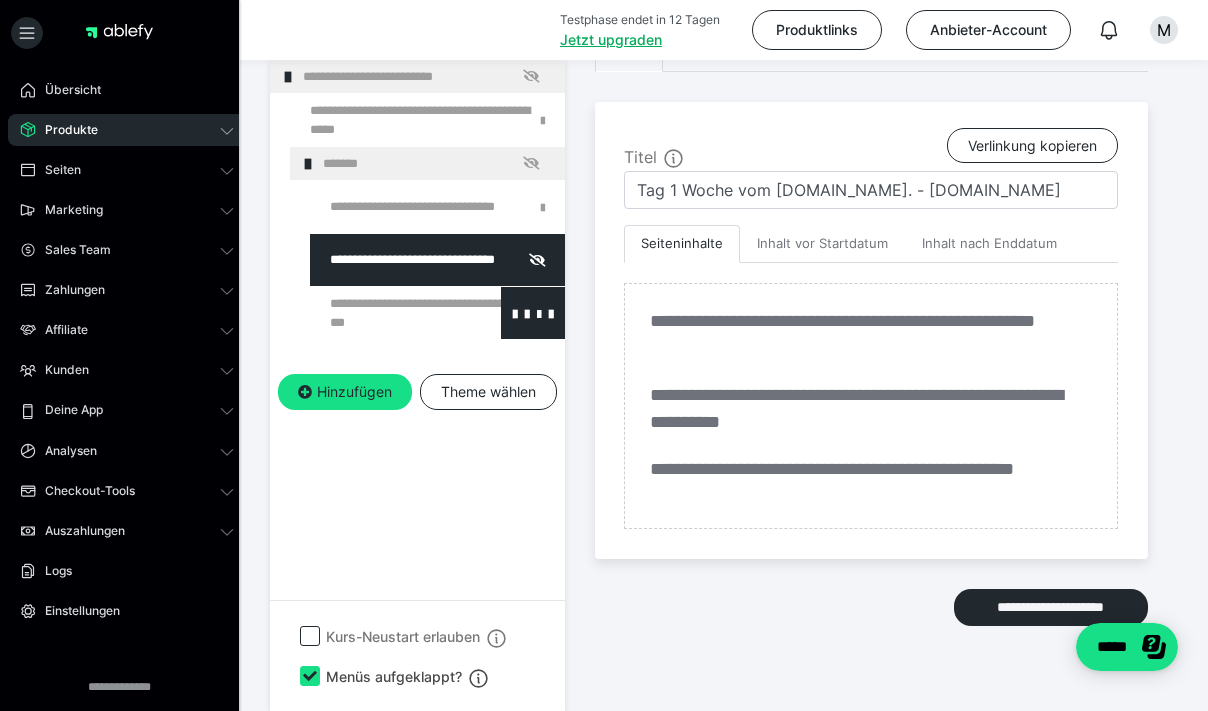 click at bounding box center (385, 313) 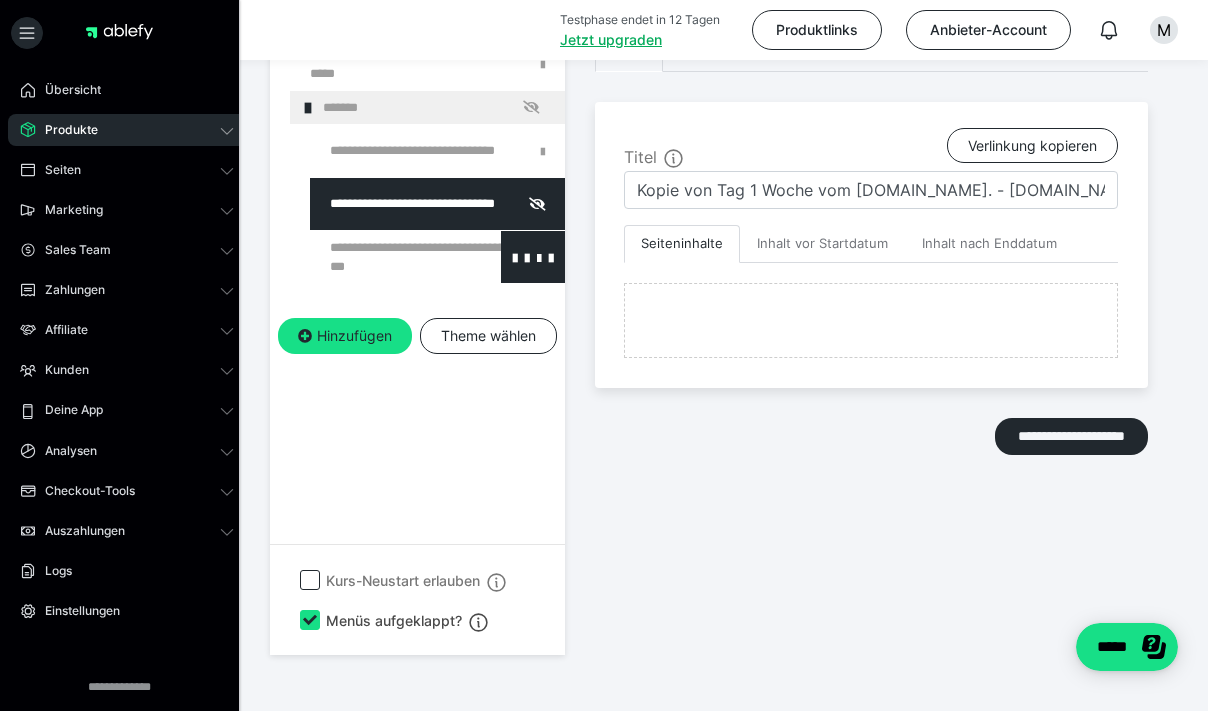 scroll, scrollTop: 416, scrollLeft: 0, axis: vertical 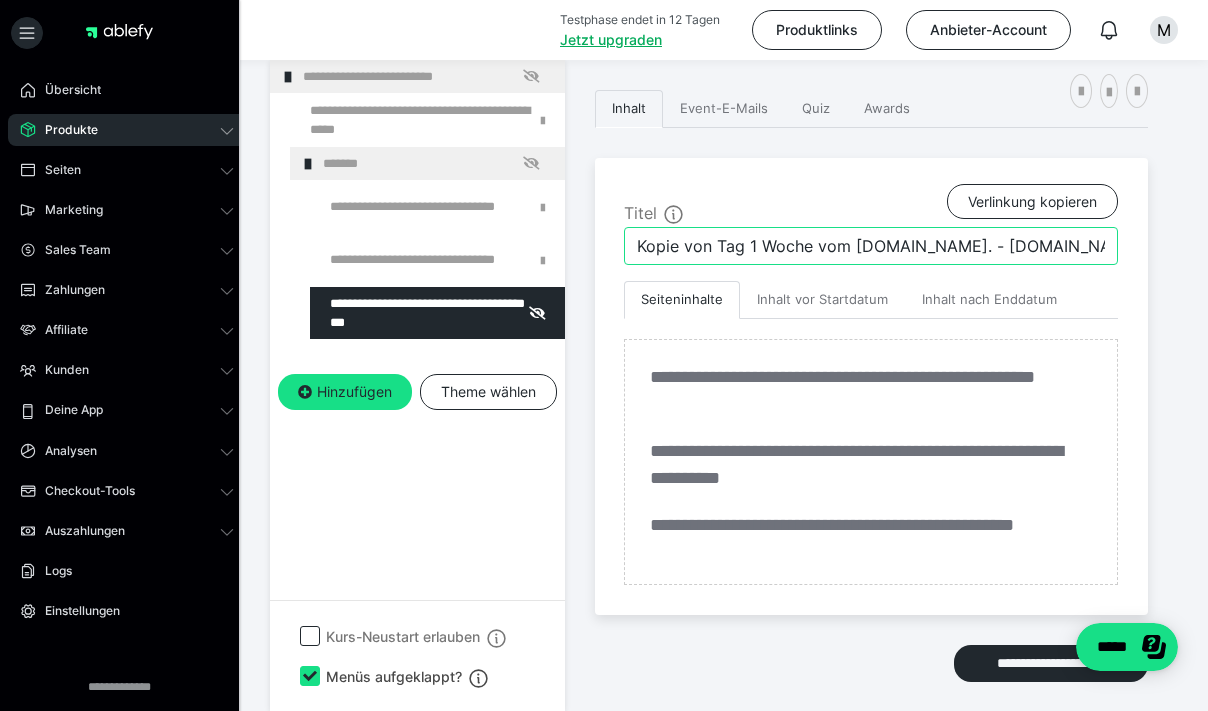 click on "Kopie von Tag 1 Woche vom TT.MM. - TT.MM.JJ" at bounding box center (871, 246) 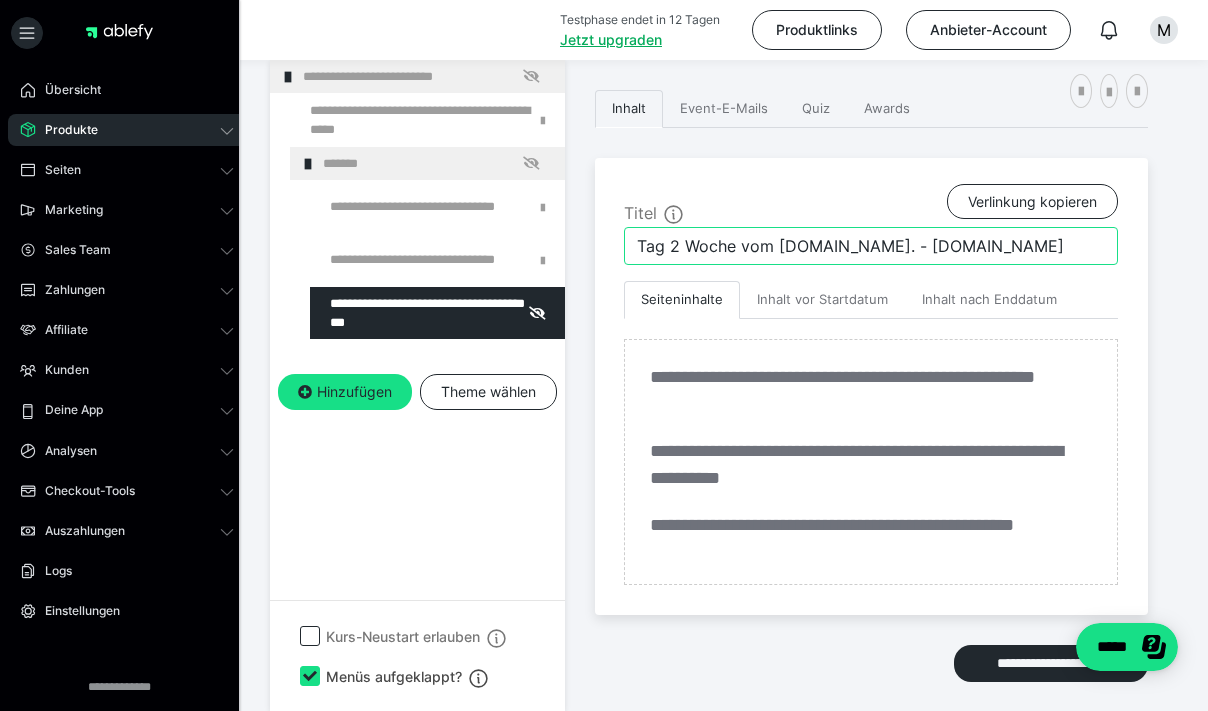 type on "Tag 2 Woche vom [DOMAIN_NAME]. - [DOMAIN_NAME]" 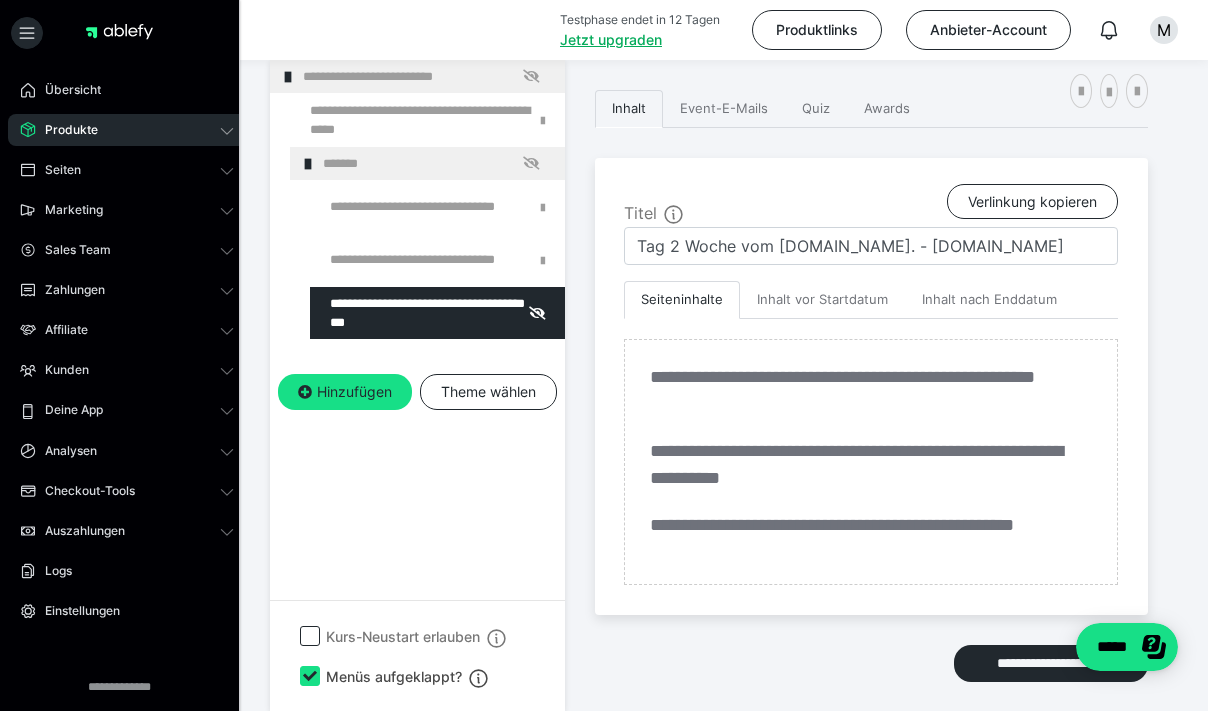 click on "**********" at bounding box center [417, 385] 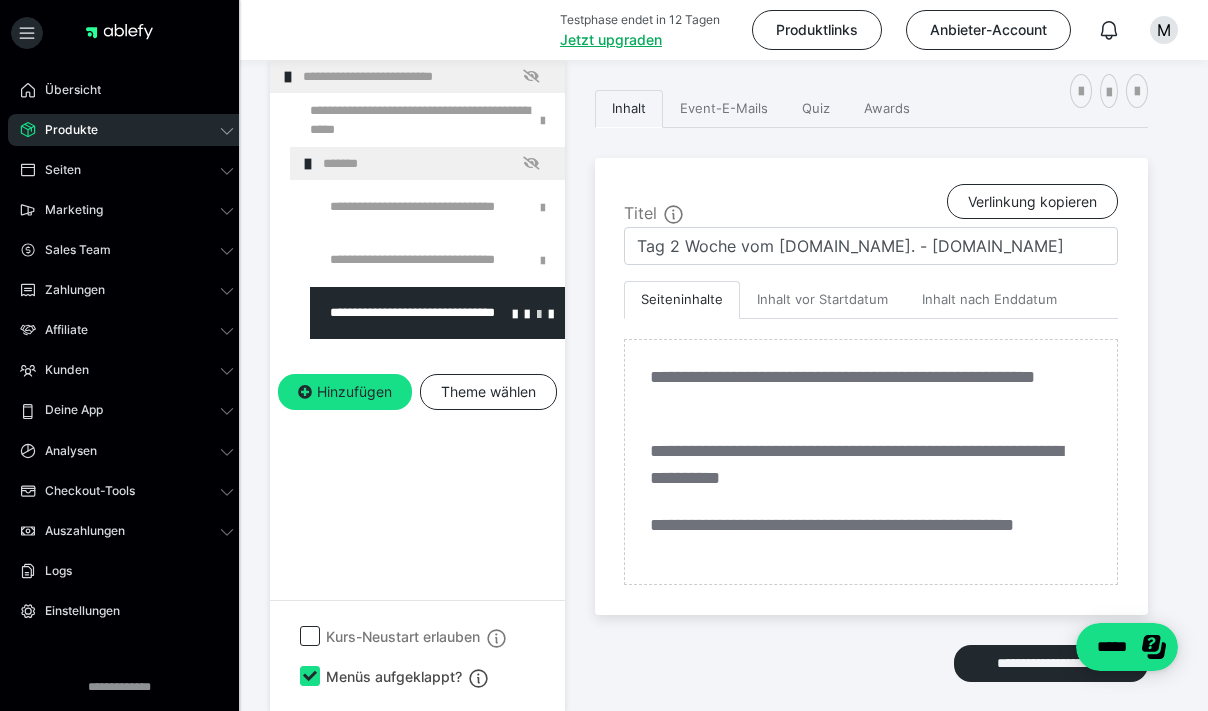 click at bounding box center (539, 313) 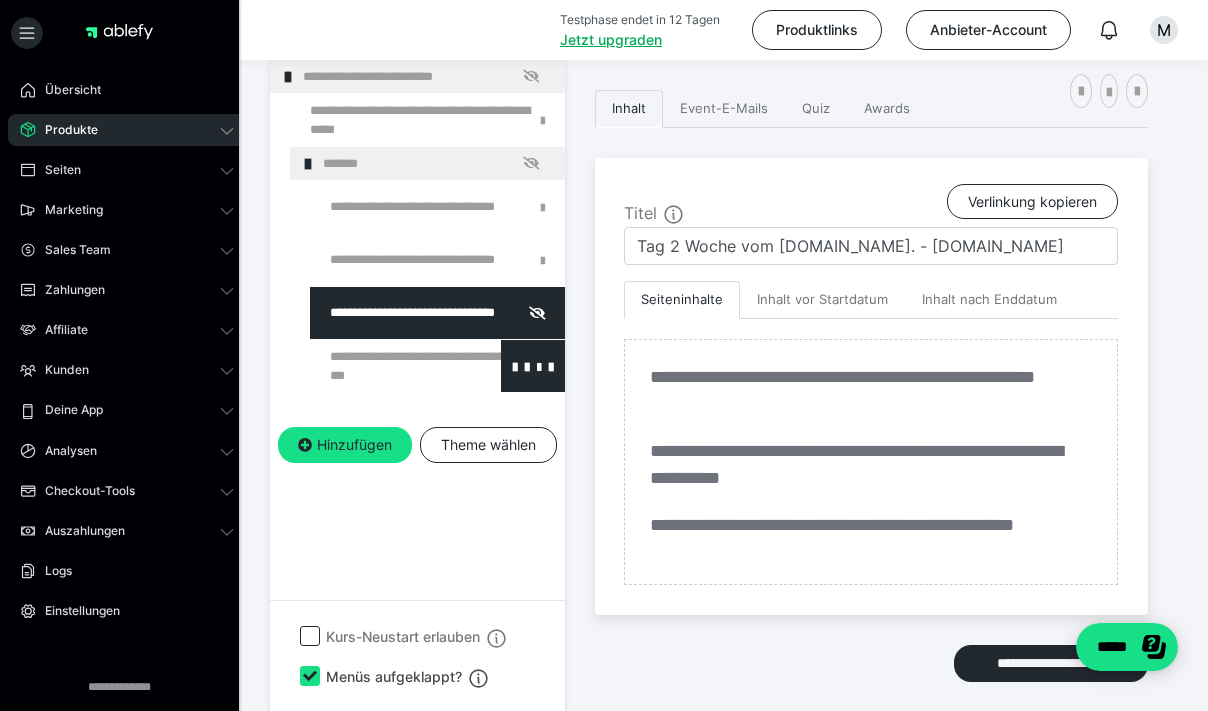 click at bounding box center [385, 366] 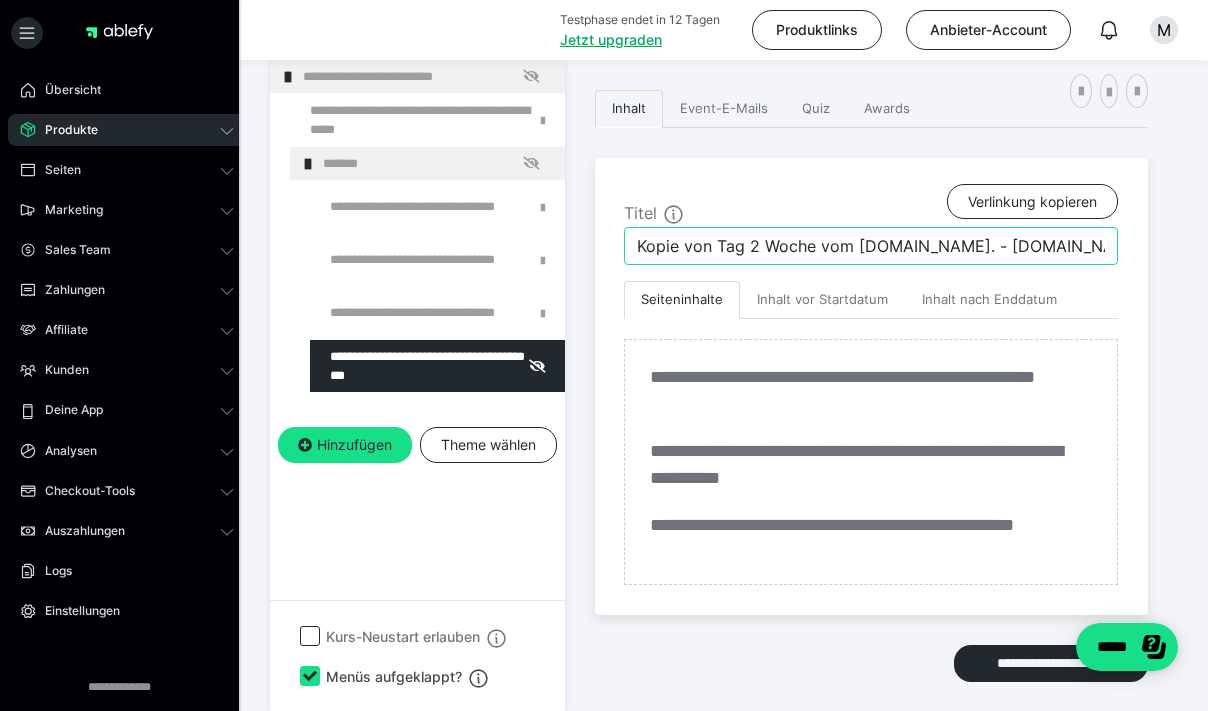 click on "Kopie von Tag 2 Woche vom TT.MM. - TT.MM.JJ" at bounding box center [871, 246] 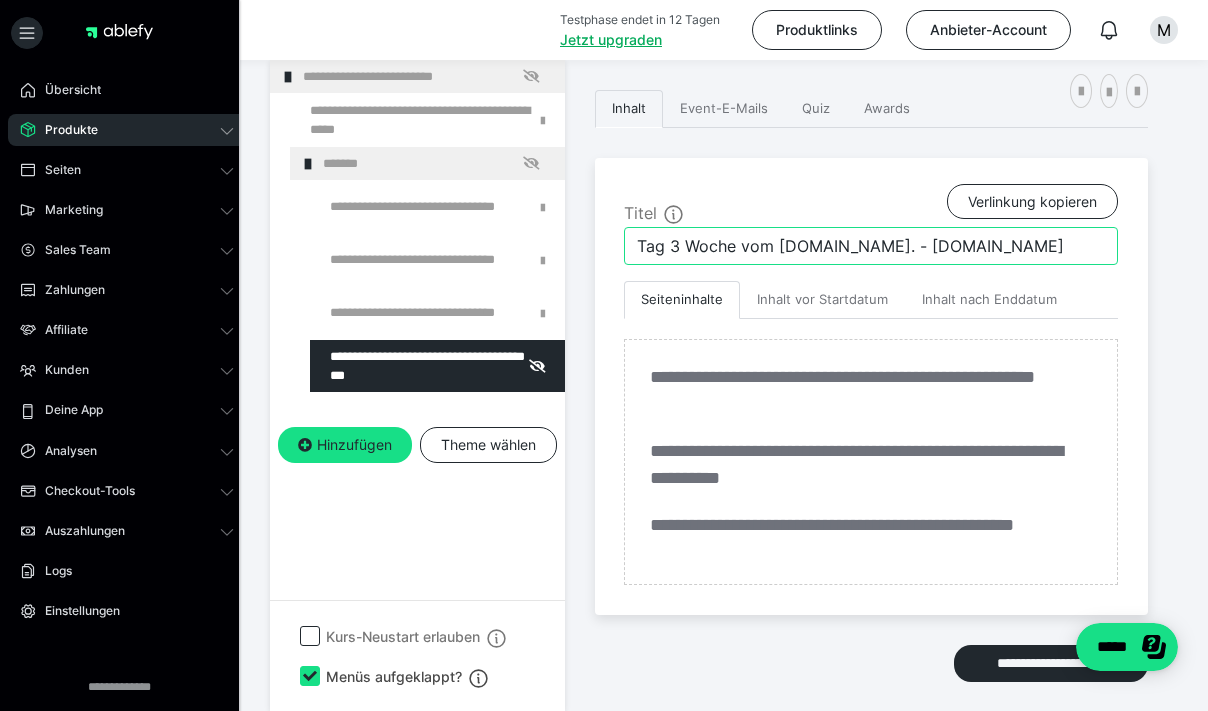 type on "Tag 3 Woche vom TT.MM. - TT.MM.JJ" 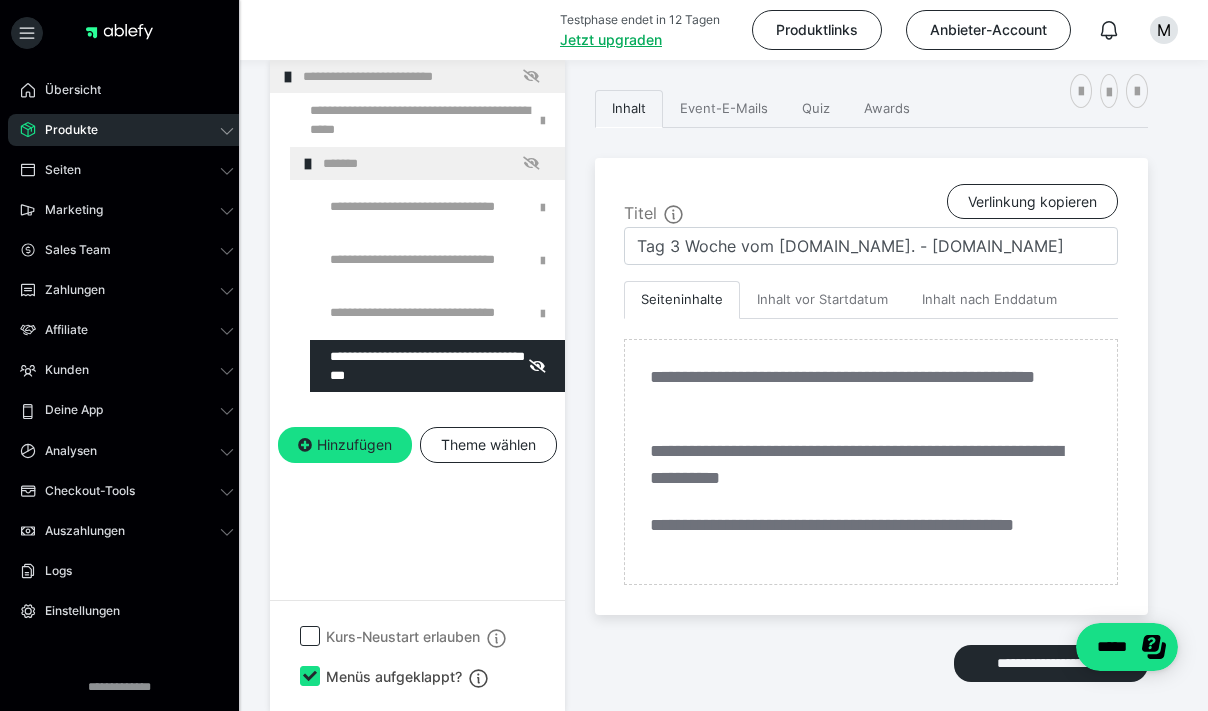 click on "**********" at bounding box center (417, 385) 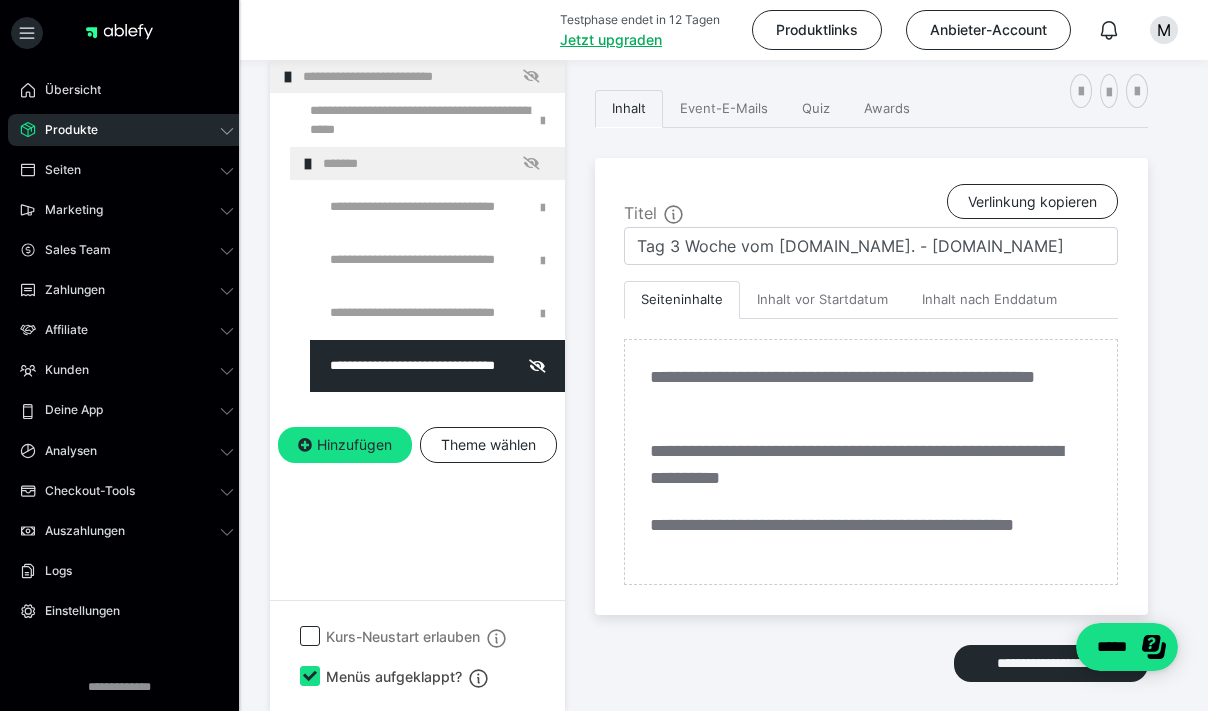 click on "**********" at bounding box center [724, 421] 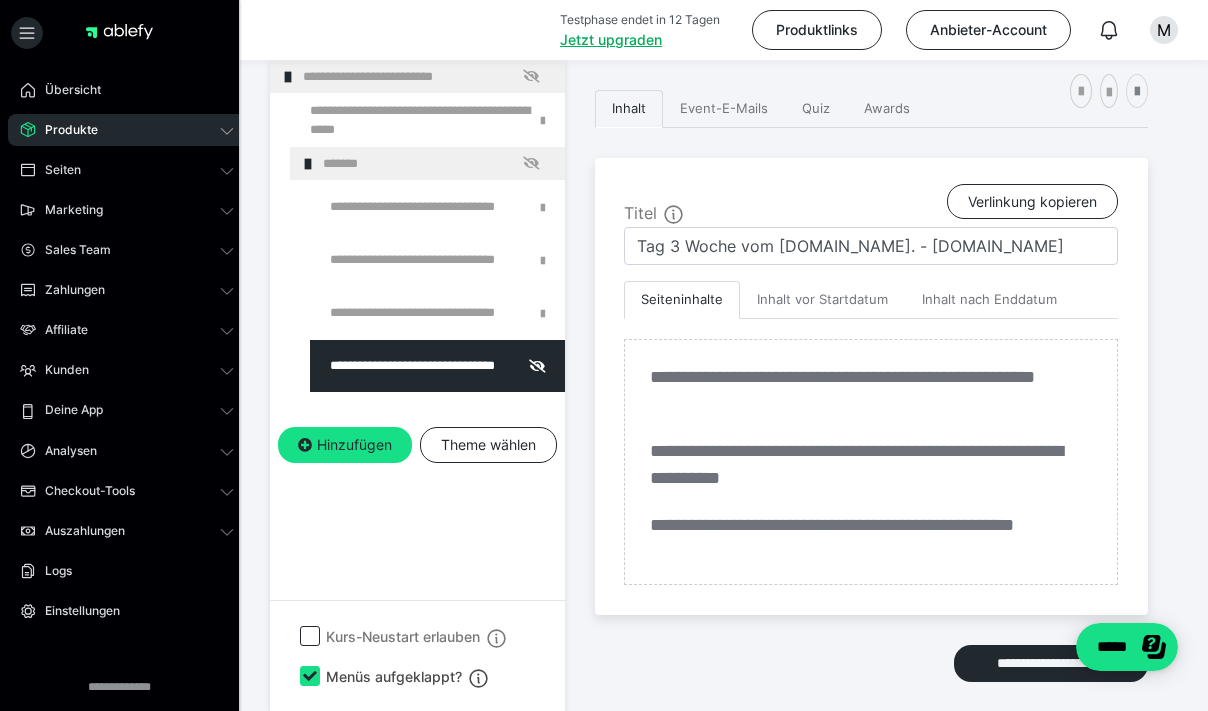 click at bounding box center (1137, 92) 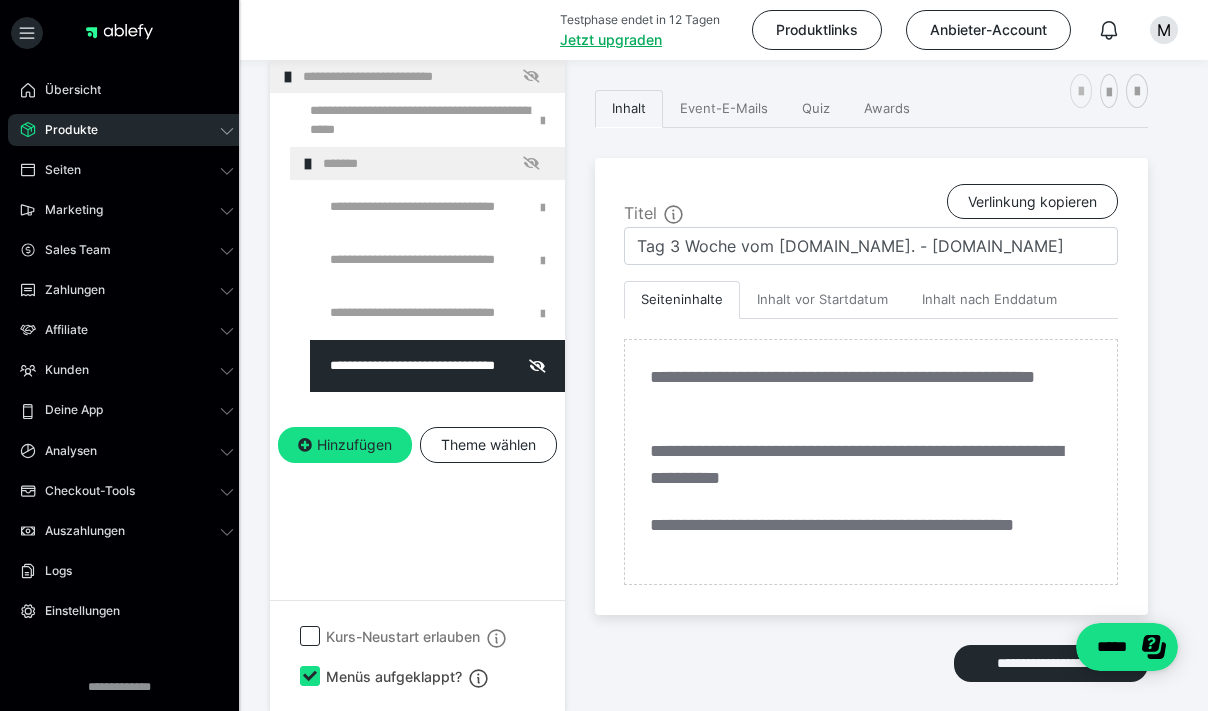 click at bounding box center [1081, 92] 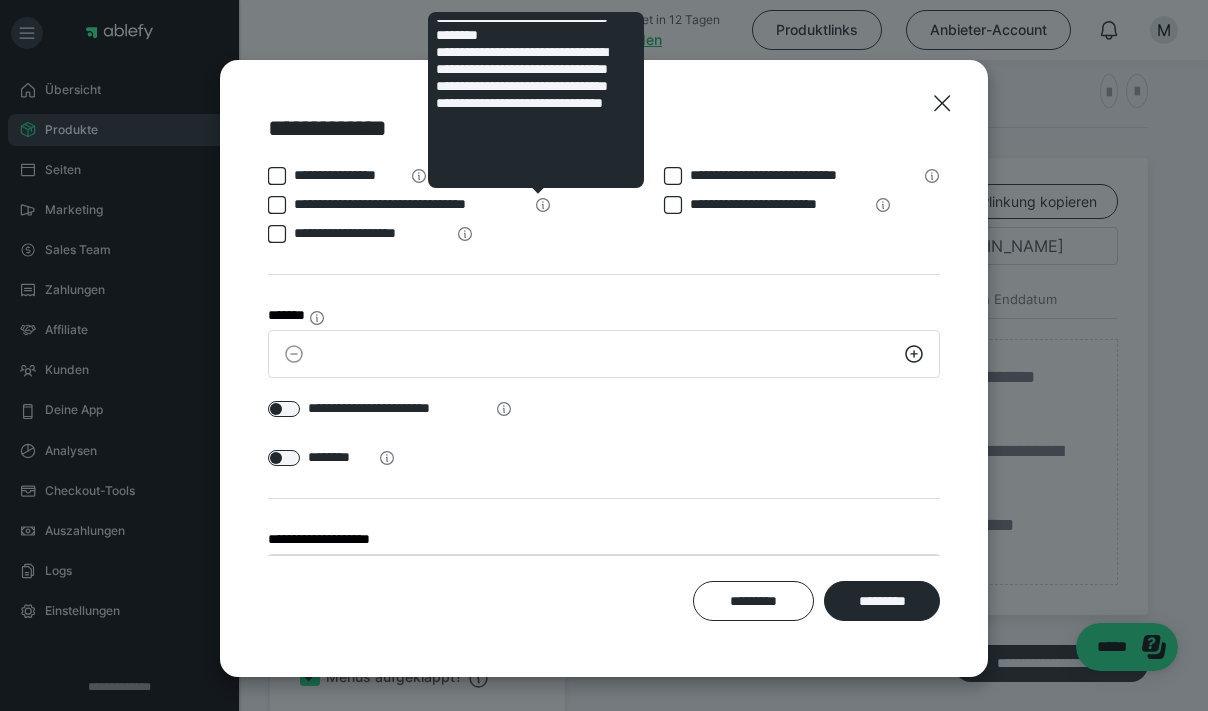 scroll, scrollTop: 61, scrollLeft: 0, axis: vertical 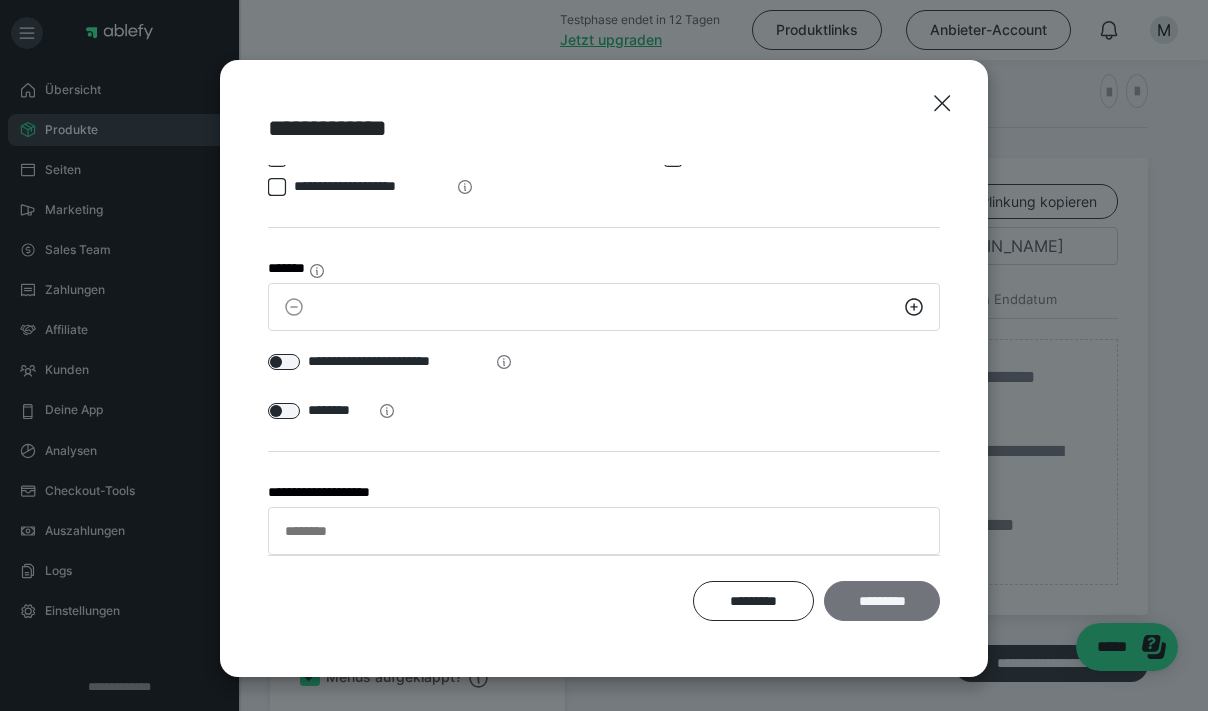 click on "*********" at bounding box center (882, 601) 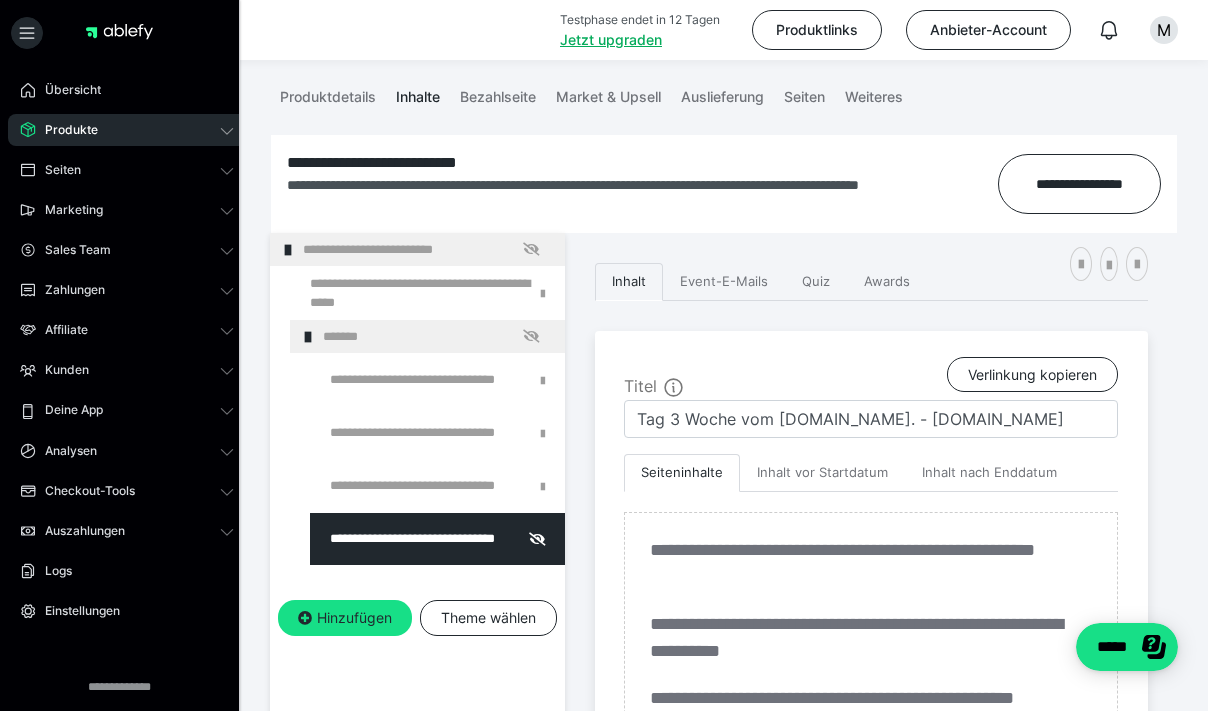 scroll, scrollTop: 242, scrollLeft: 0, axis: vertical 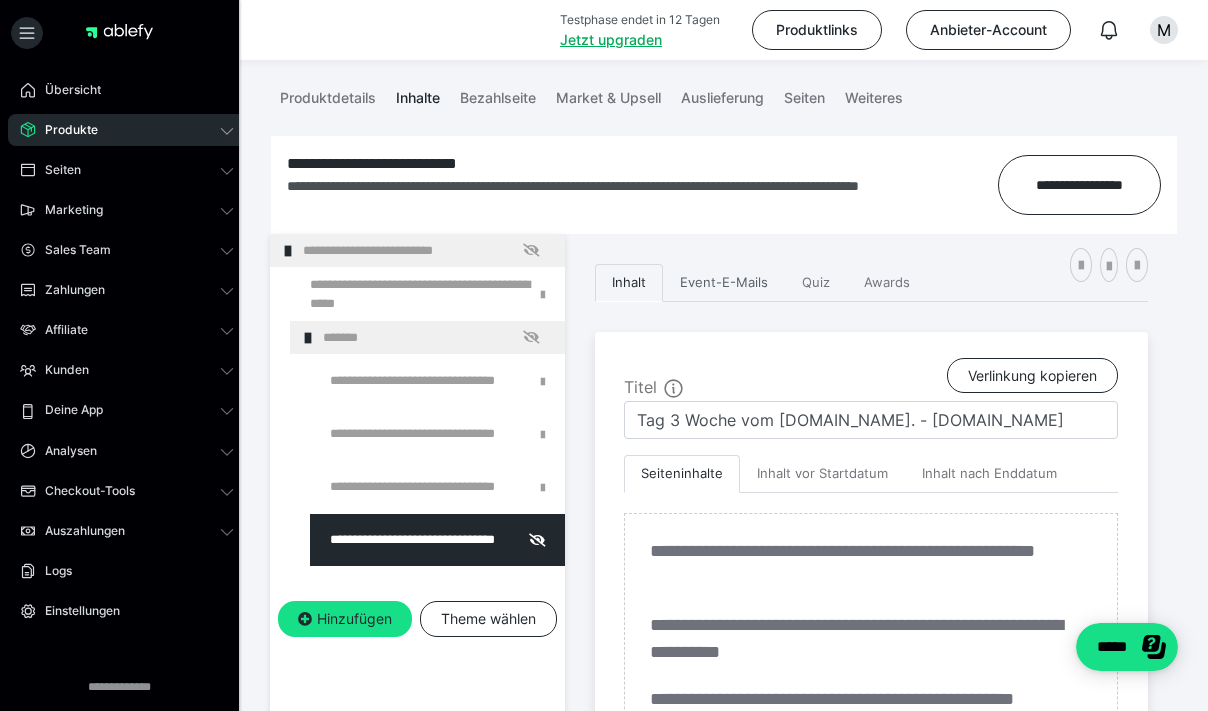 click on "Event-E-Mails" at bounding box center [724, 283] 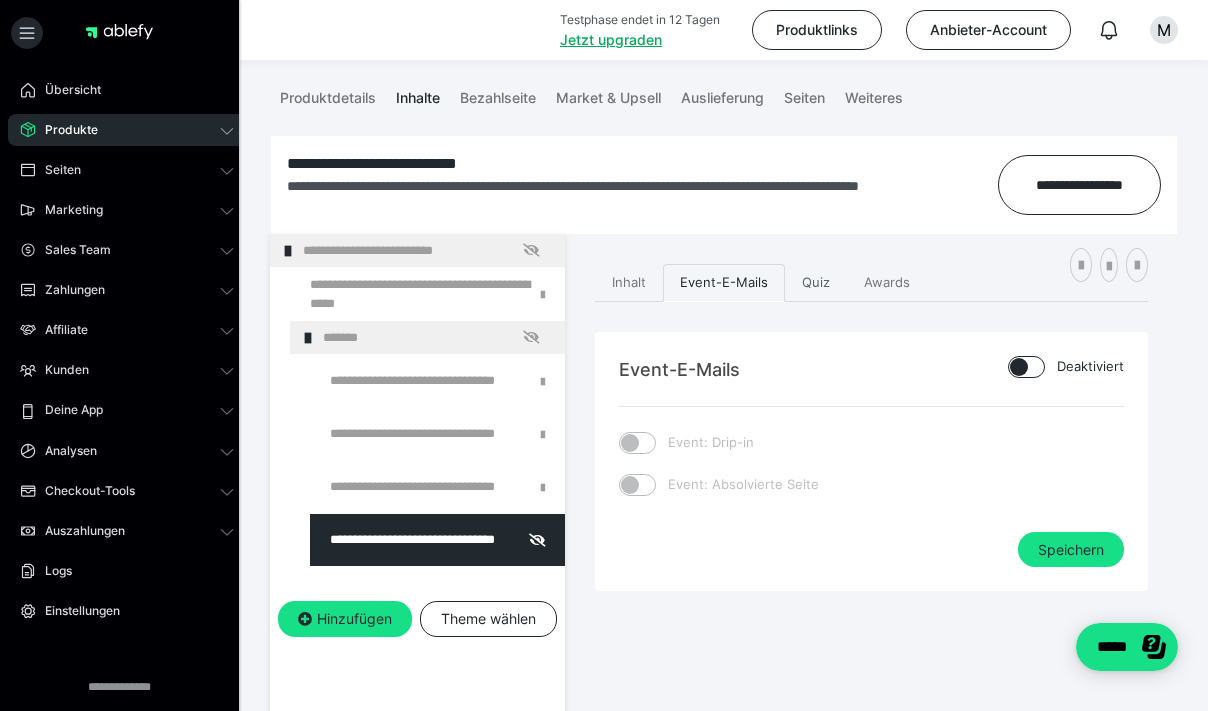 click on "Quiz" at bounding box center [816, 283] 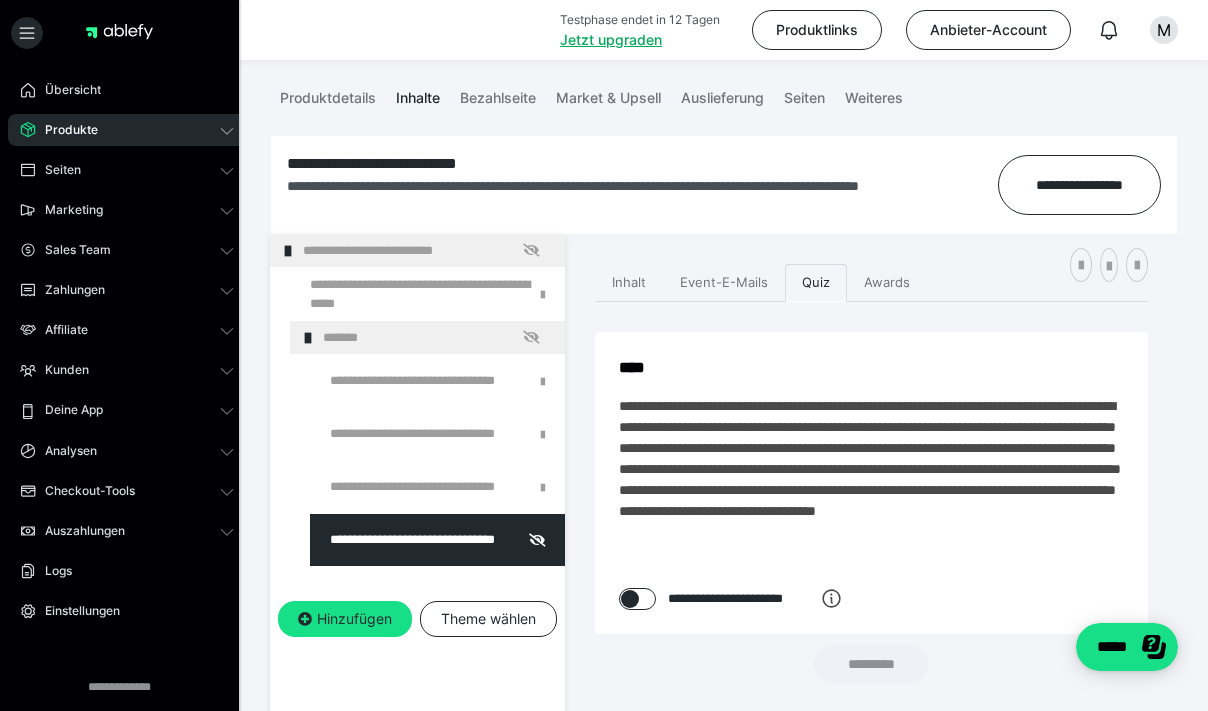 click at bounding box center [630, 599] 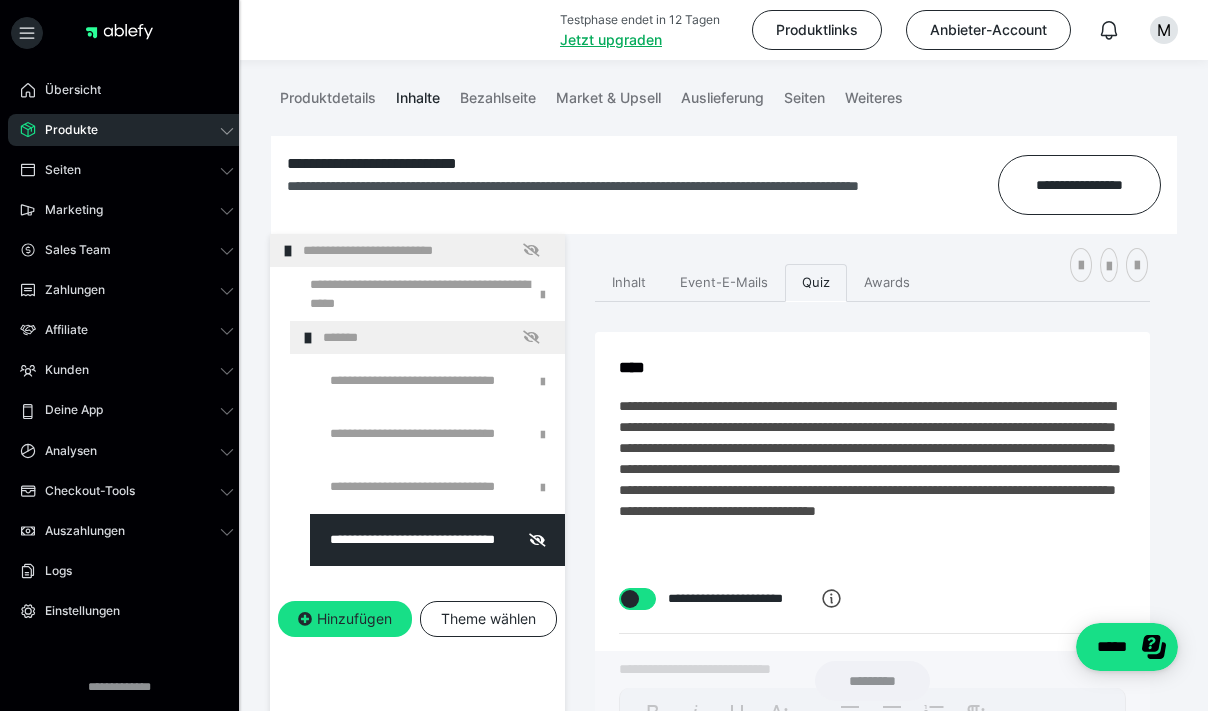 click at bounding box center (630, 599) 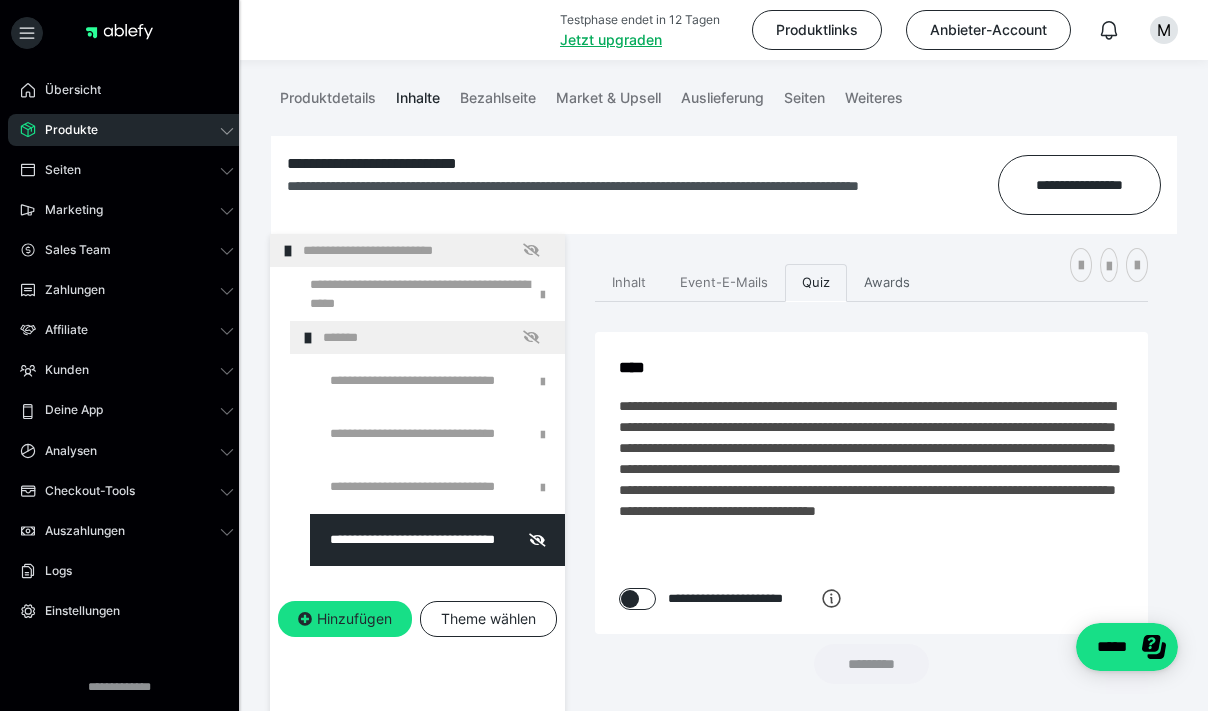 click on "Awards" at bounding box center (887, 283) 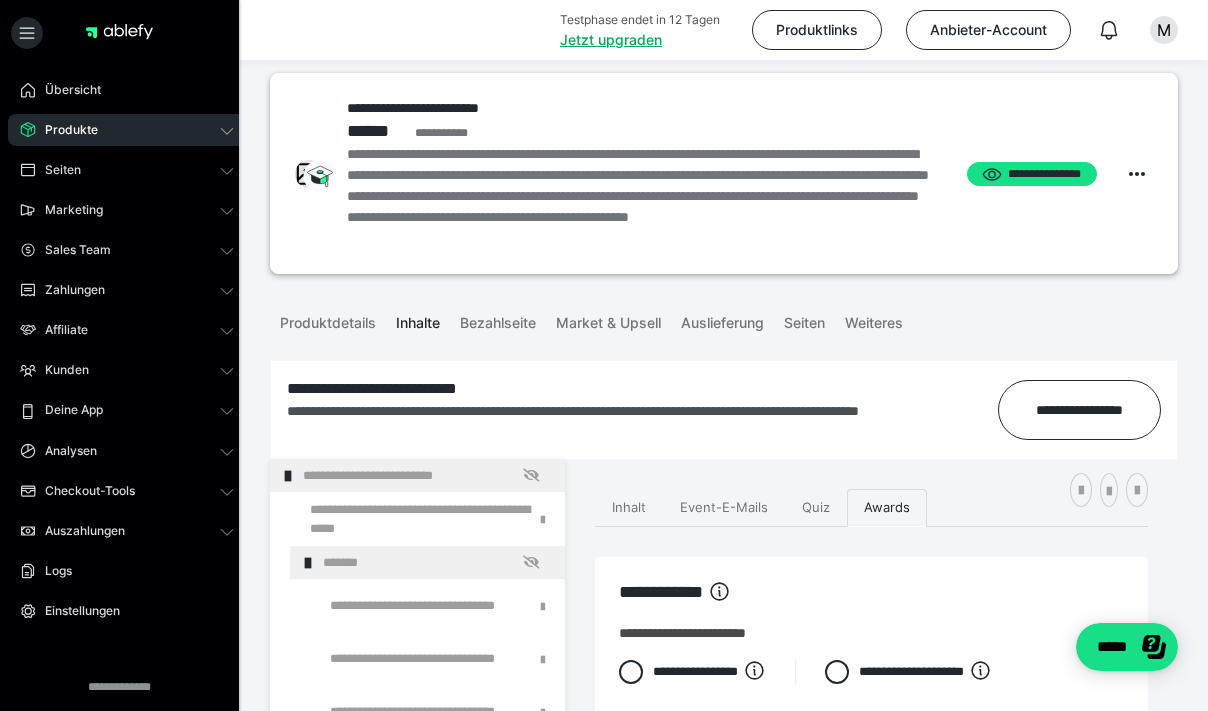 scroll, scrollTop: 7, scrollLeft: 0, axis: vertical 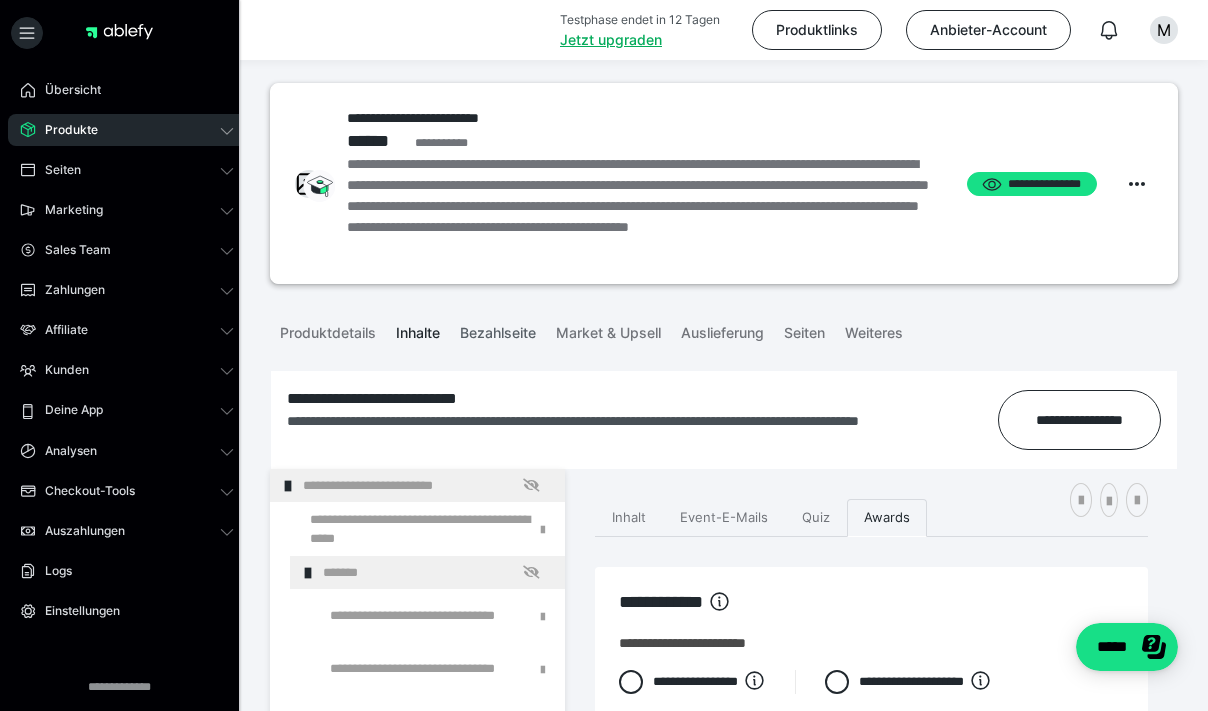 click on "Bezahlseite" at bounding box center [498, 329] 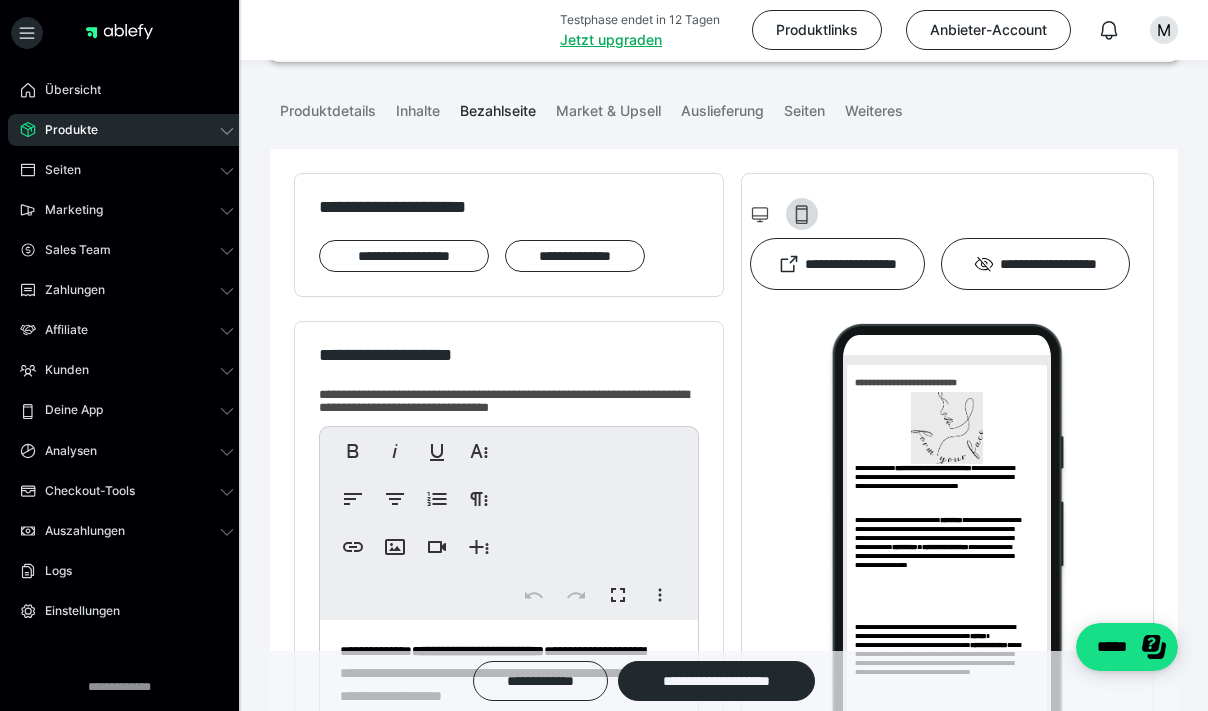 scroll, scrollTop: 230, scrollLeft: 0, axis: vertical 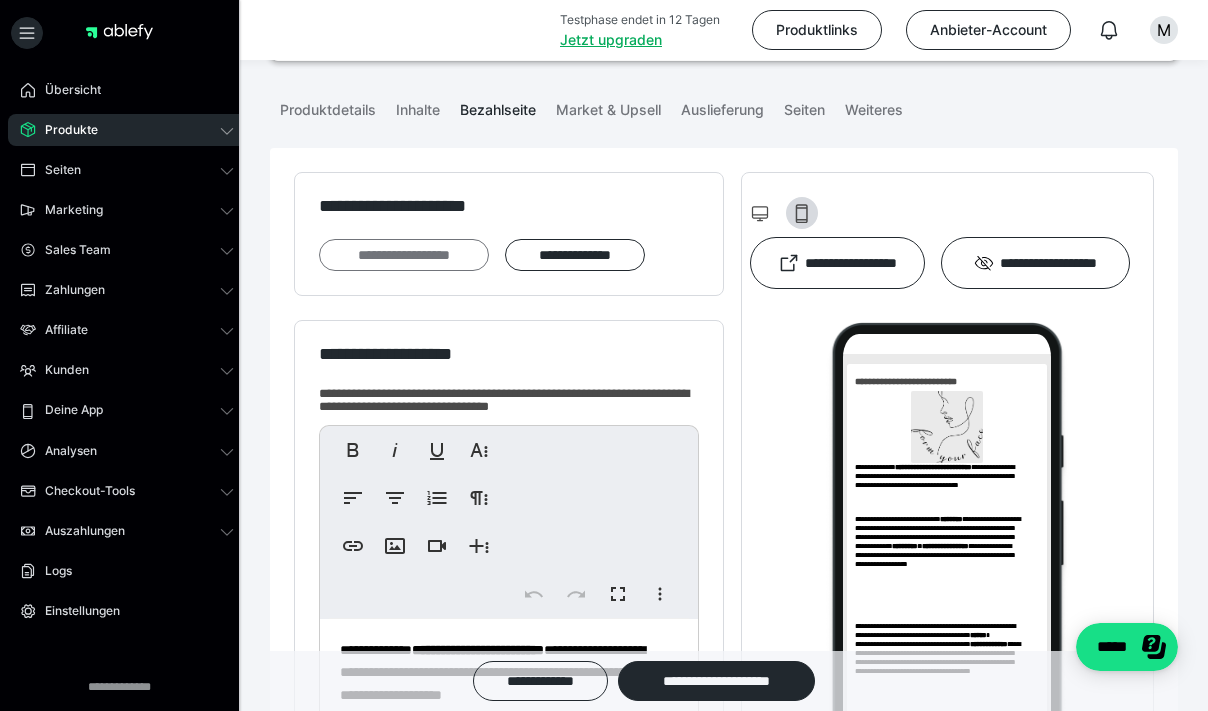 click on "**********" at bounding box center (404, 255) 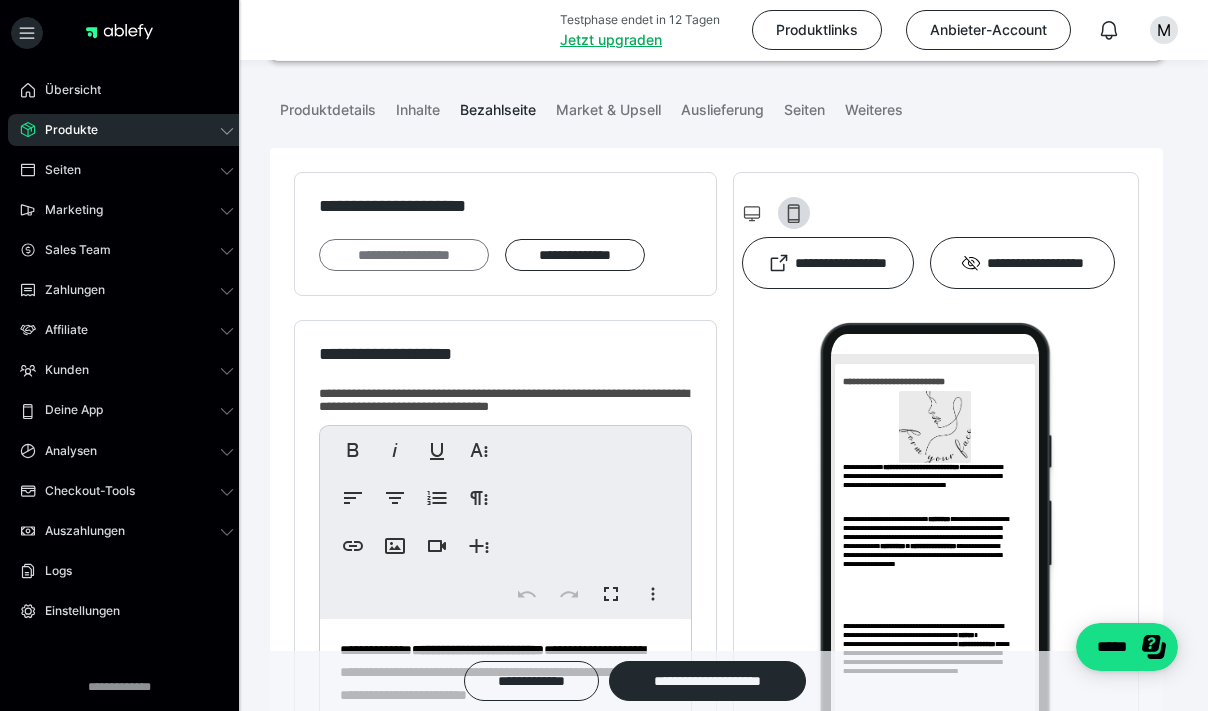 scroll, scrollTop: 0, scrollLeft: 0, axis: both 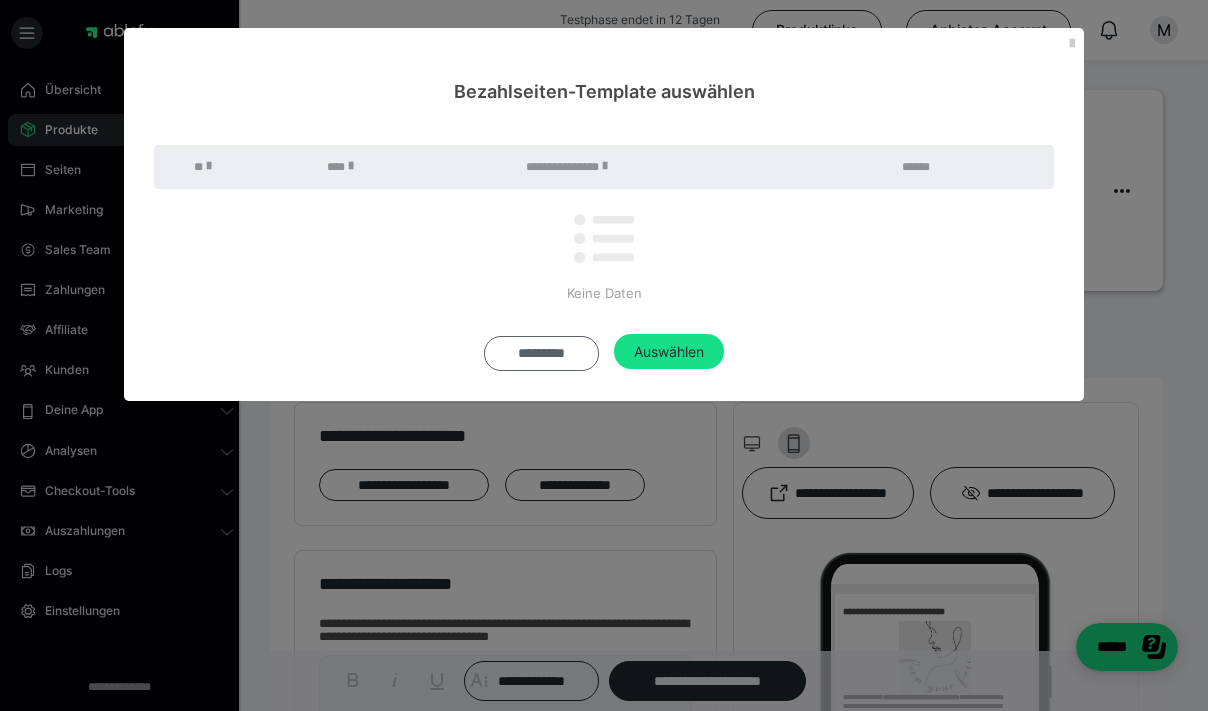 click on "*********" at bounding box center [541, 353] 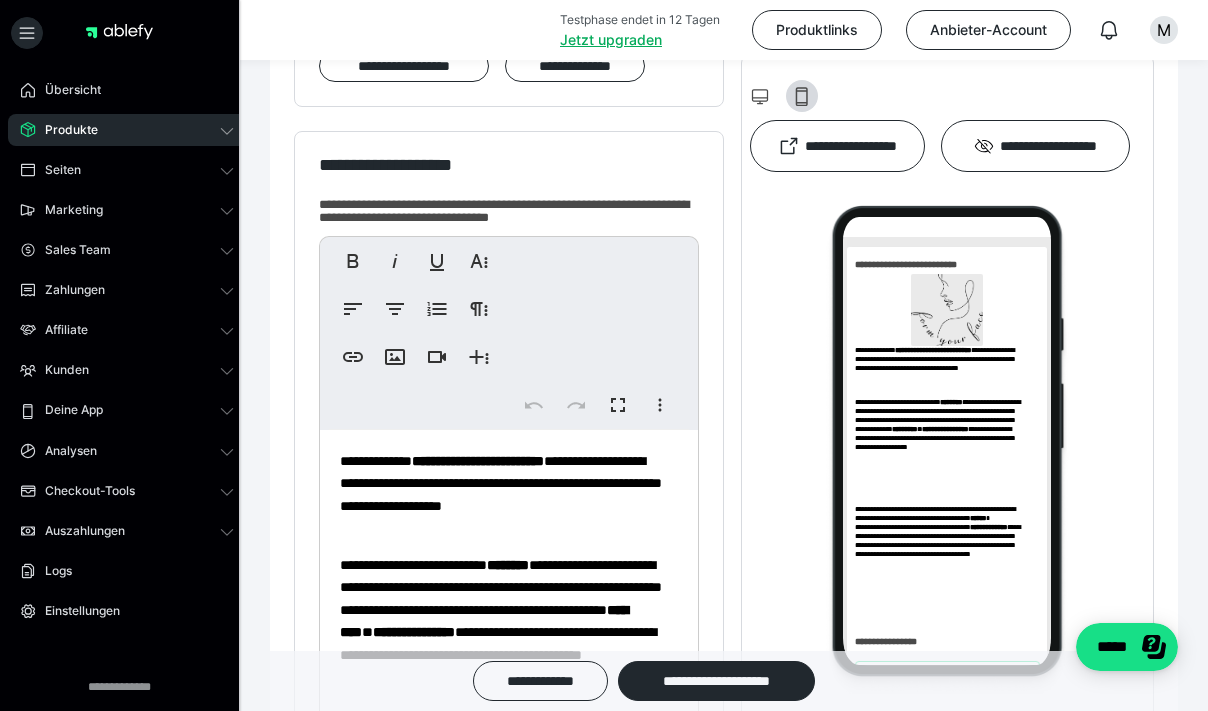 scroll, scrollTop: 422, scrollLeft: 0, axis: vertical 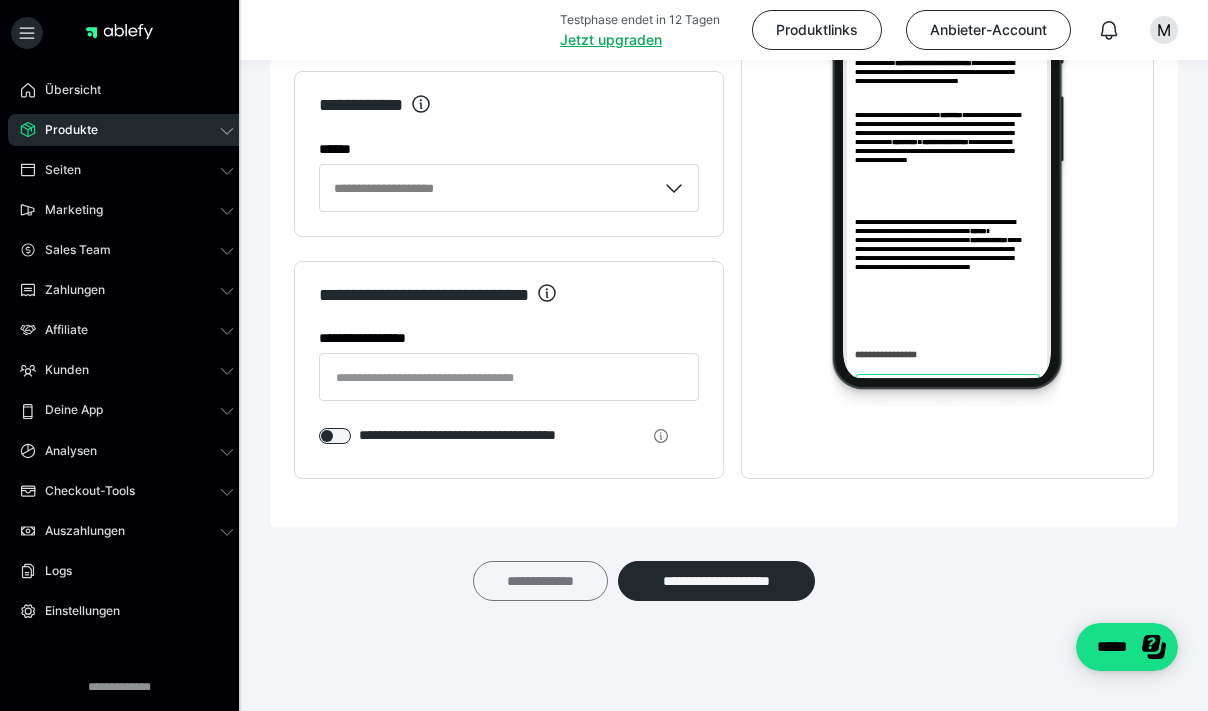 click on "**********" at bounding box center [540, 581] 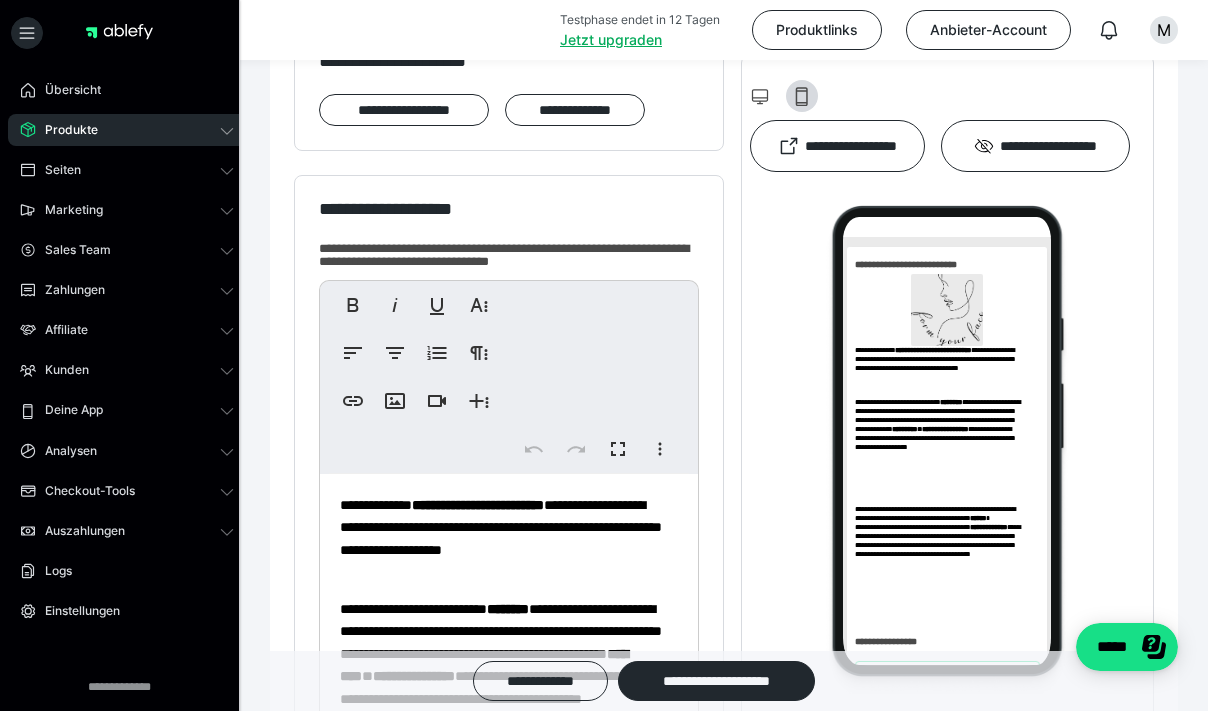 scroll, scrollTop: 376, scrollLeft: 0, axis: vertical 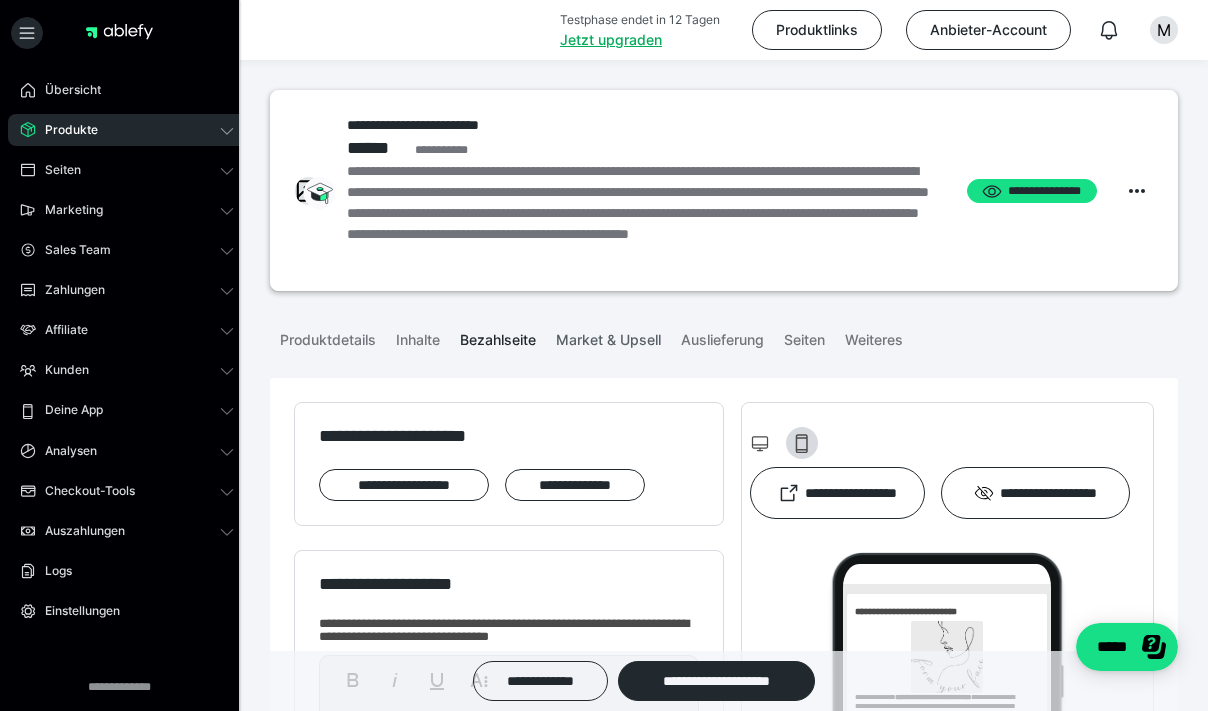 click on "Market & Upsell" at bounding box center [608, 336] 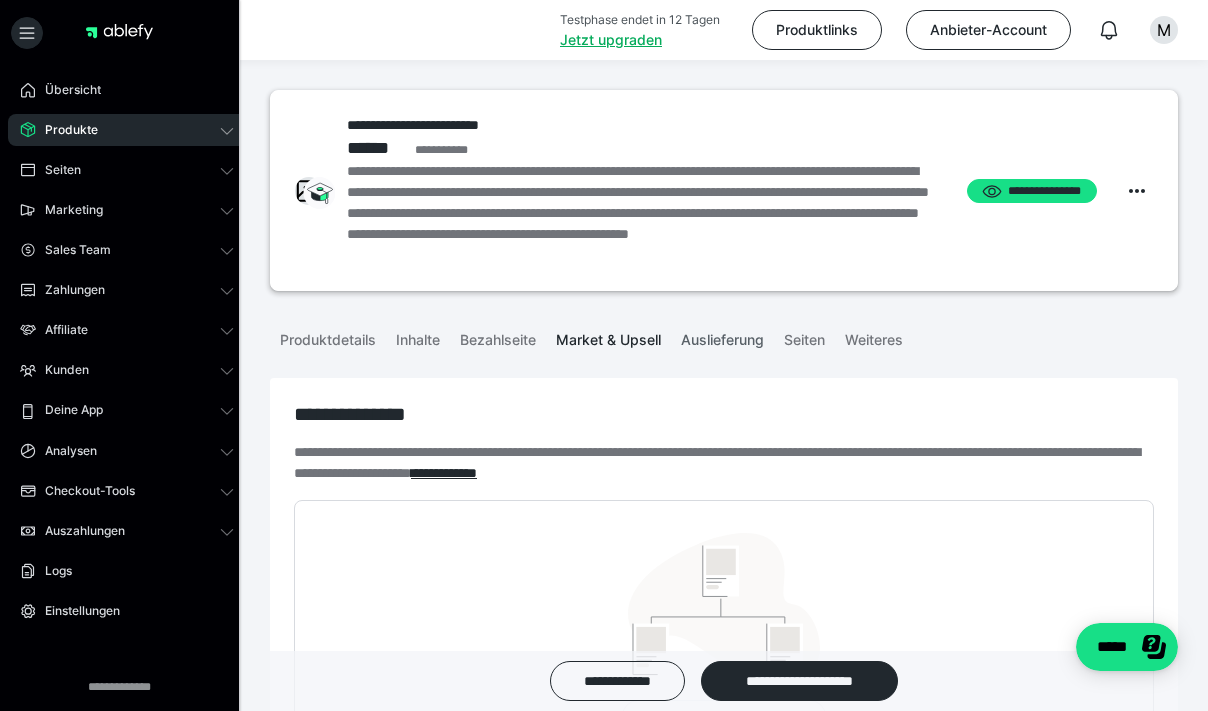 scroll, scrollTop: 0, scrollLeft: 0, axis: both 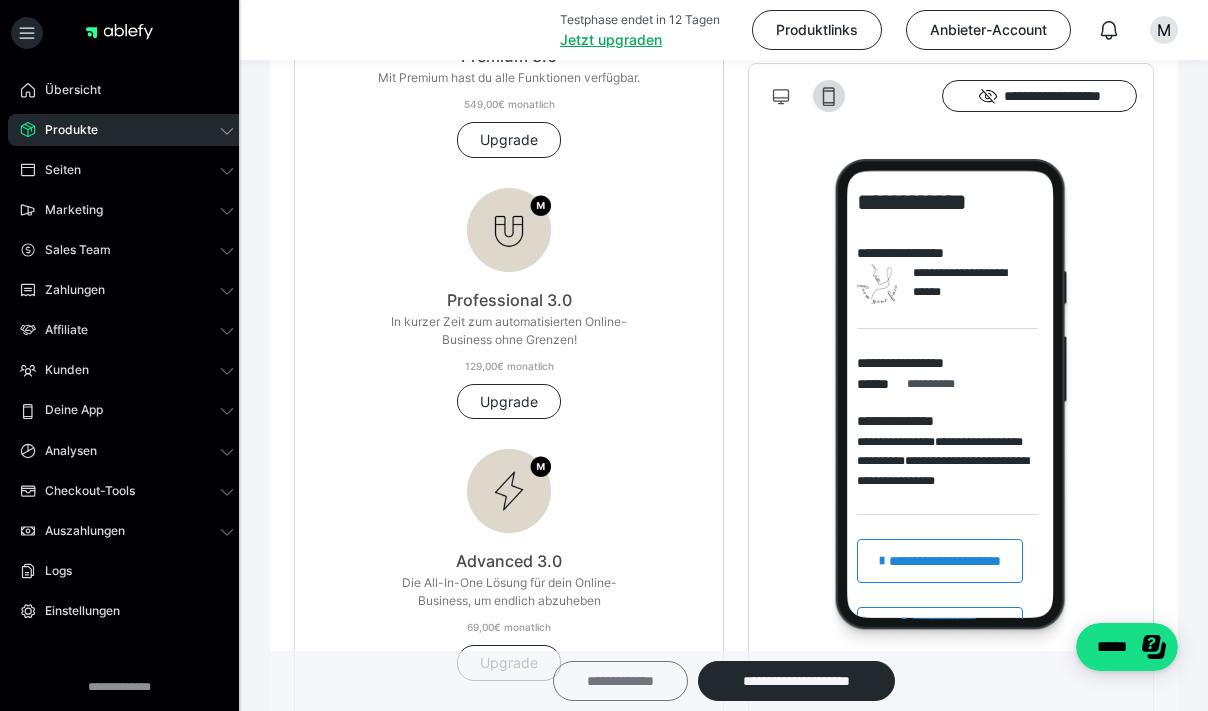 click on "**********" at bounding box center [620, 681] 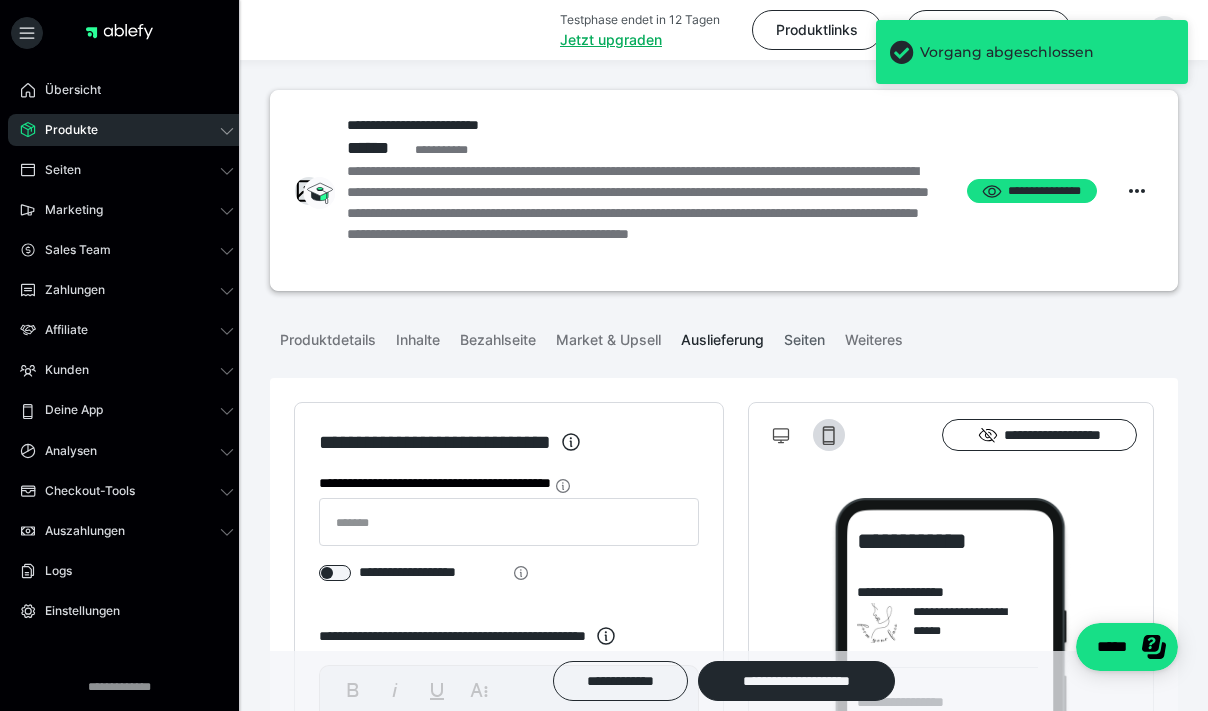click on "Seiten" at bounding box center [804, 336] 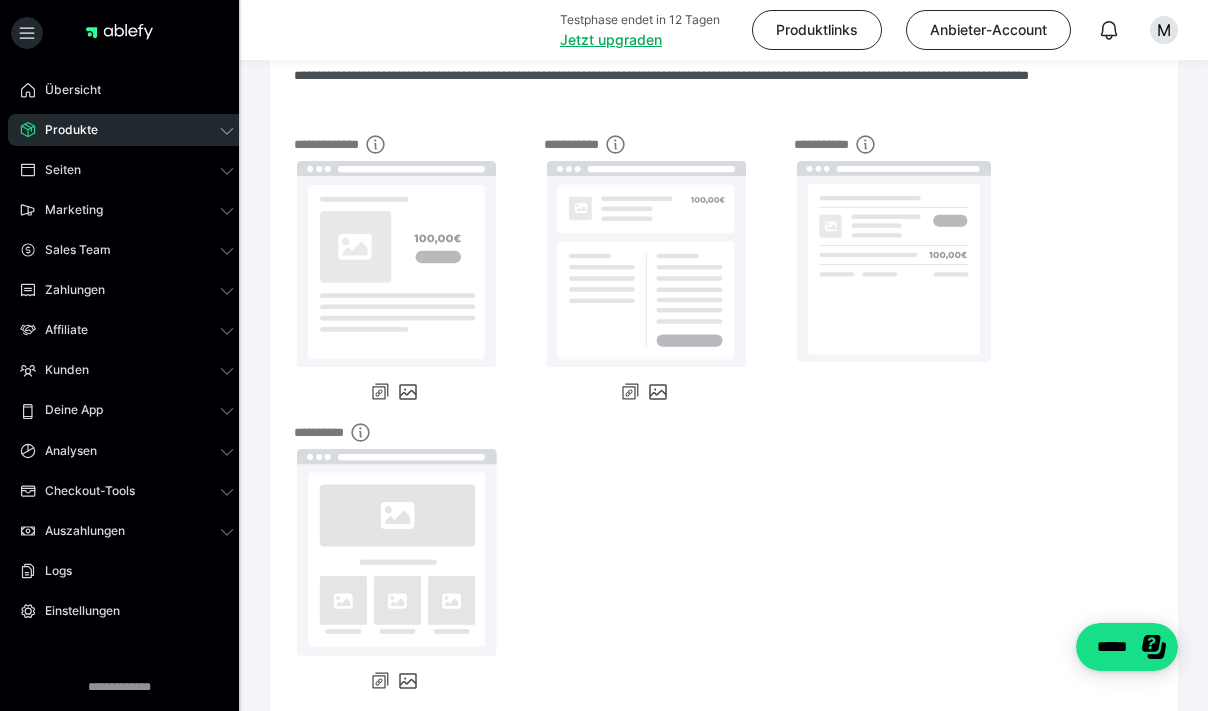 scroll, scrollTop: 430, scrollLeft: 0, axis: vertical 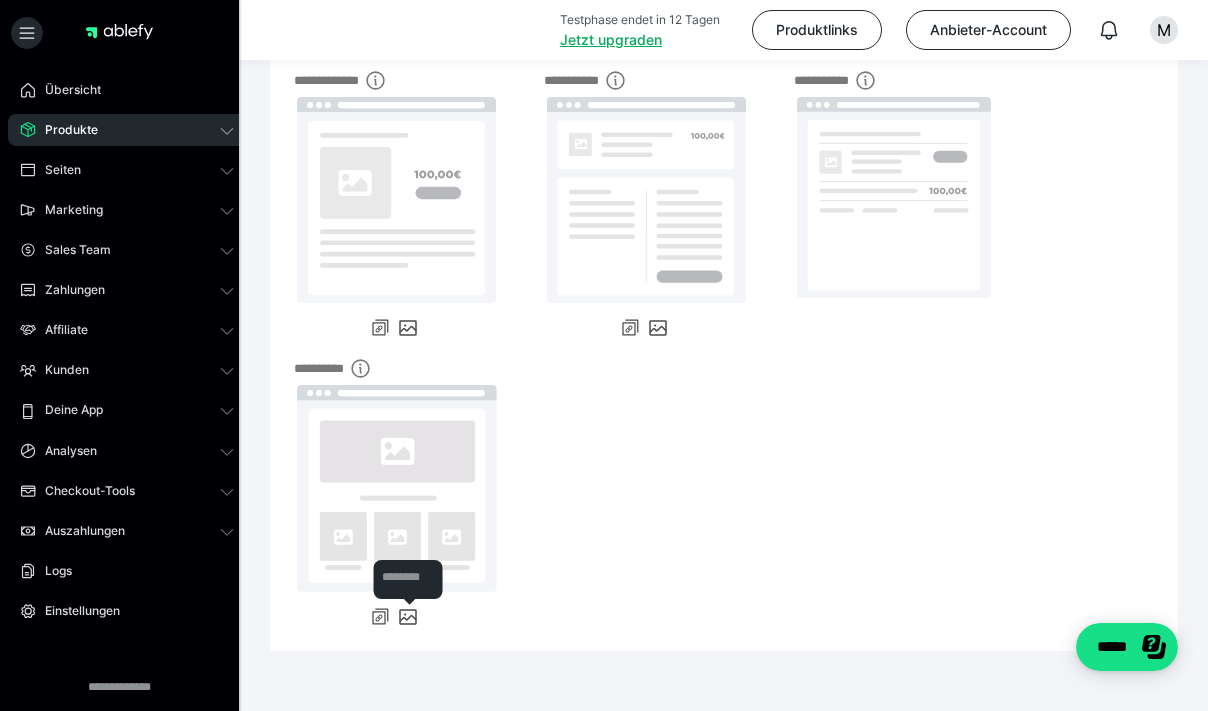 click 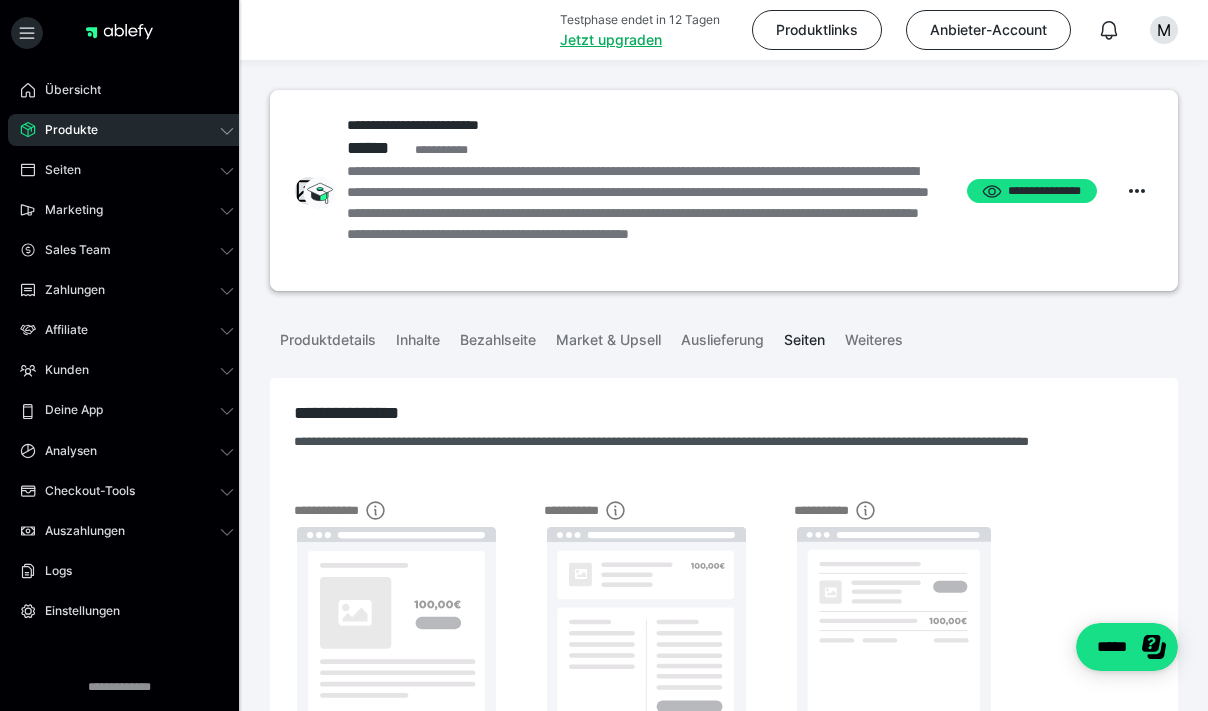 scroll, scrollTop: 0, scrollLeft: 0, axis: both 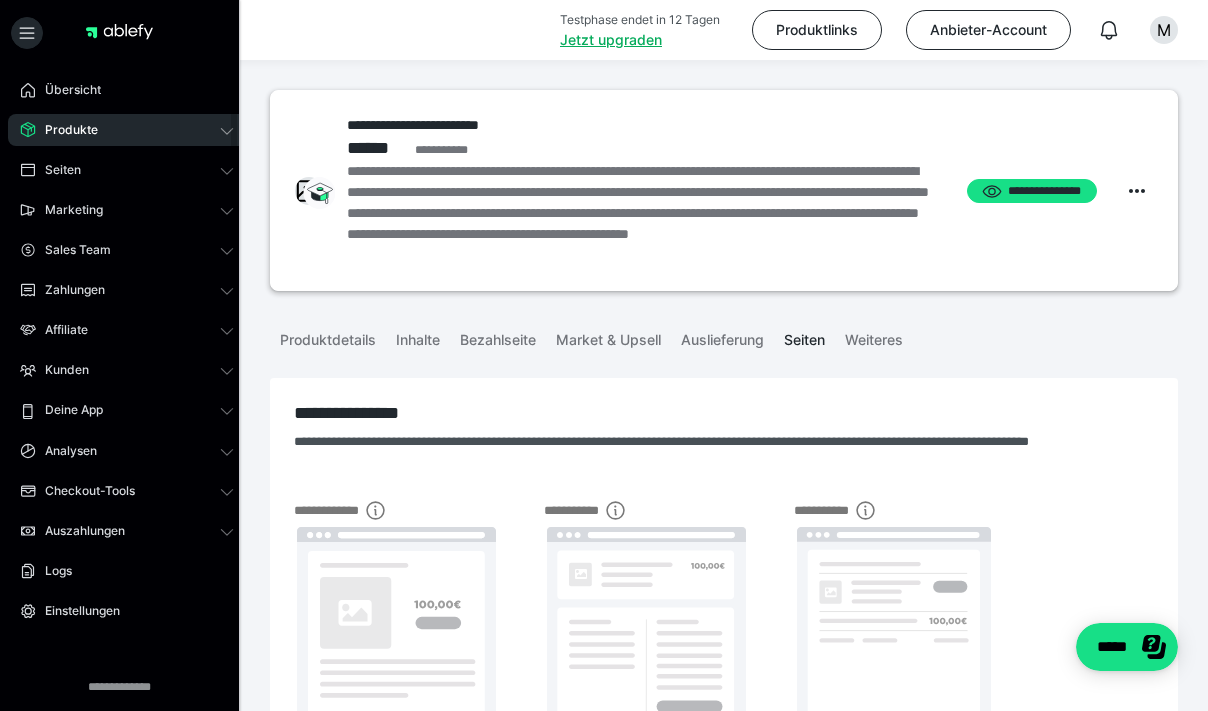 click 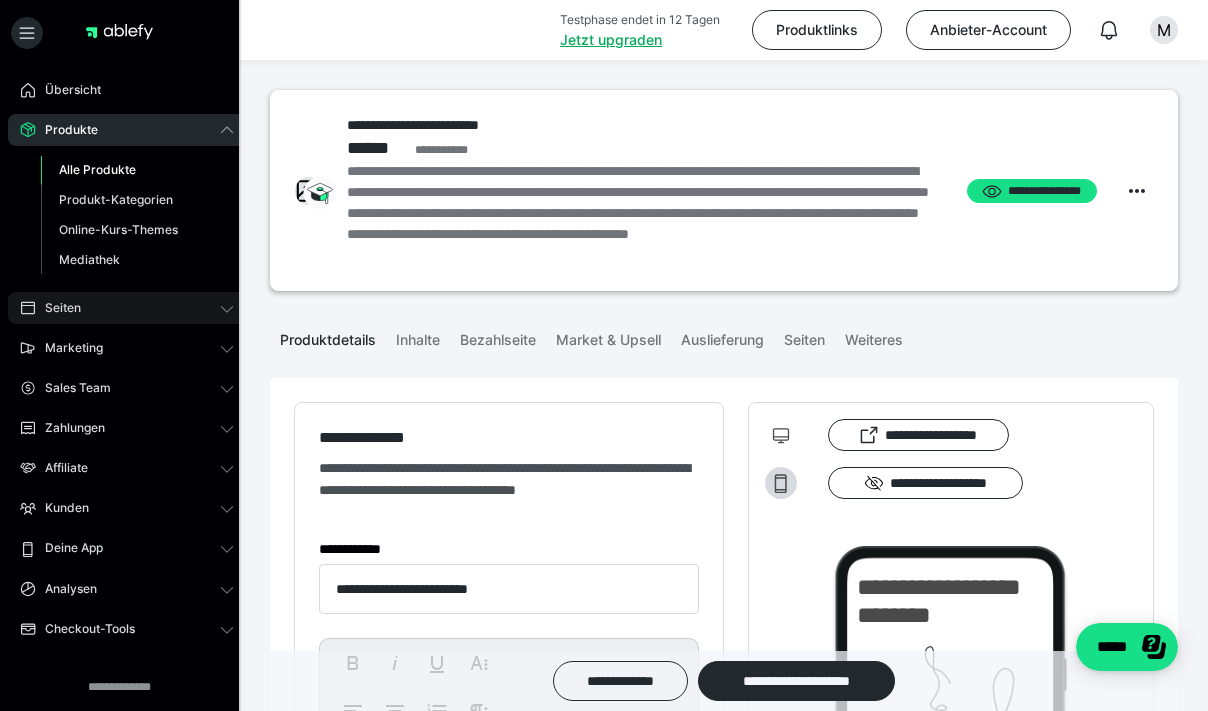click 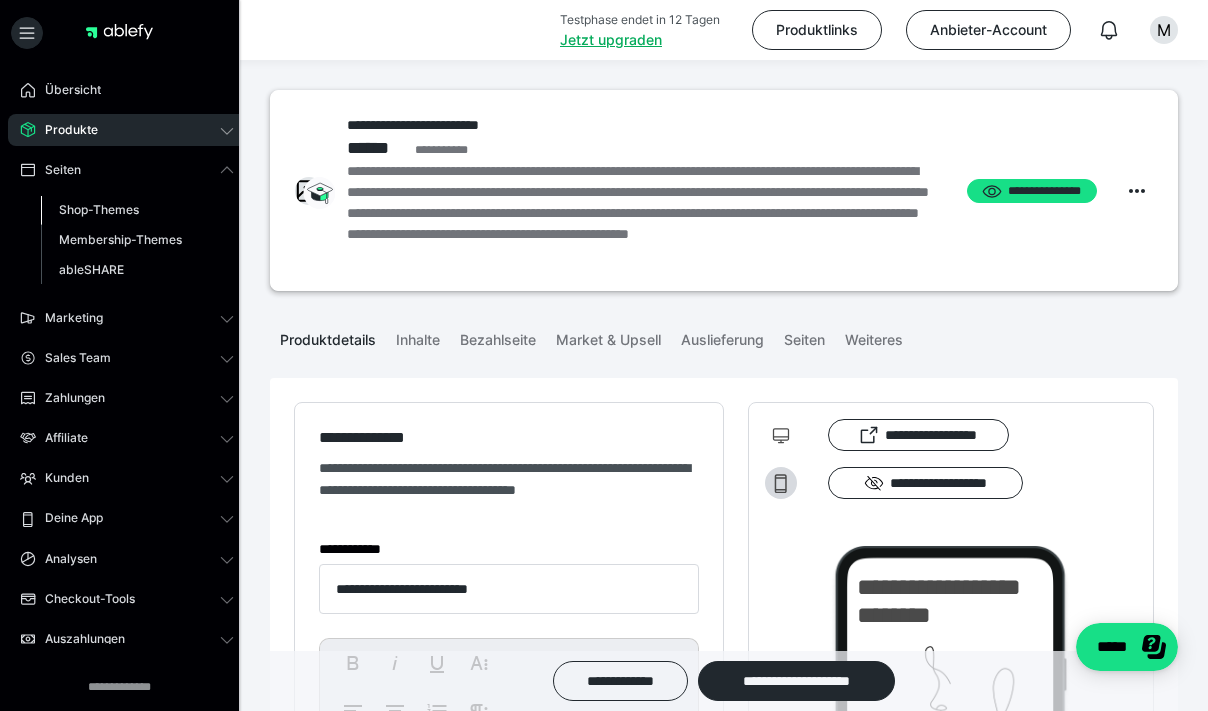 click on "Shop-Themes" at bounding box center (99, 209) 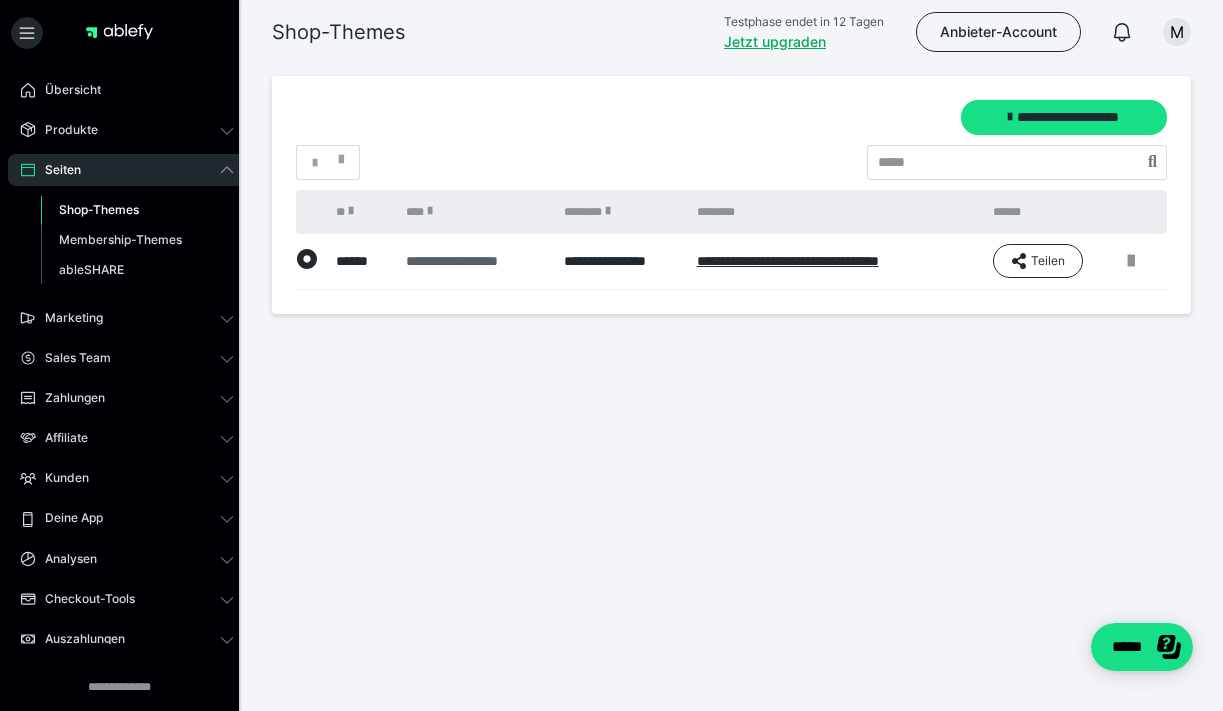 click on "**********" at bounding box center [474, 261] 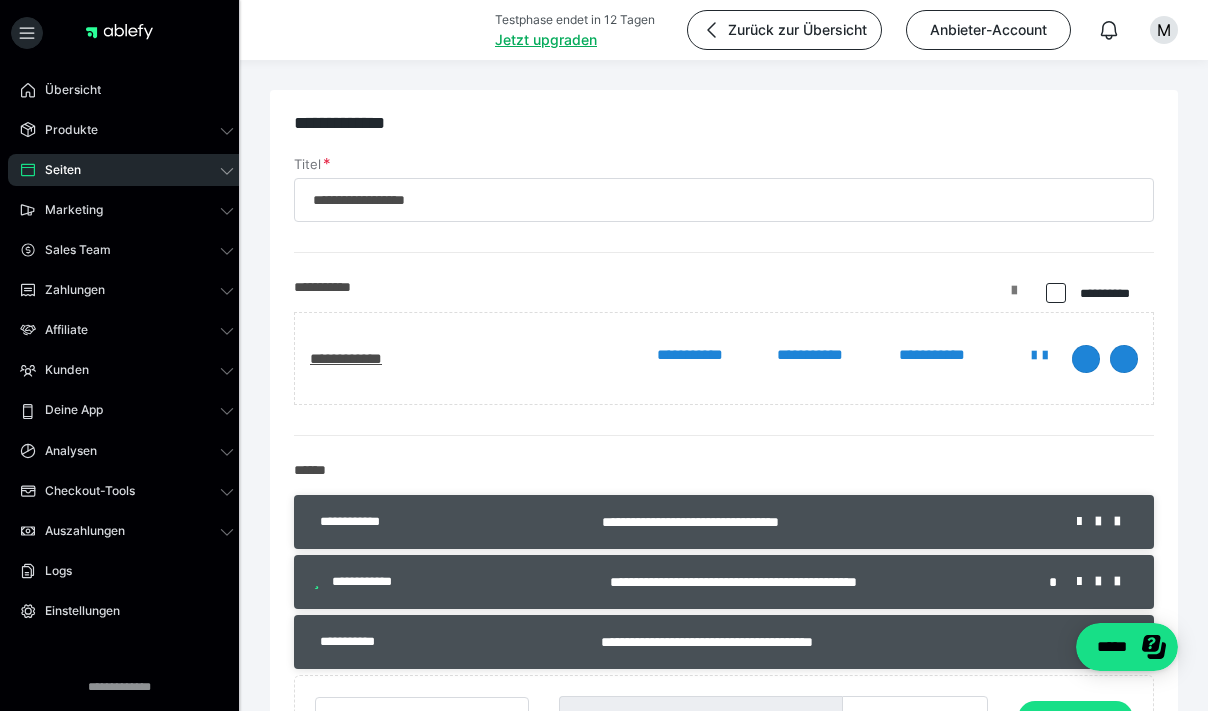 click at bounding box center [1014, 298] 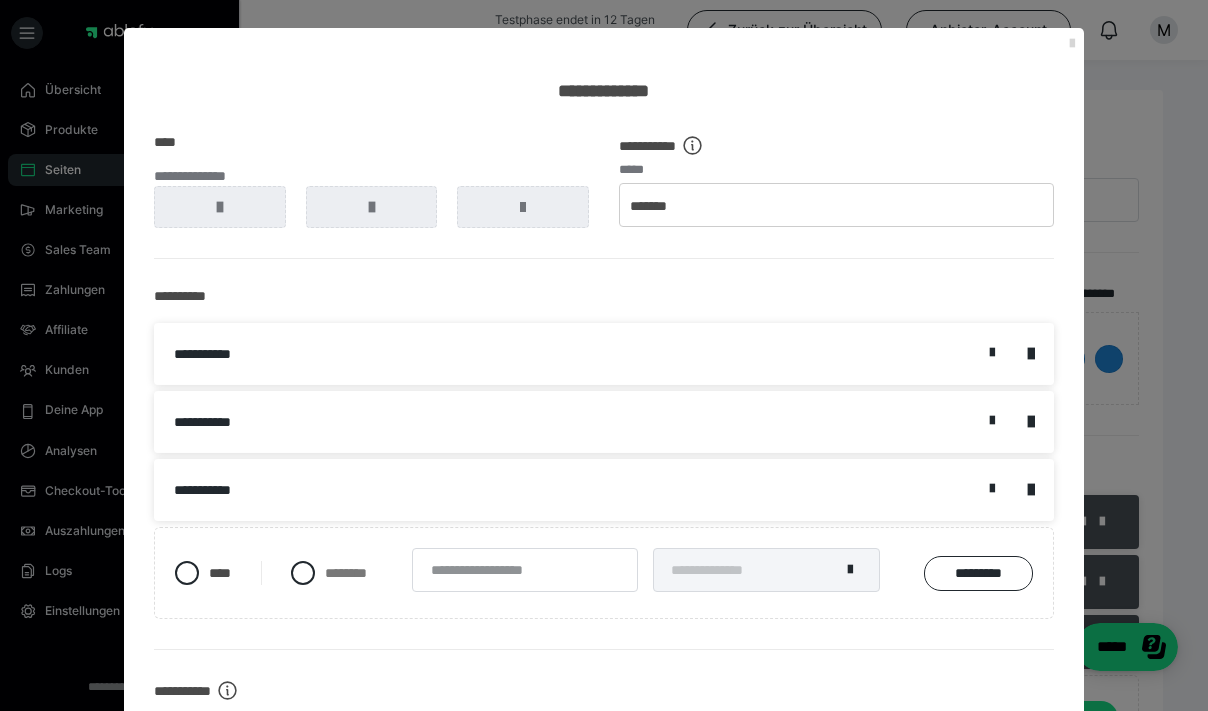 click at bounding box center [1072, 44] 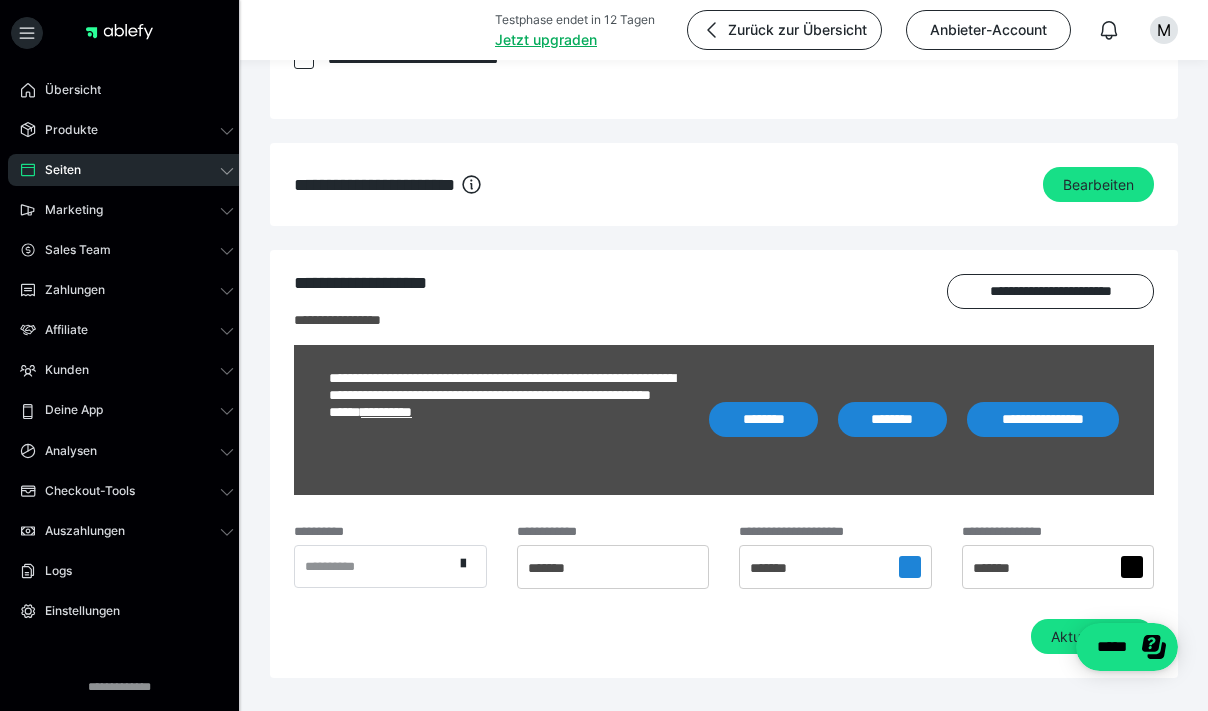 scroll, scrollTop: 1366, scrollLeft: 0, axis: vertical 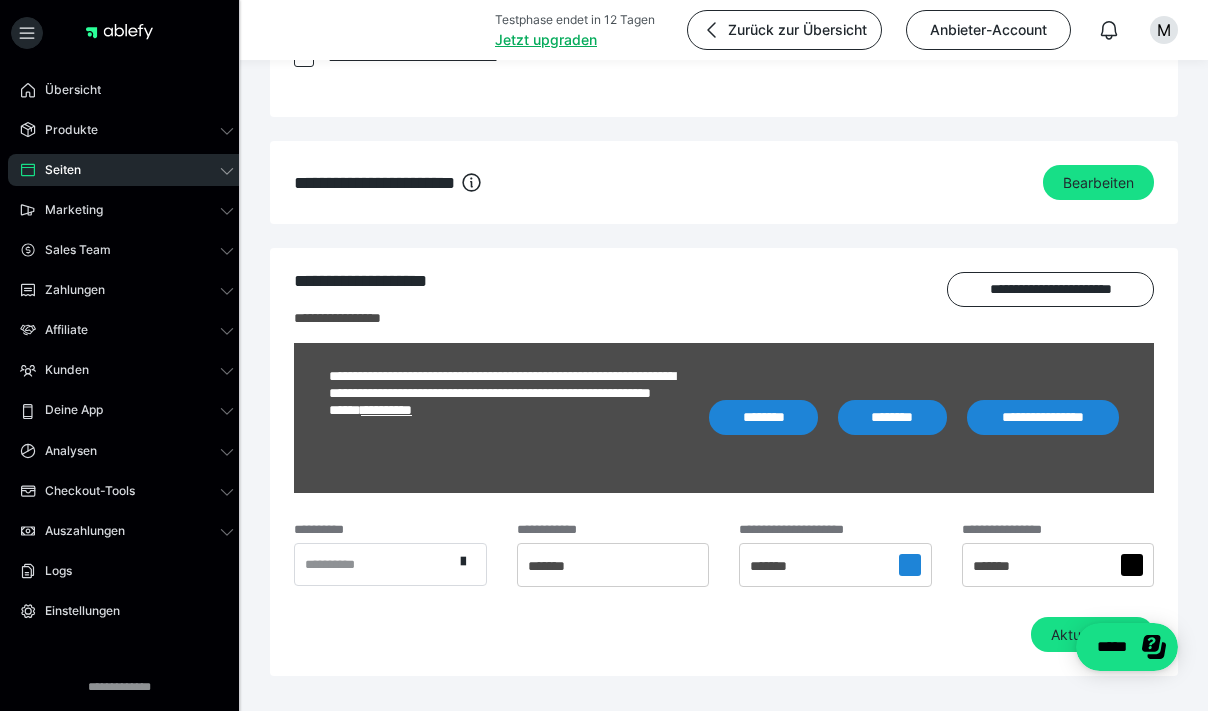 click at bounding box center (910, 565) 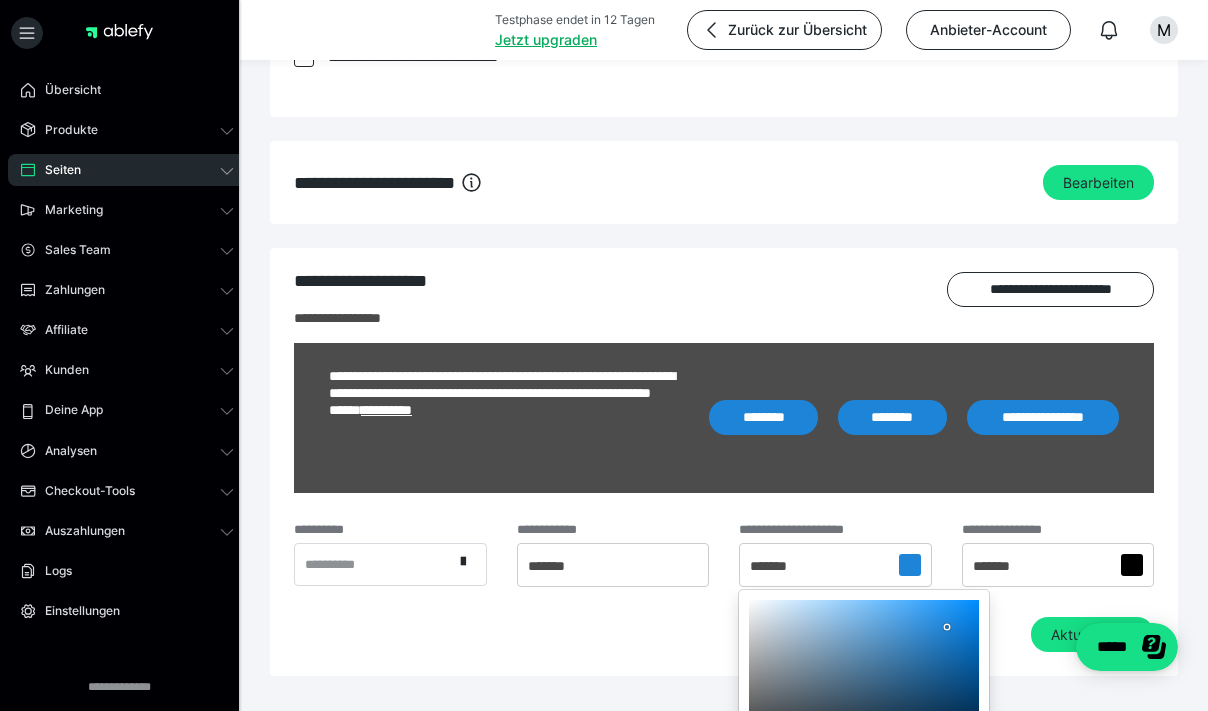 click at bounding box center [604, 355] 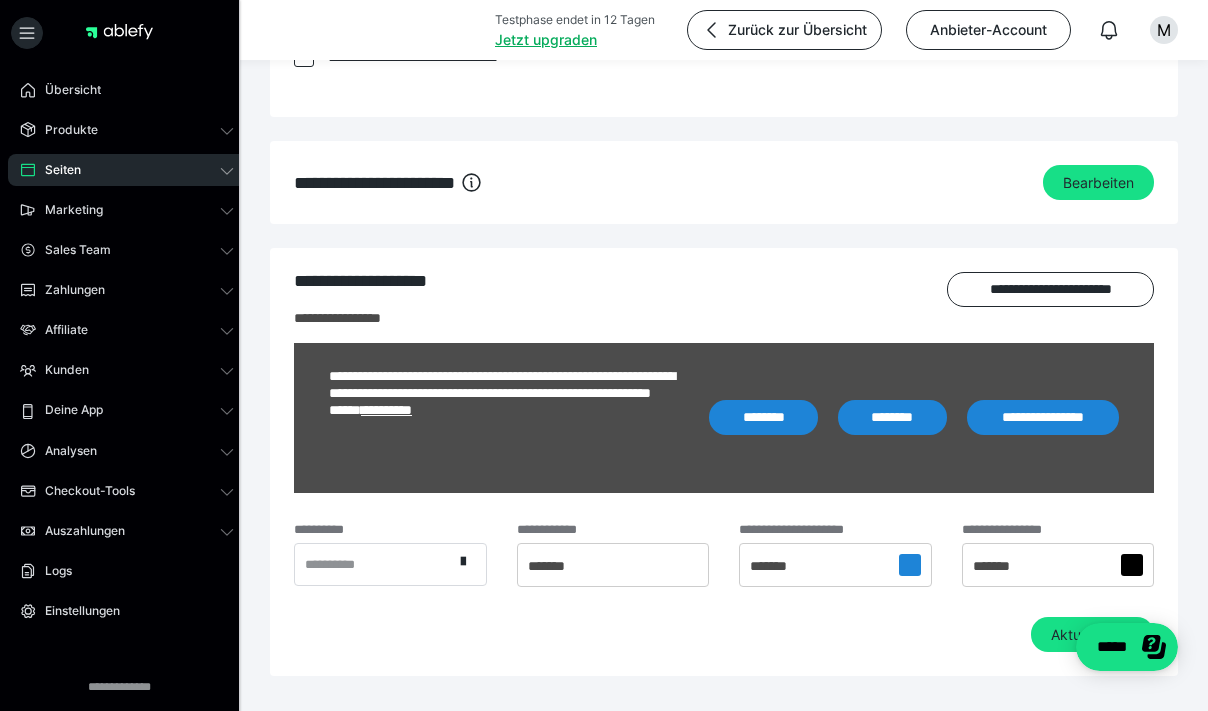 click on "*******" at bounding box center (835, 565) 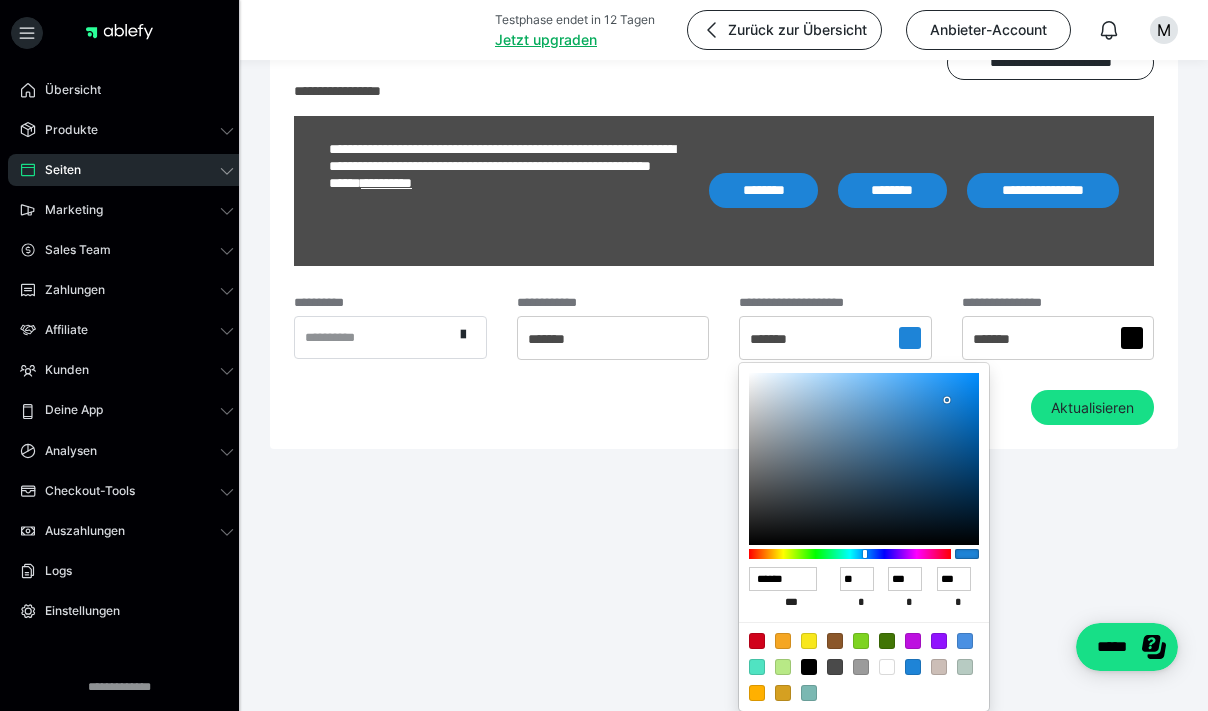scroll, scrollTop: 1607, scrollLeft: 0, axis: vertical 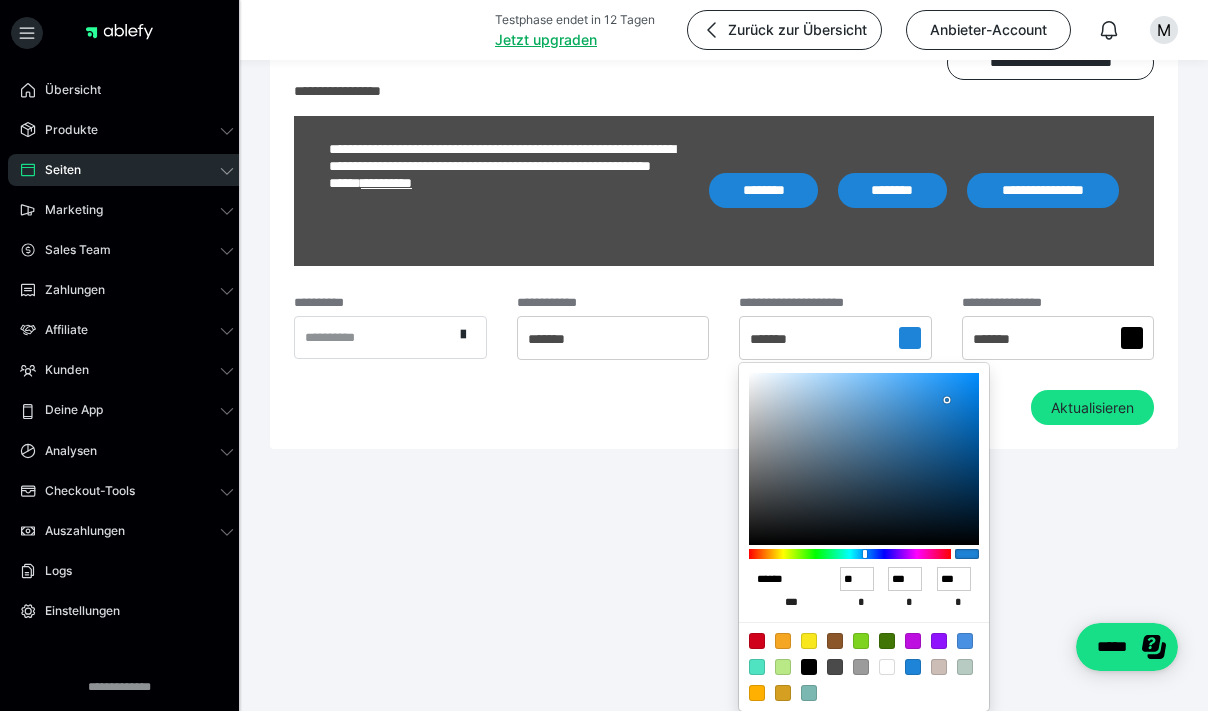 click on "******" at bounding box center [783, 579] 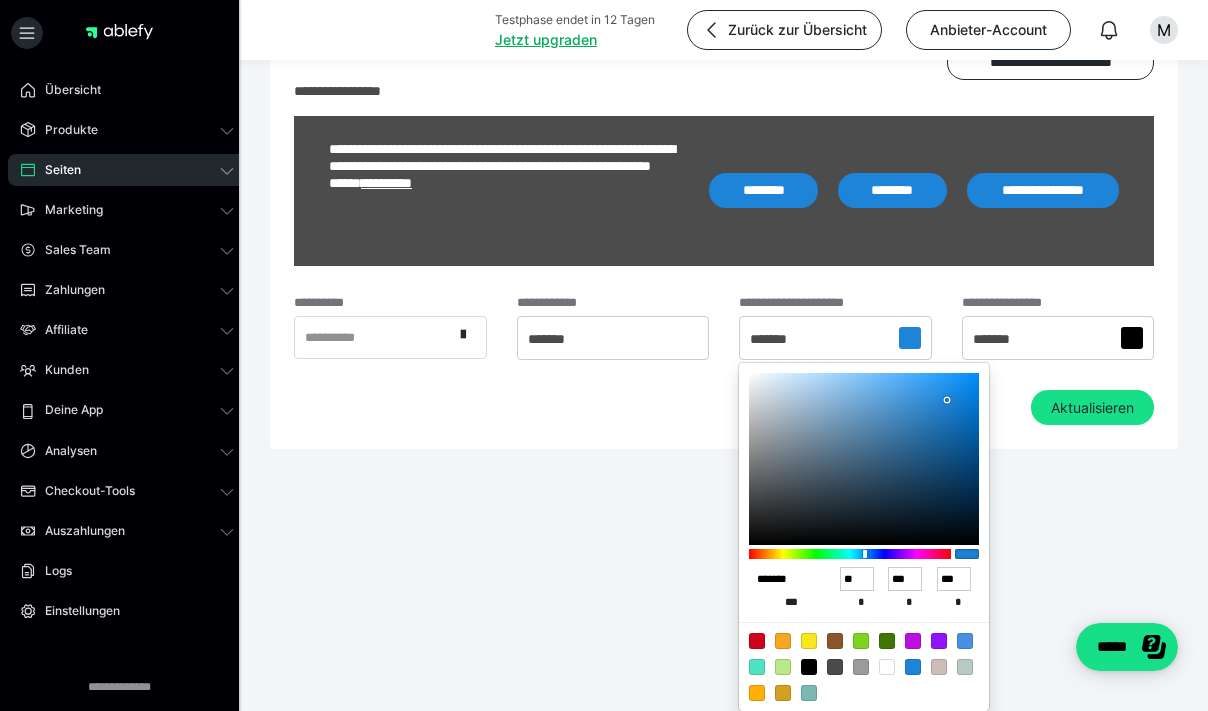 type on "***" 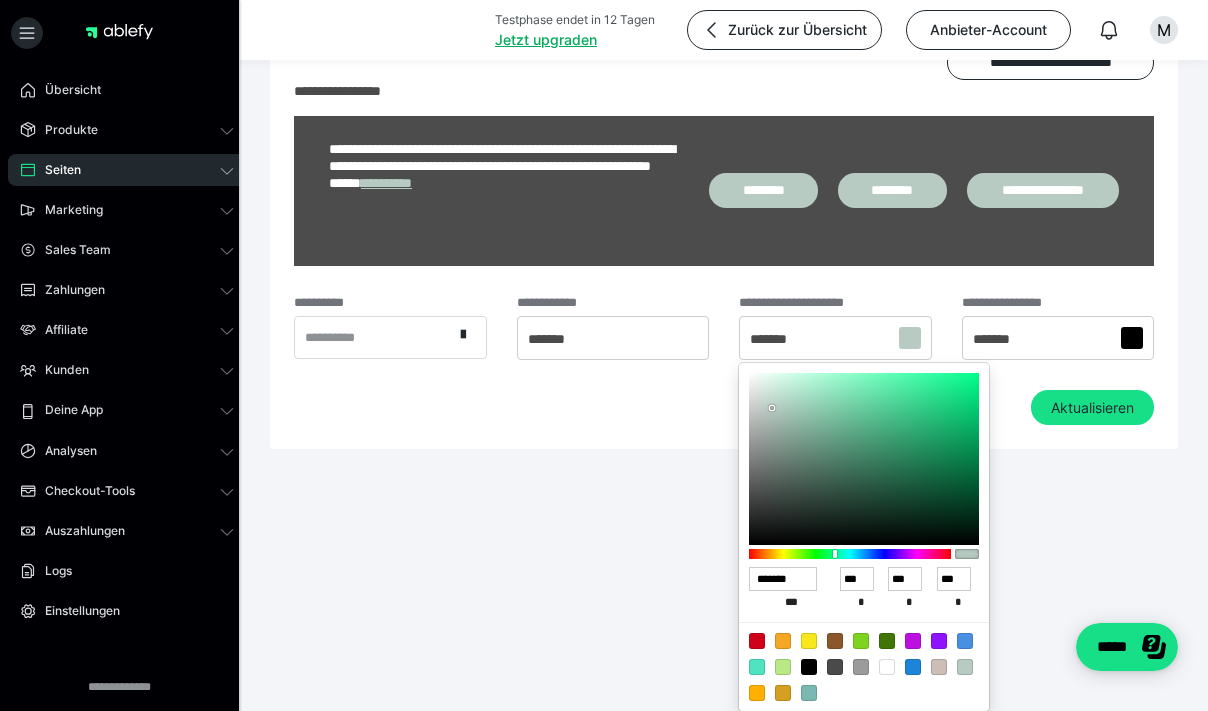 type on "******" 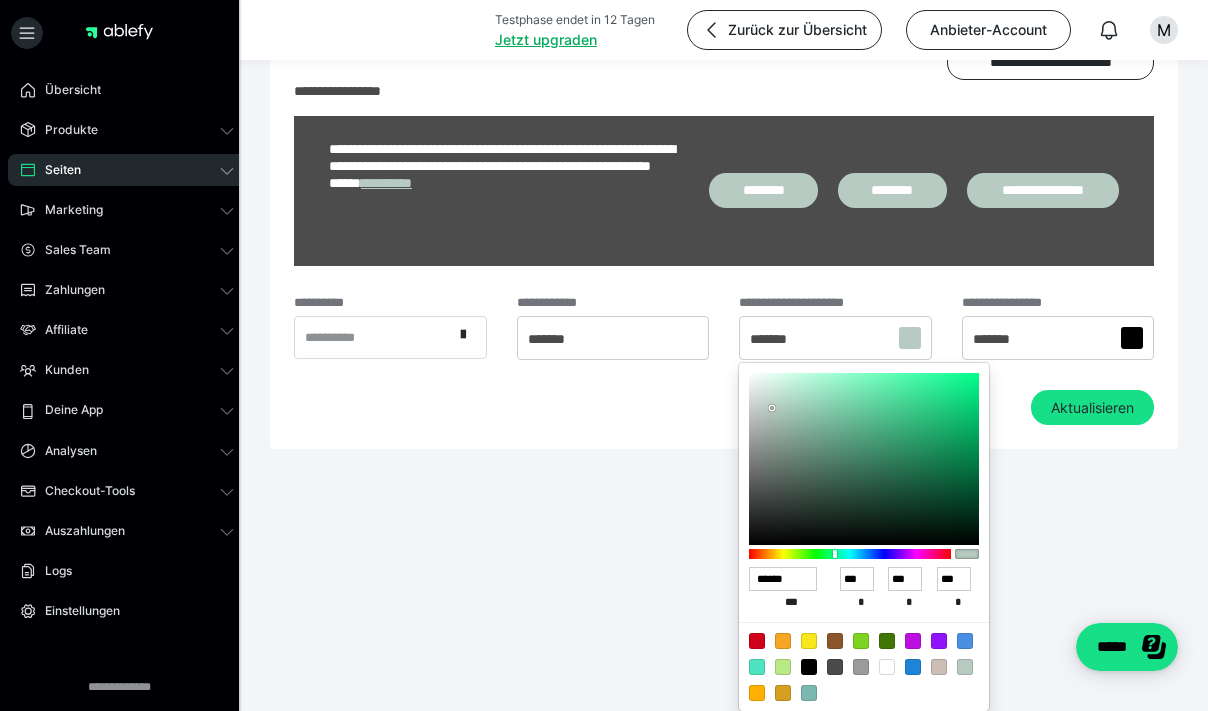 click at bounding box center [604, 355] 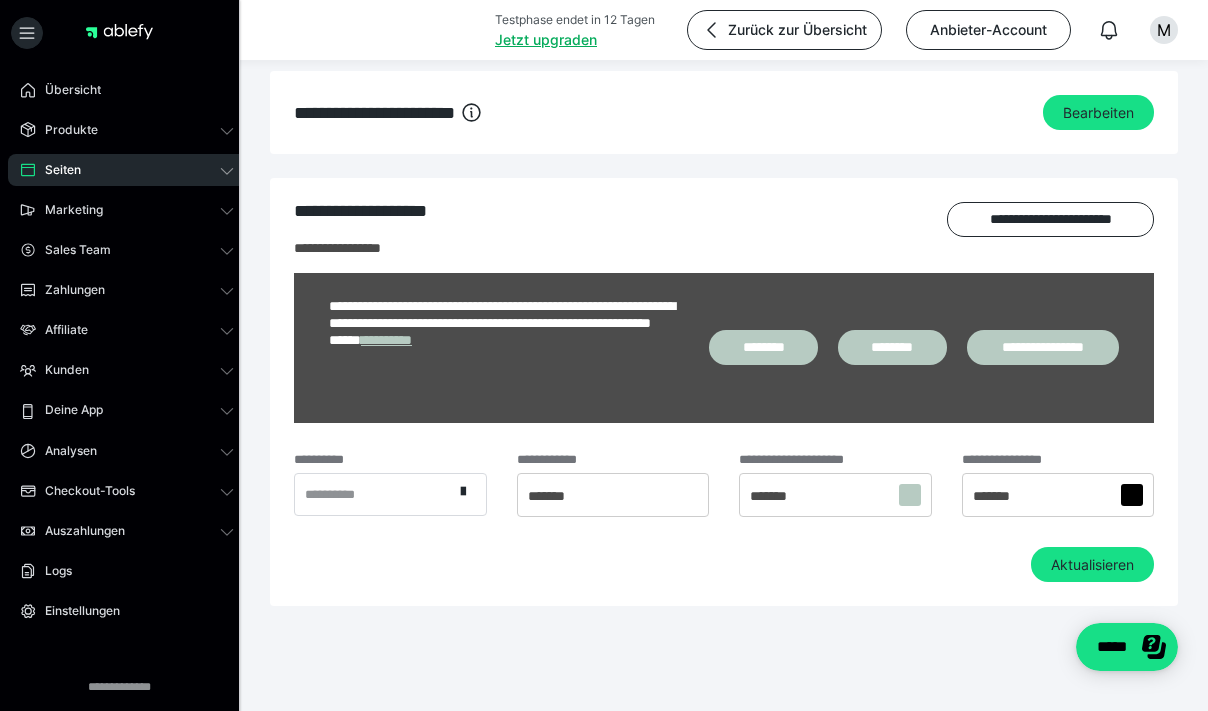 scroll, scrollTop: 1435, scrollLeft: 0, axis: vertical 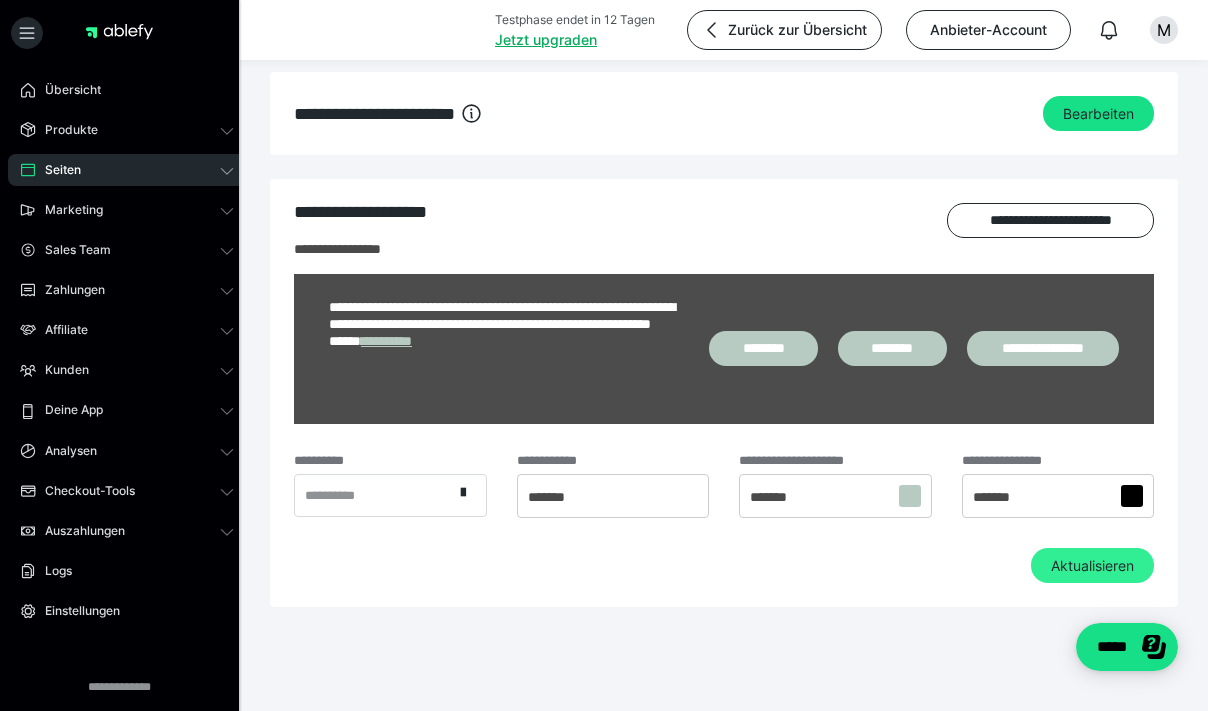 click on "Aktualisieren" at bounding box center [1092, 566] 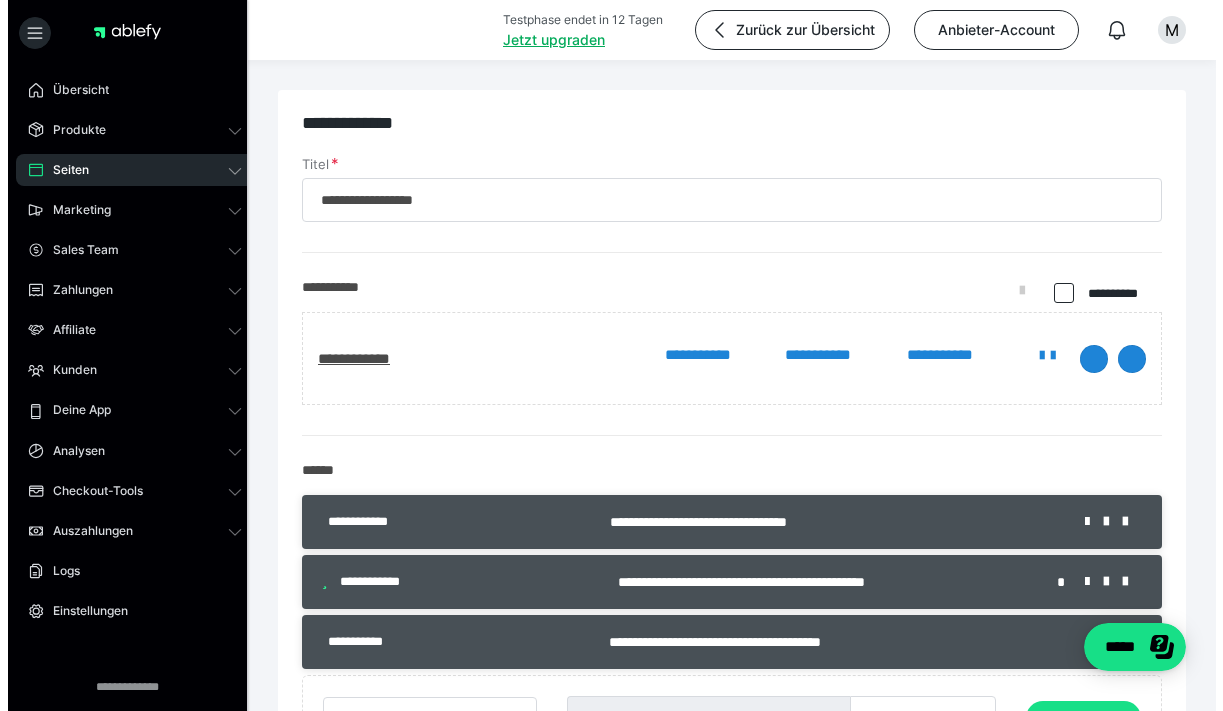 scroll, scrollTop: 0, scrollLeft: 0, axis: both 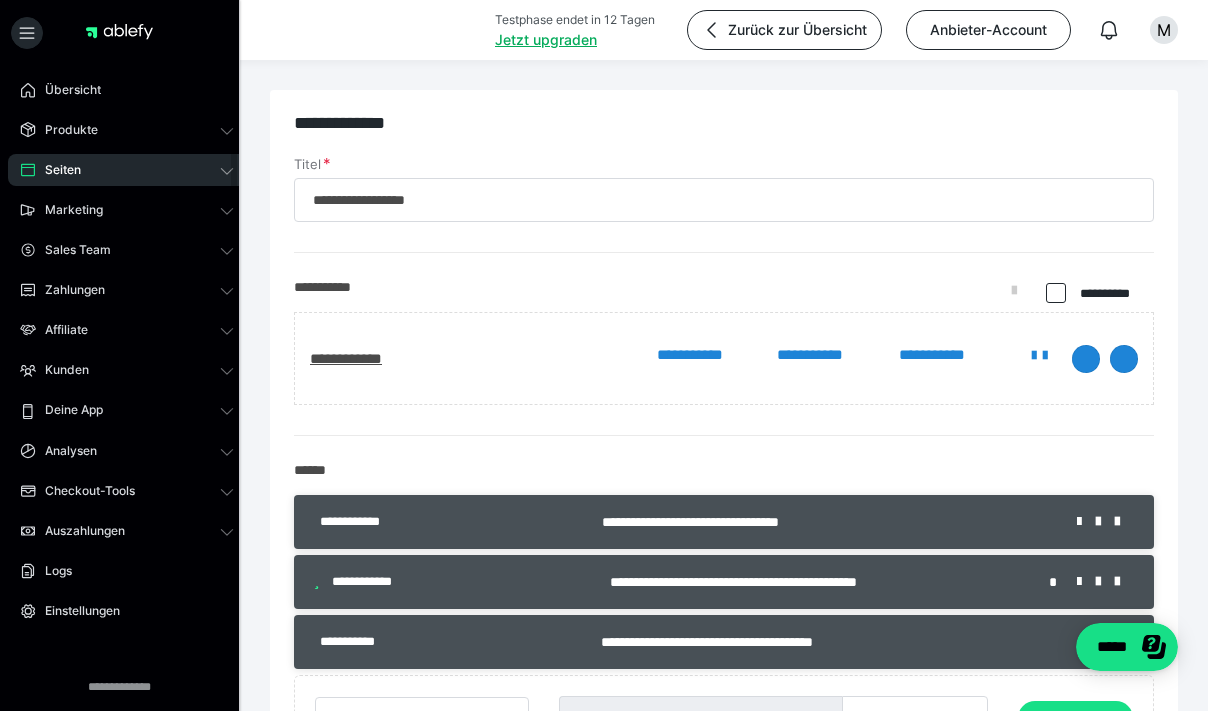 click on "Seiten" at bounding box center [127, 170] 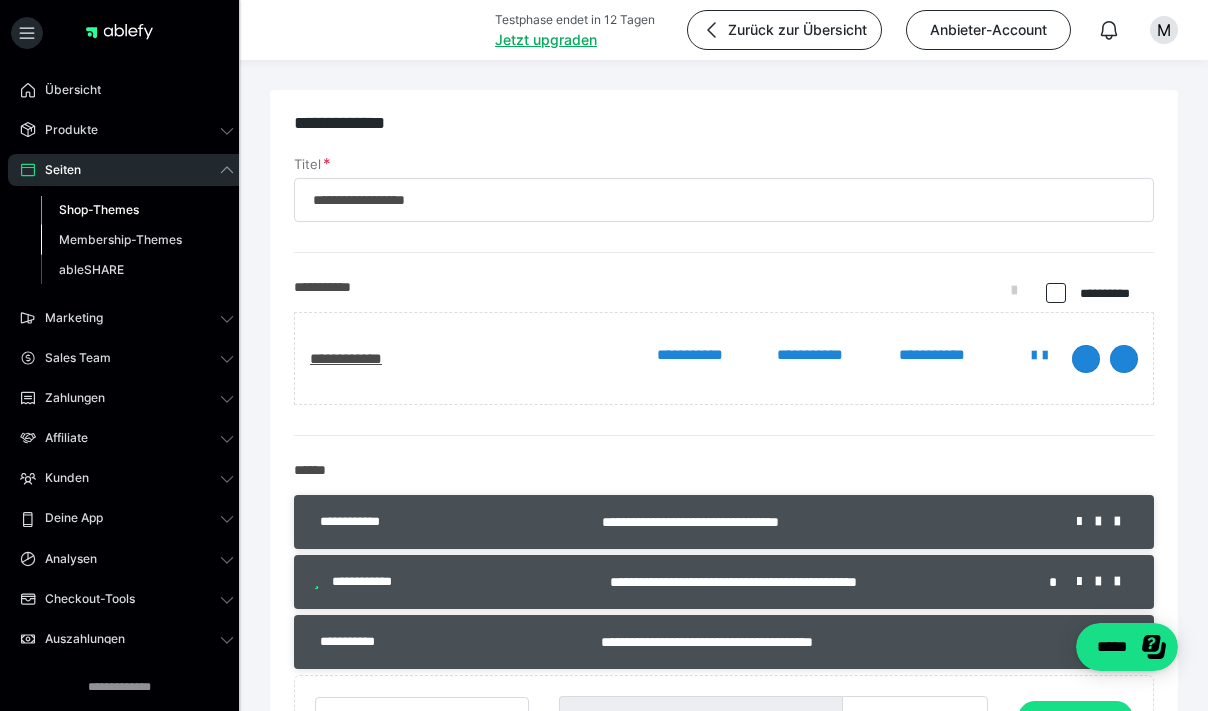 click on "Membership-Themes" at bounding box center (120, 239) 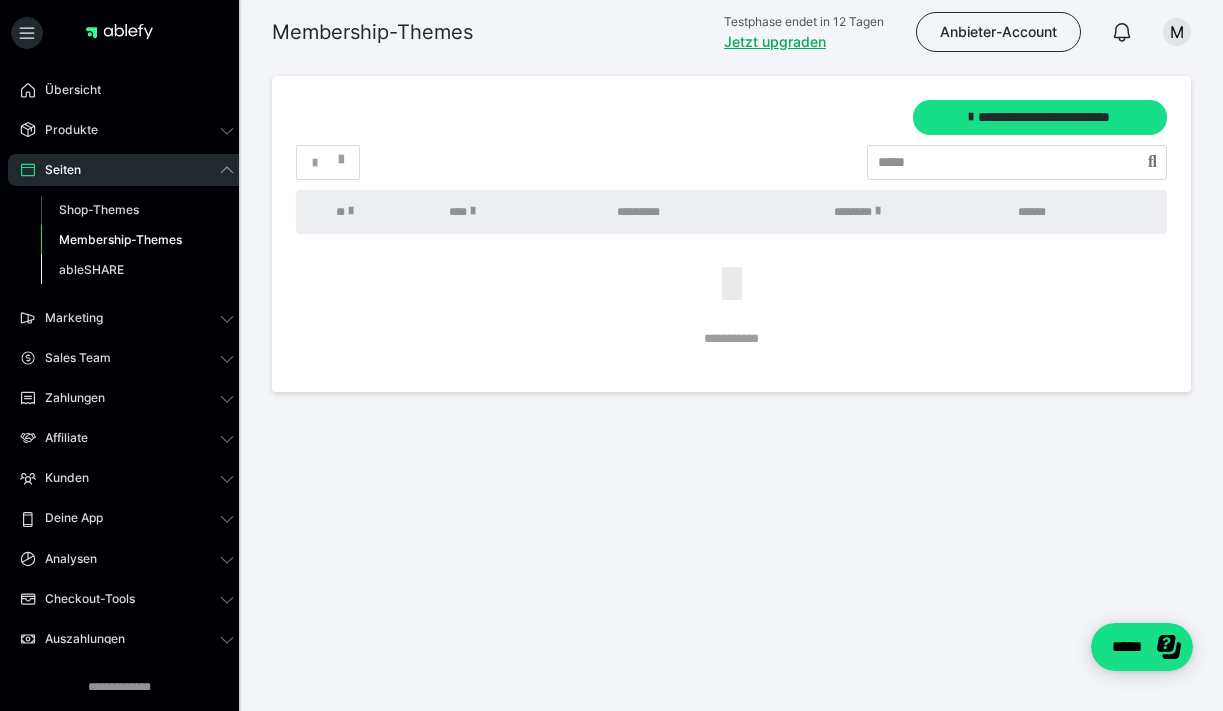 click on "ableSHARE" at bounding box center (91, 269) 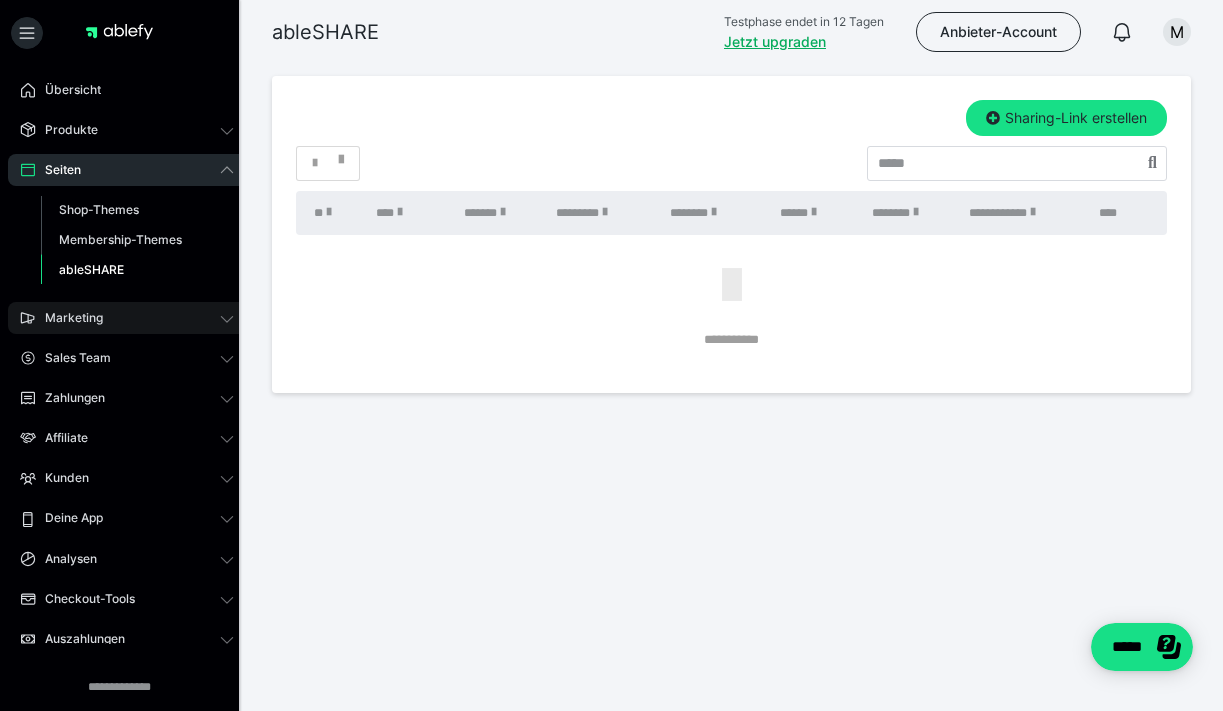 click on "Marketing" at bounding box center [67, 318] 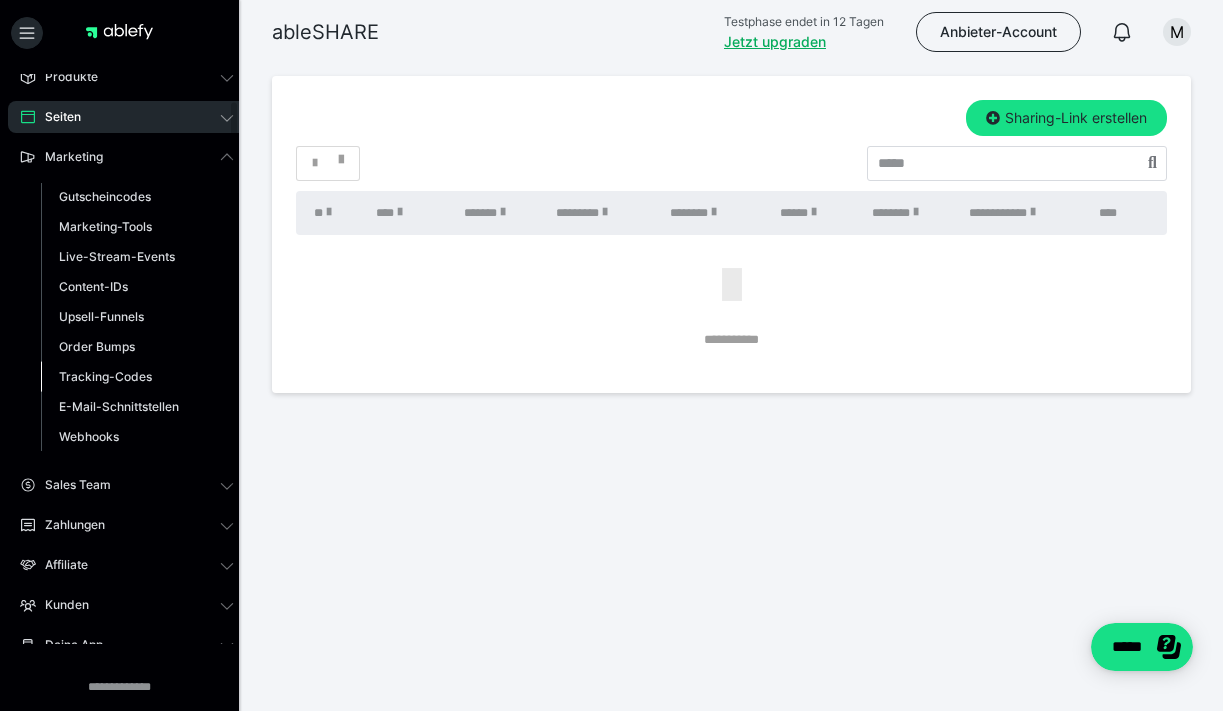 scroll, scrollTop: 60, scrollLeft: 0, axis: vertical 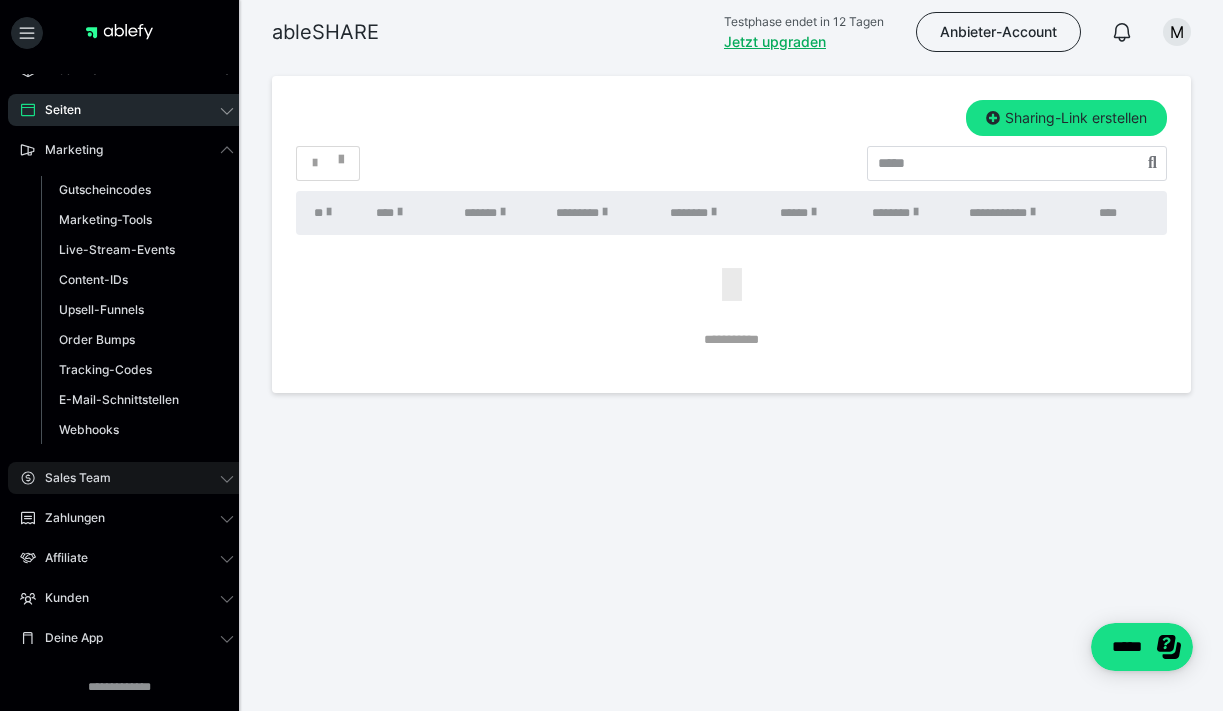 click on "Sales Team" at bounding box center [127, 478] 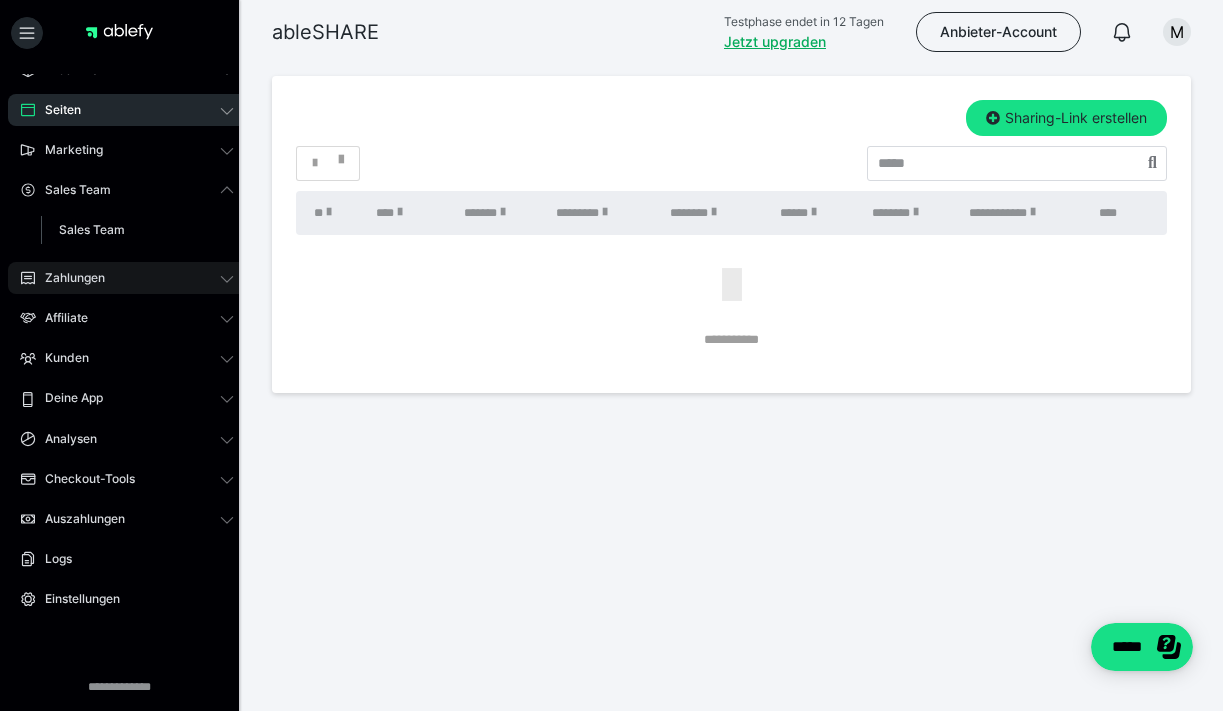 click on "Zahlungen" at bounding box center [127, 278] 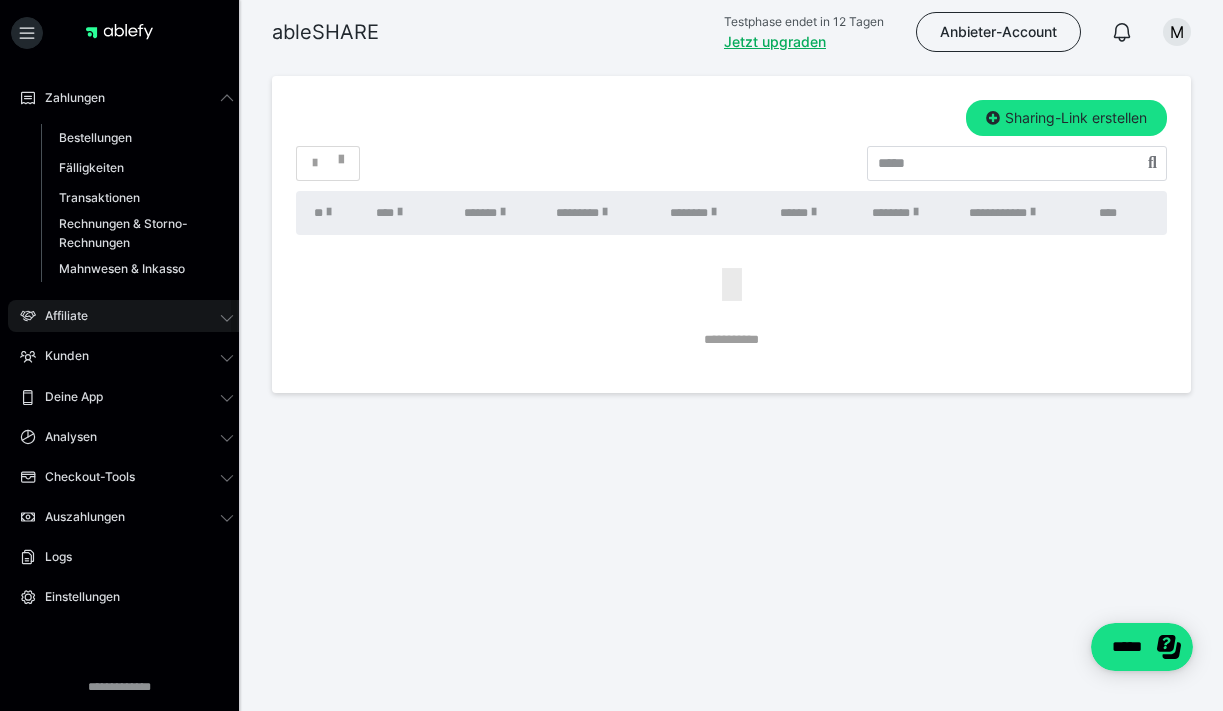 click on "Affiliate" at bounding box center [127, 316] 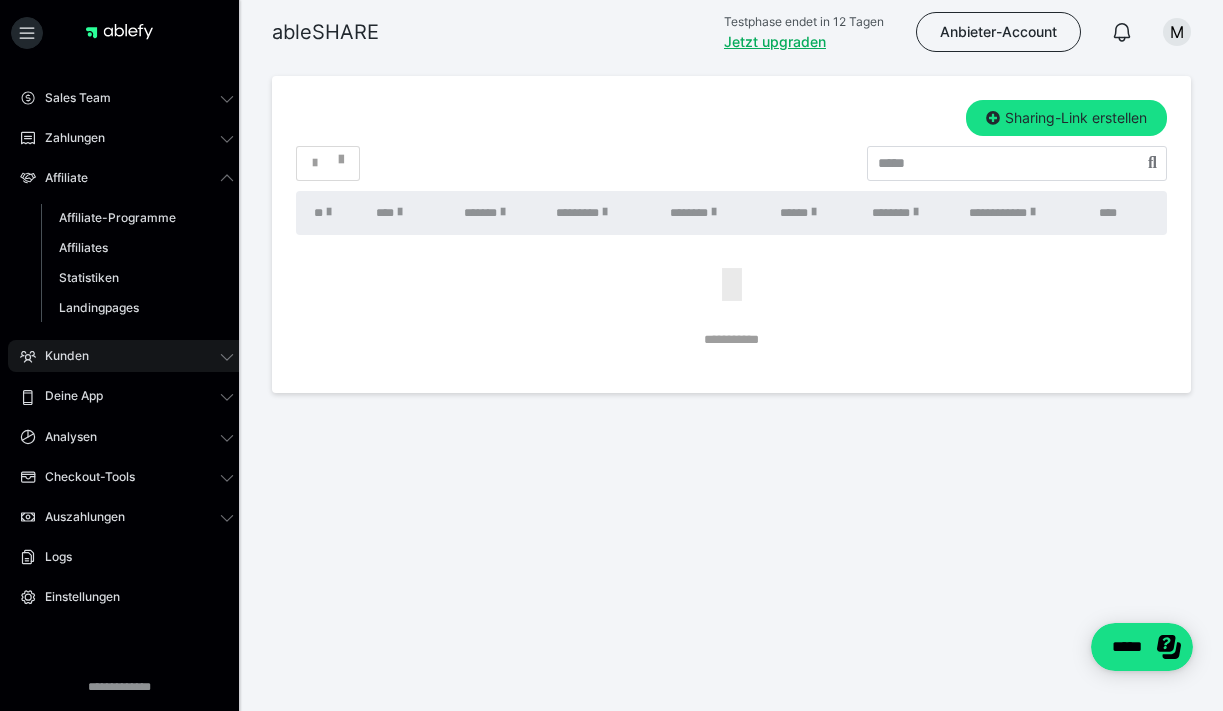 click on "Kunden" at bounding box center (127, 356) 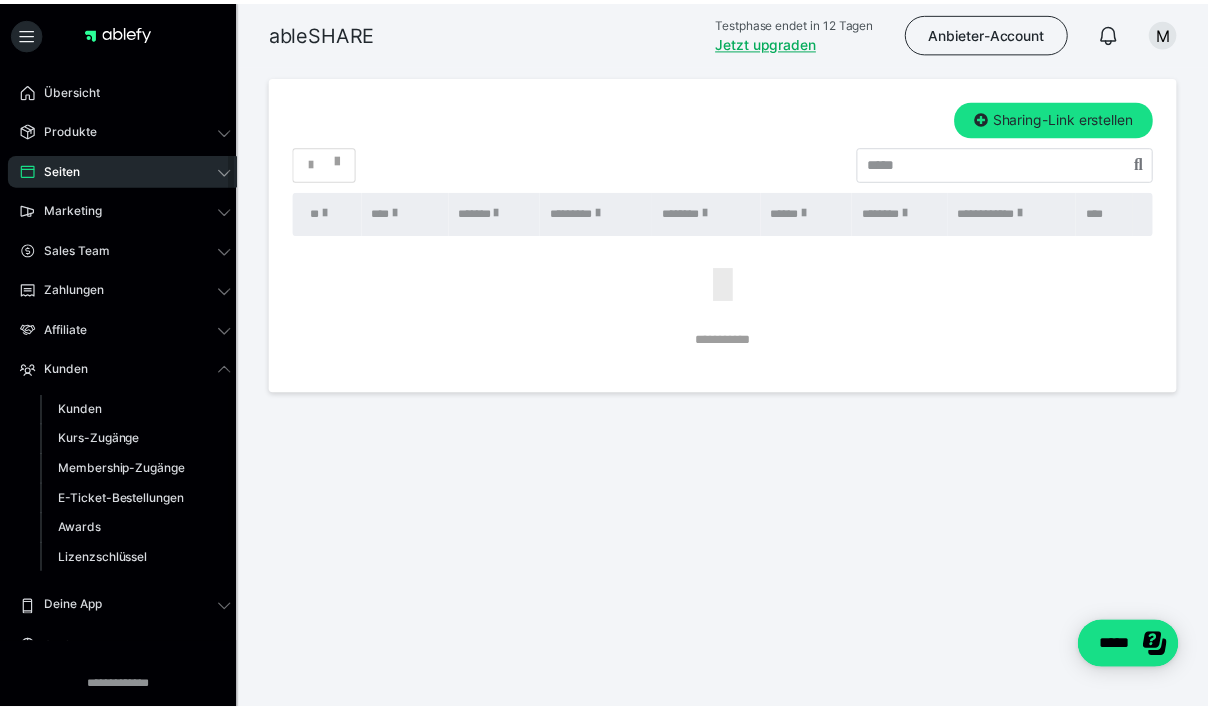 scroll, scrollTop: 0, scrollLeft: 0, axis: both 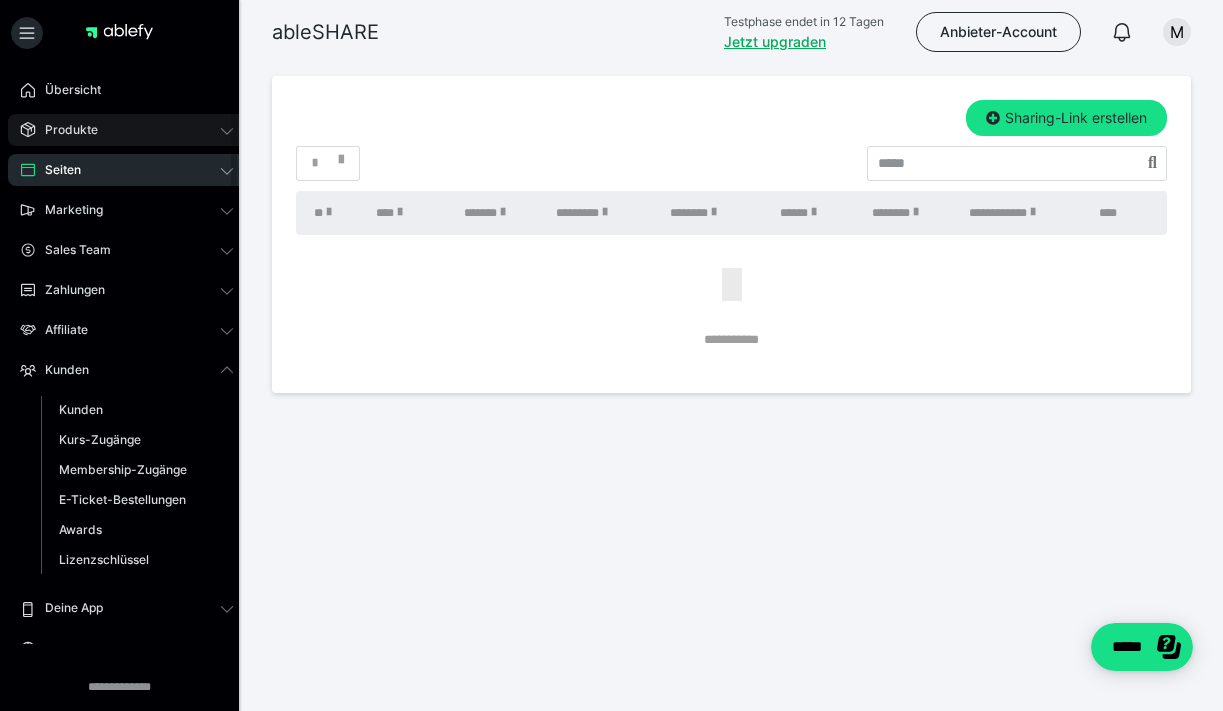 click on "Produkte" at bounding box center (127, 130) 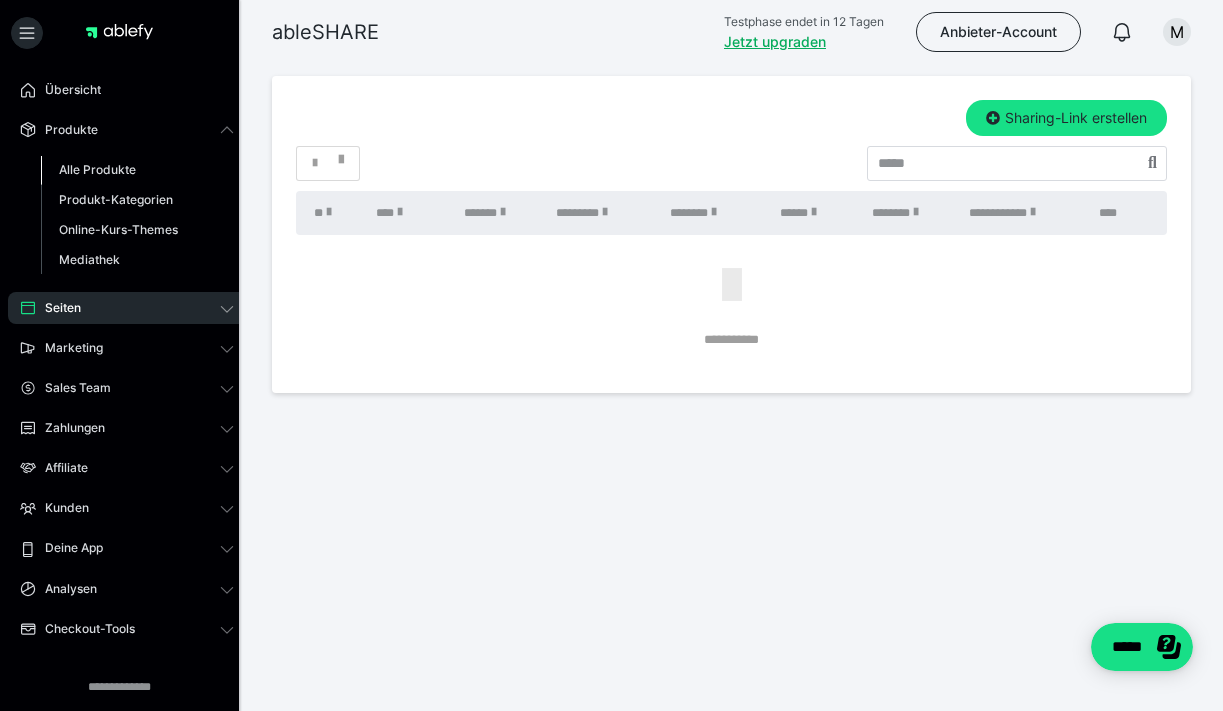 click on "Alle Produkte" at bounding box center (97, 169) 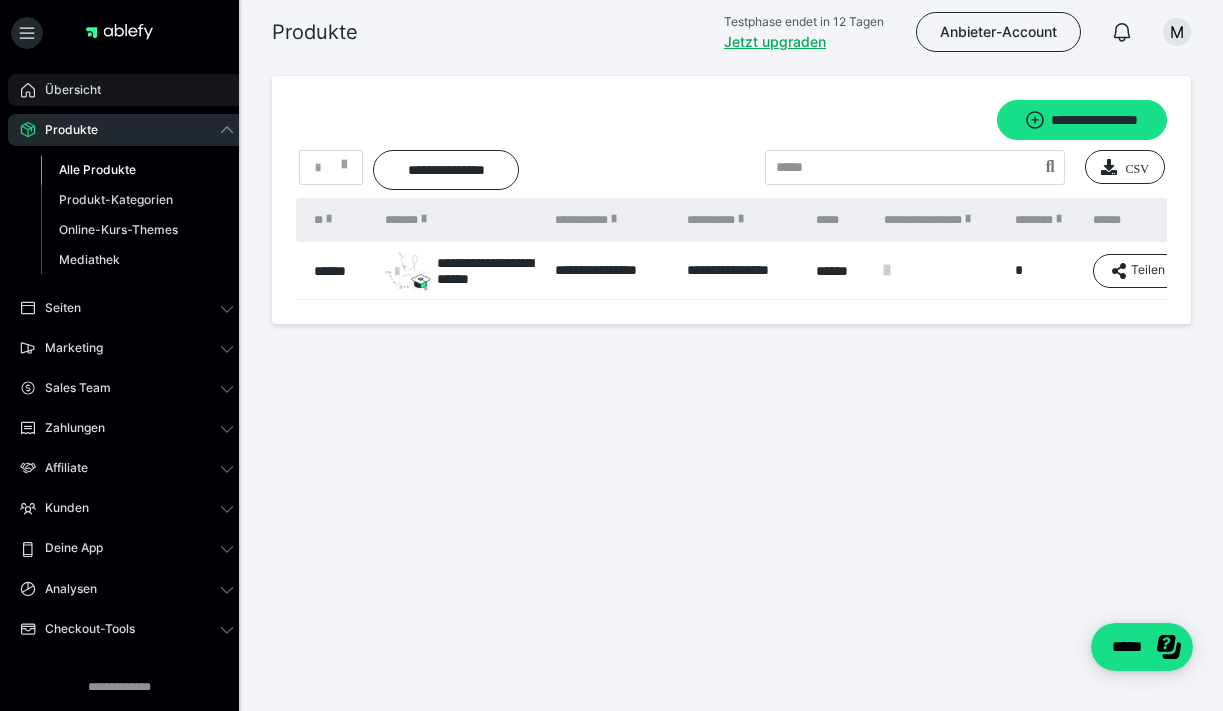 click on "Übersicht" at bounding box center (66, 90) 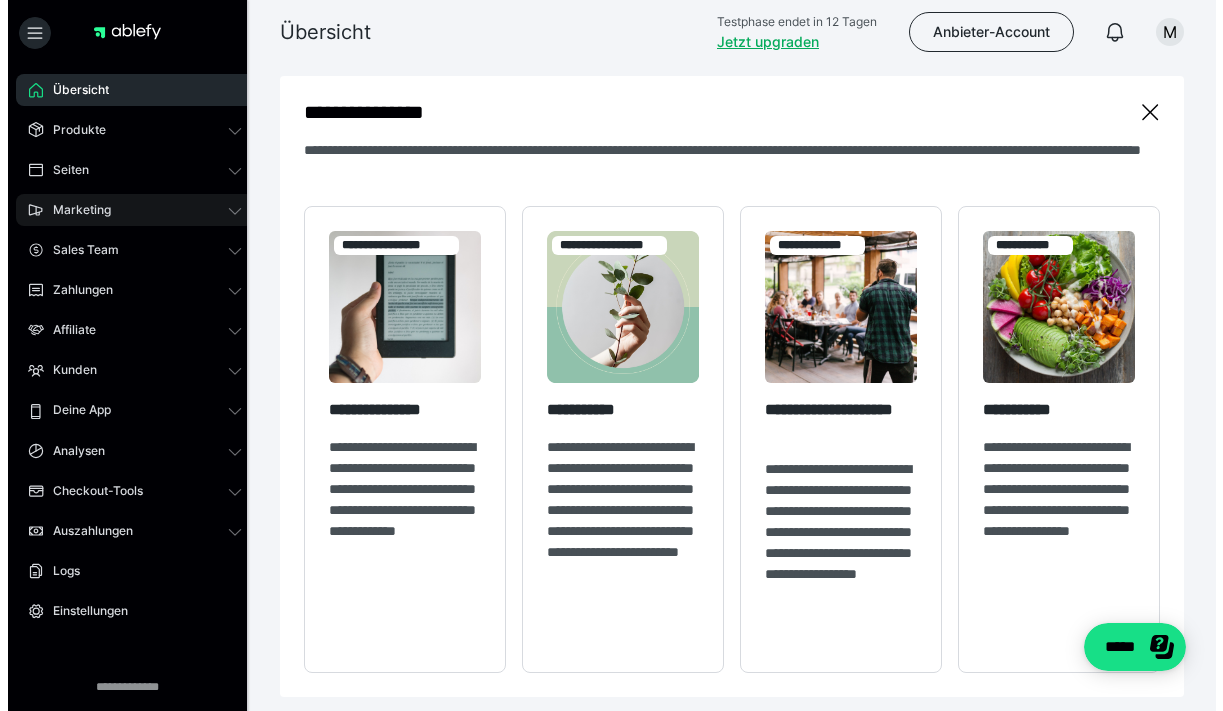 scroll, scrollTop: 0, scrollLeft: 0, axis: both 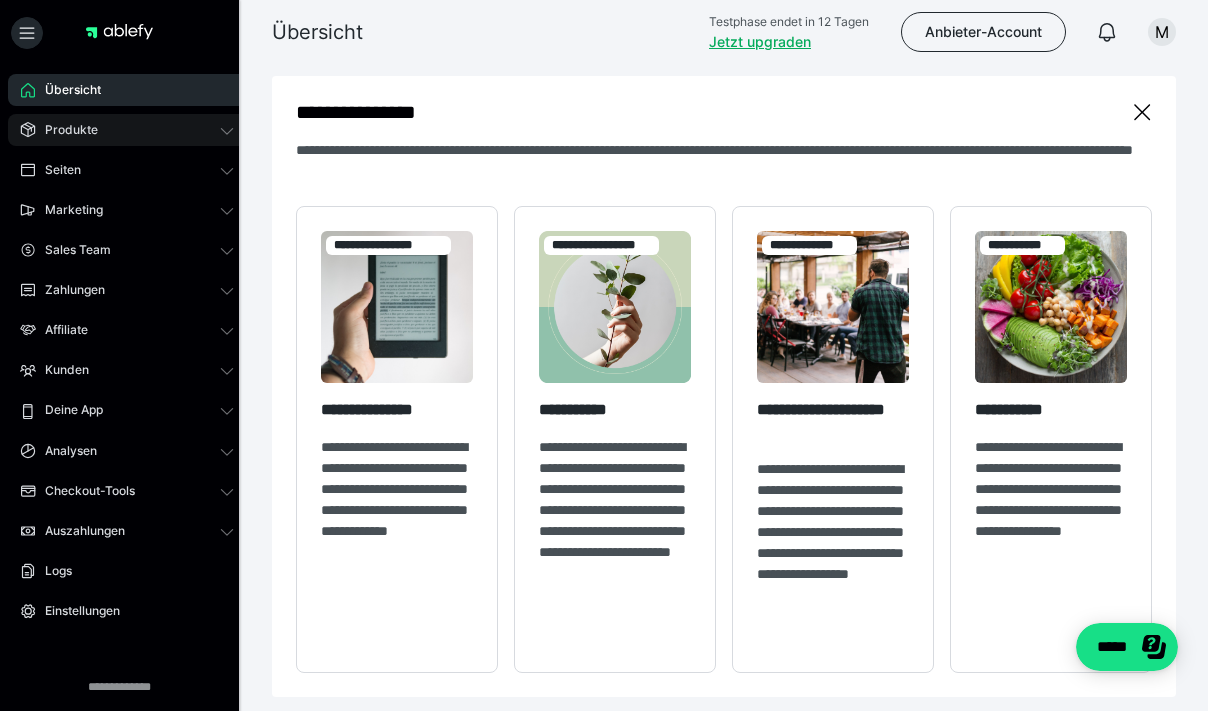 click on "Produkte" at bounding box center [127, 130] 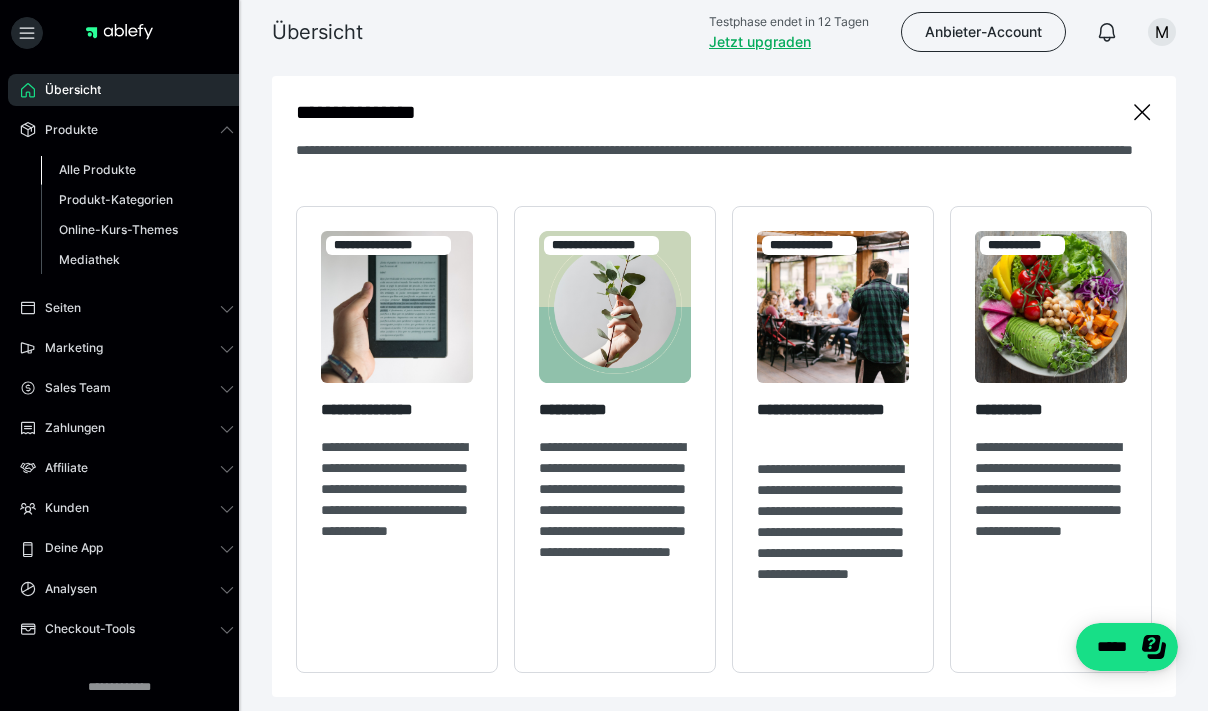 click on "Alle Produkte" at bounding box center [97, 169] 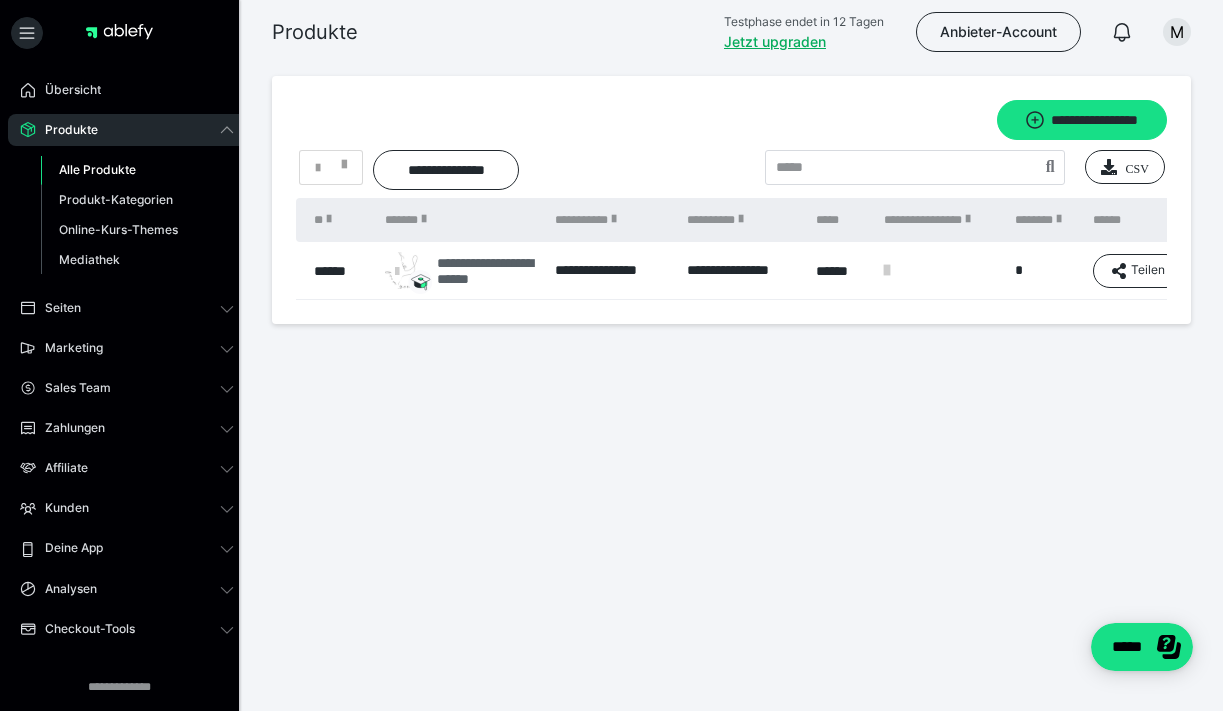 click on "**********" at bounding box center [486, 271] 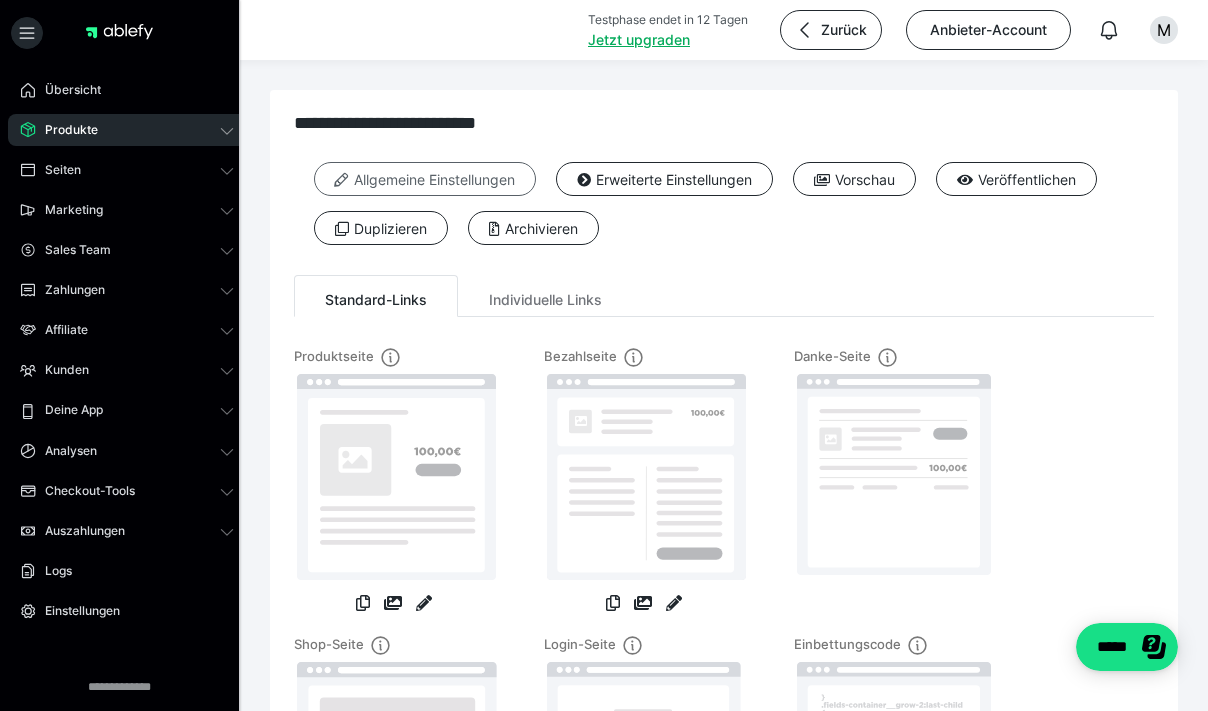 click on "Allgemeine Einstellungen" at bounding box center [425, 179] 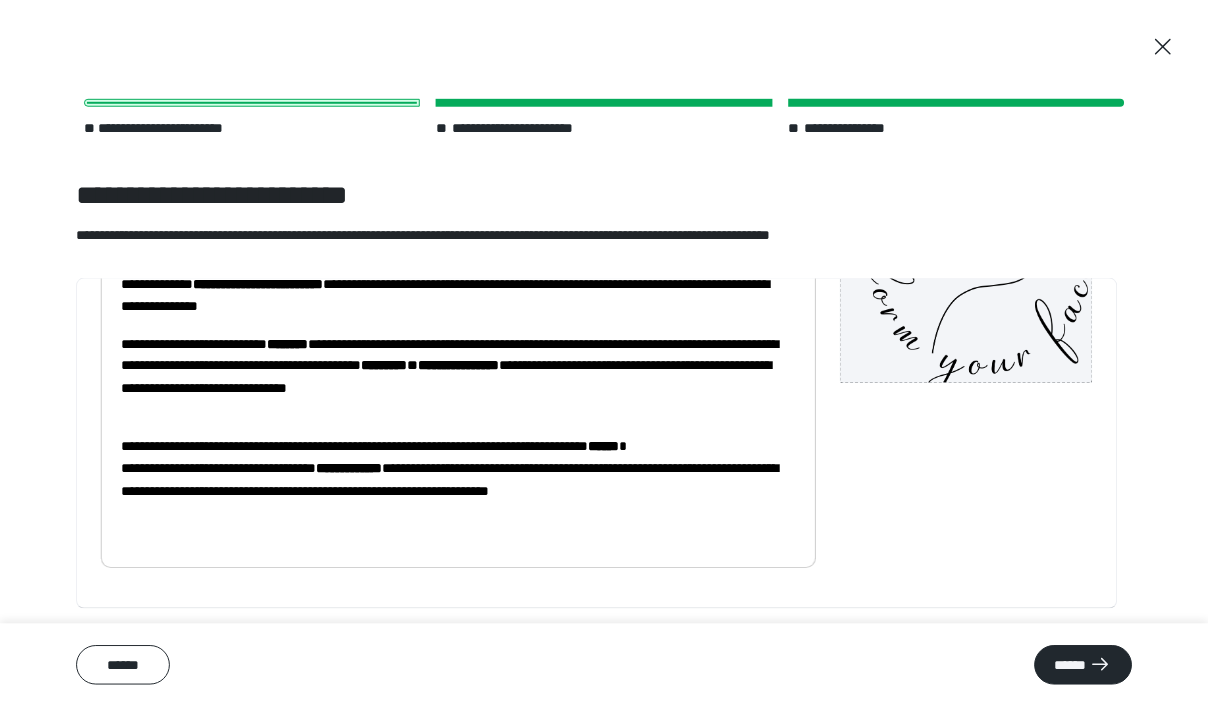 scroll, scrollTop: 291, scrollLeft: 0, axis: vertical 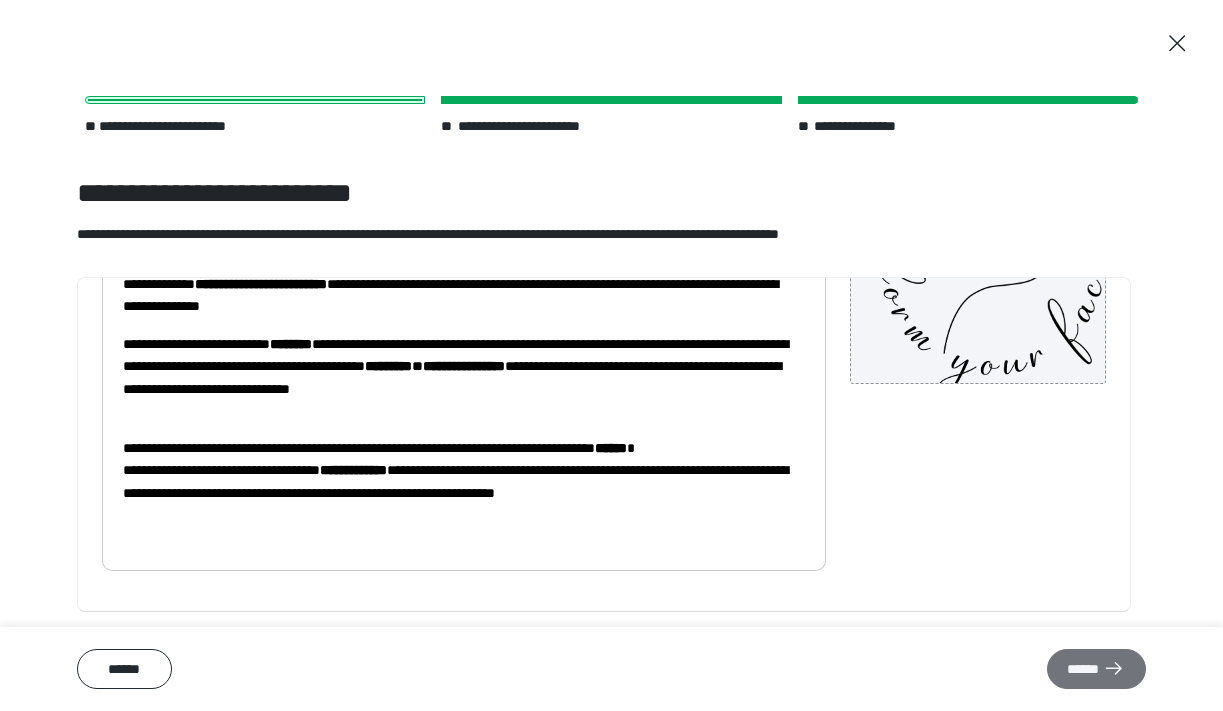 click on "******" at bounding box center [1096, 669] 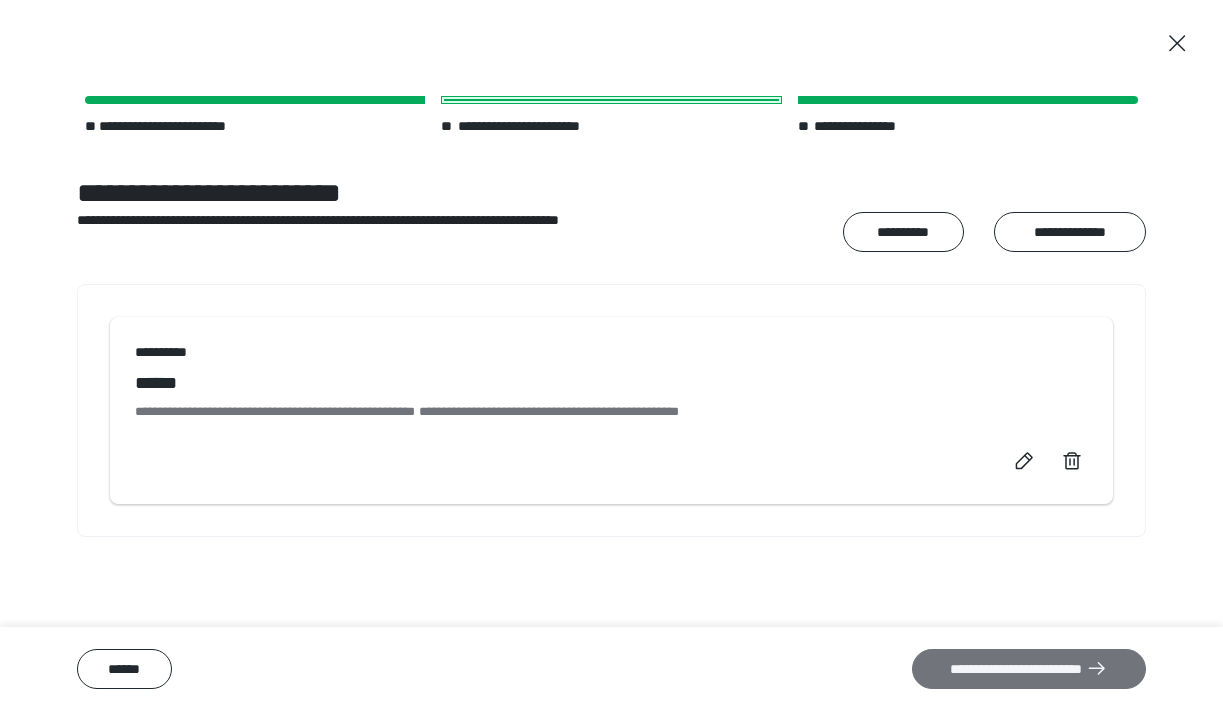 click on "**********" at bounding box center (1029, 669) 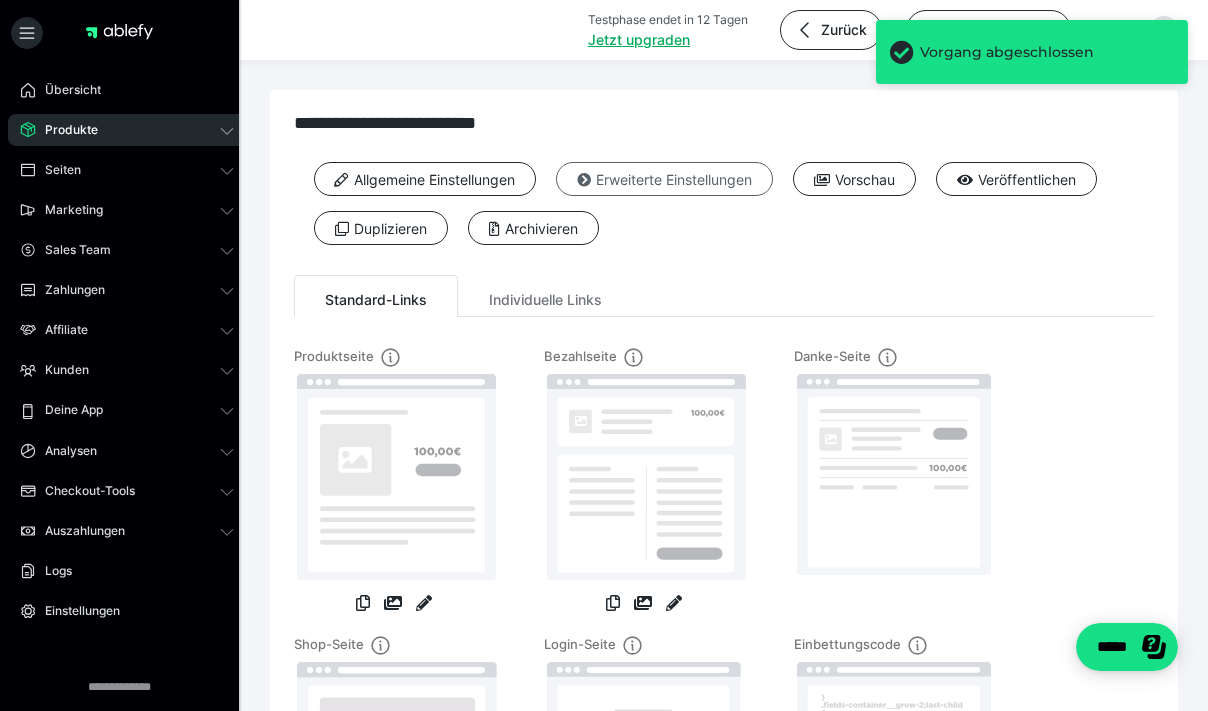 click on "Erweiterte Einstellungen" at bounding box center [664, 179] 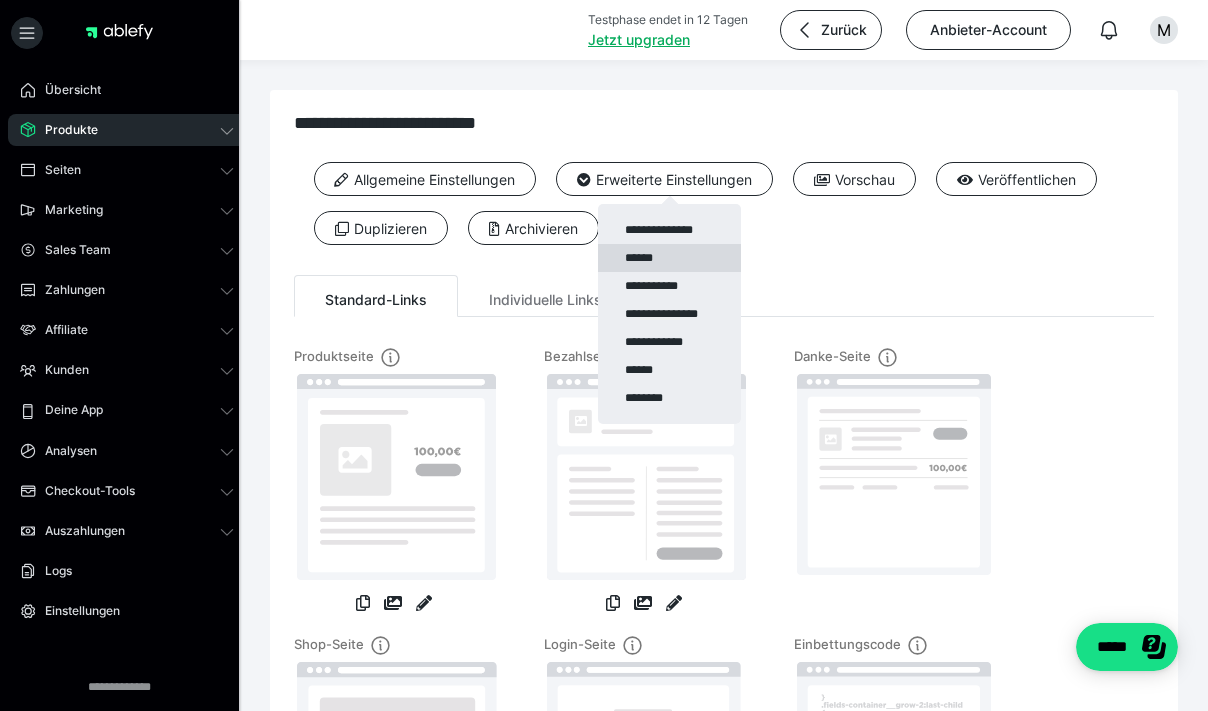 click on "******" at bounding box center (669, 258) 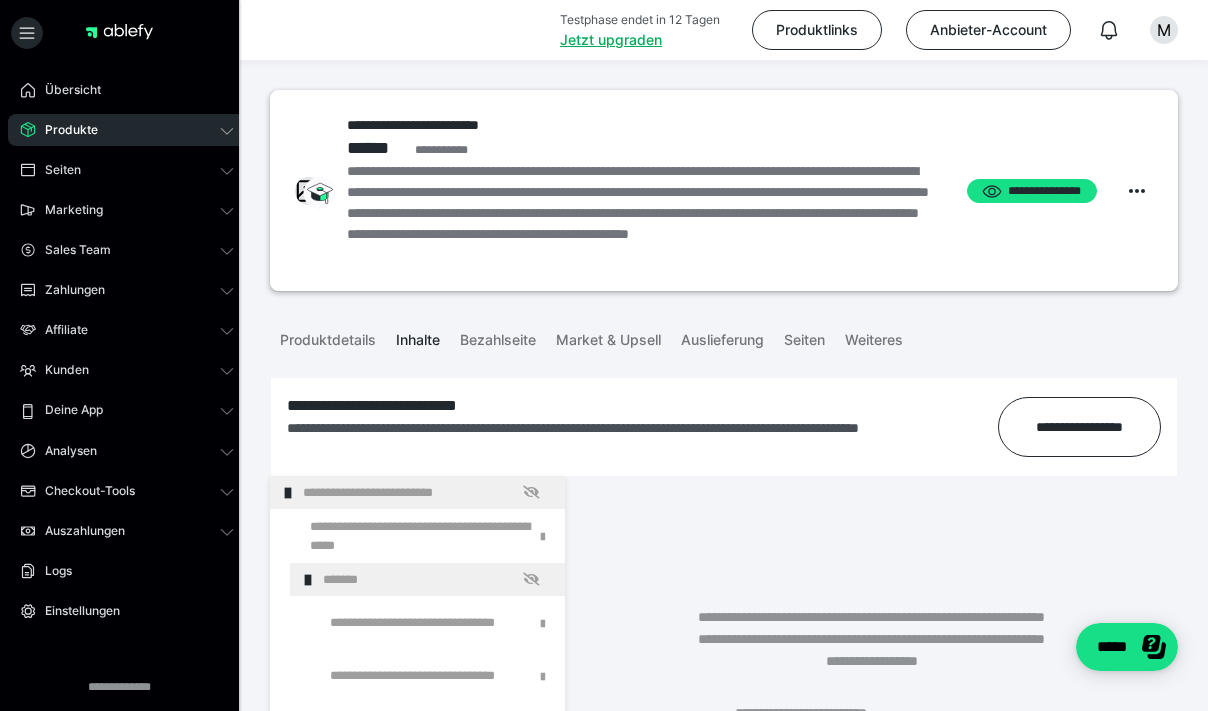 scroll, scrollTop: 0, scrollLeft: 0, axis: both 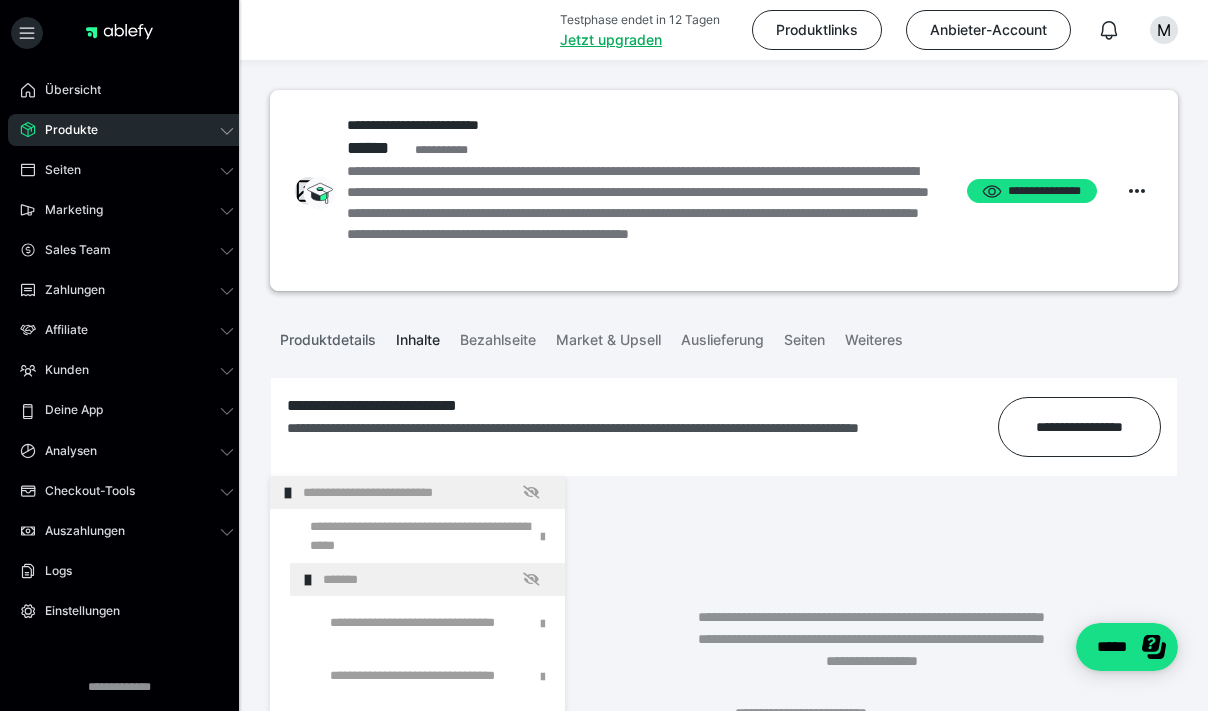 click on "Produktdetails" at bounding box center [328, 336] 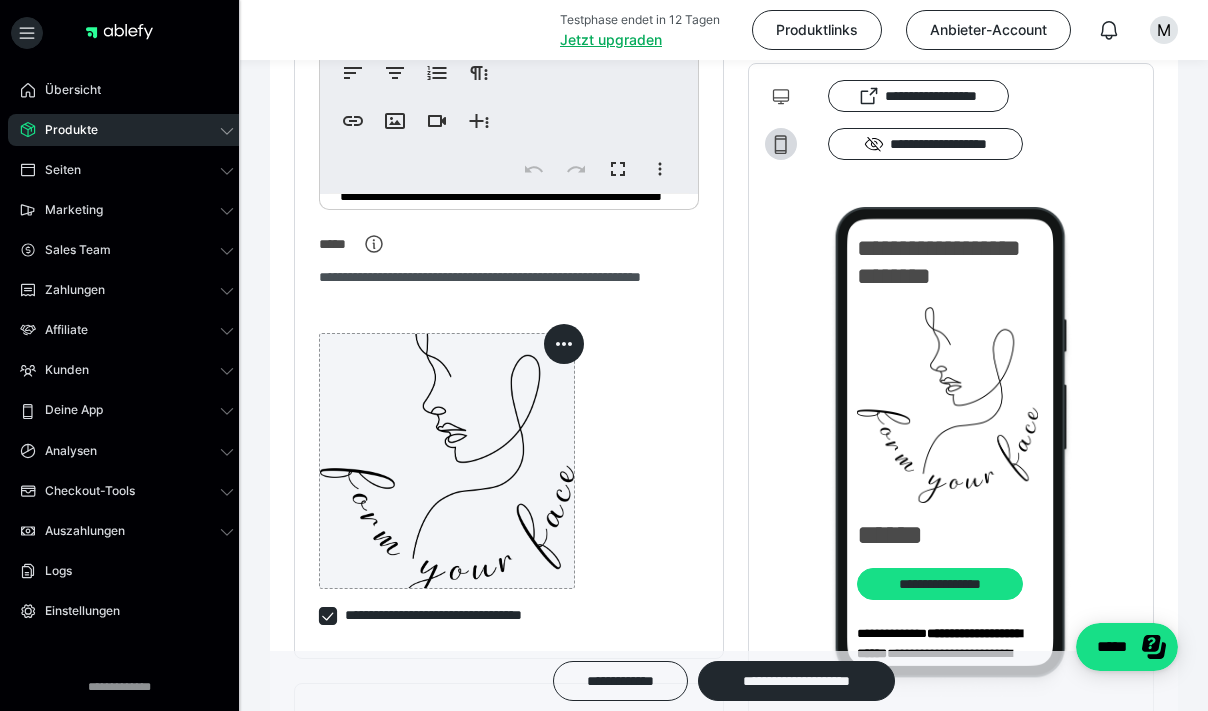 scroll, scrollTop: 1041, scrollLeft: 0, axis: vertical 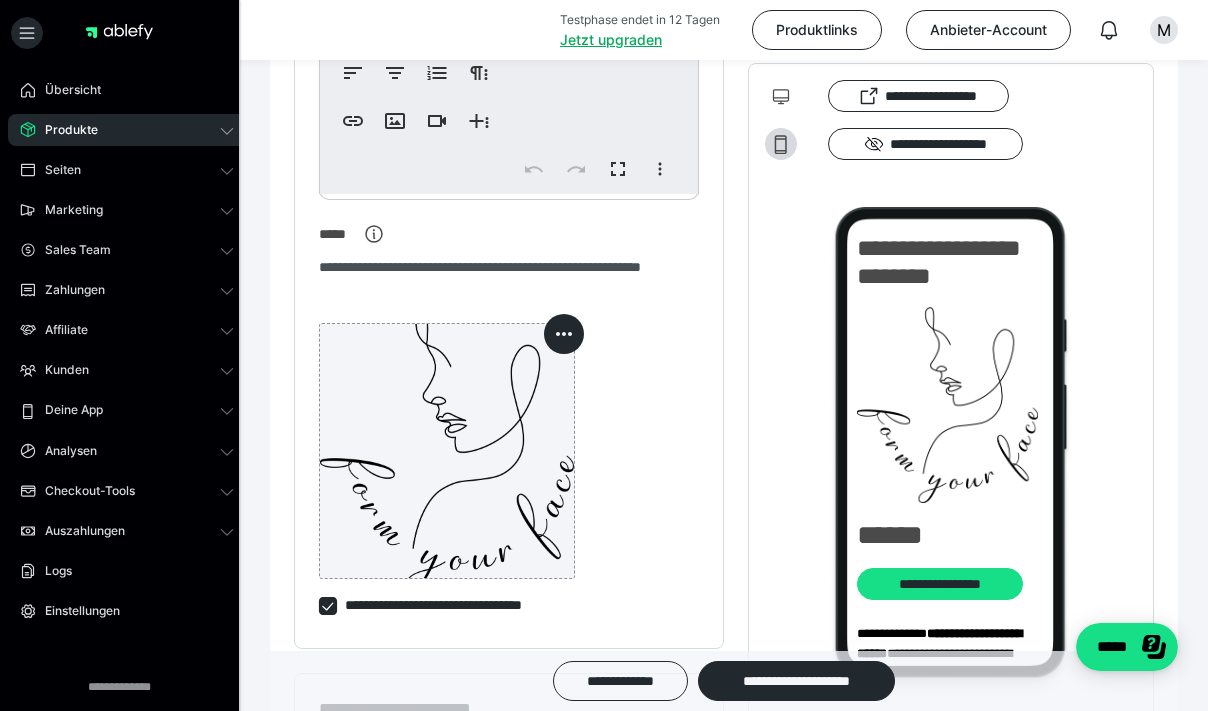 click at bounding box center (447, 451) 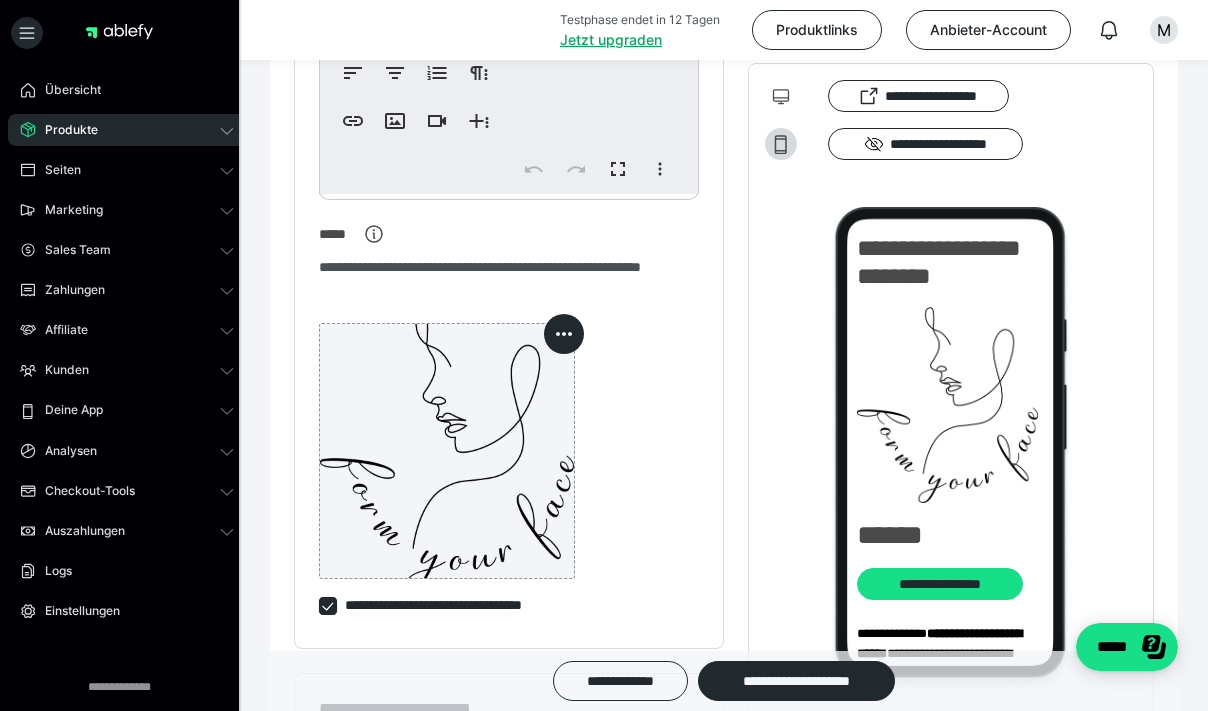 click 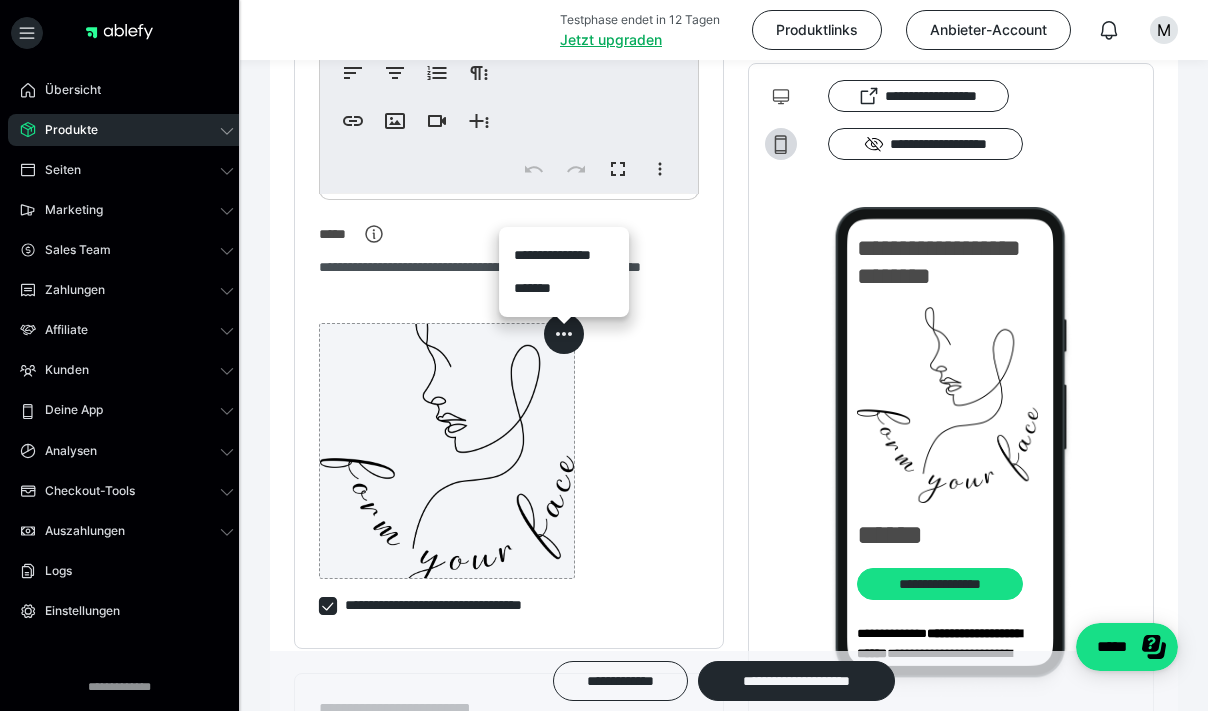 click on "**********" at bounding box center [564, 255] 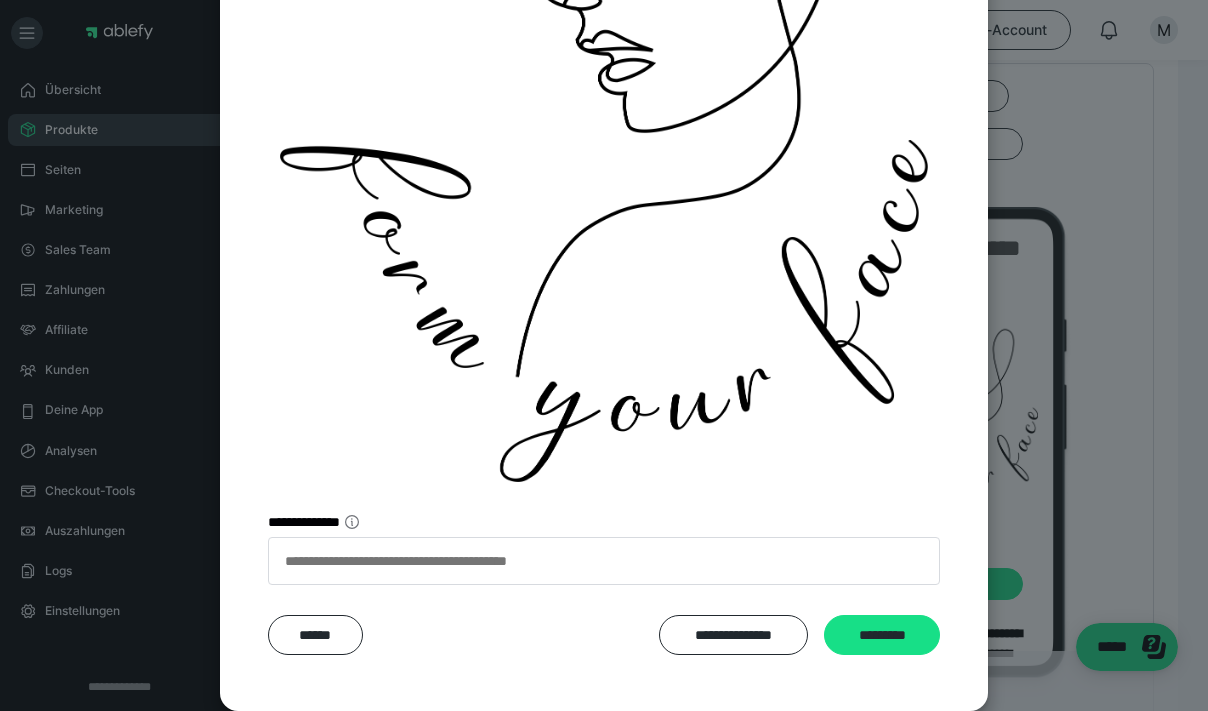 scroll, scrollTop: 431, scrollLeft: 0, axis: vertical 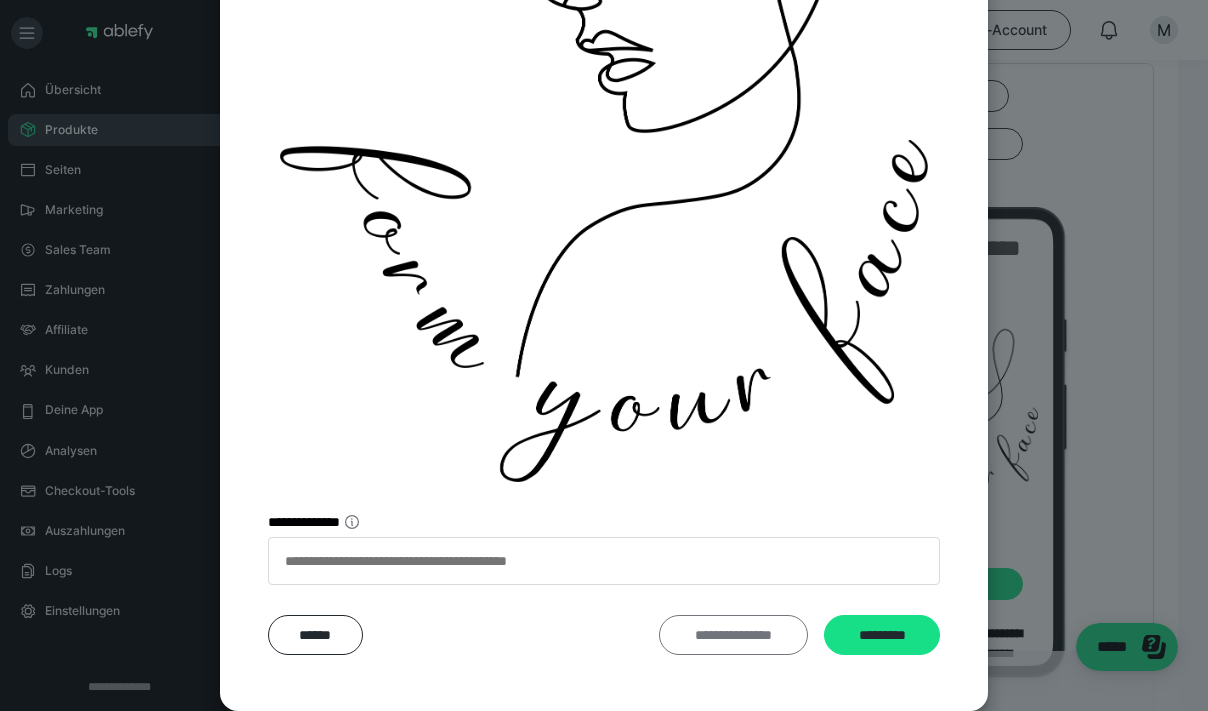 click on "**********" at bounding box center [733, 635] 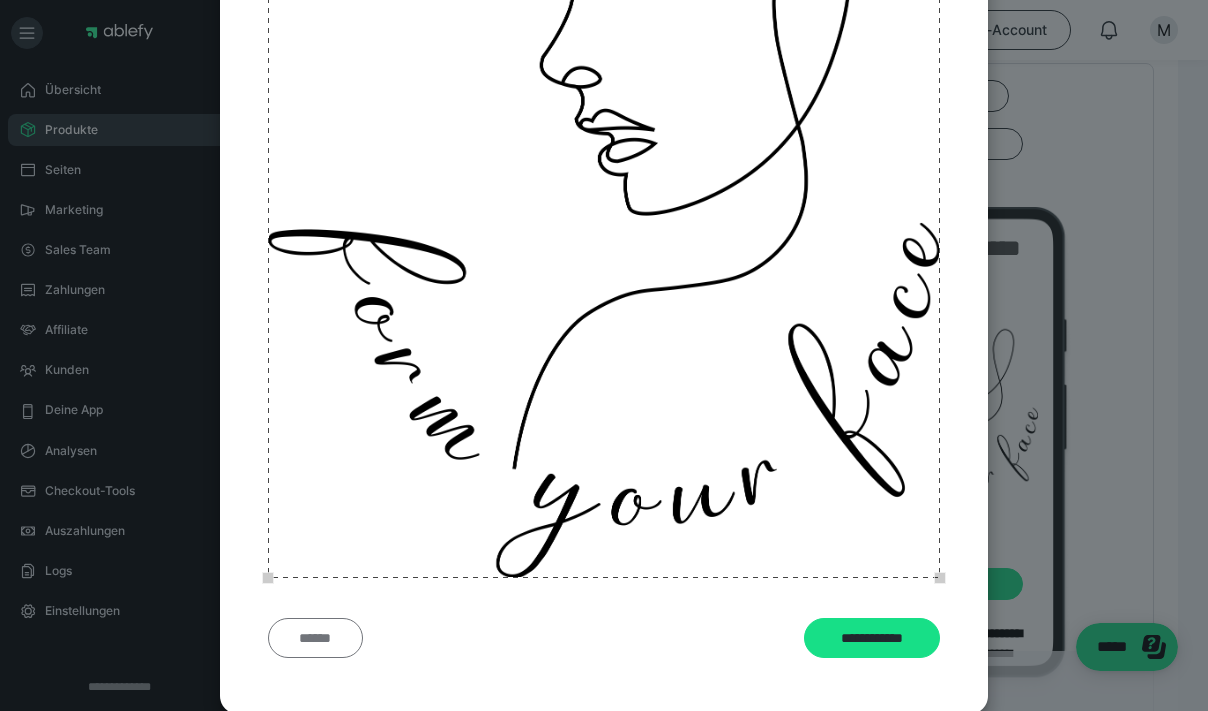 click on "******" at bounding box center [315, 638] 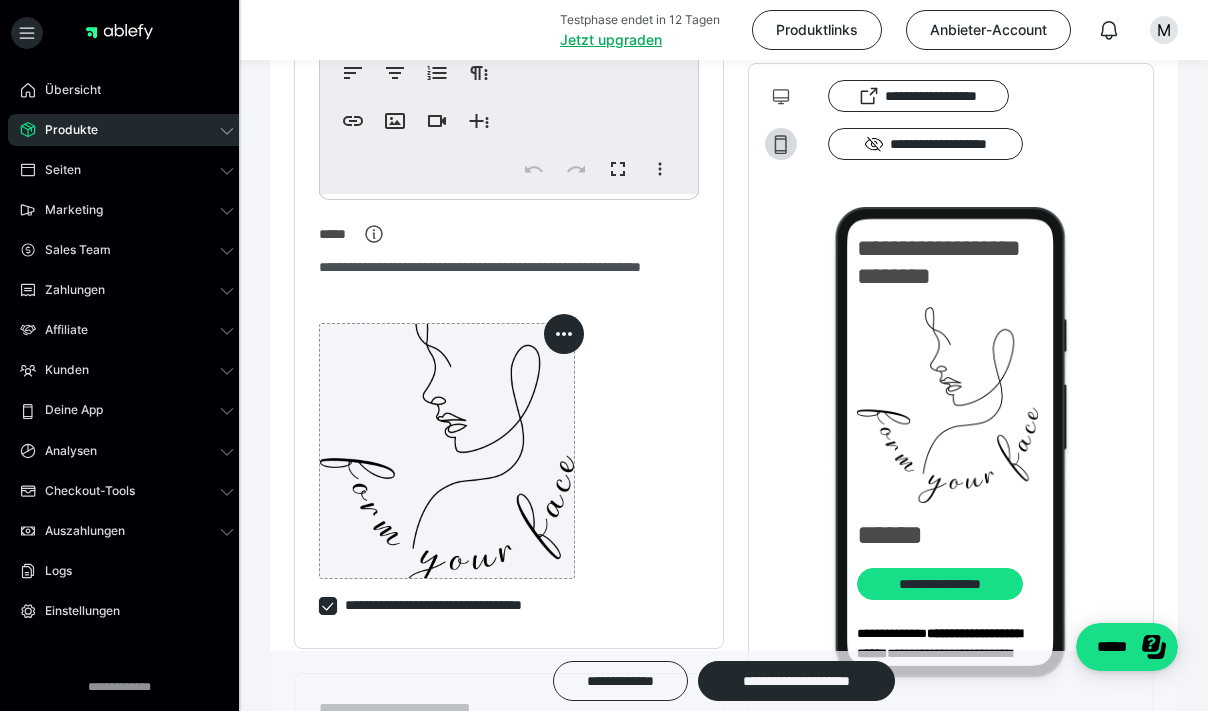 click 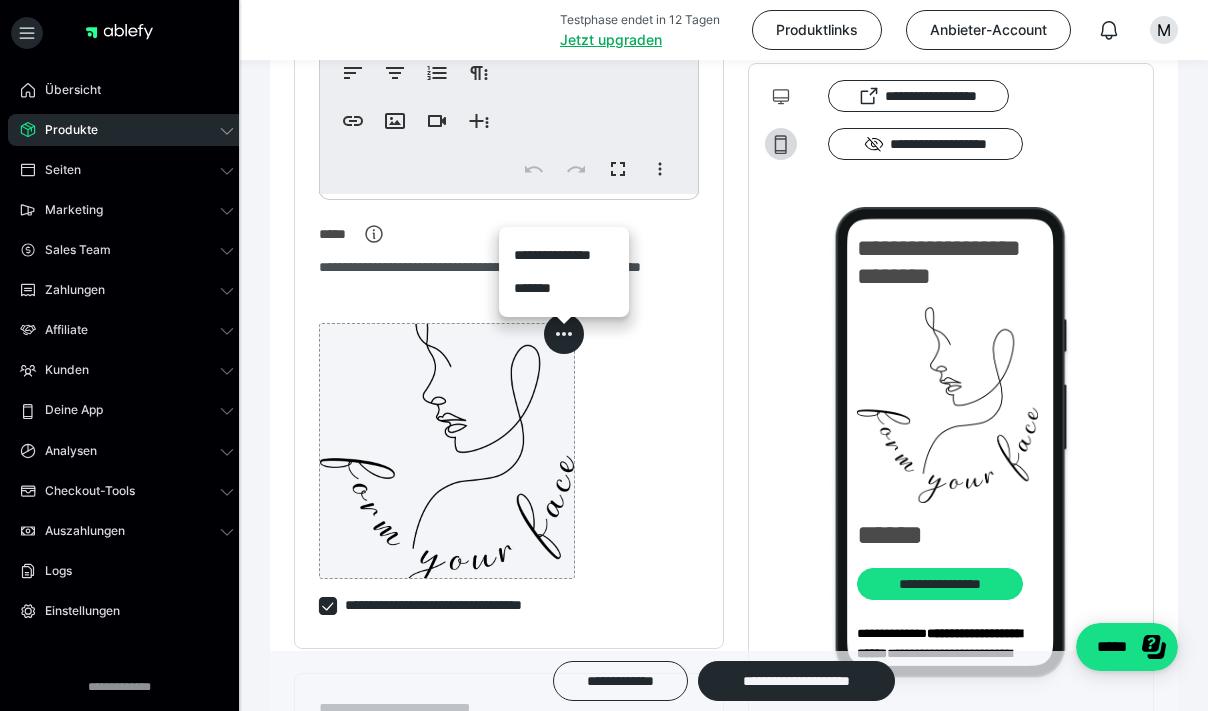 click on "*******" at bounding box center [564, 288] 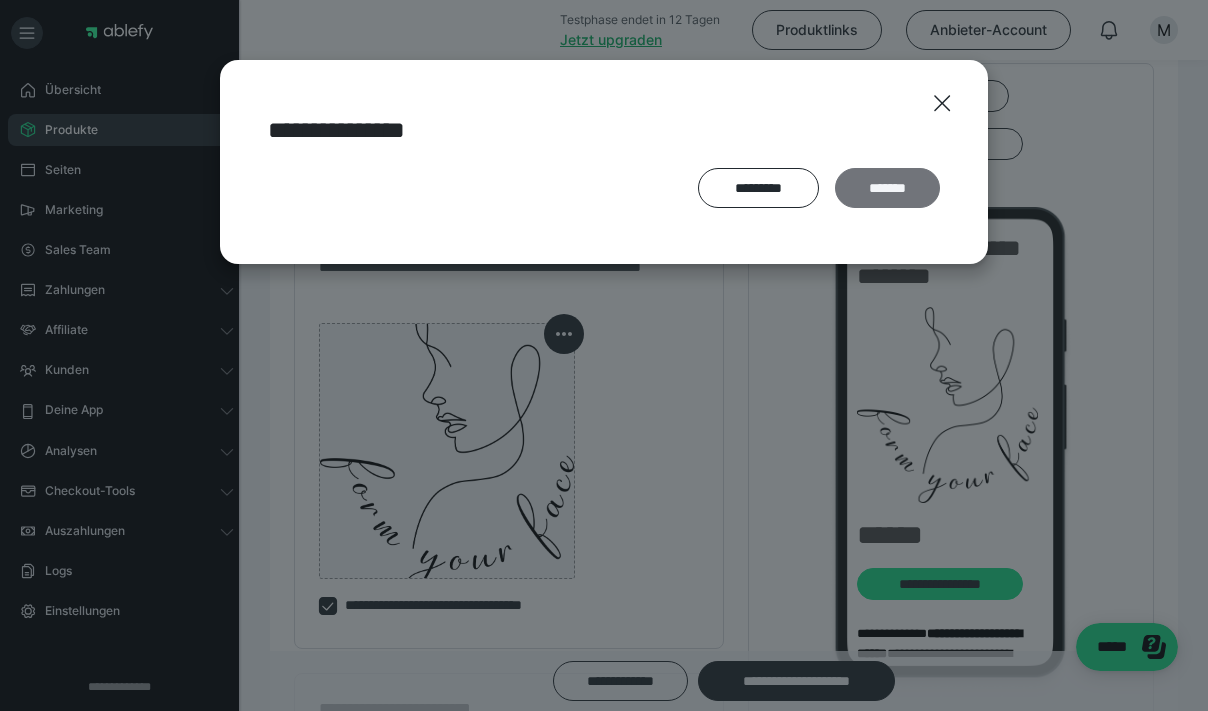 click on "*******" at bounding box center [887, 188] 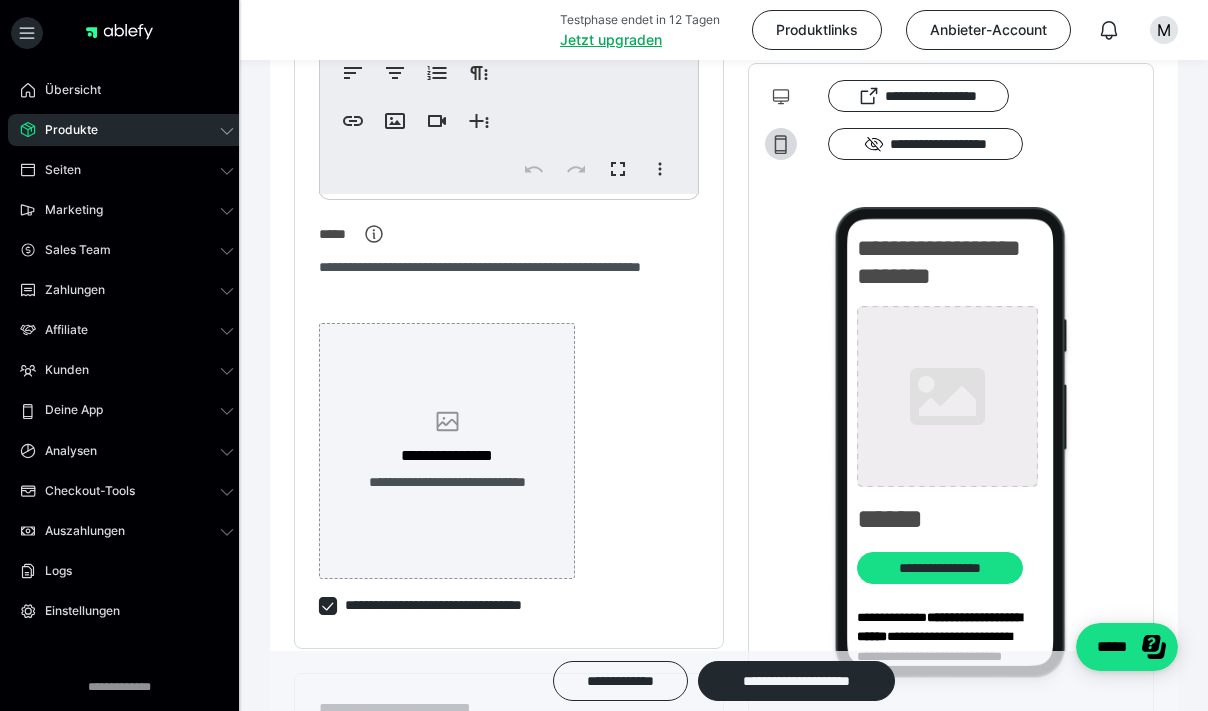 click on "**********" at bounding box center [447, 456] 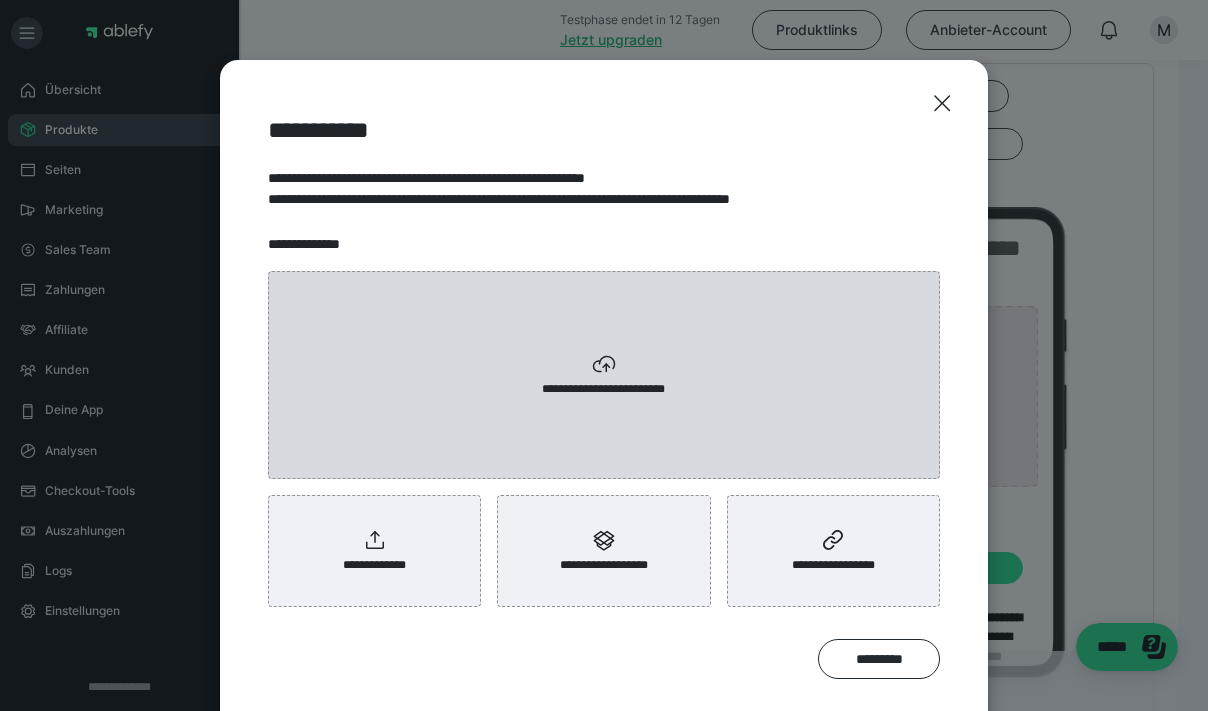 click on "**********" at bounding box center (604, 389) 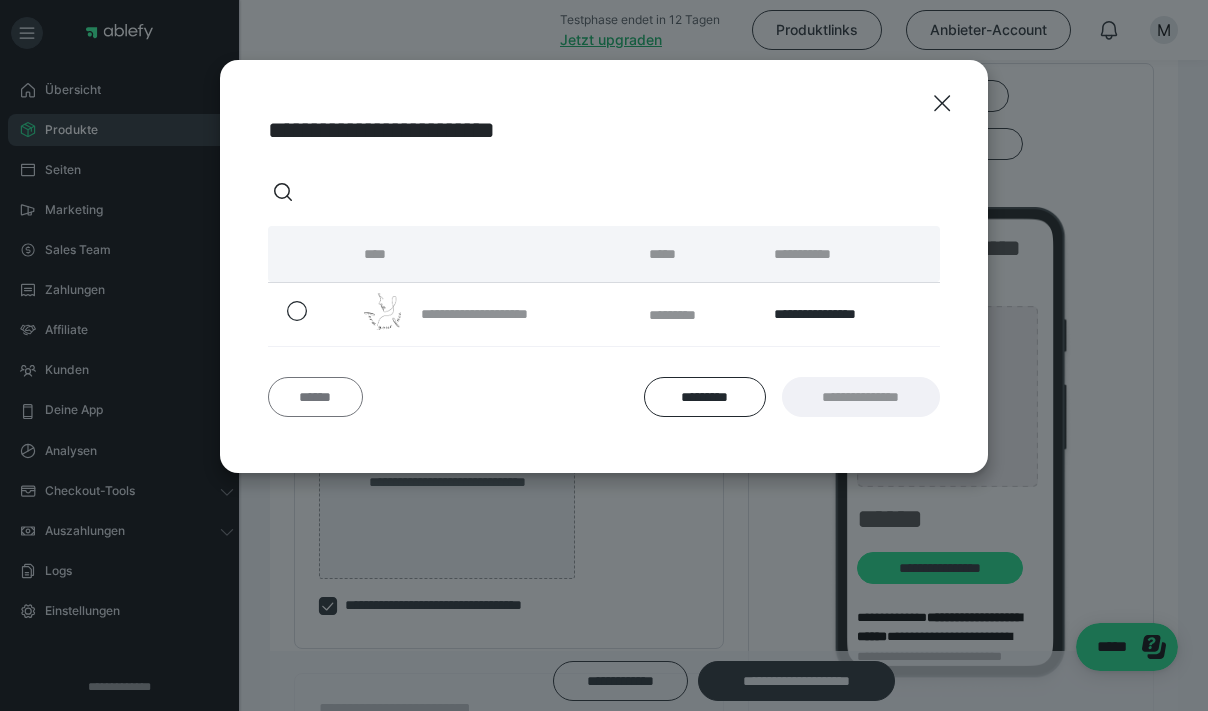 click on "******" at bounding box center [315, 397] 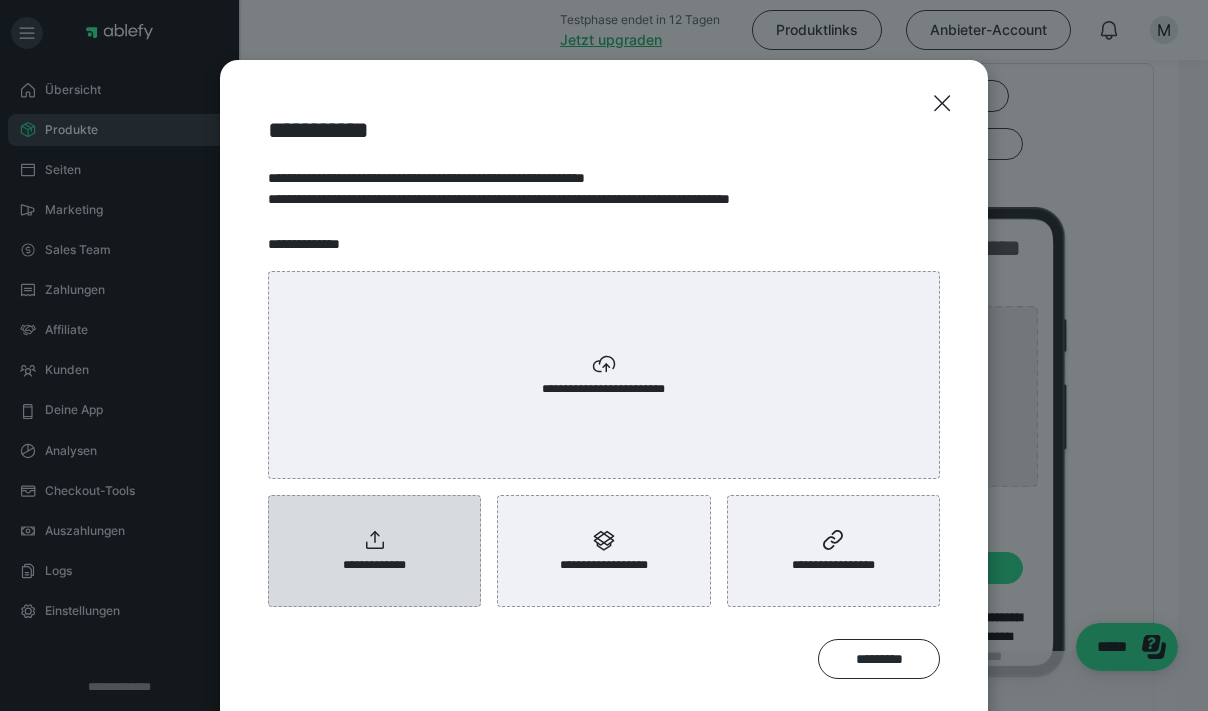 click 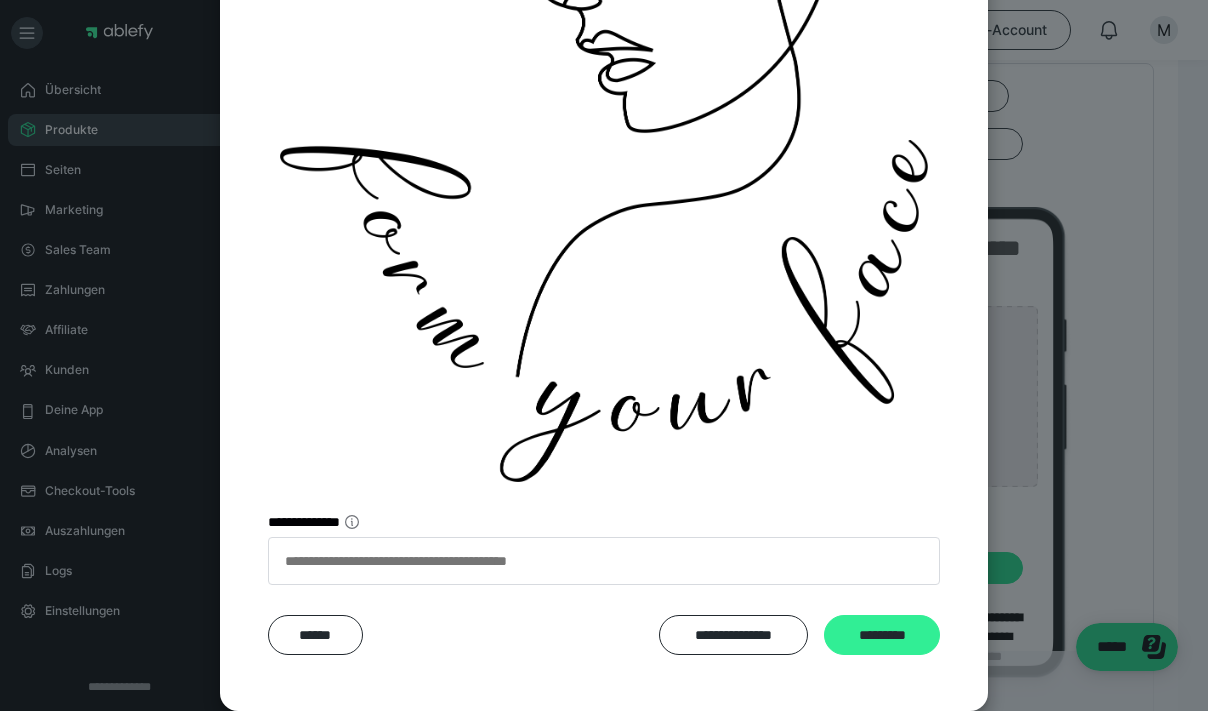 scroll, scrollTop: 431, scrollLeft: 0, axis: vertical 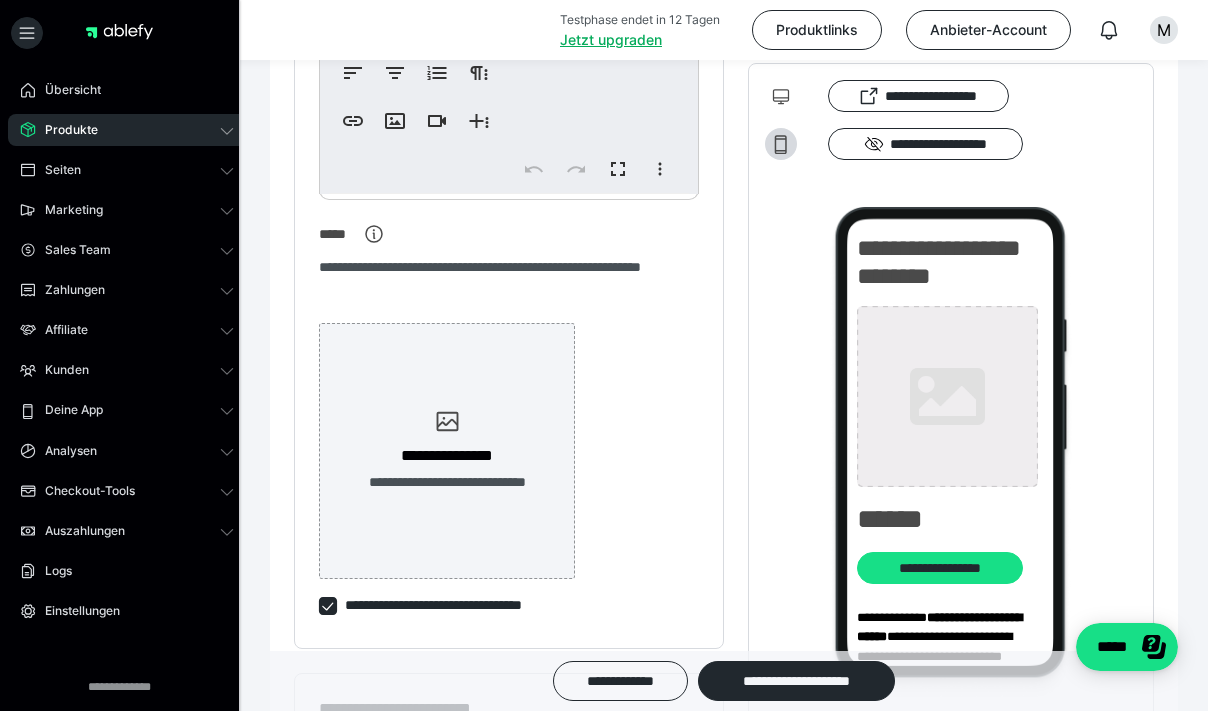 click on "**********" at bounding box center [509, 424] 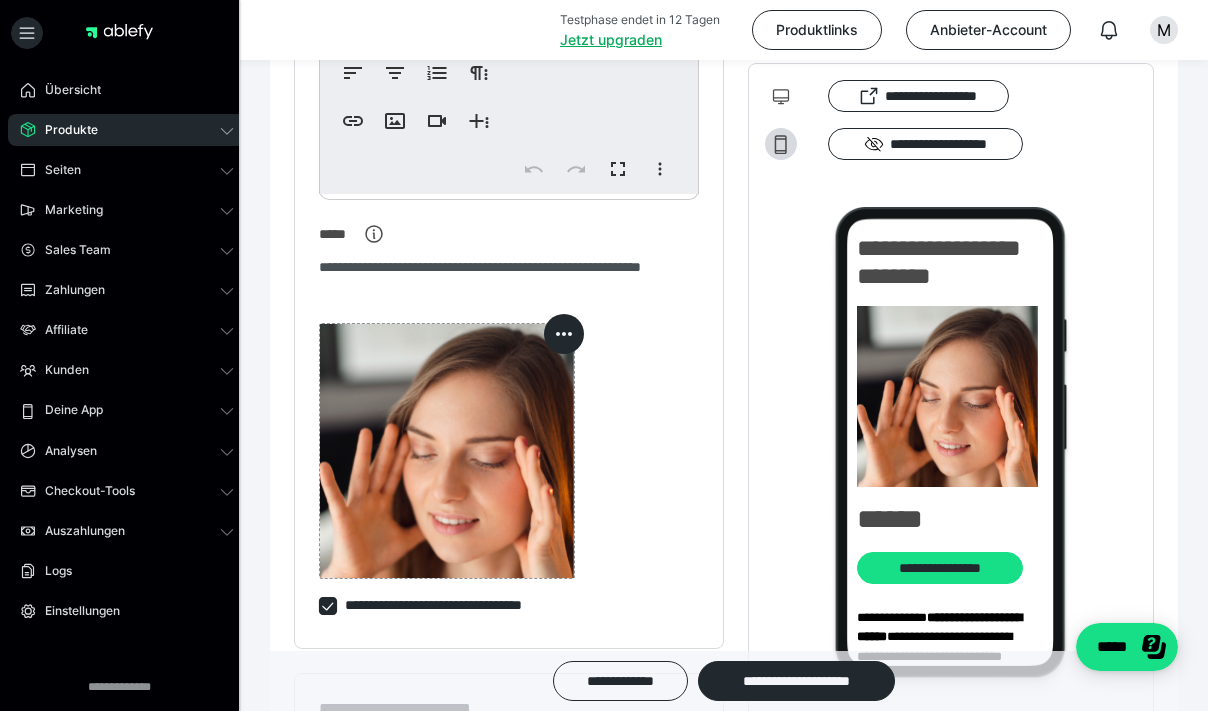 click on "**********" at bounding box center (509, 424) 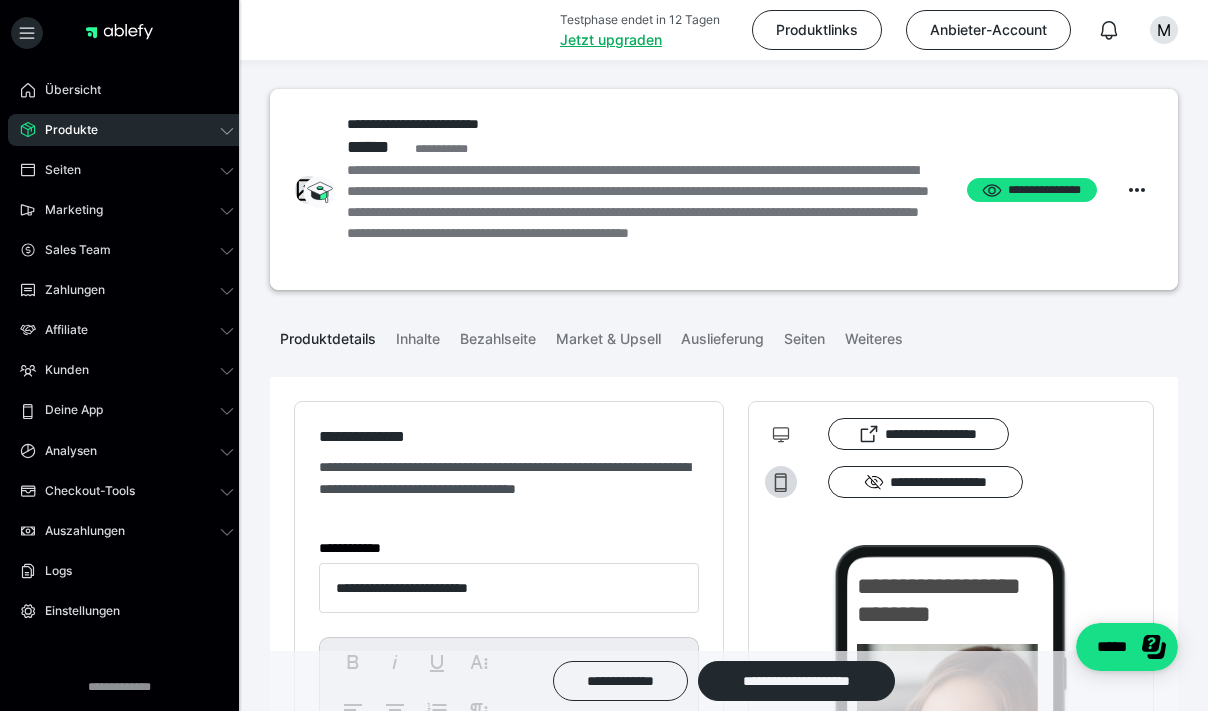 scroll, scrollTop: 0, scrollLeft: 0, axis: both 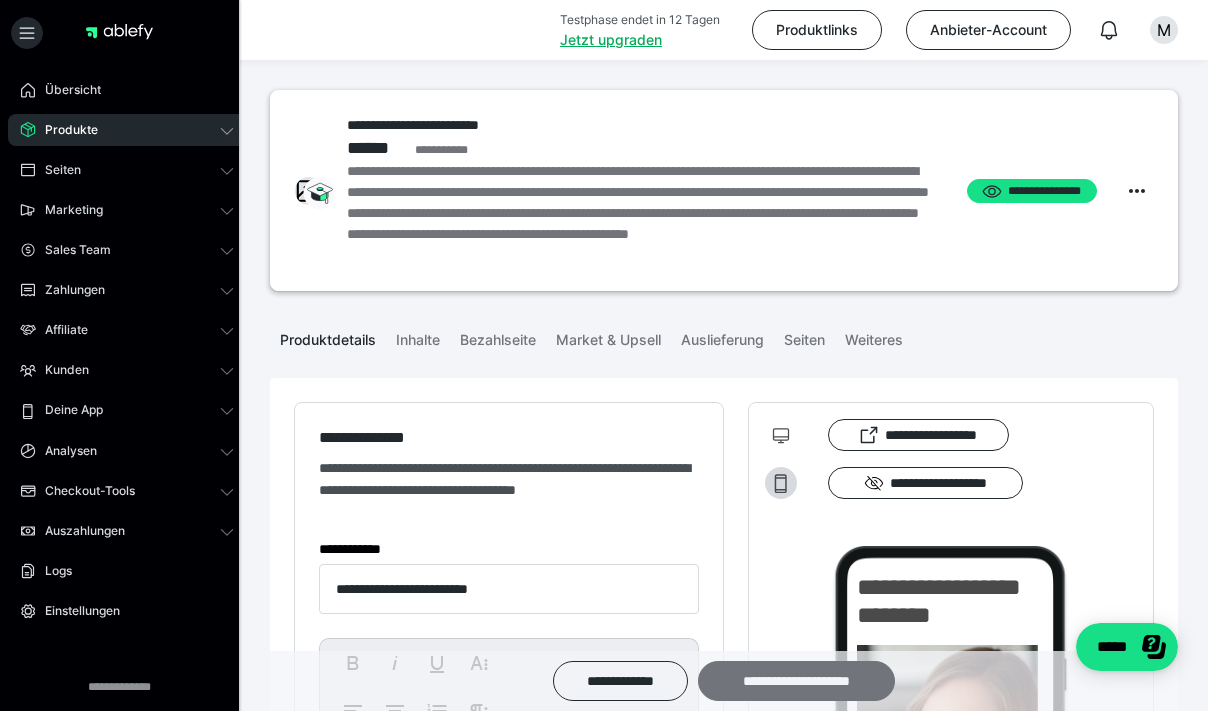 click on "**********" at bounding box center (796, 681) 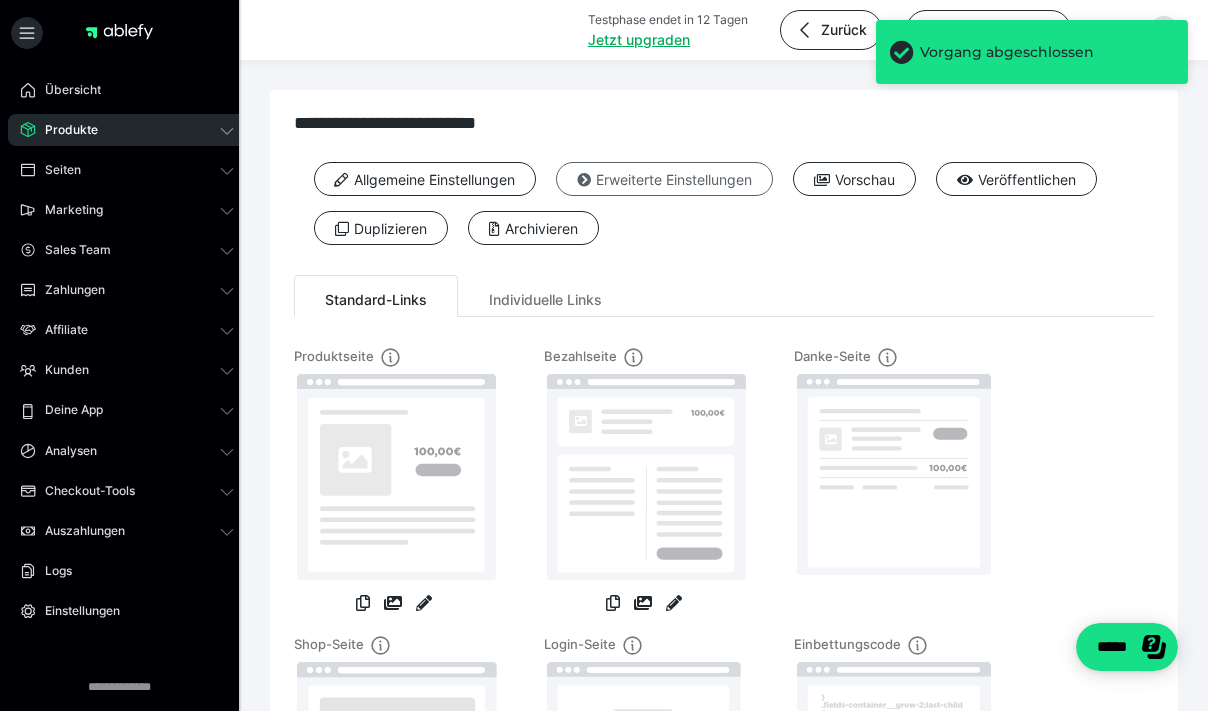 click on "Erweiterte Einstellungen" at bounding box center (664, 179) 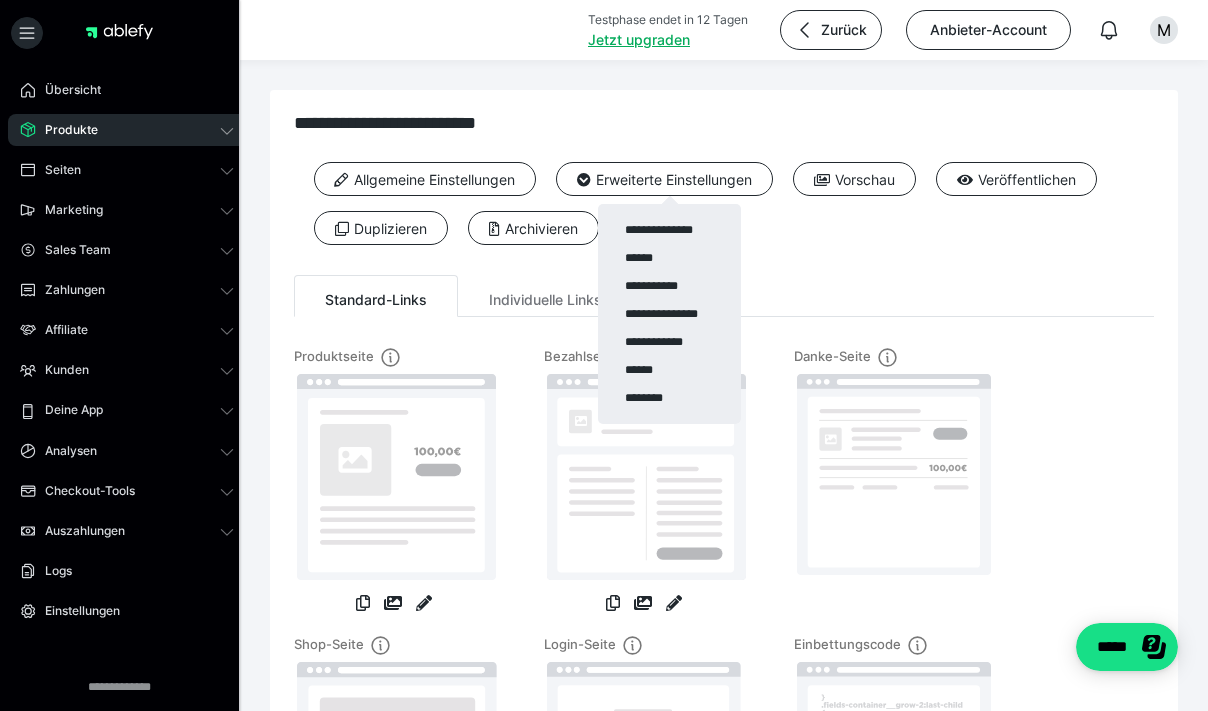click at bounding box center (604, 355) 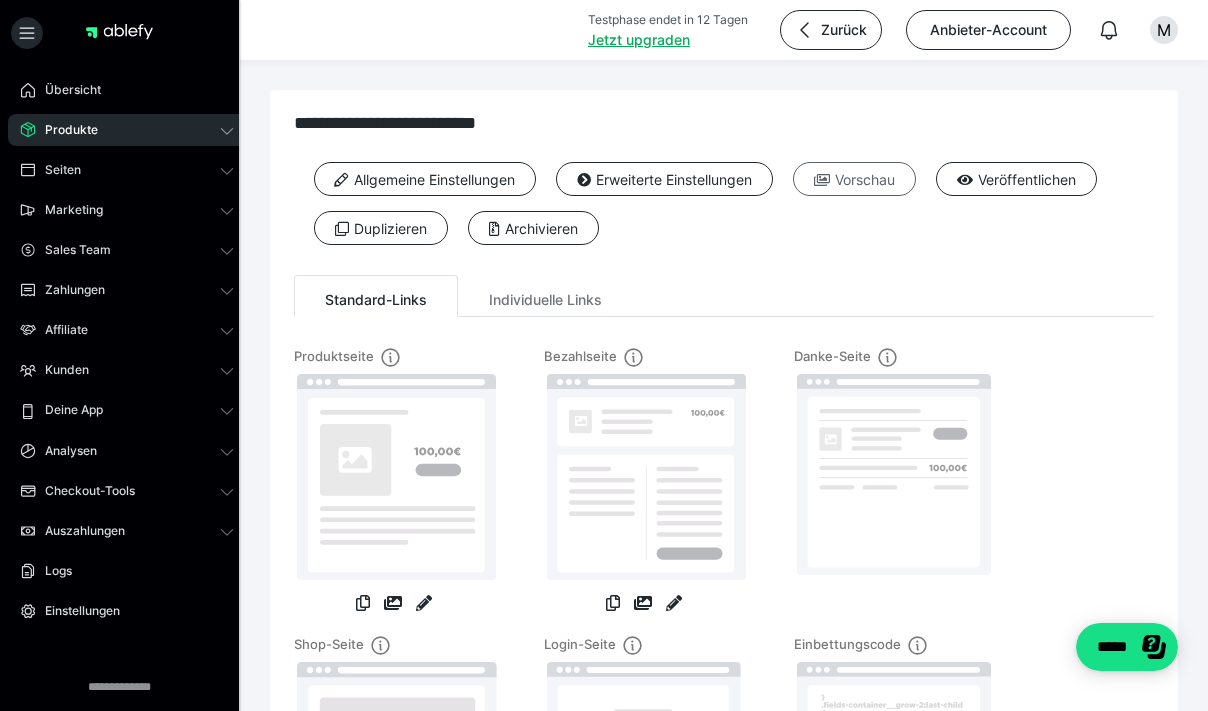 click on "Vorschau" at bounding box center (854, 179) 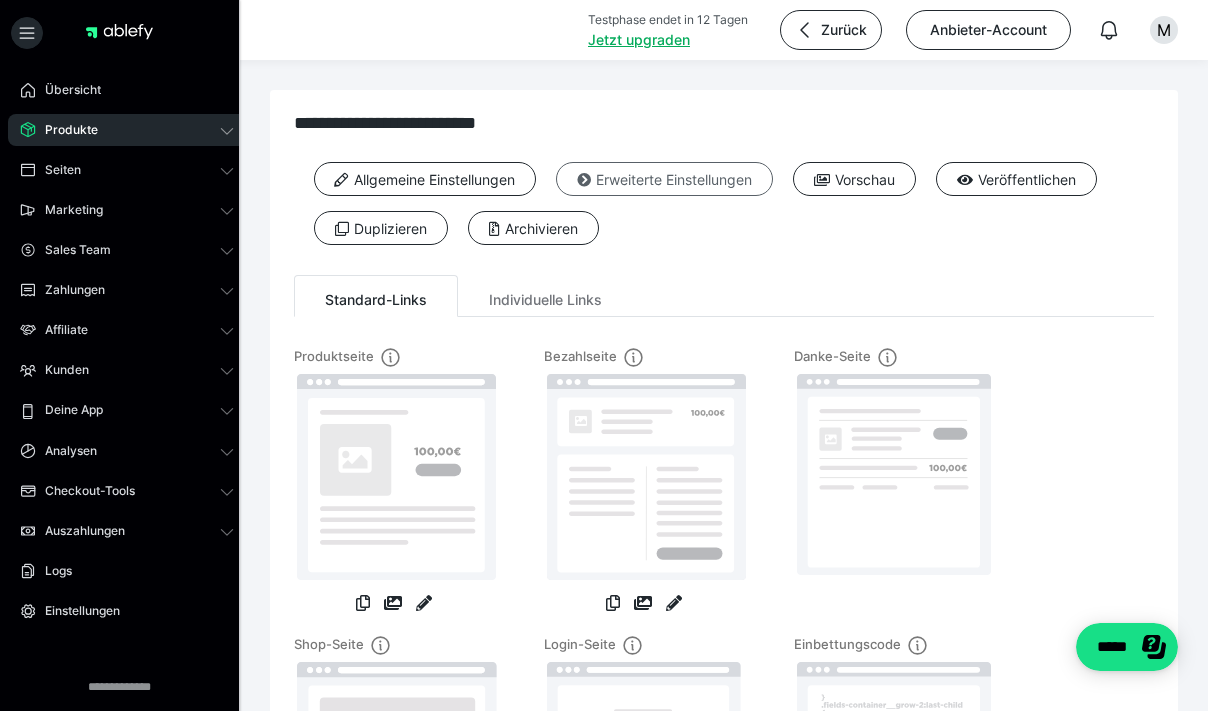 click on "Erweiterte Einstellungen" at bounding box center (664, 179) 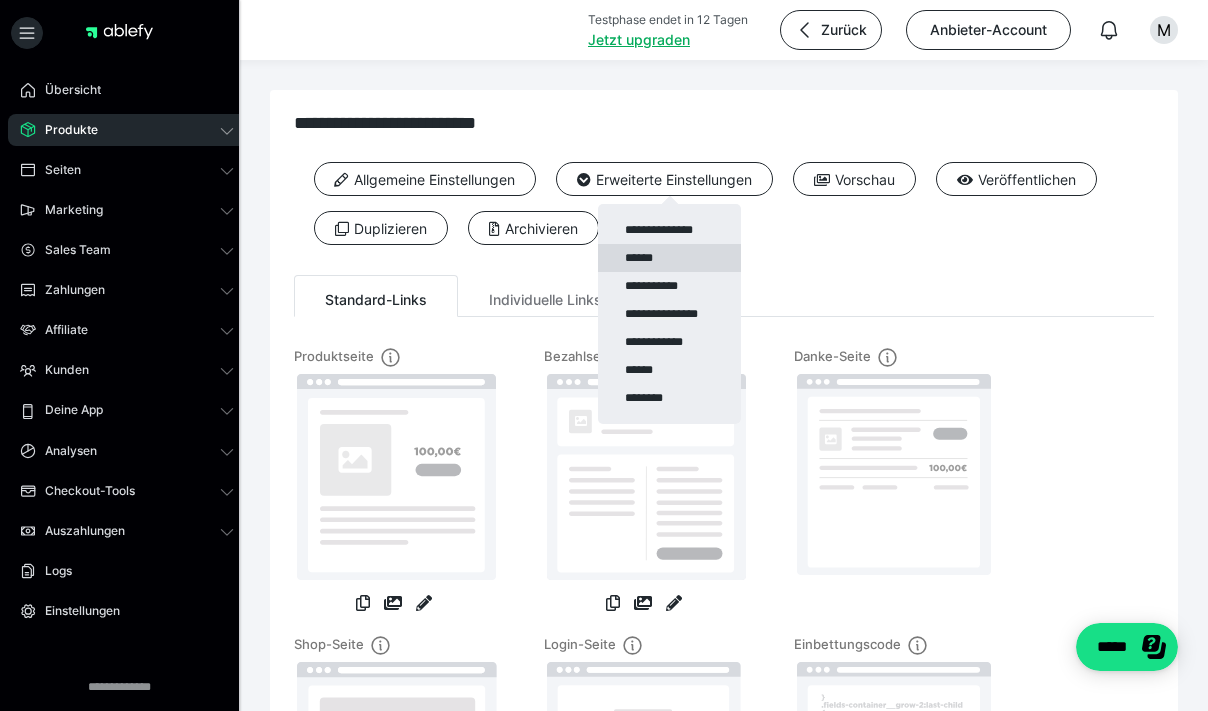 click on "******" at bounding box center (669, 258) 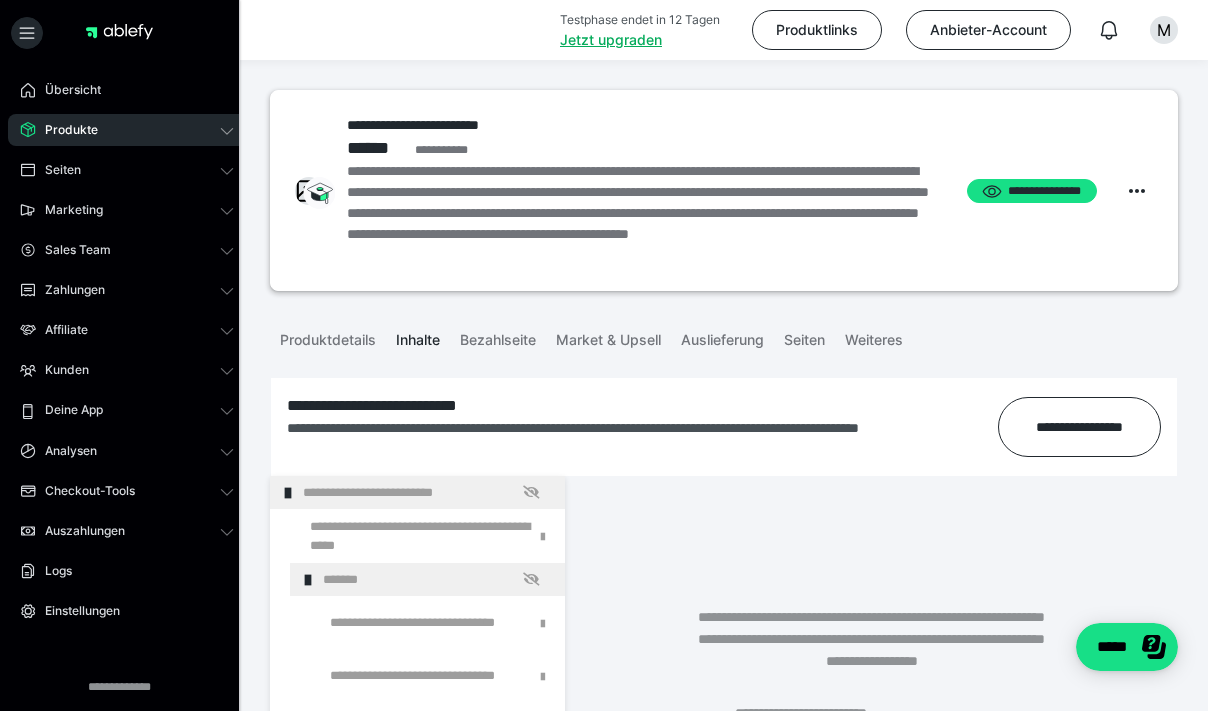 click 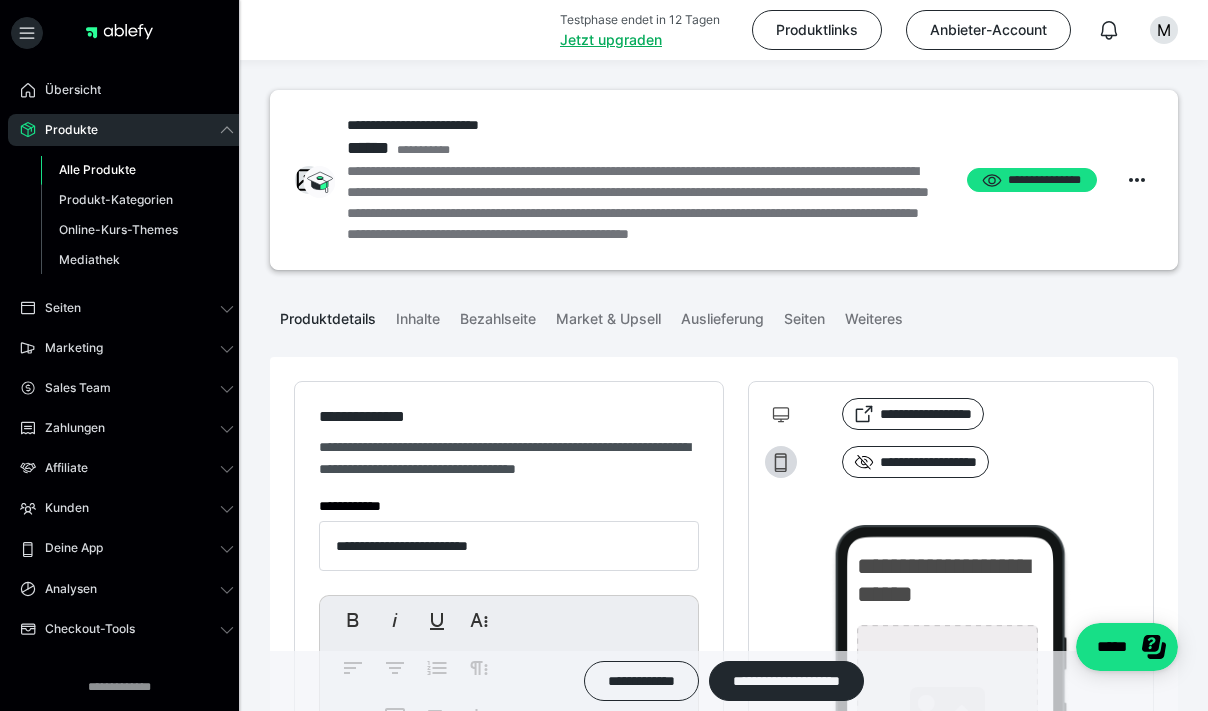 type on "**********" 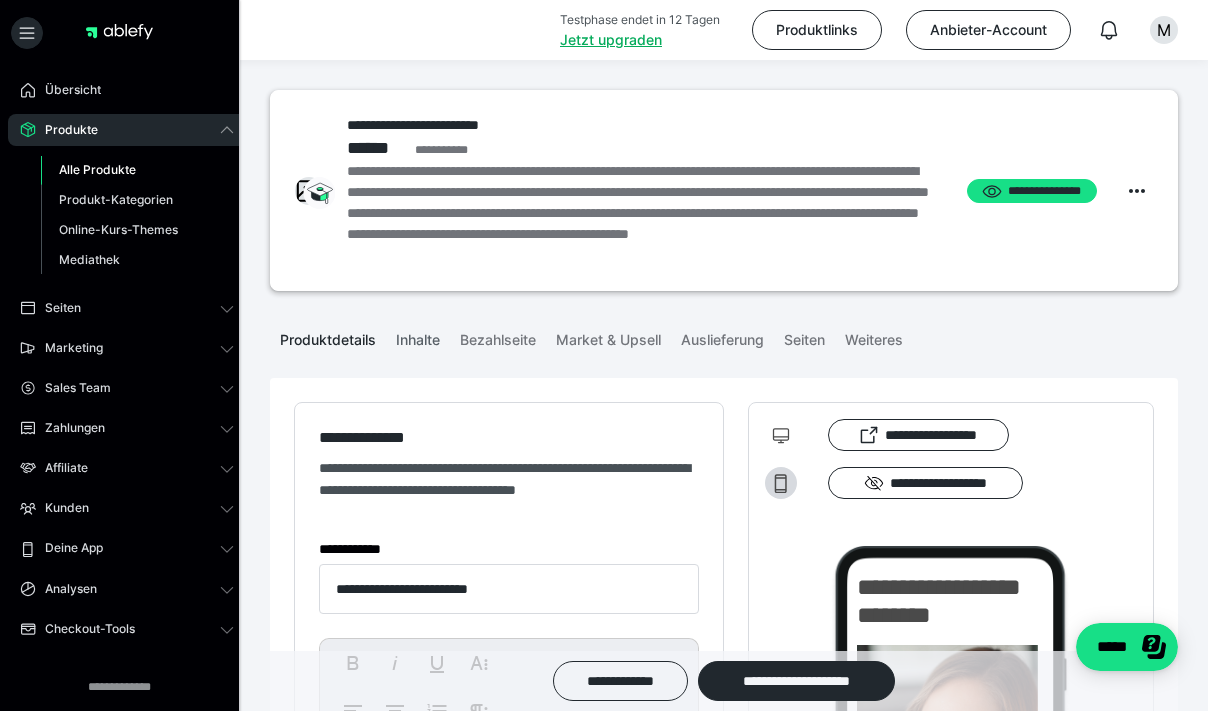 click on "Inhalte" at bounding box center [418, 336] 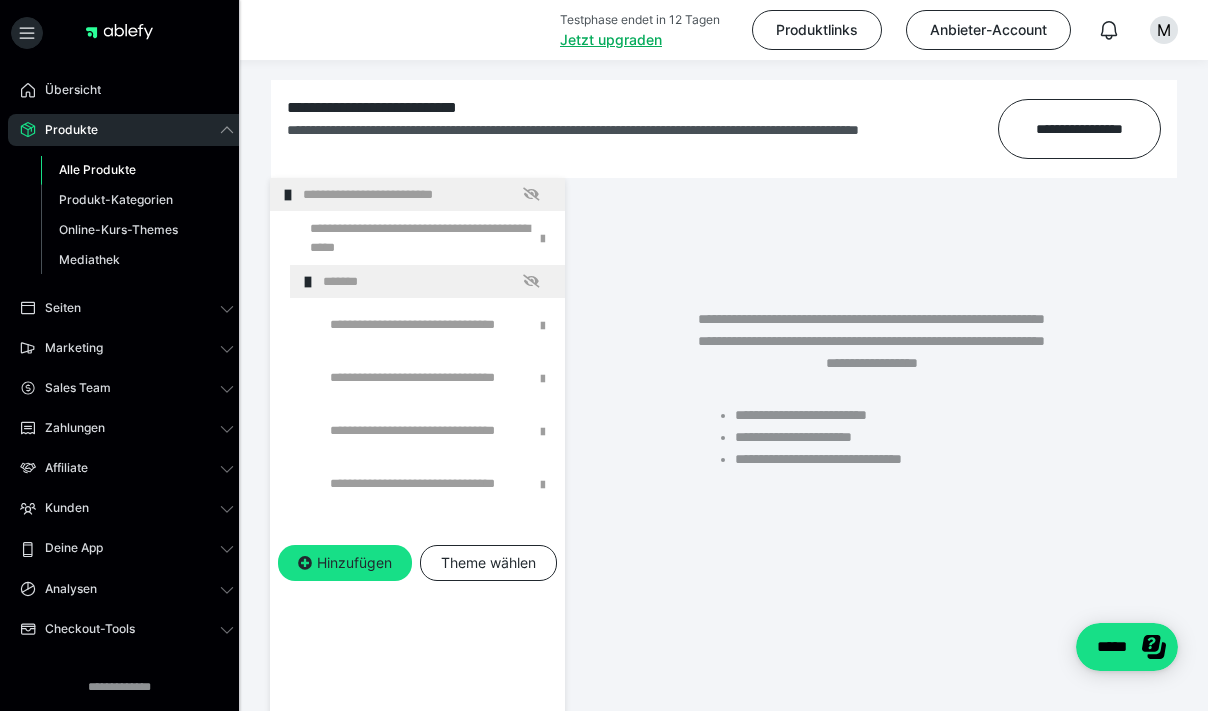 scroll, scrollTop: 299, scrollLeft: 0, axis: vertical 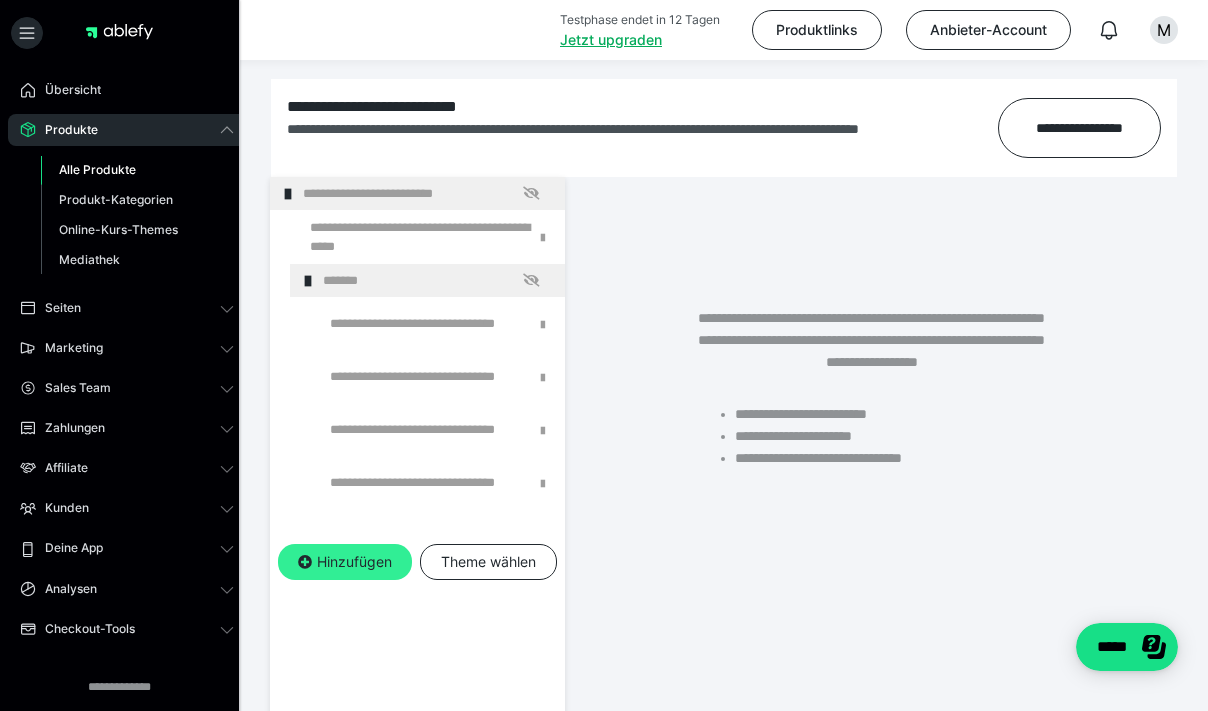 click on "Hinzufügen" at bounding box center [345, 562] 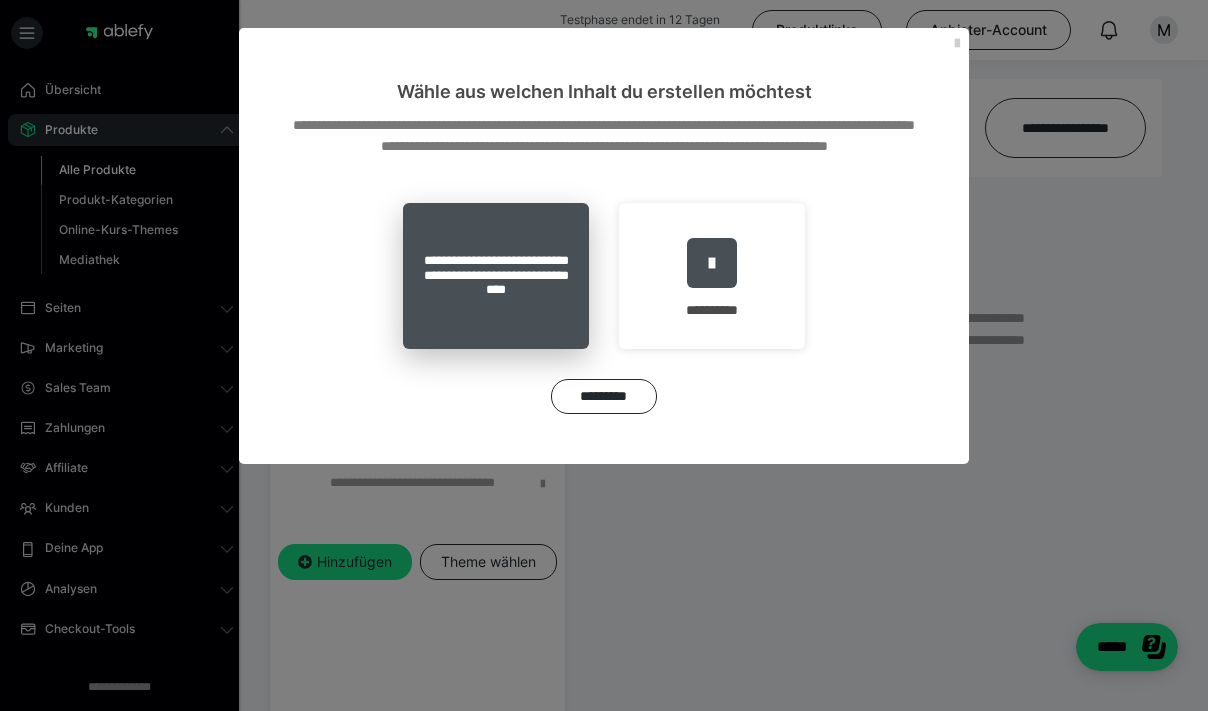 click on "**********" at bounding box center (496, 276) 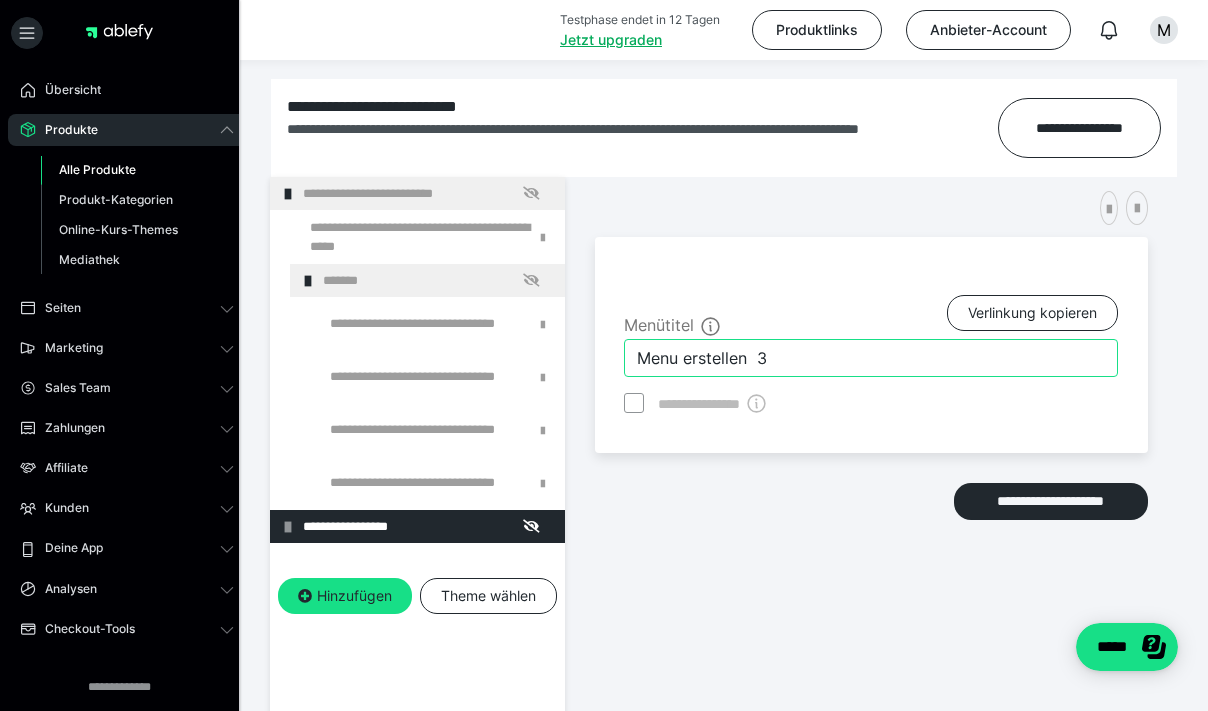 click on "Menu erstellen  3" at bounding box center [871, 358] 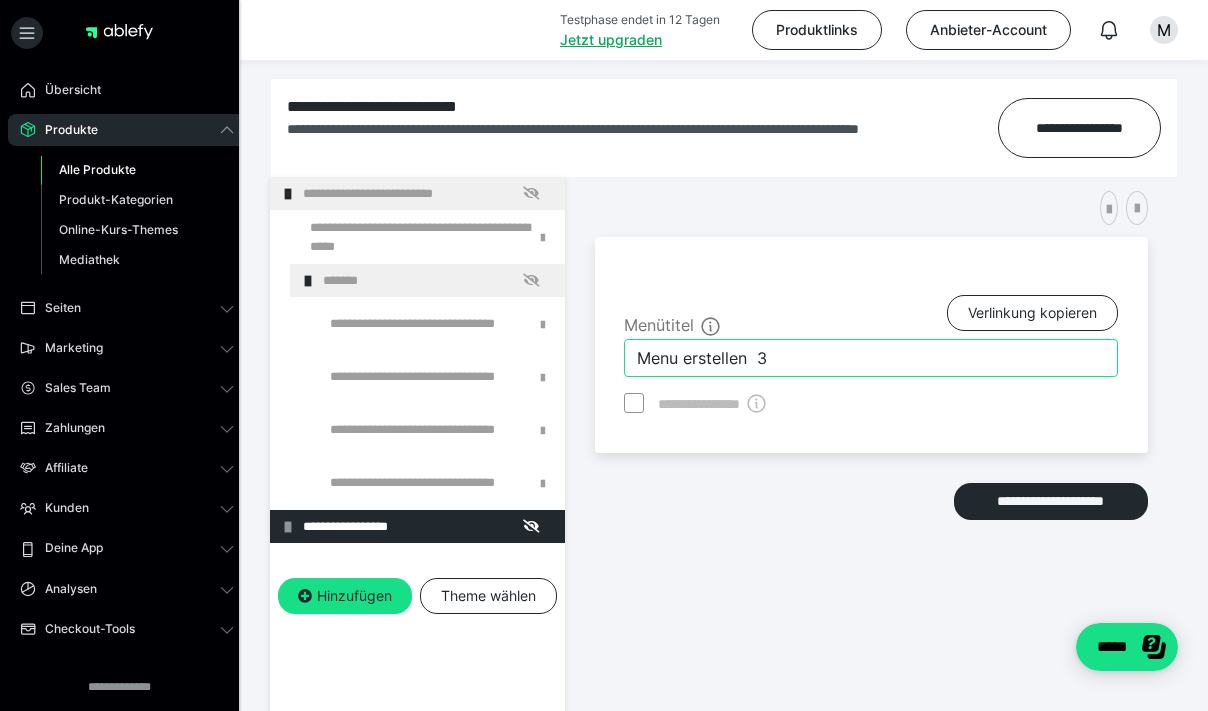 drag, startPoint x: 810, startPoint y: 354, endPoint x: 636, endPoint y: 361, distance: 174.14075 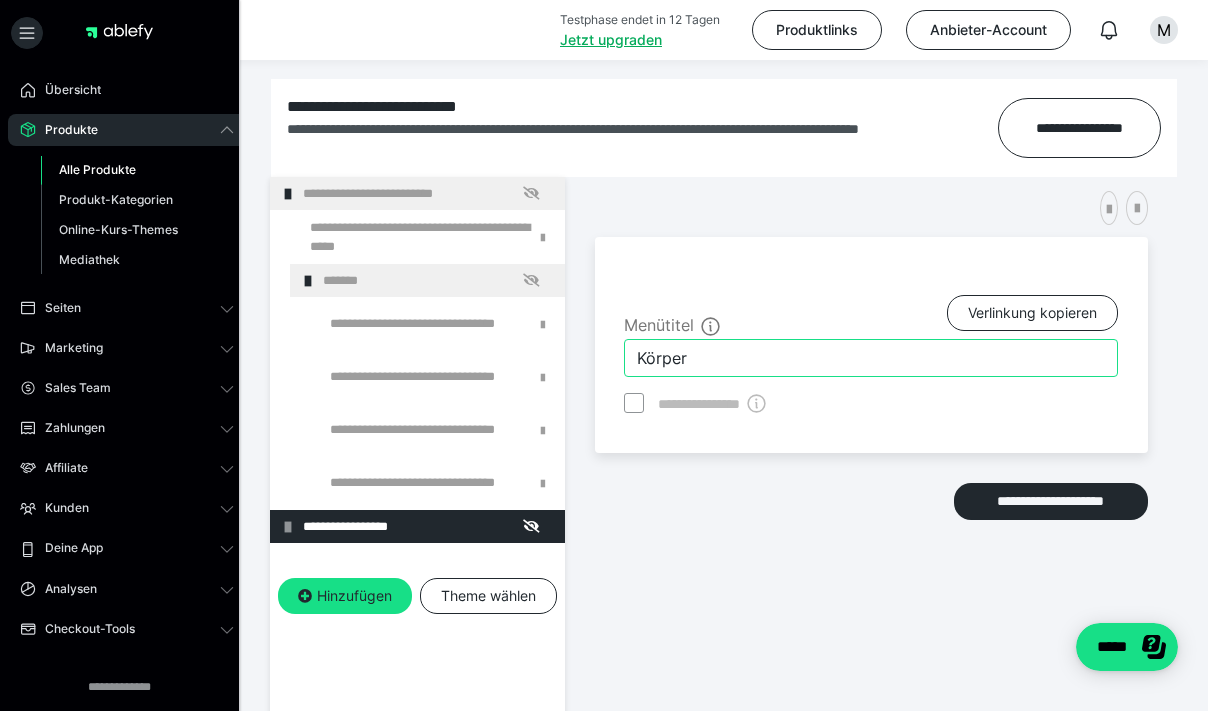 type on "Körper" 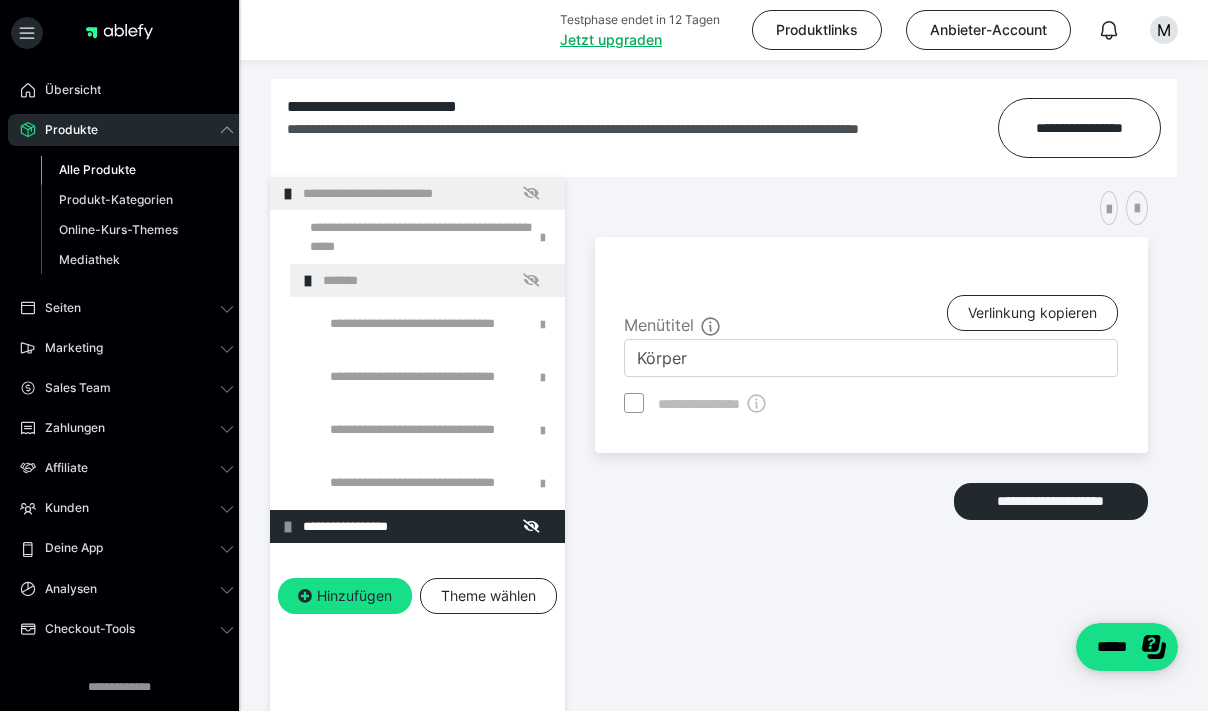 click on "**********" at bounding box center [871, 467] 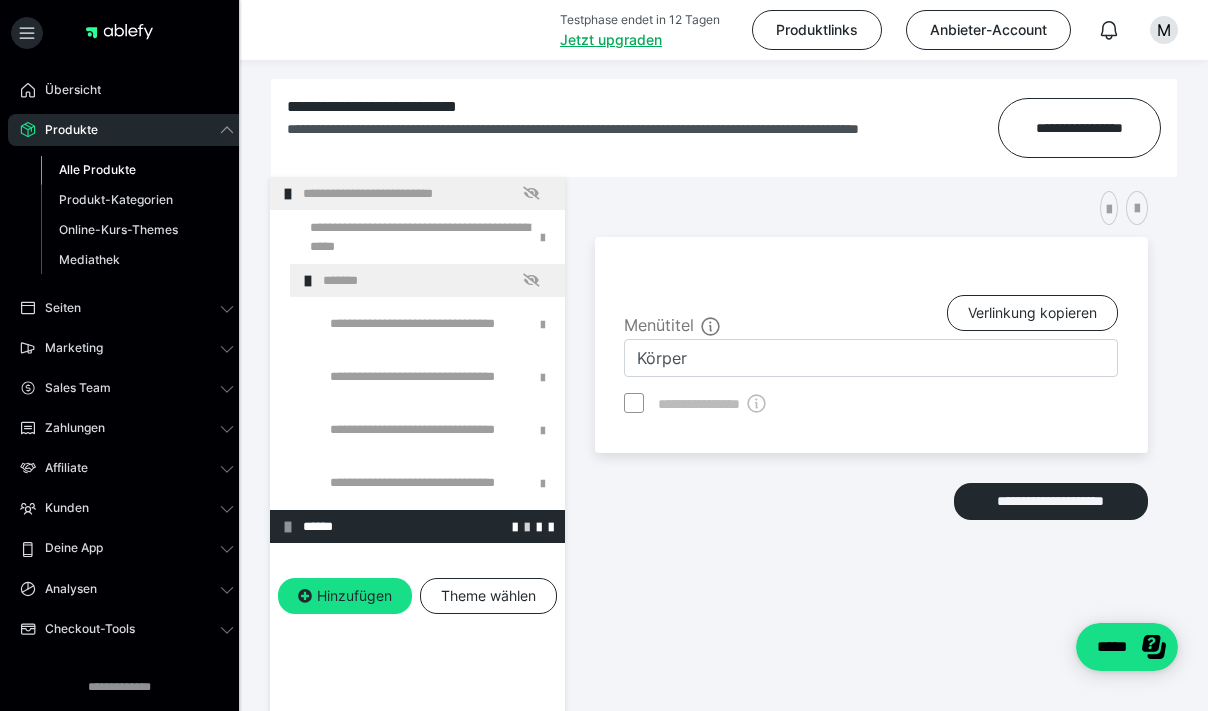 click at bounding box center [527, 526] 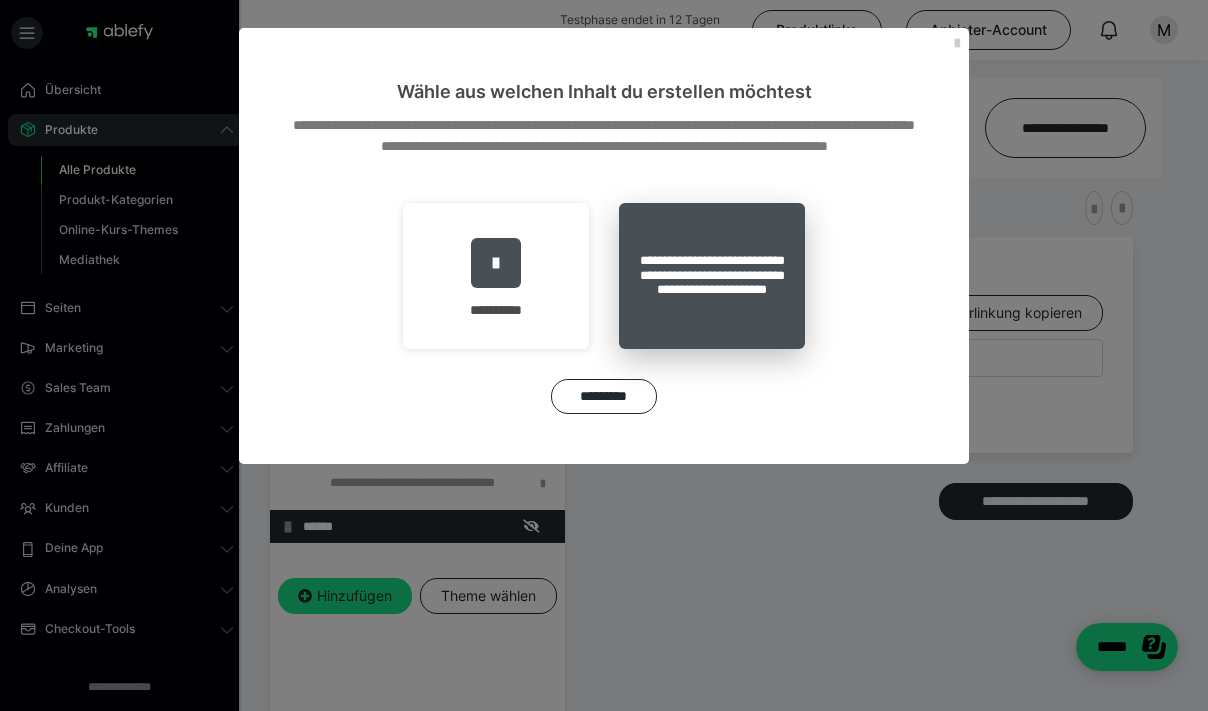 click on "**********" at bounding box center [712, 276] 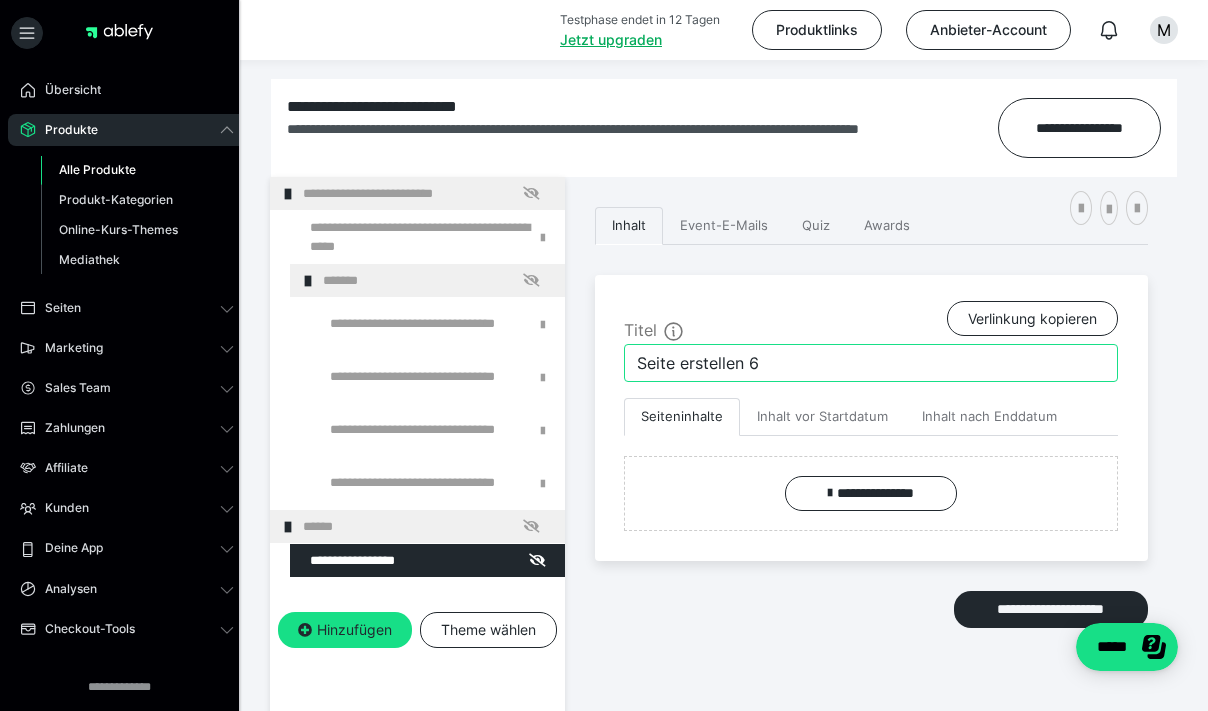 click on "Seite erstellen 6" at bounding box center (871, 363) 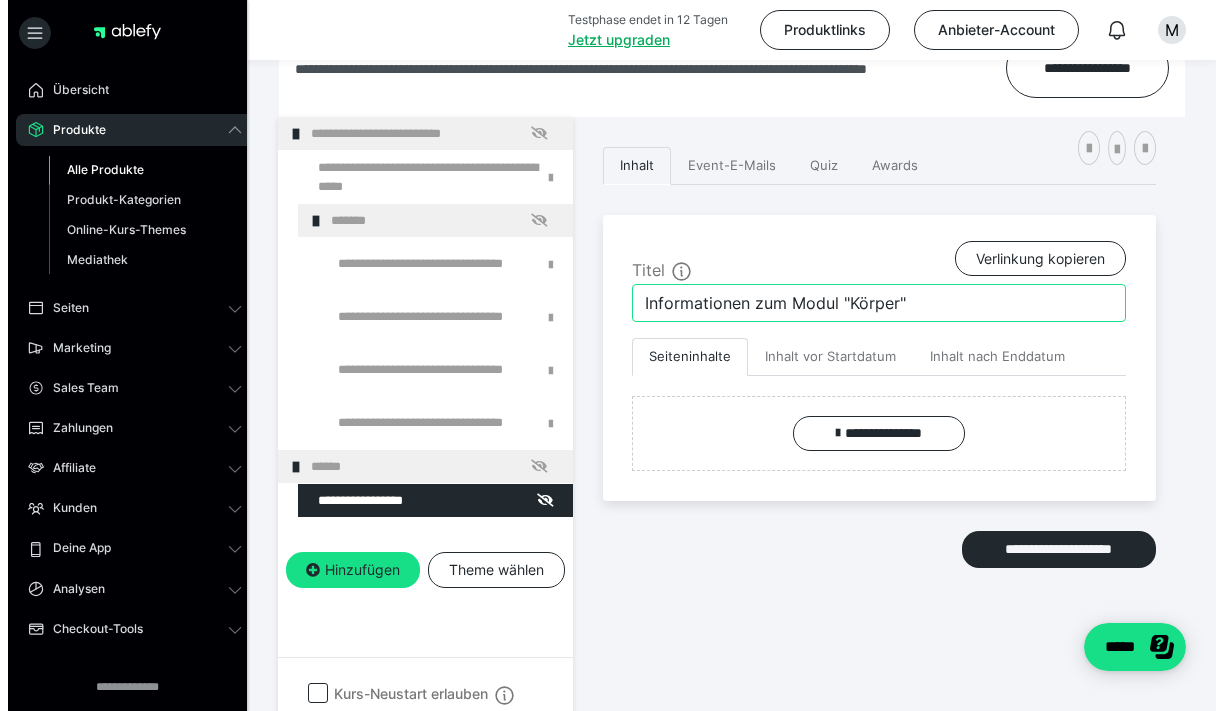 scroll, scrollTop: 360, scrollLeft: 0, axis: vertical 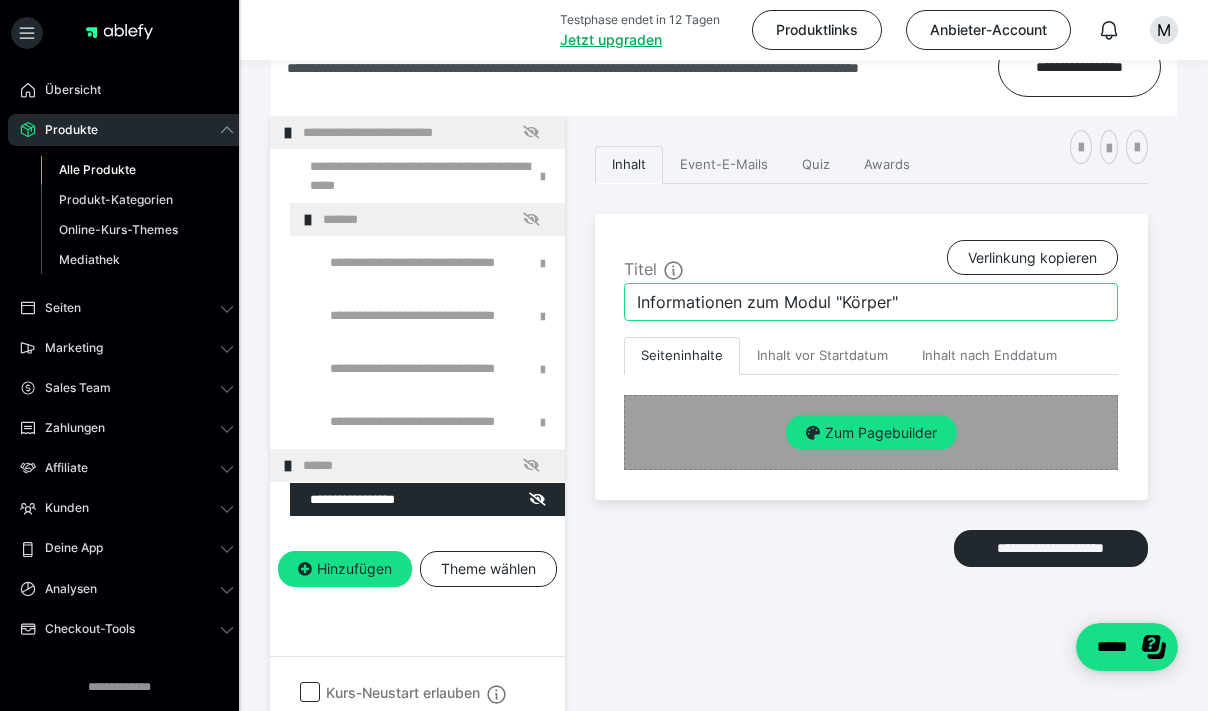 type on "Informationen zum Modul "Körper"" 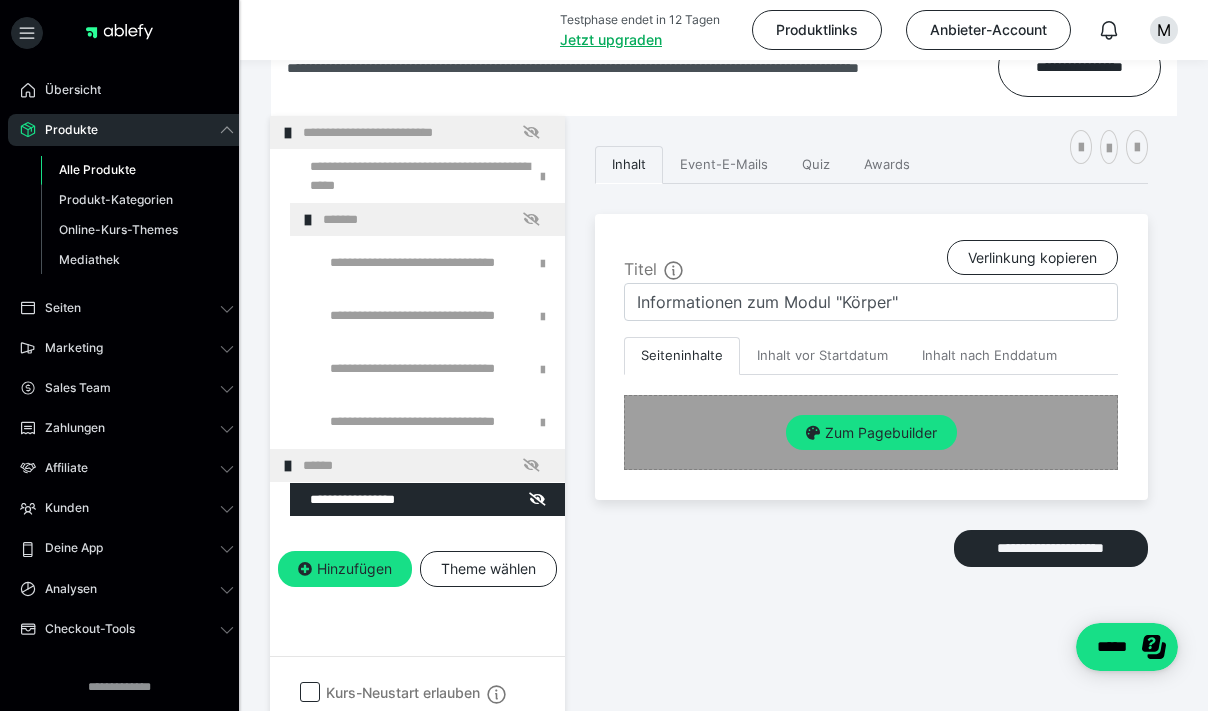 click on "Zum Pagebuilder" at bounding box center [871, 433] 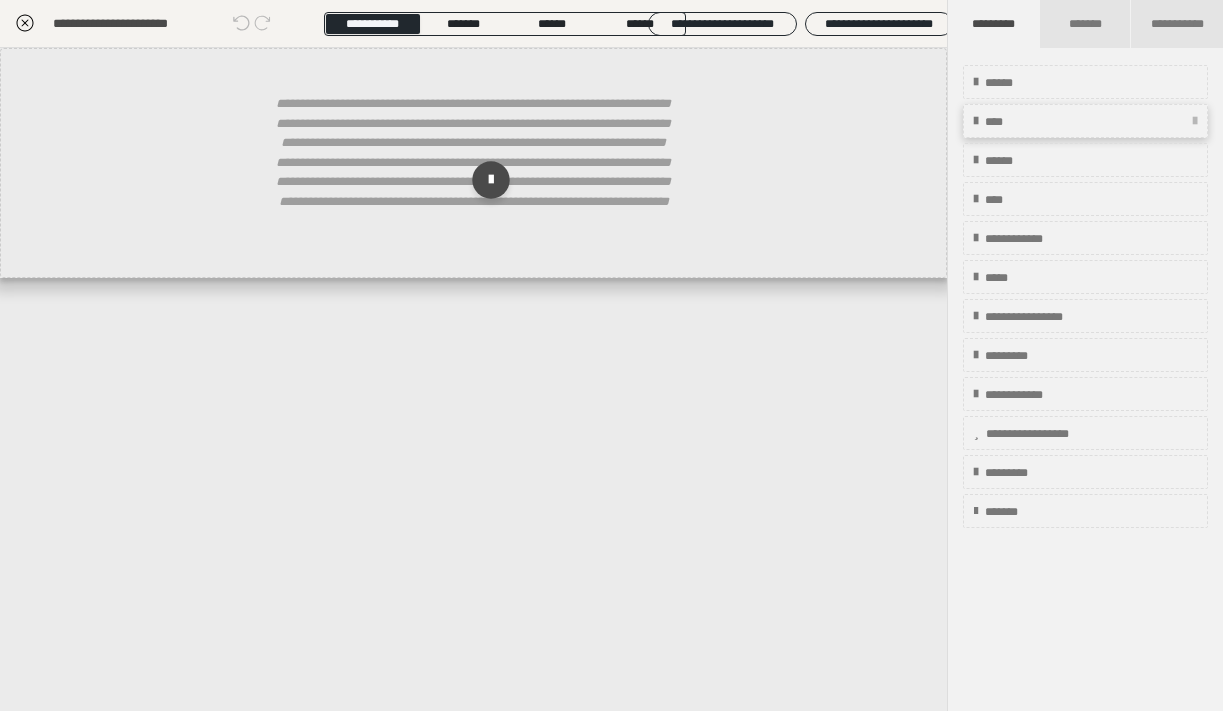 click on "****" at bounding box center (1000, 122) 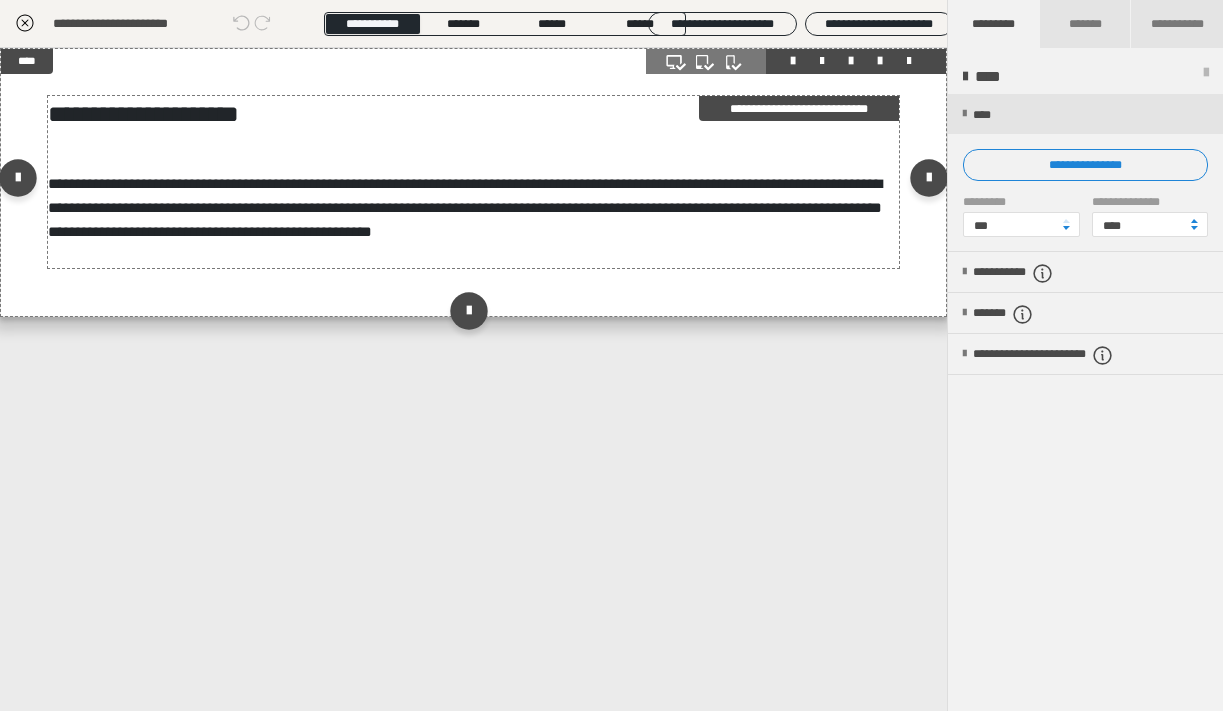 click on "**********" at bounding box center (473, 182) 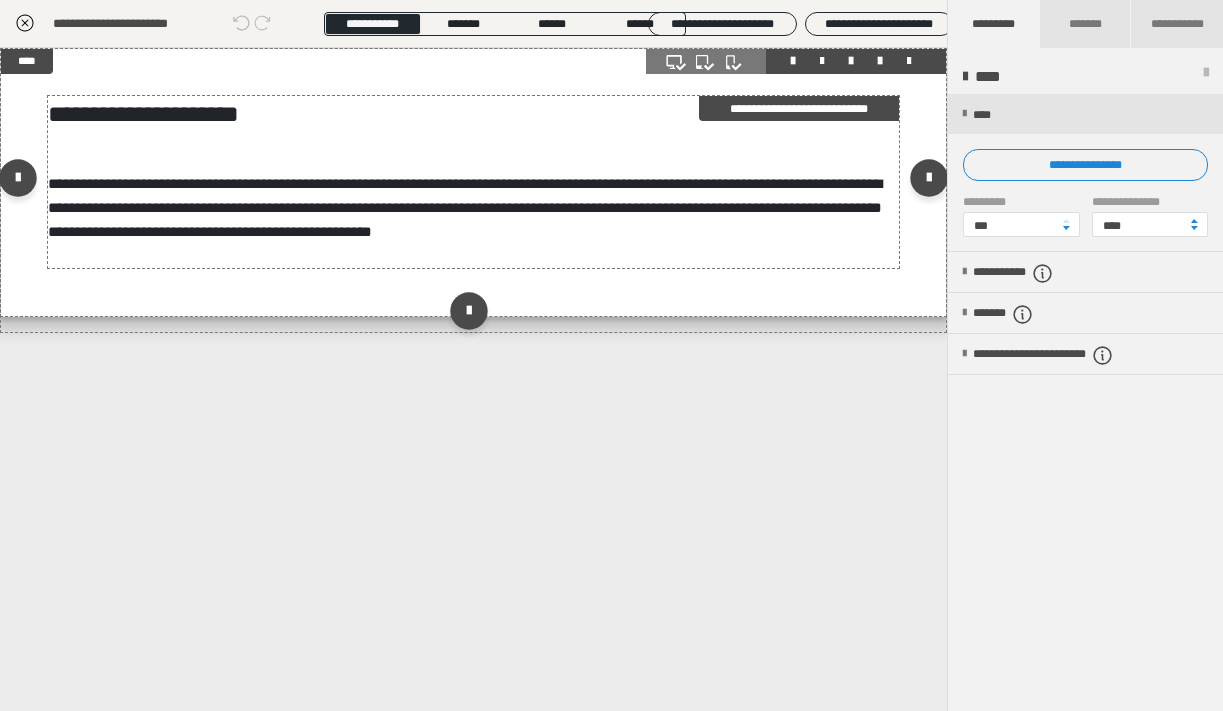 click on "**********" at bounding box center [465, 207] 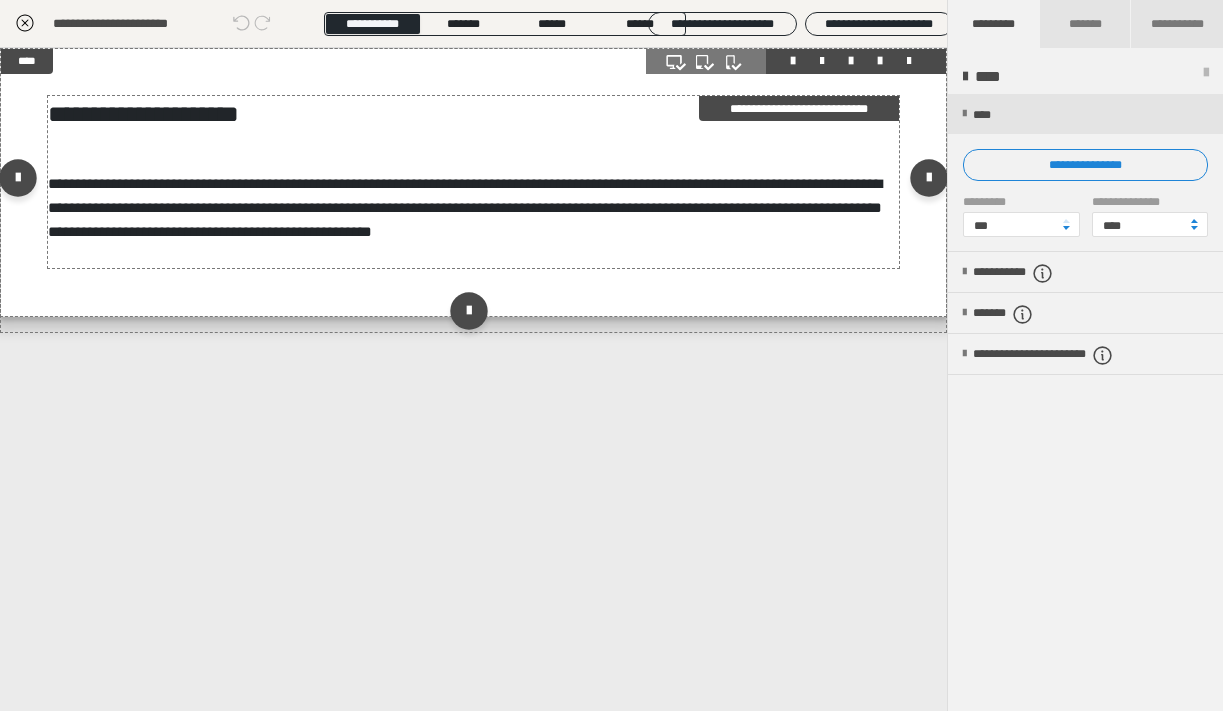 click on "**********" at bounding box center [465, 207] 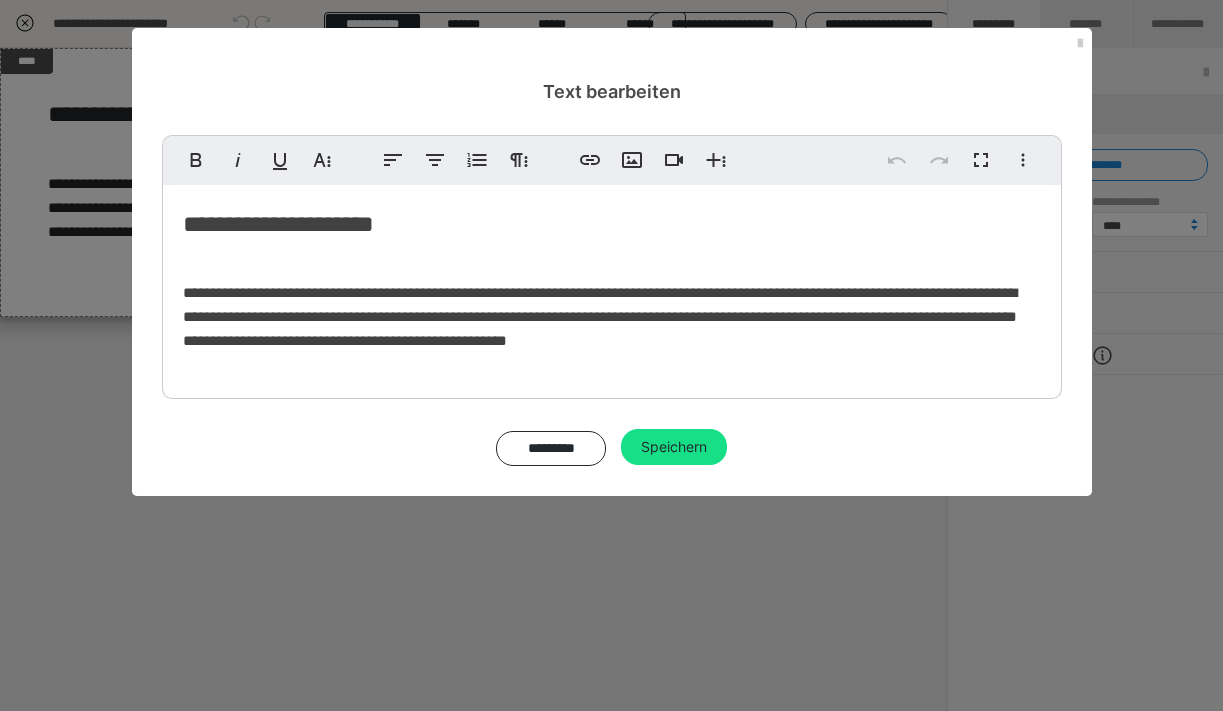 click on "**********" at bounding box center [600, 316] 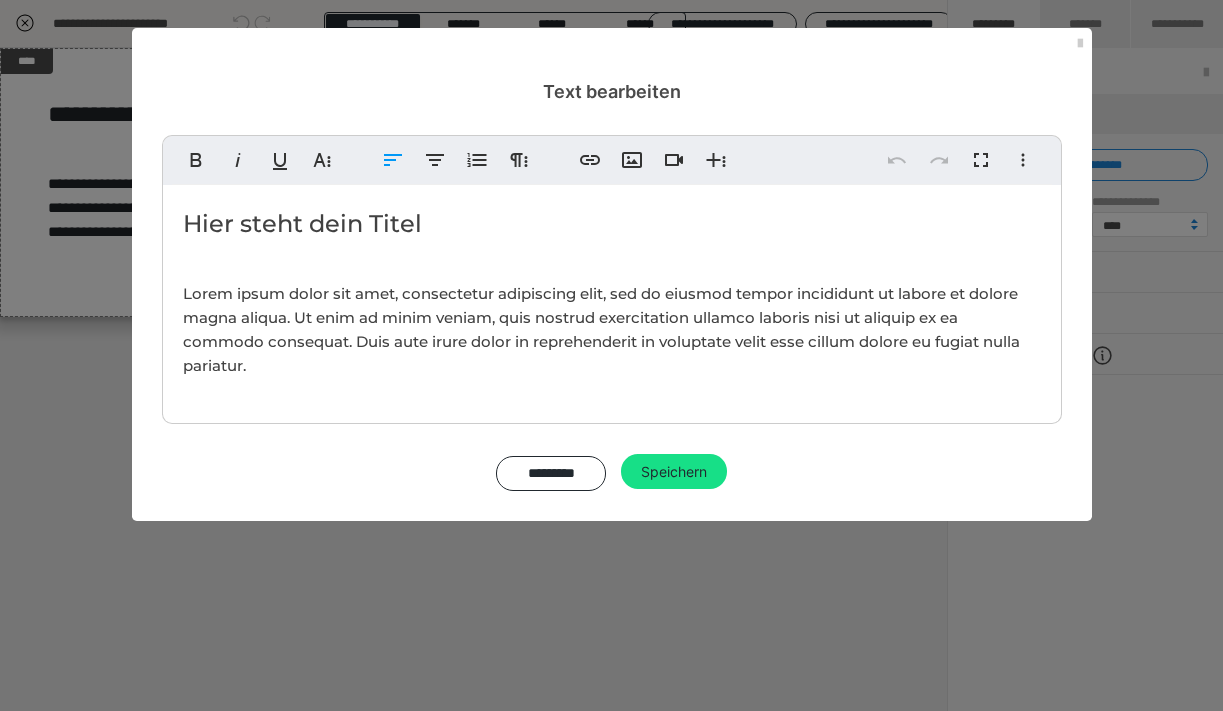 click on "Lorem ipsum dolor sit amet, consectetur adipiscing elit, sed do eiusmod tempor incididunt ut labore et dolore magna aliqua. Ut enim ad minim veniam, quis nostrud exercitation ullamco laboris nisi ut aliquip ex ea commodo consequat. Duis aute irure dolor in reprehenderit in voluptate velit esse cillum dolore eu fugiat nulla pariatur." at bounding box center [601, 329] 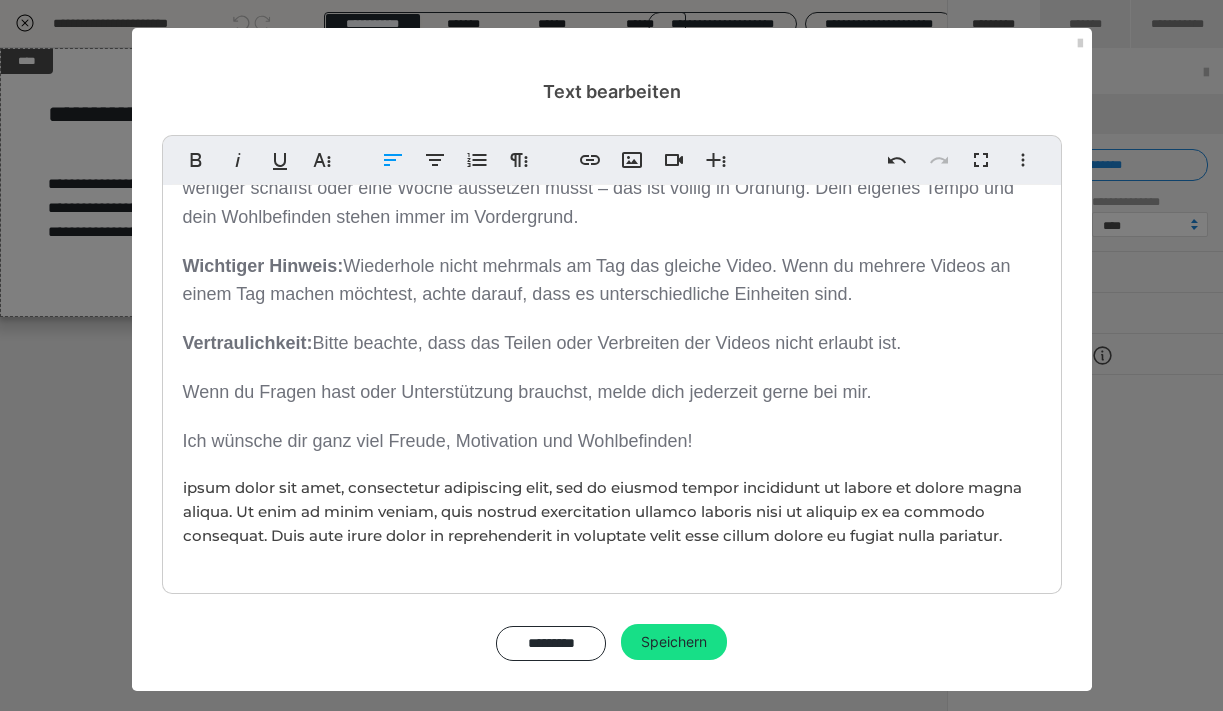 scroll, scrollTop: 677, scrollLeft: 0, axis: vertical 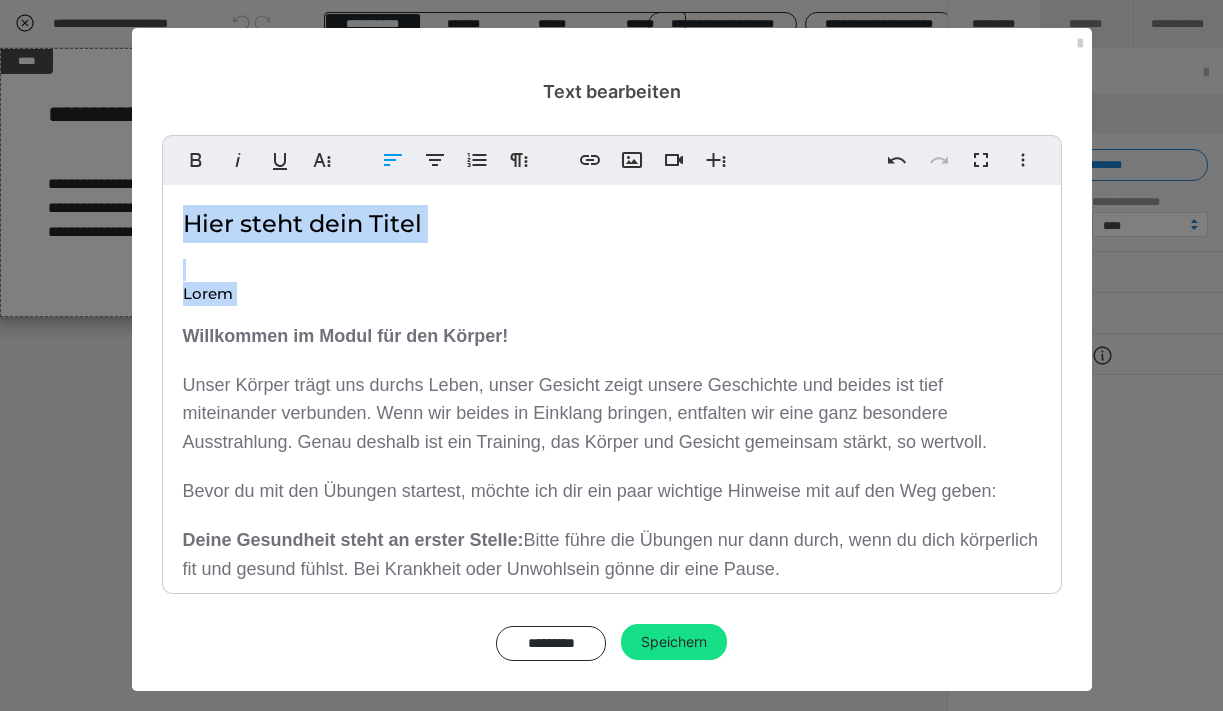 drag, startPoint x: 256, startPoint y: 316, endPoint x: 133, endPoint y: 185, distance: 179.69418 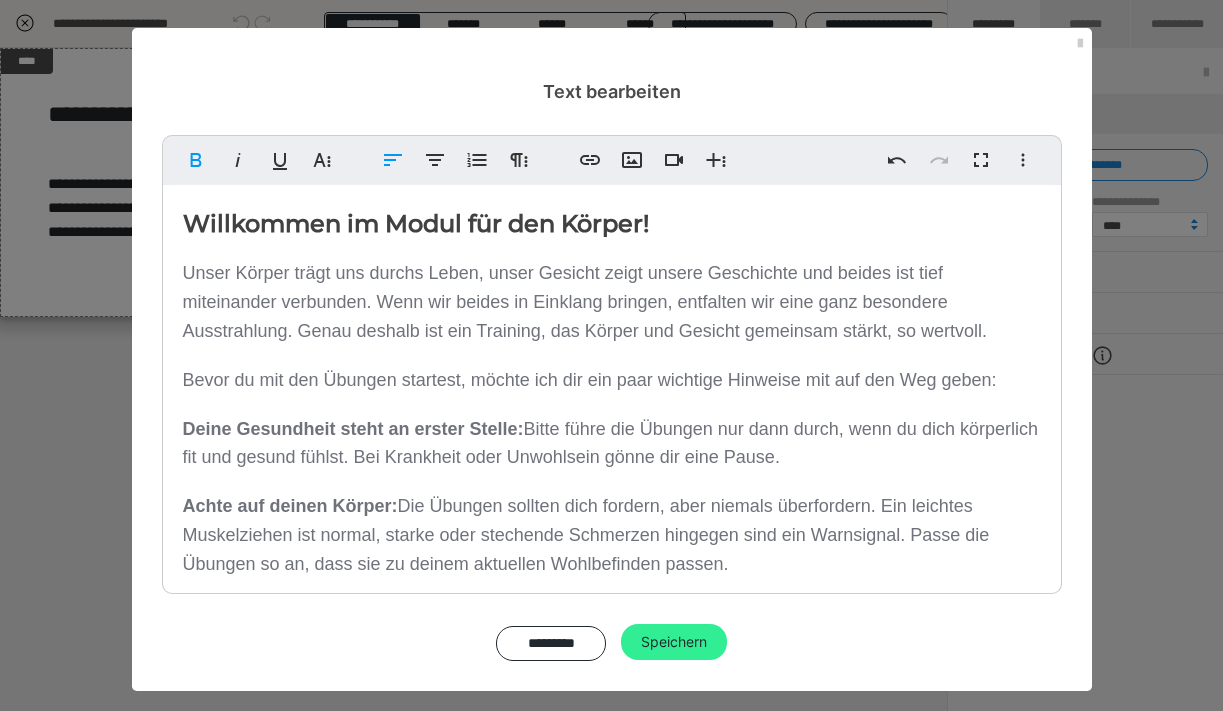 click on "Speichern" at bounding box center [674, 642] 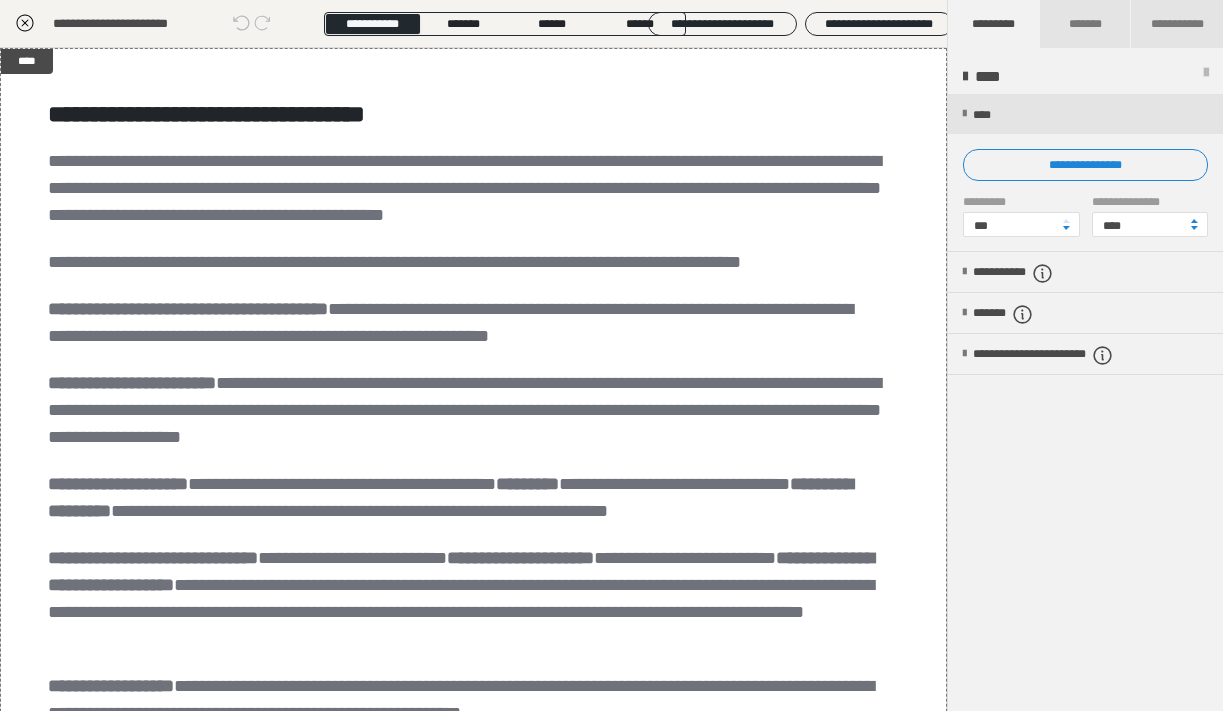 click 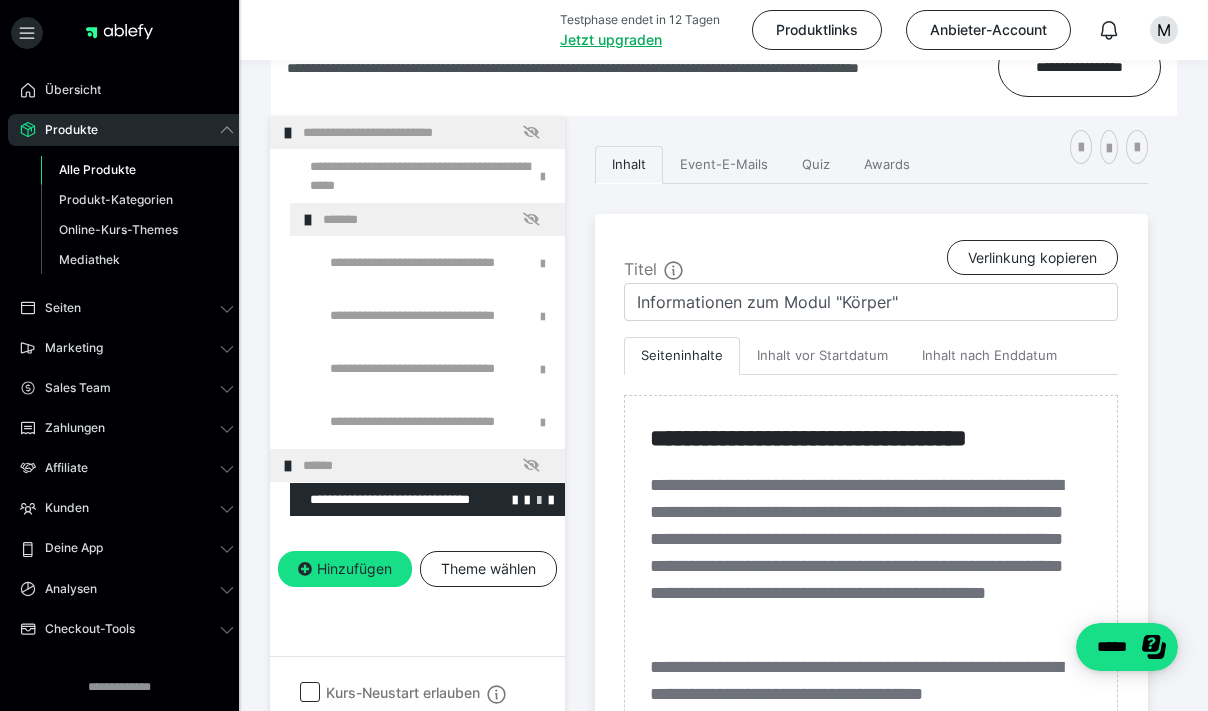 click at bounding box center [539, 499] 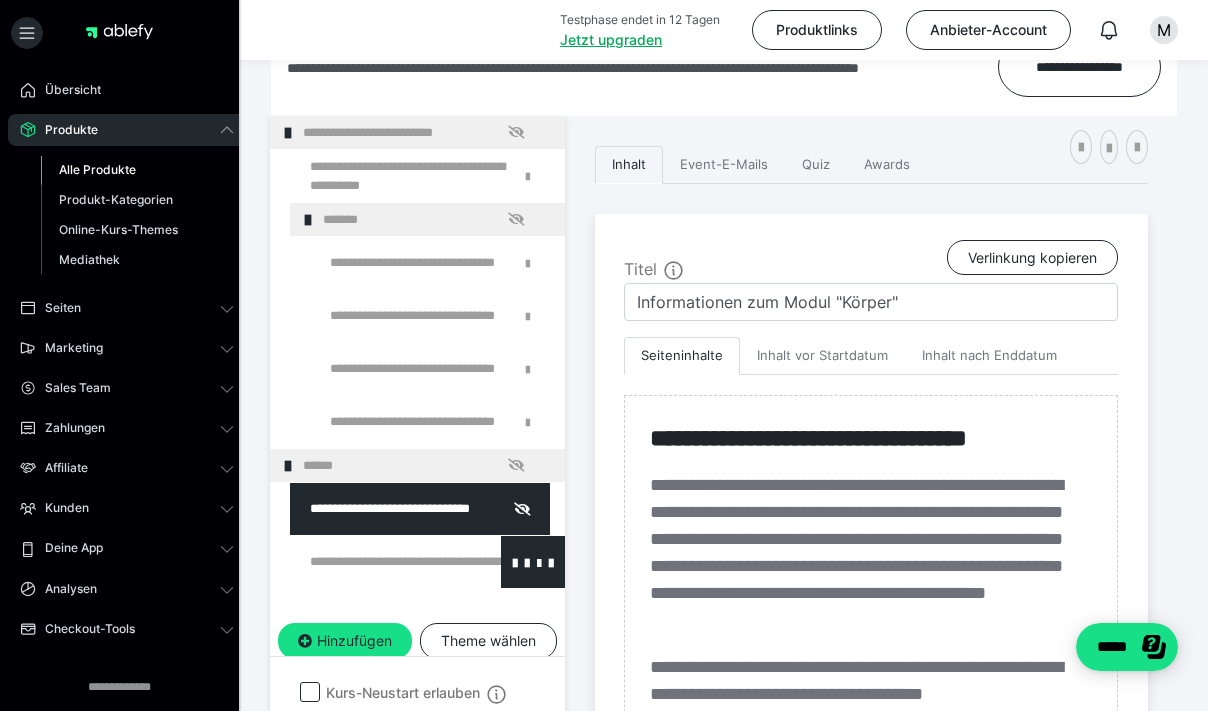 click at bounding box center [375, 562] 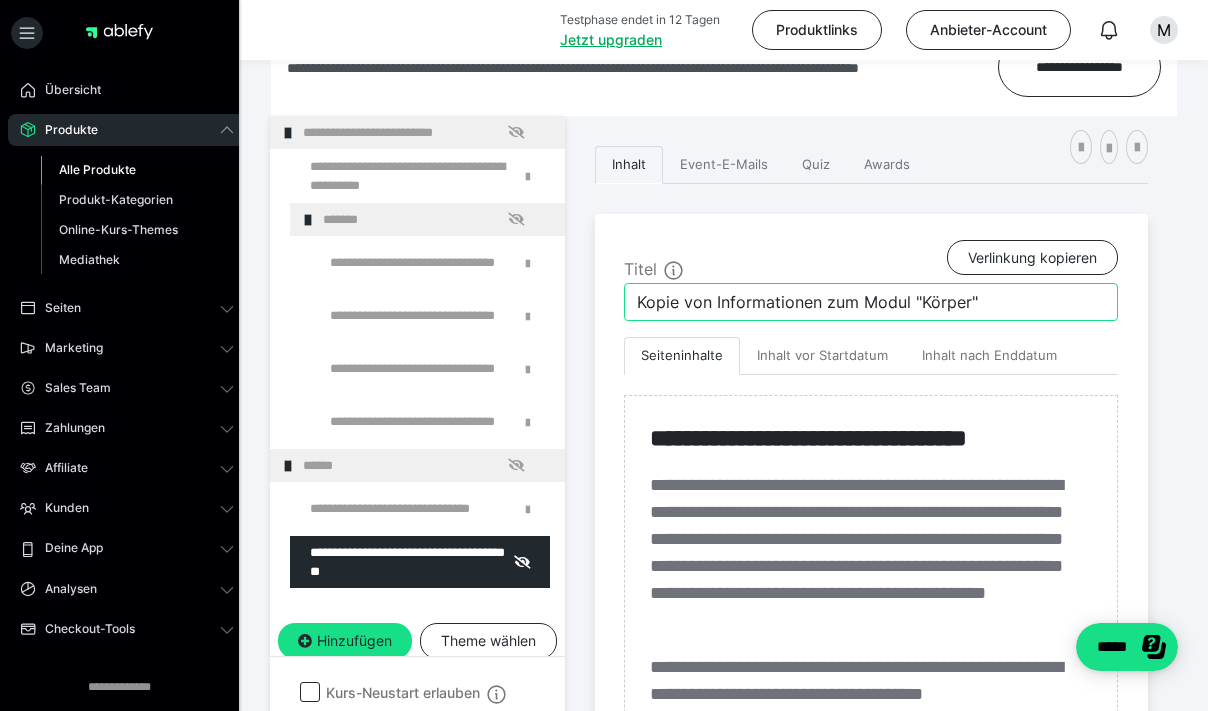 click on "Kopie von Informationen zum Modul "Körper"" at bounding box center [871, 302] 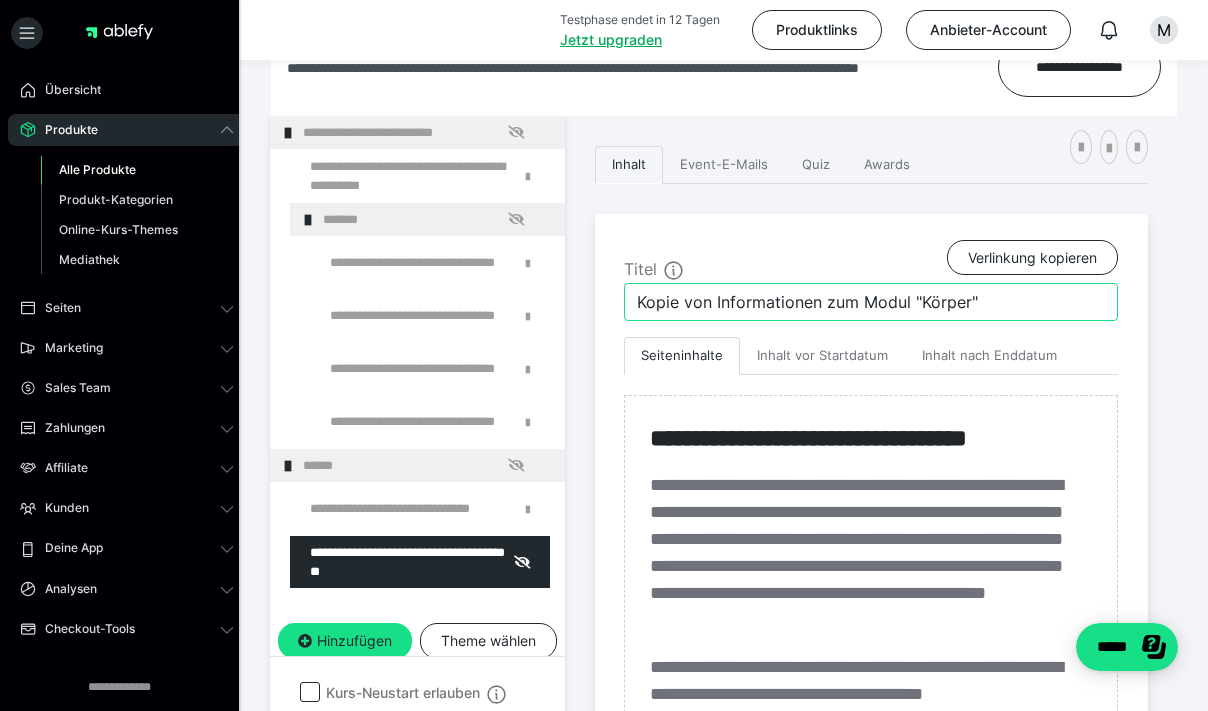 drag, startPoint x: 990, startPoint y: 296, endPoint x: 574, endPoint y: 301, distance: 416.03006 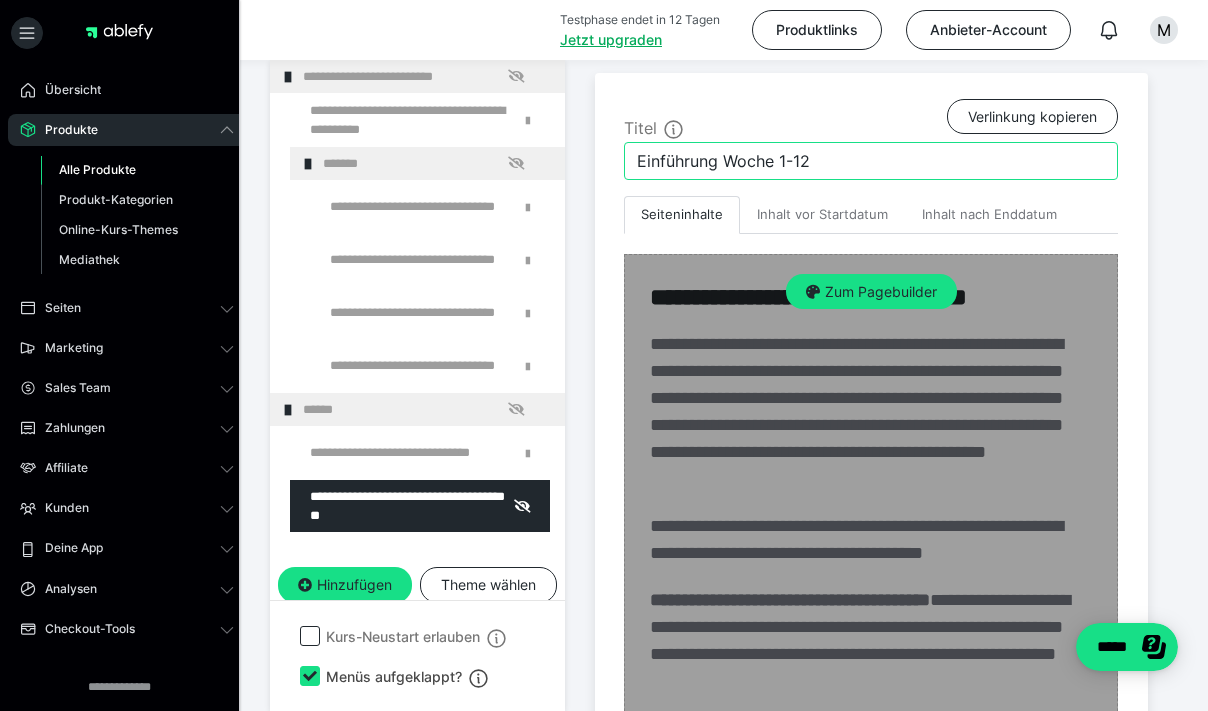 scroll, scrollTop: 506, scrollLeft: 0, axis: vertical 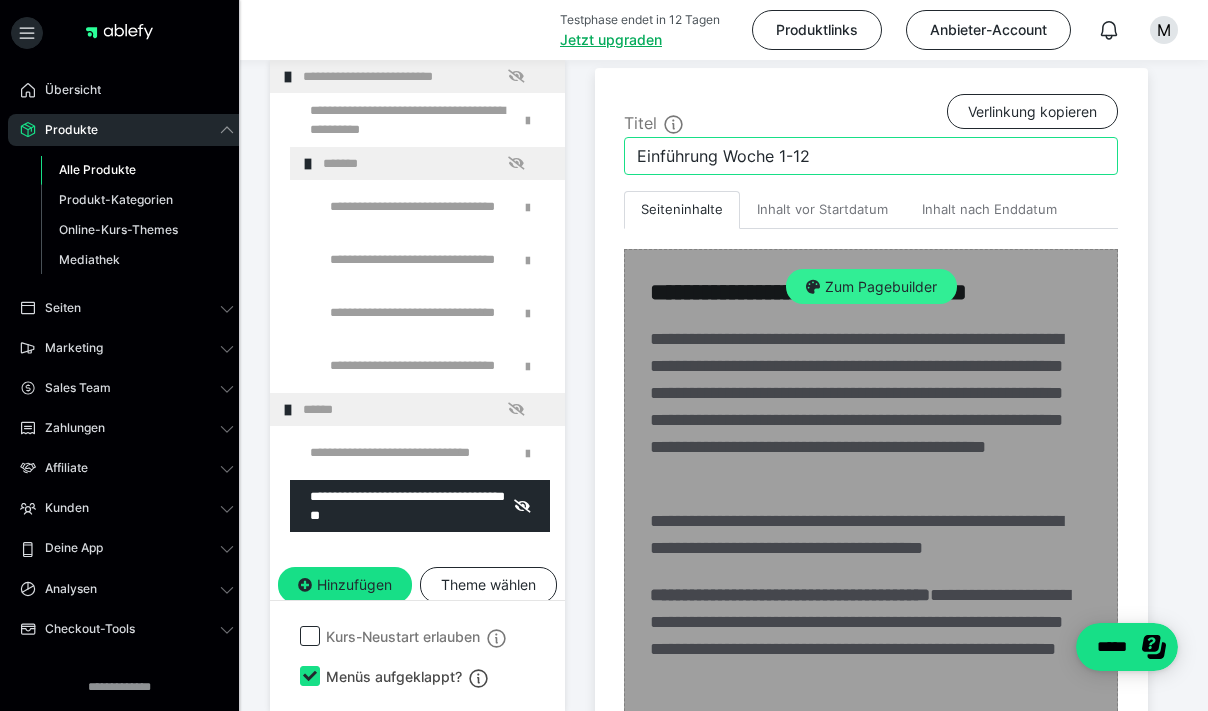 type on "Einführung Woche 1-12" 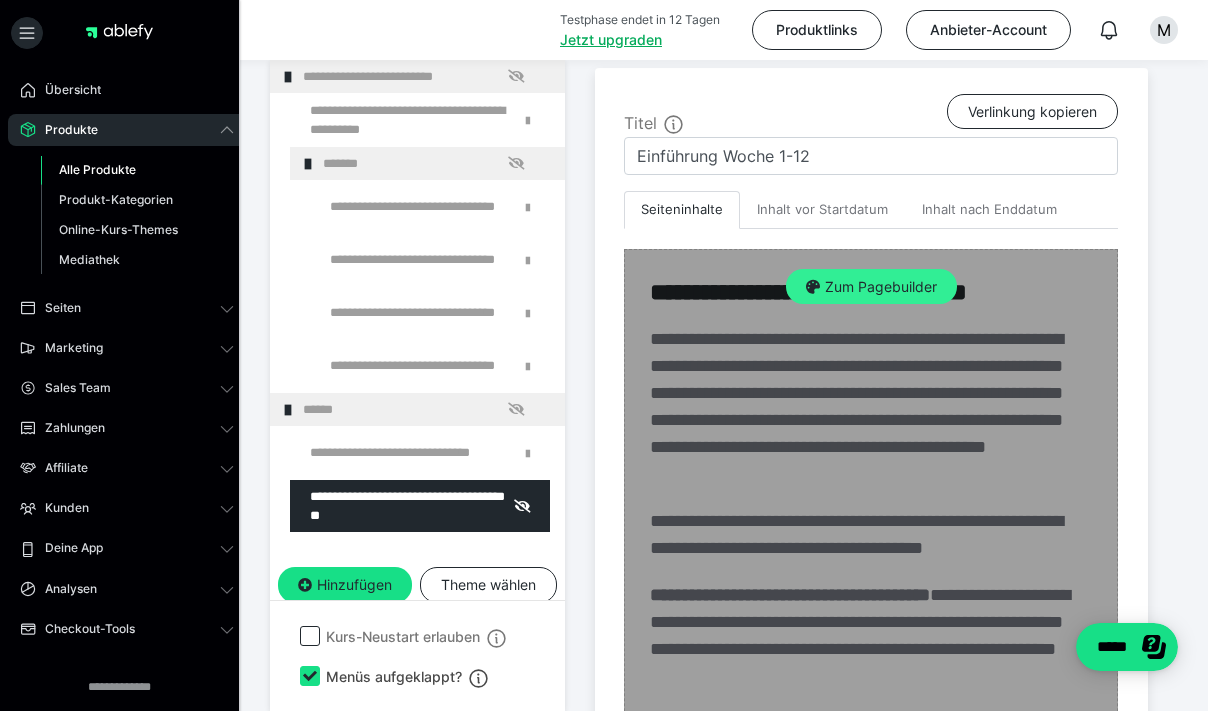 click on "Zum Pagebuilder" at bounding box center (871, 287) 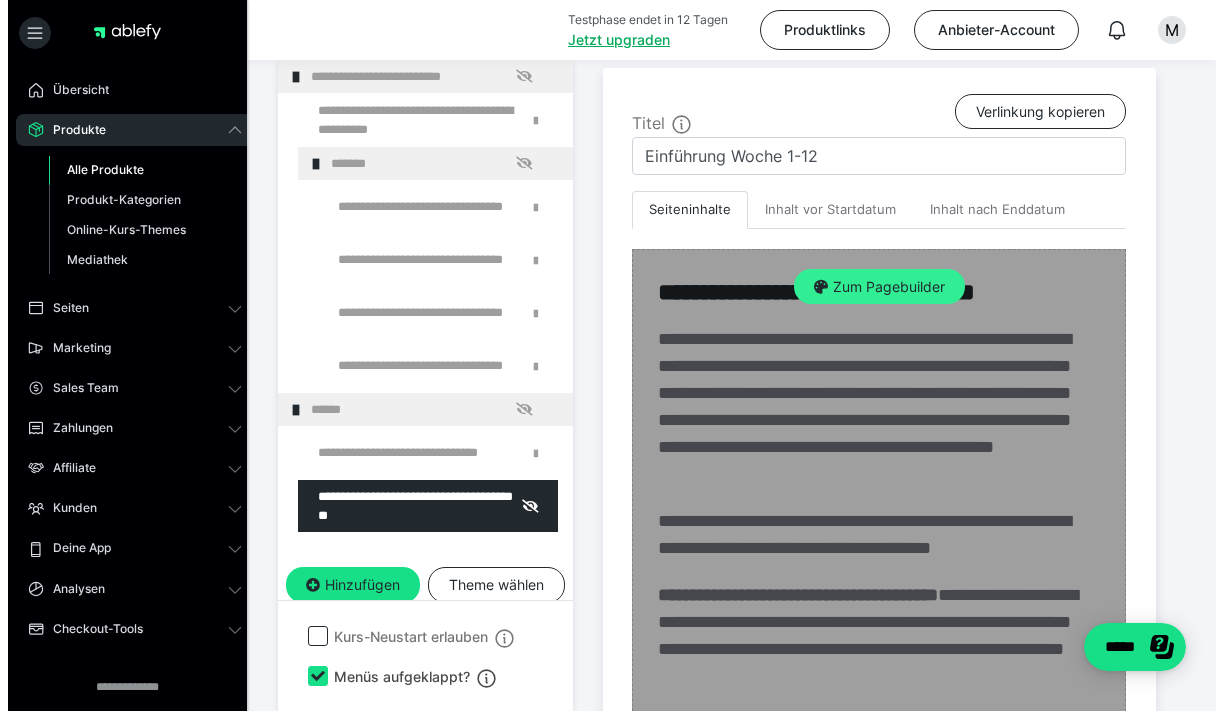 scroll, scrollTop: 416, scrollLeft: 0, axis: vertical 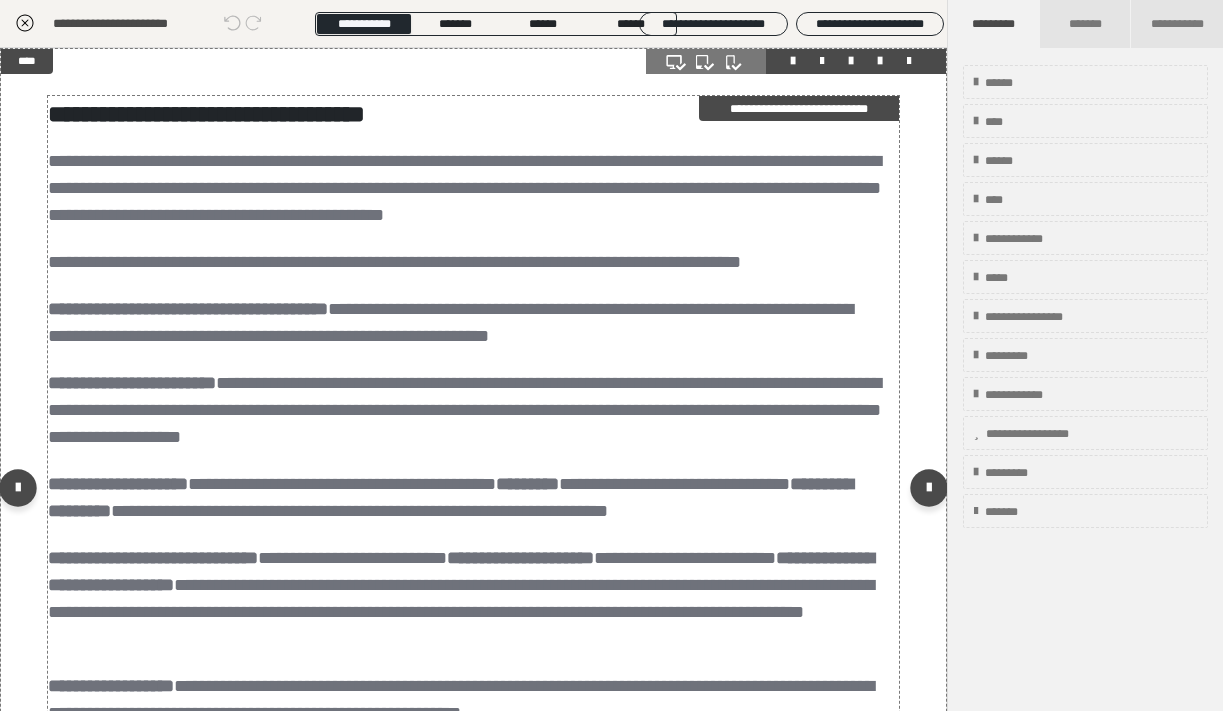 click on "**********" at bounding box center [466, 262] 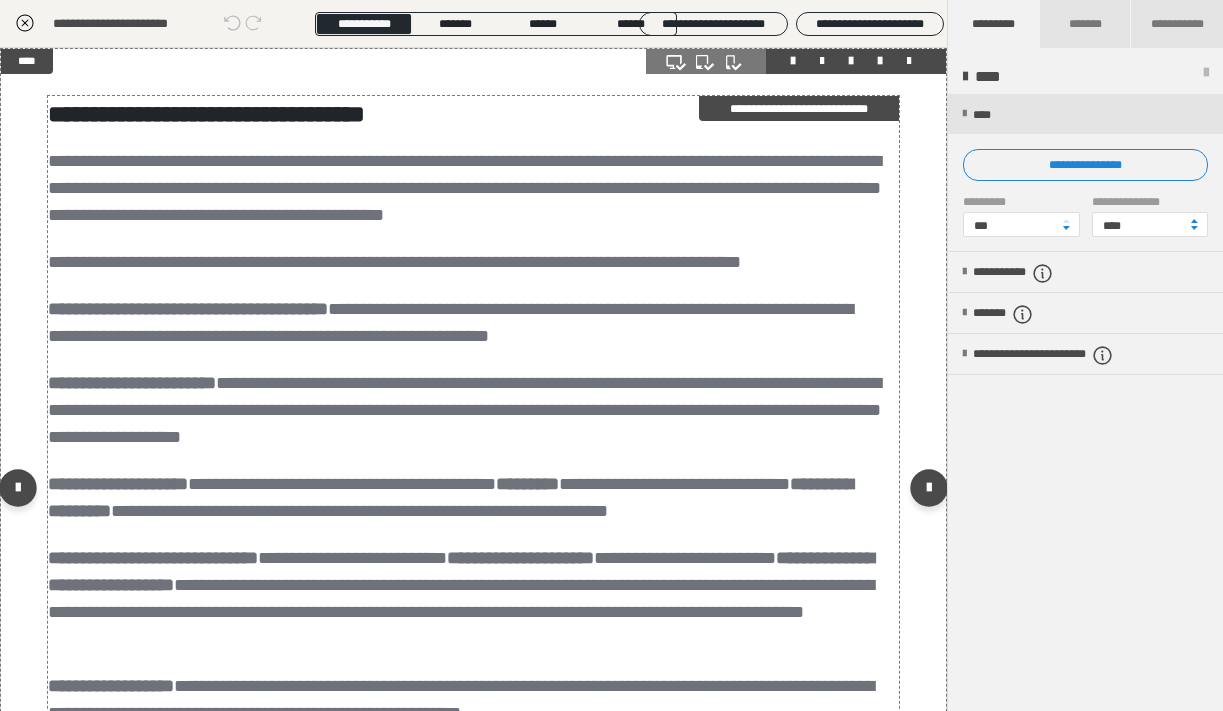 click on "**********" at bounding box center [466, 188] 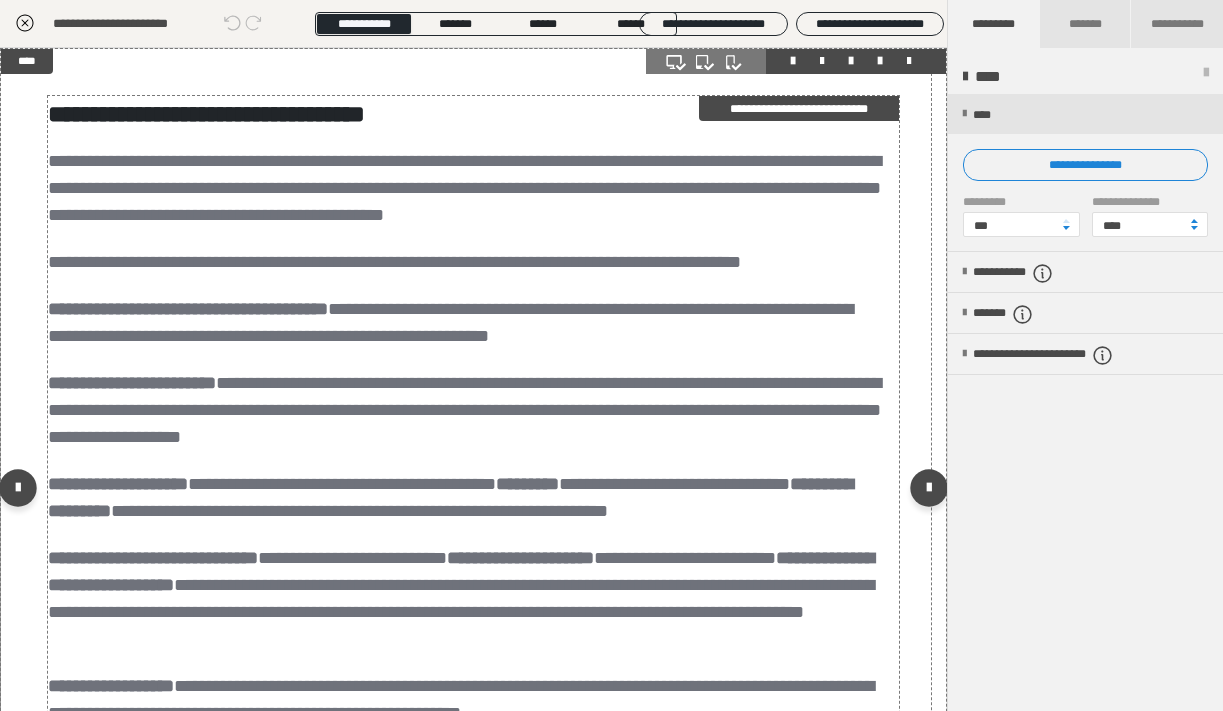 click on "**********" at bounding box center [466, 188] 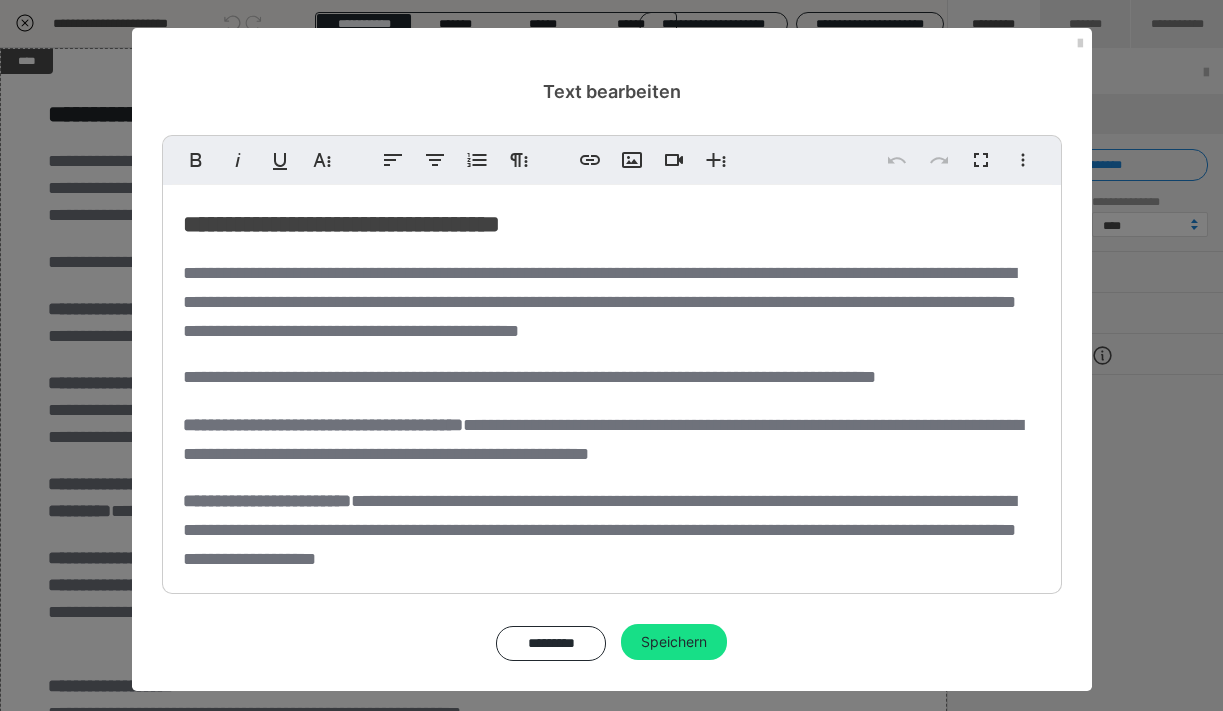 click on "**********" at bounding box center [341, 224] 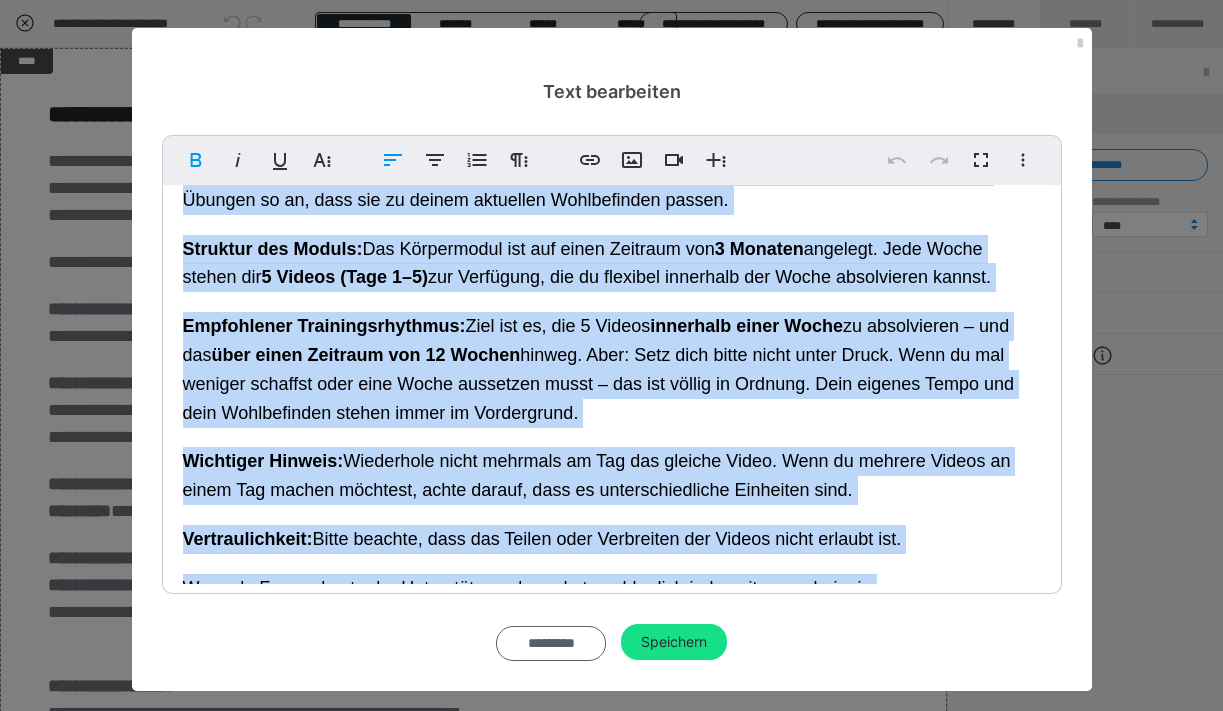 scroll, scrollTop: 455, scrollLeft: 0, axis: vertical 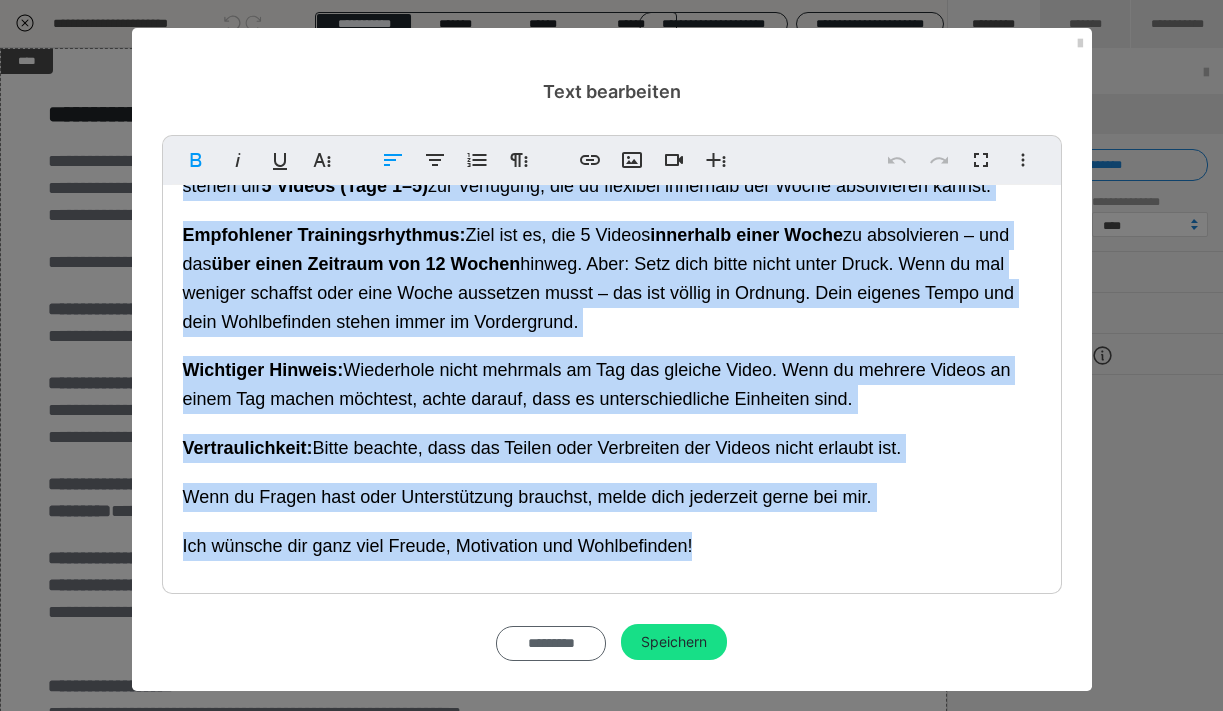 drag, startPoint x: 175, startPoint y: 218, endPoint x: 580, endPoint y: 632, distance: 579.1554 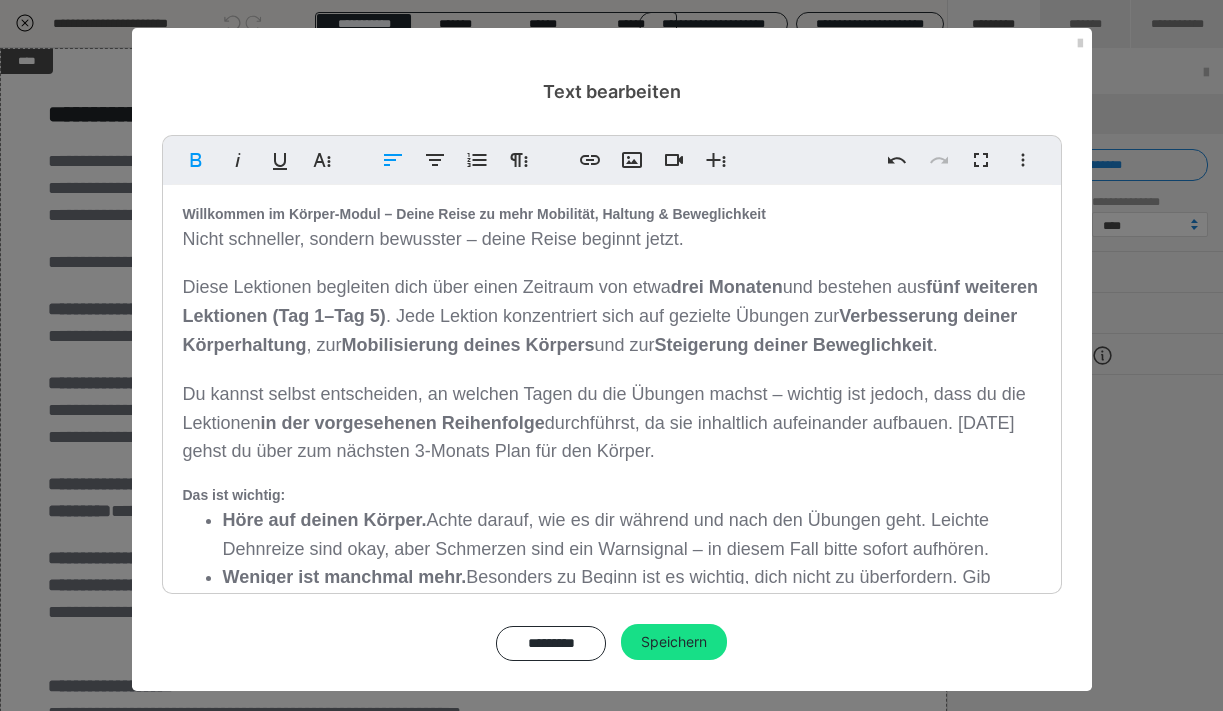 scroll, scrollTop: 0, scrollLeft: 0, axis: both 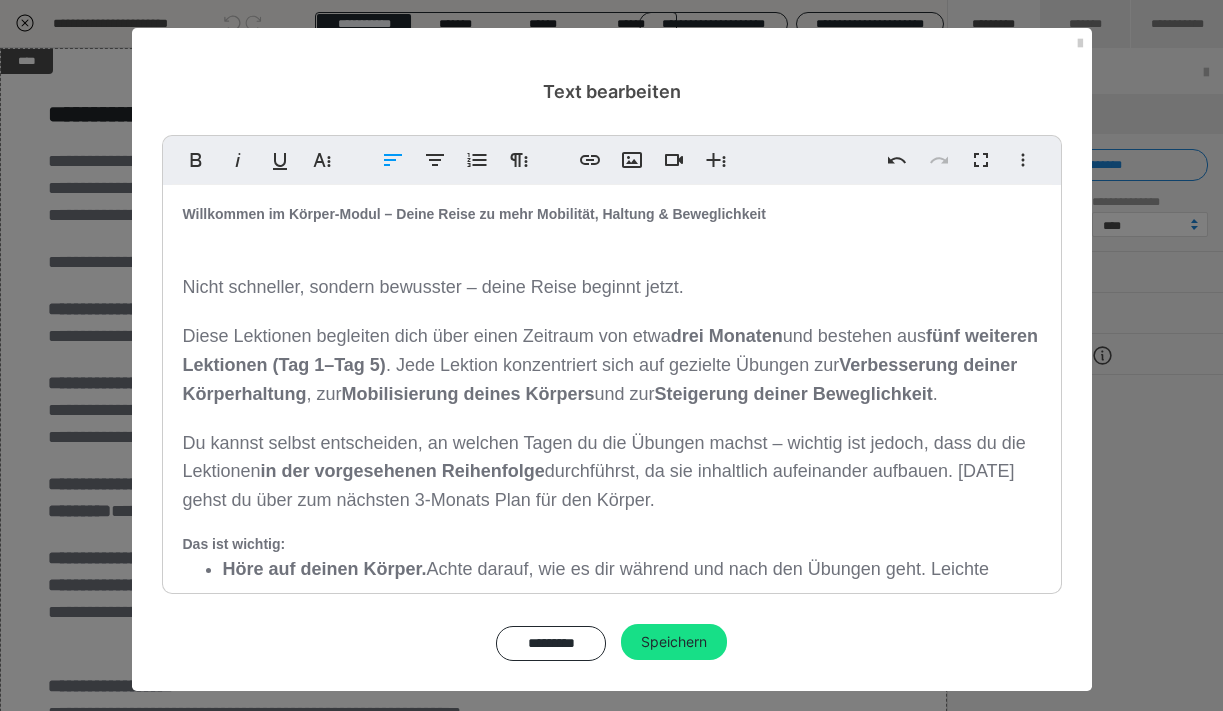 click on "Willkommen im Körper-Modul – Deine Reise zu mehr Mobilität, Haltung & Beweglichkeit Nicht schneller, sondern bewusster – deine Reise beginnt jetzt. Diese Lektionen begleiten dich über einen Zeitraum von etwa  drei Monaten  und bestehen aus  fünf weiteren Lektionen (Tag 1–Tag 5) . Jede Lektion konzentriert sich auf gezielte Übungen zur  Verbesserung deiner Körperhaltung , zur  Mobilisierung deines Körpers  und zur  Steigerung deiner Beweglichkeit . Du kannst selbst entscheiden, an welchen Tagen du die Übungen machst – wichtig ist jedoch, dass du die Lektionen  in der vorgesehenen Reihenfolge  durchführst, da sie inhaltlich aufeinander aufbauen. Nach 12 Wochen gehst du über zum nächsten 3-Monats Plan für den Körper. Das ist wichtig: Höre auf deinen Körper.  Achte darauf, wie es dir während und nach den Übungen geht. Leichte Dehnreize sind okay, aber Schmerzen sind ein Warnsignal – in diesem Fall bitte sofort aufhören. Weniger ist manchmal mehr. Individuelles Tempo. ." at bounding box center [612, 580] 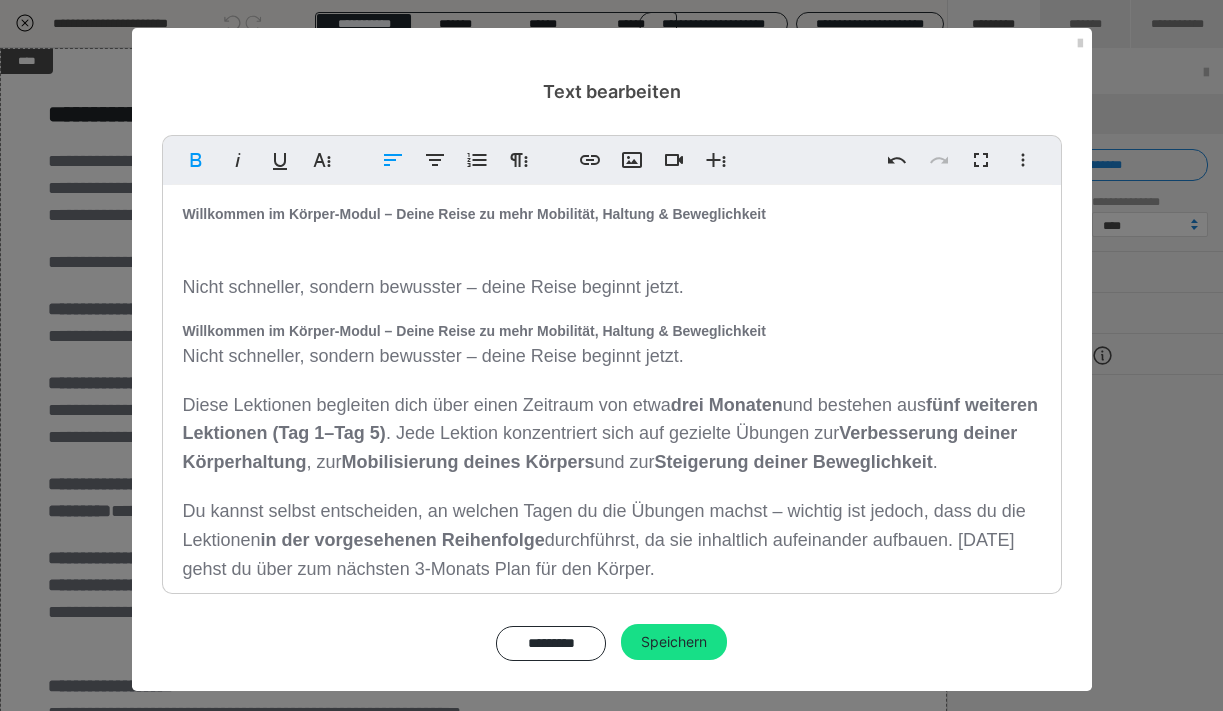 scroll, scrollTop: 0, scrollLeft: 0, axis: both 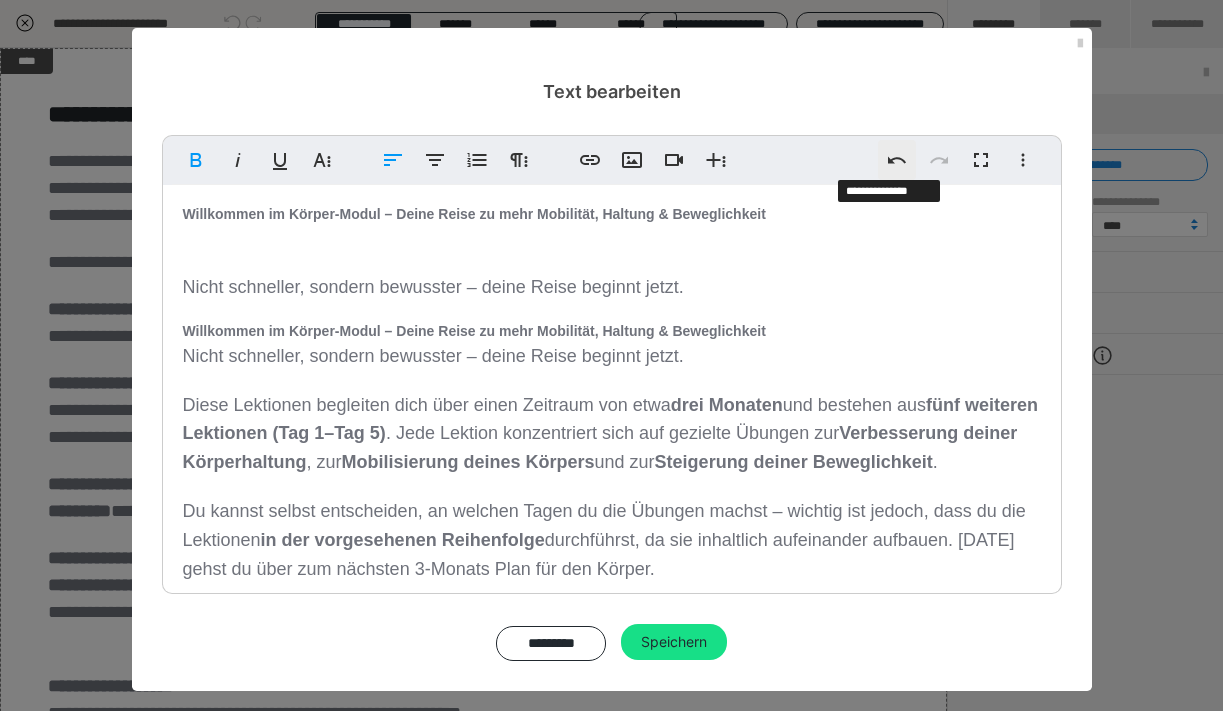 click 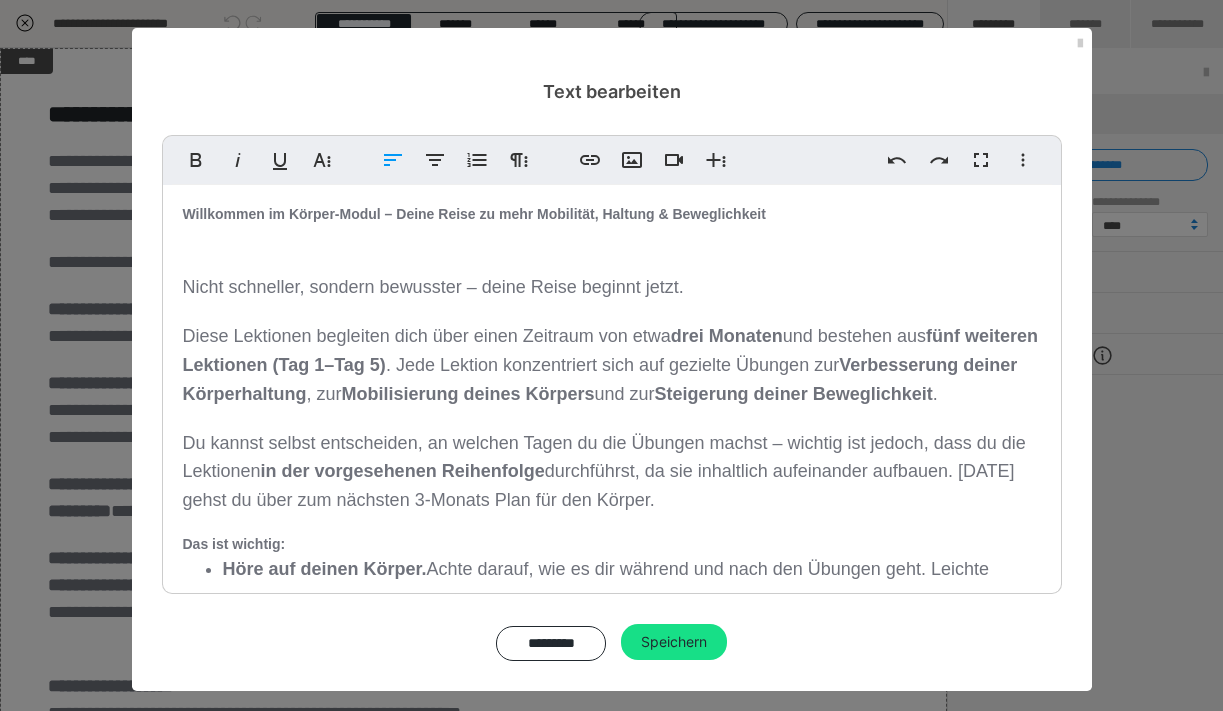 click on "Willkommen im Körper-Modul – Deine Reise zu mehr Mobilität, Haltung & Beweglichkeit" at bounding box center [474, 214] 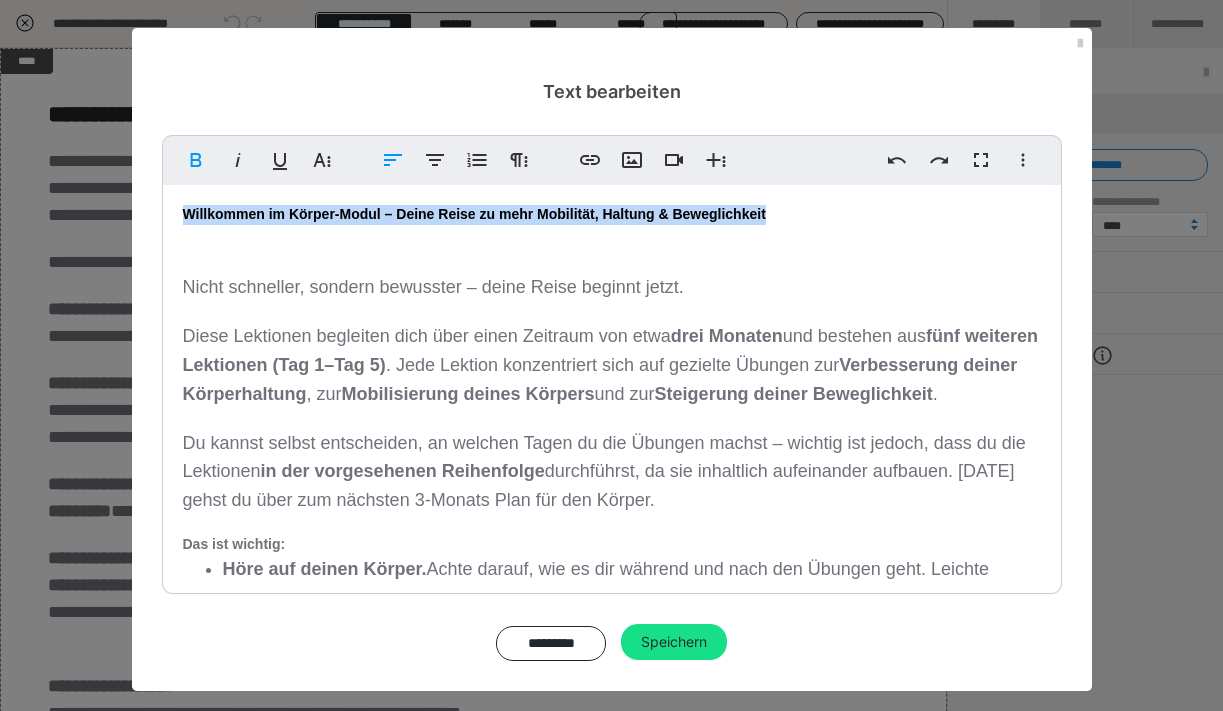 drag, startPoint x: 766, startPoint y: 209, endPoint x: 273, endPoint y: 200, distance: 493.08215 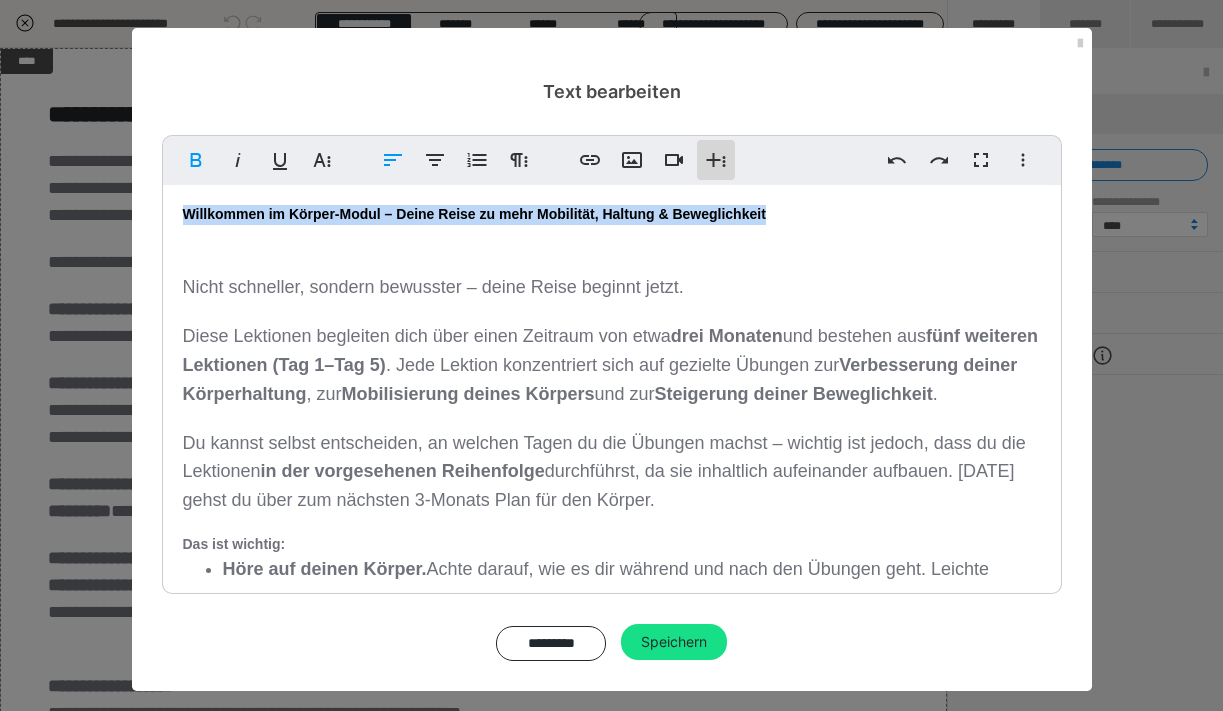 click 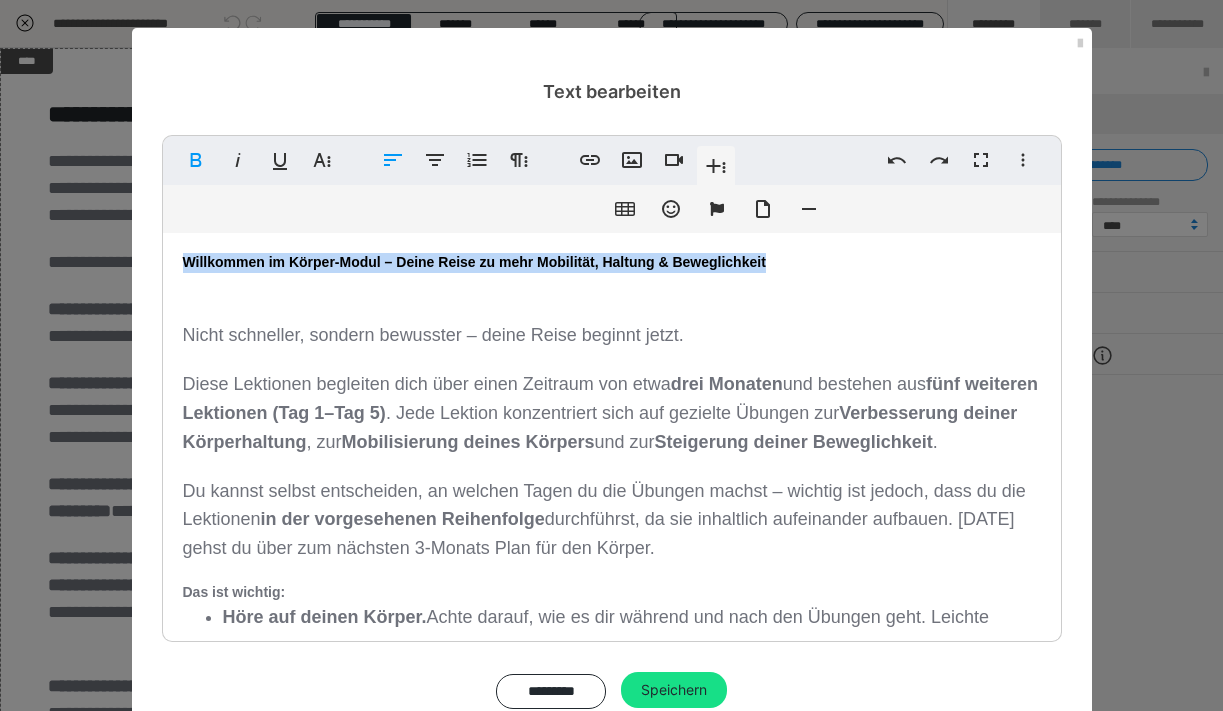 click on "Willkommen im Körper-Modul – Deine Reise zu mehr Mobilität, Haltung & Beweglichkeit" at bounding box center (474, 262) 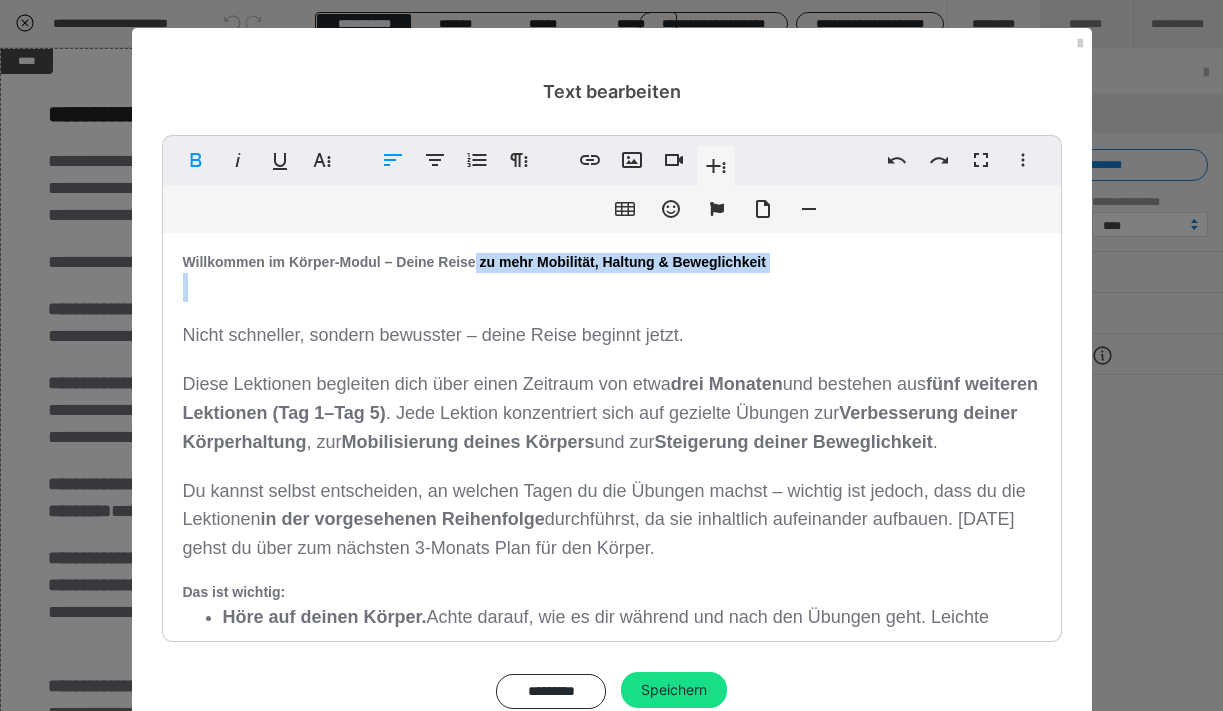 drag, startPoint x: 470, startPoint y: 262, endPoint x: 345, endPoint y: 274, distance: 125.57468 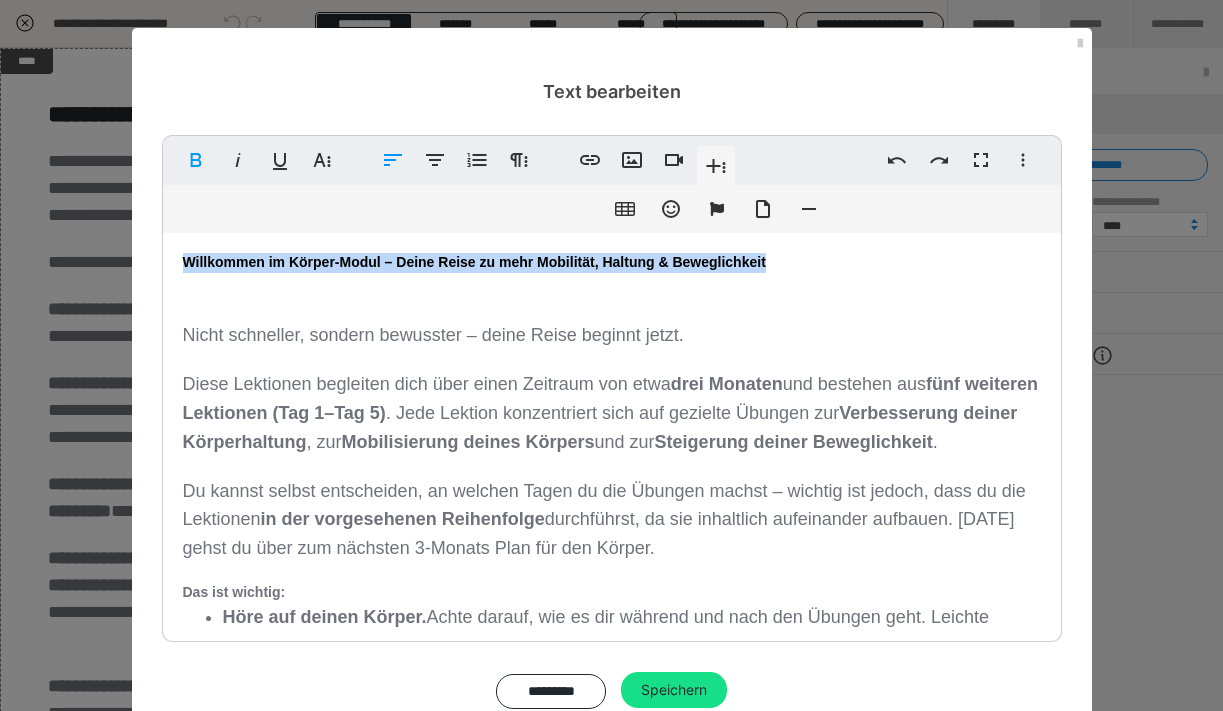 drag, startPoint x: 776, startPoint y: 257, endPoint x: 146, endPoint y: 266, distance: 630.0643 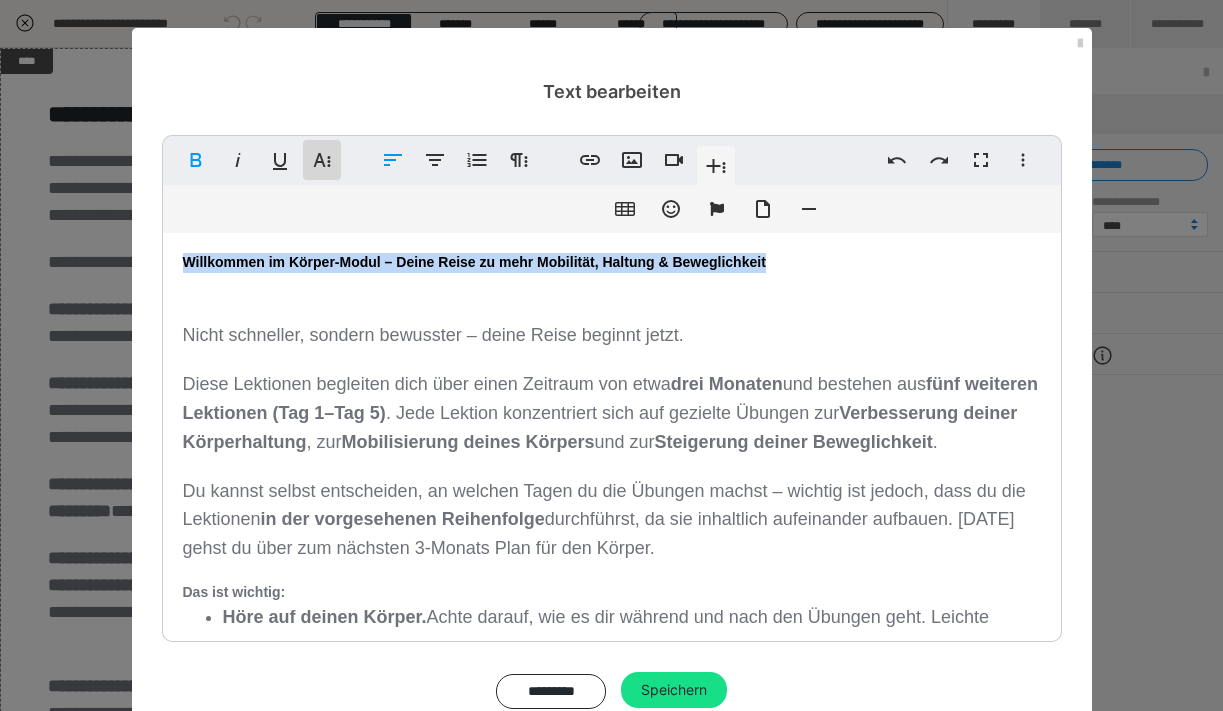 click 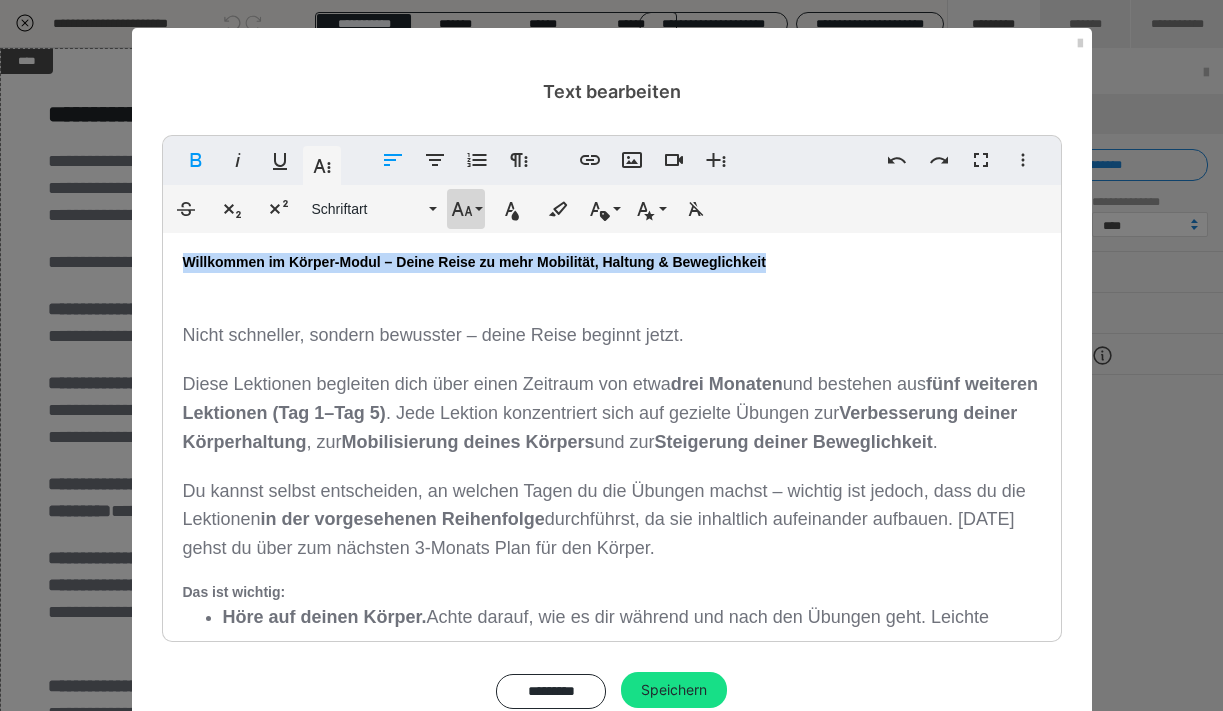 click on "Schriftgröße" at bounding box center [466, 209] 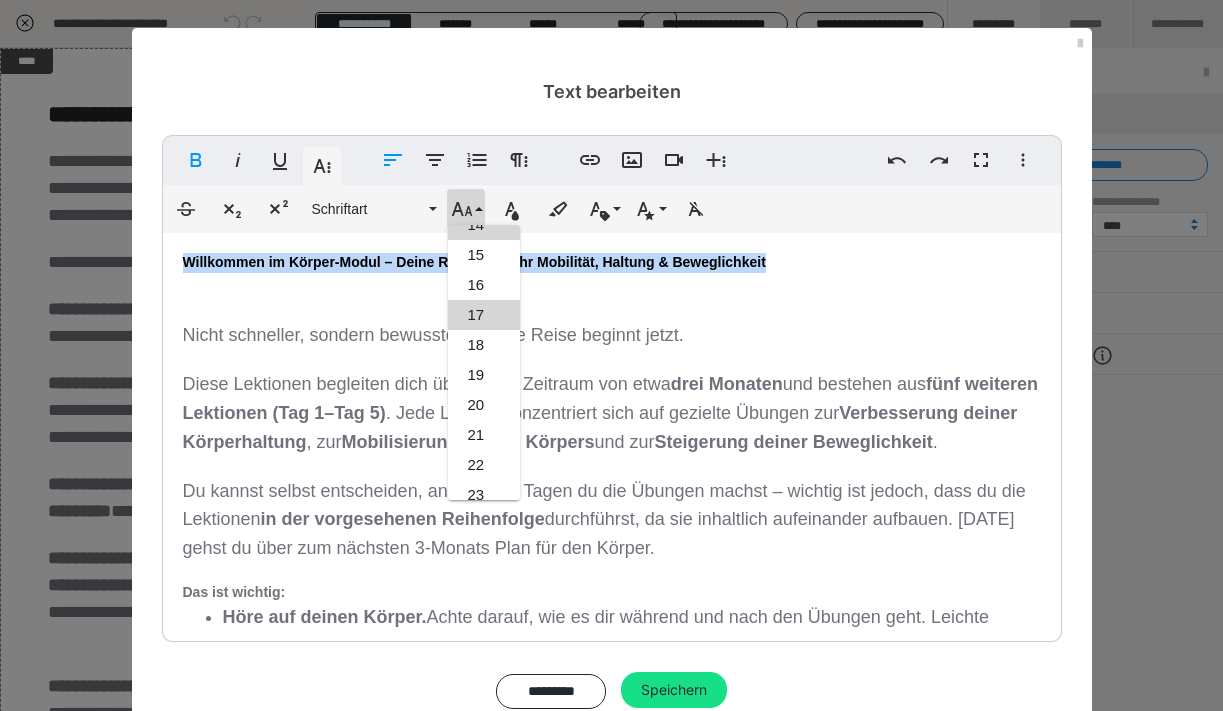 click on "17" at bounding box center [484, 315] 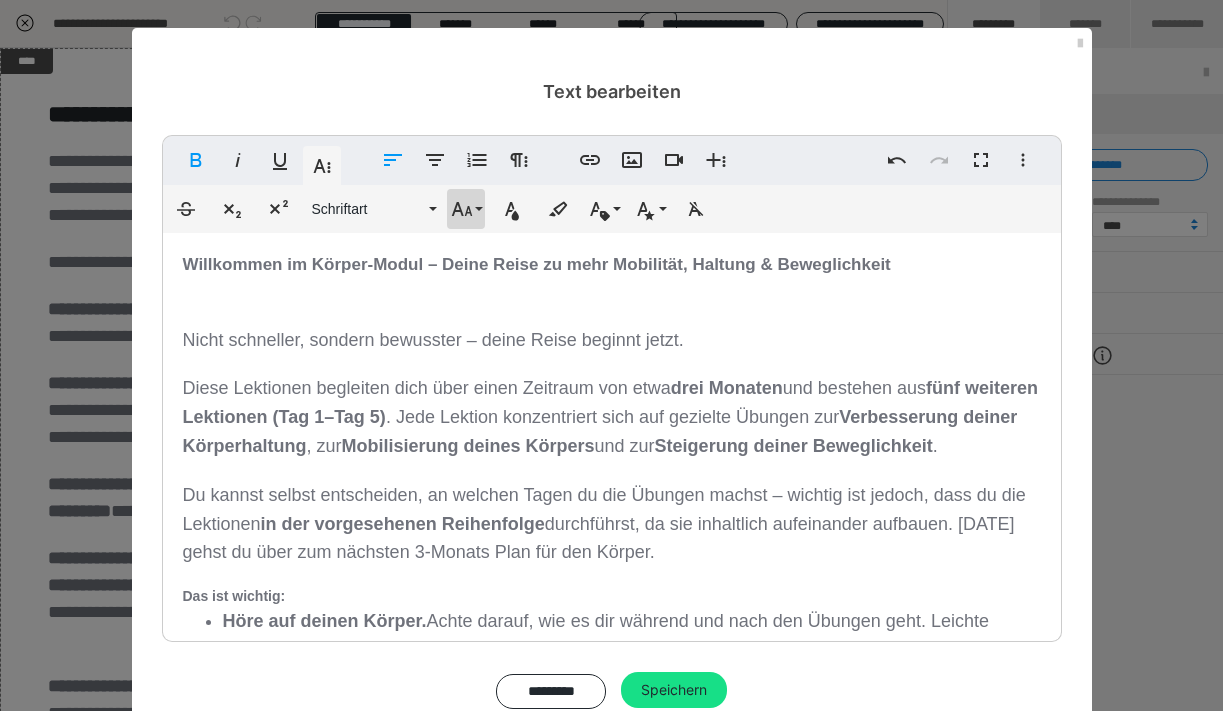 click on "Schriftgröße" at bounding box center [466, 209] 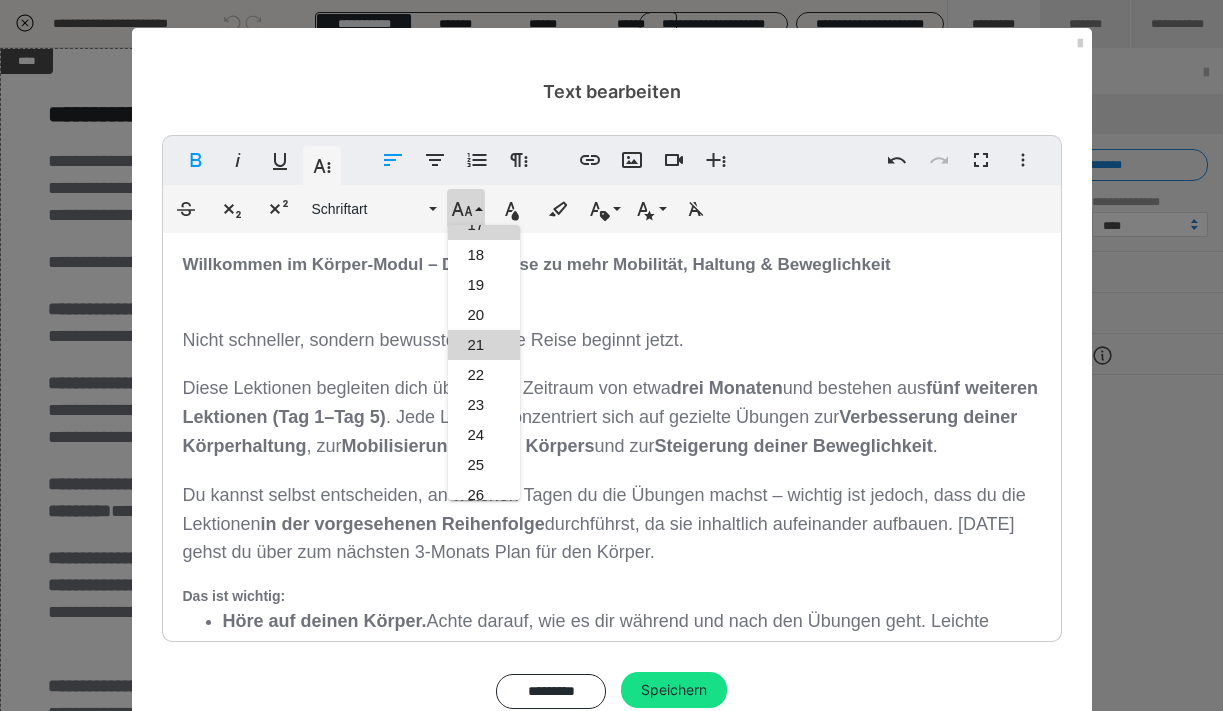 click on "21" at bounding box center (484, 345) 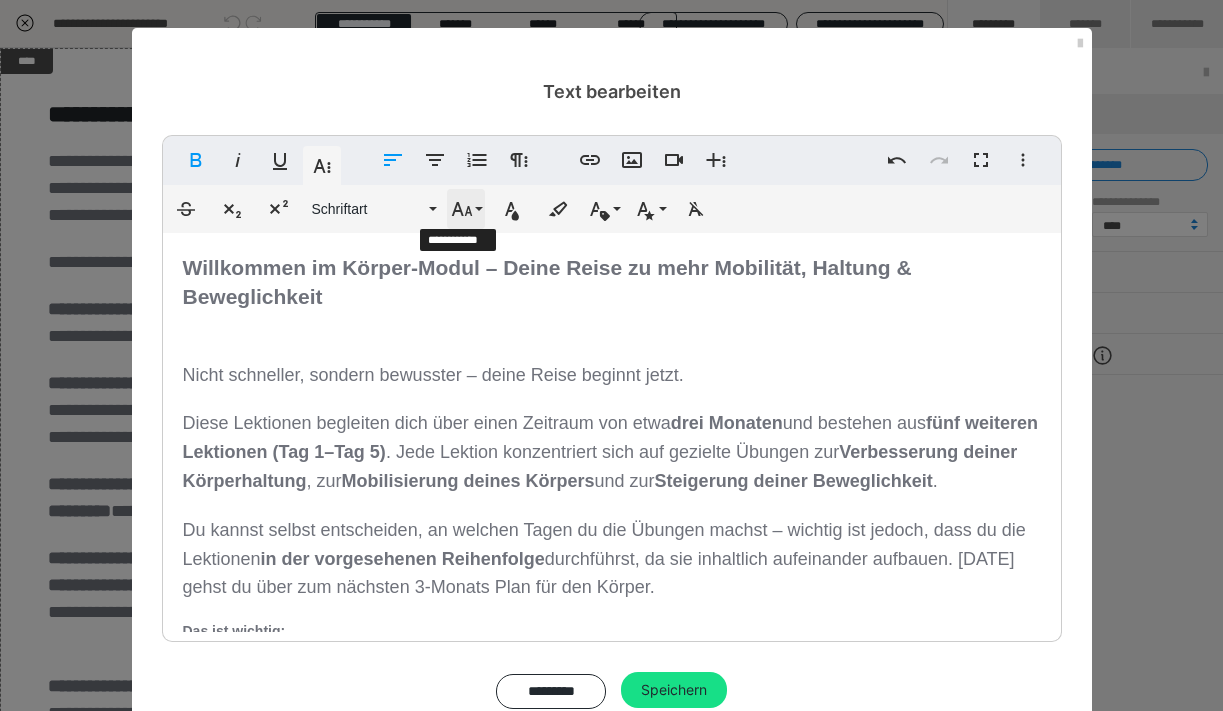 click on "Schriftgröße" at bounding box center [466, 209] 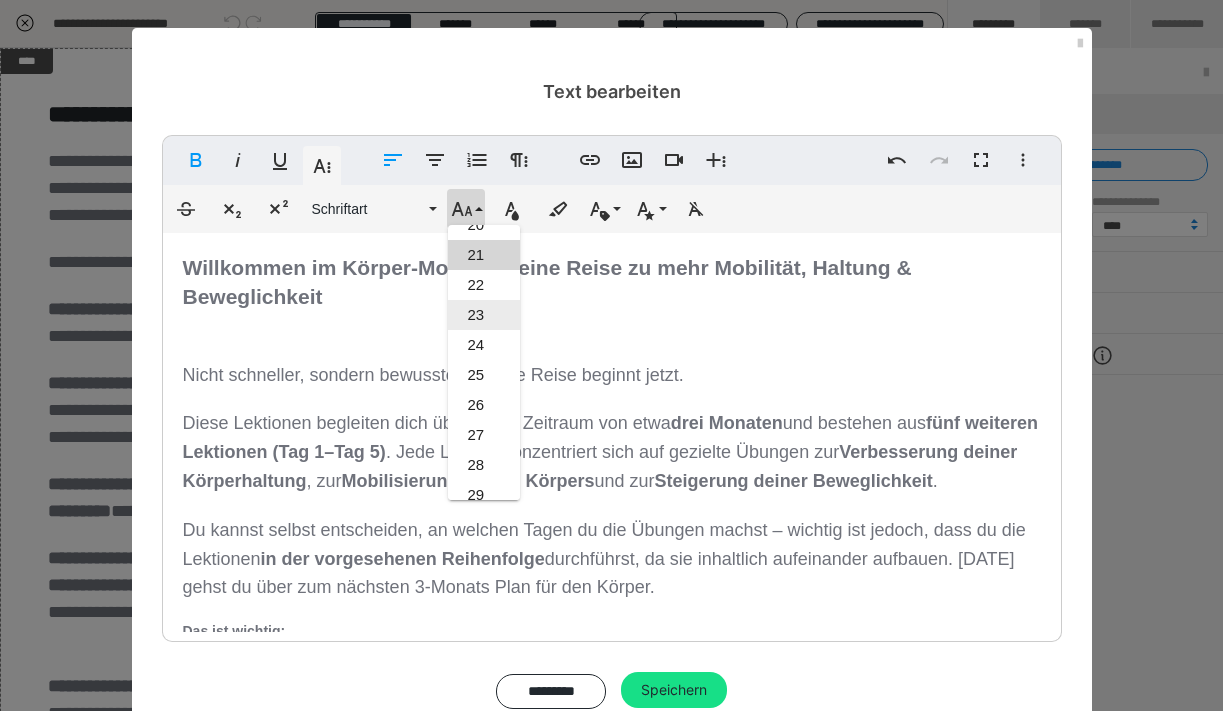 scroll, scrollTop: 592, scrollLeft: 0, axis: vertical 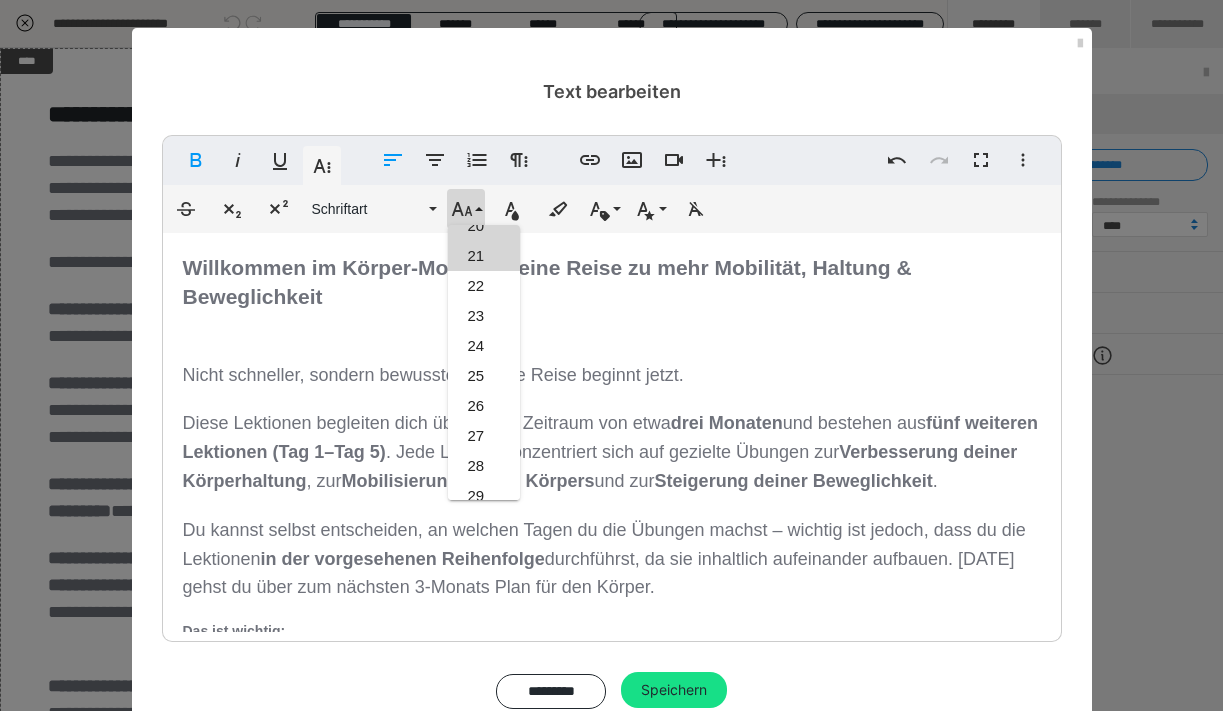 click on "20" at bounding box center [484, 226] 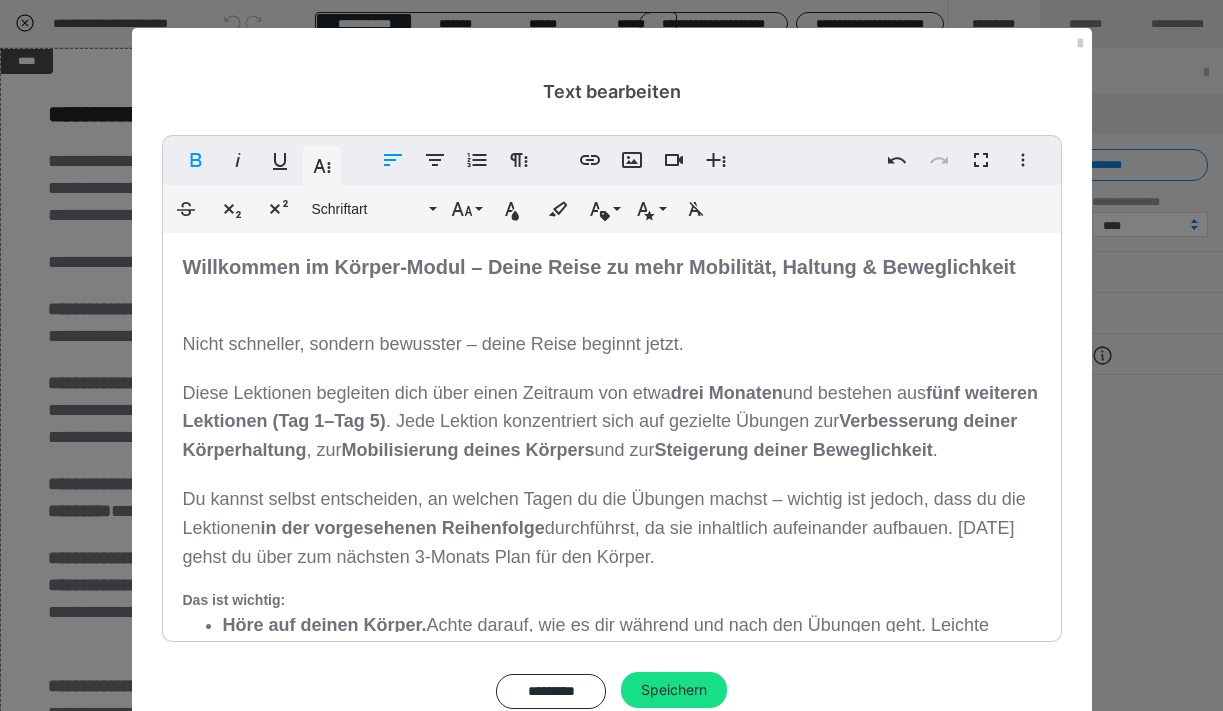 click at bounding box center (612, 295) 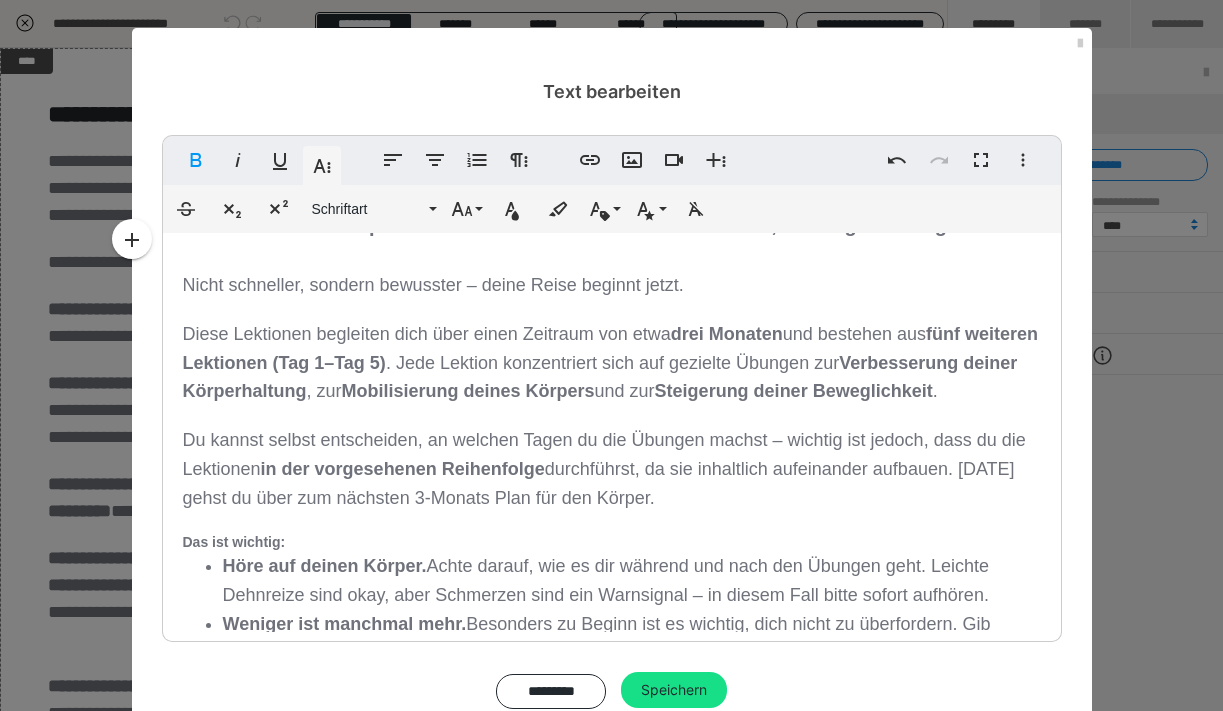 scroll, scrollTop: 83, scrollLeft: 0, axis: vertical 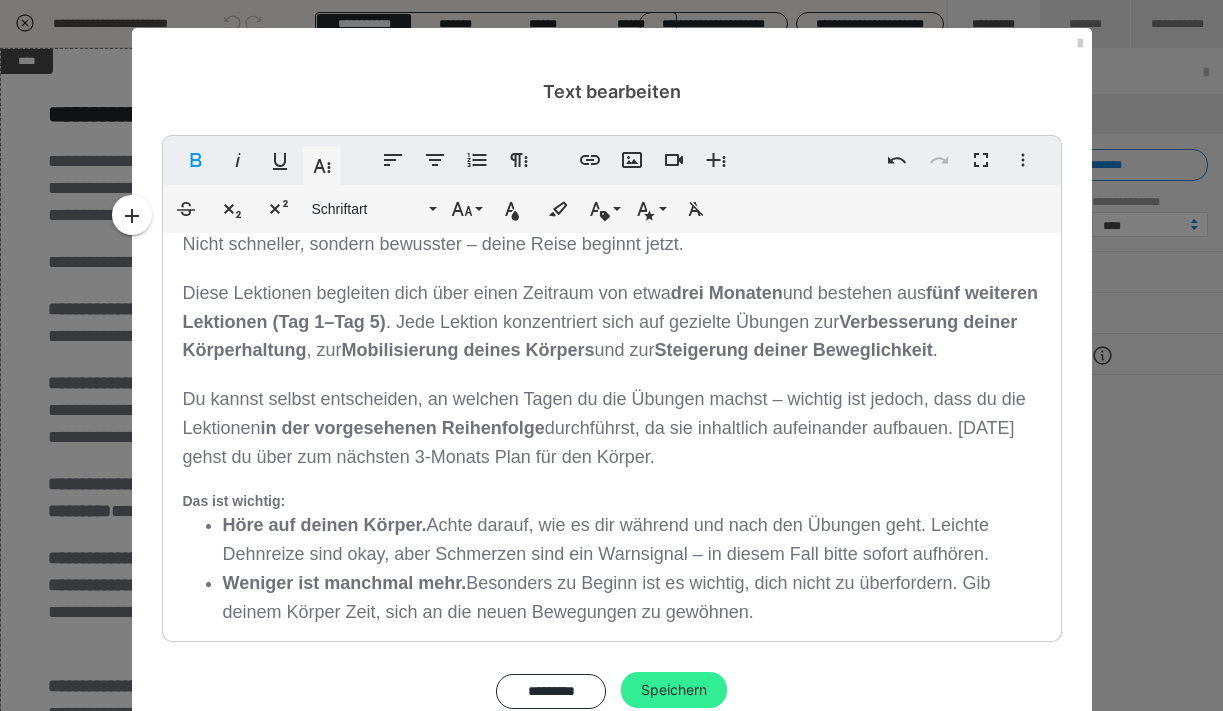 click on "Speichern" at bounding box center (674, 690) 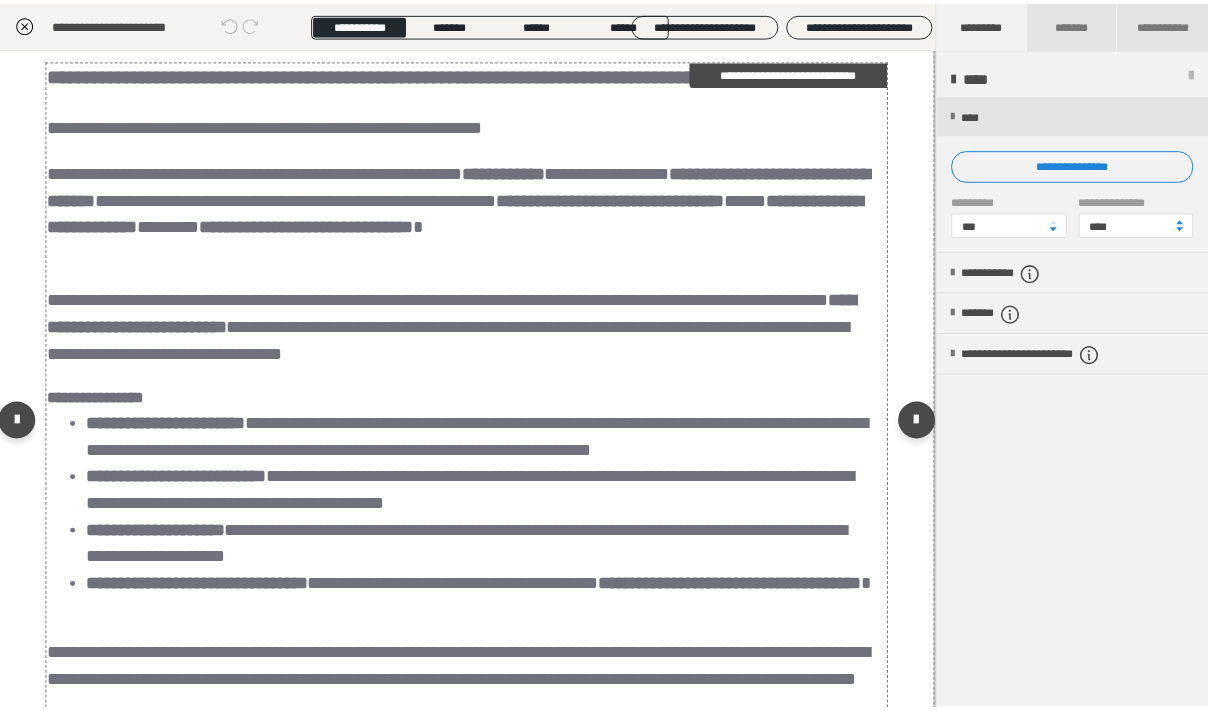 scroll, scrollTop: 0, scrollLeft: 1, axis: horizontal 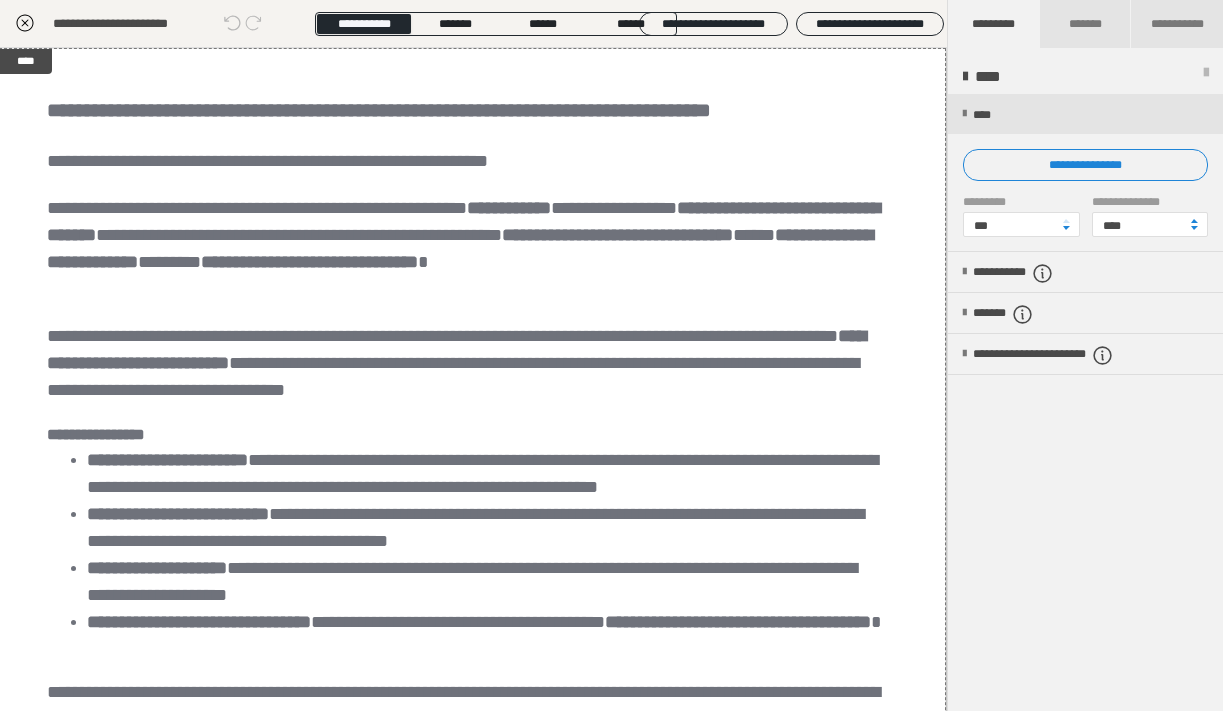 click 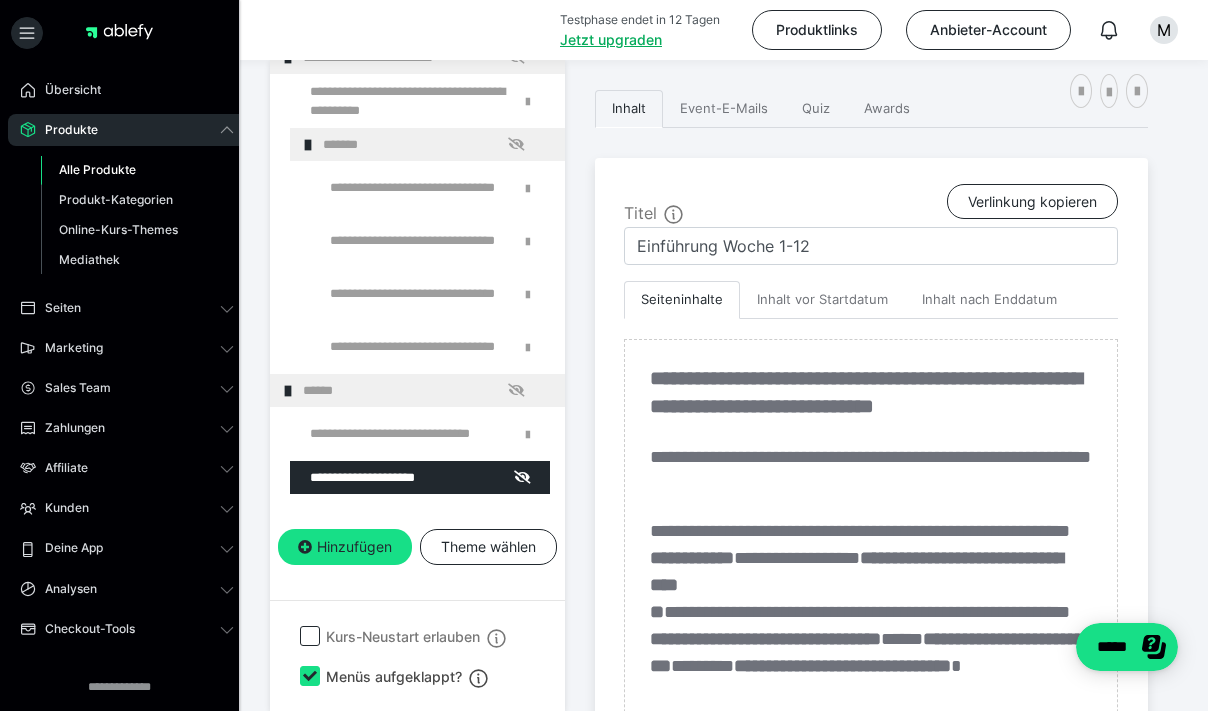 scroll, scrollTop: 53, scrollLeft: 0, axis: vertical 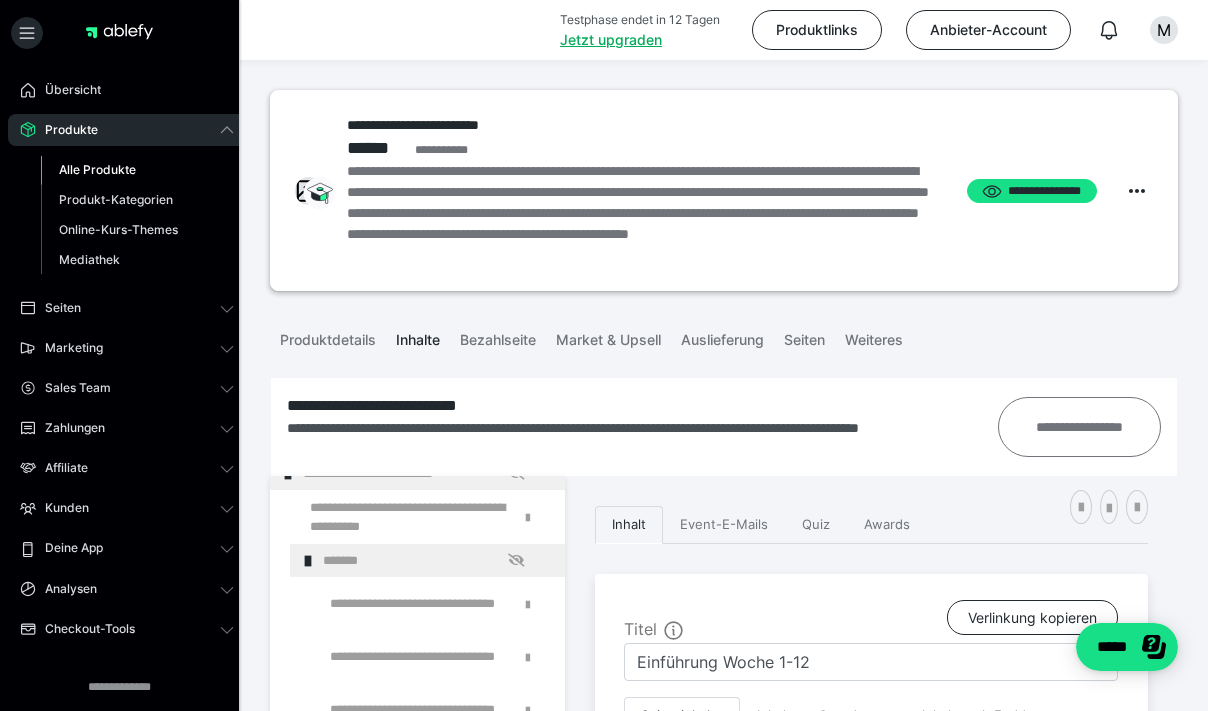 click on "**********" at bounding box center (1079, 427) 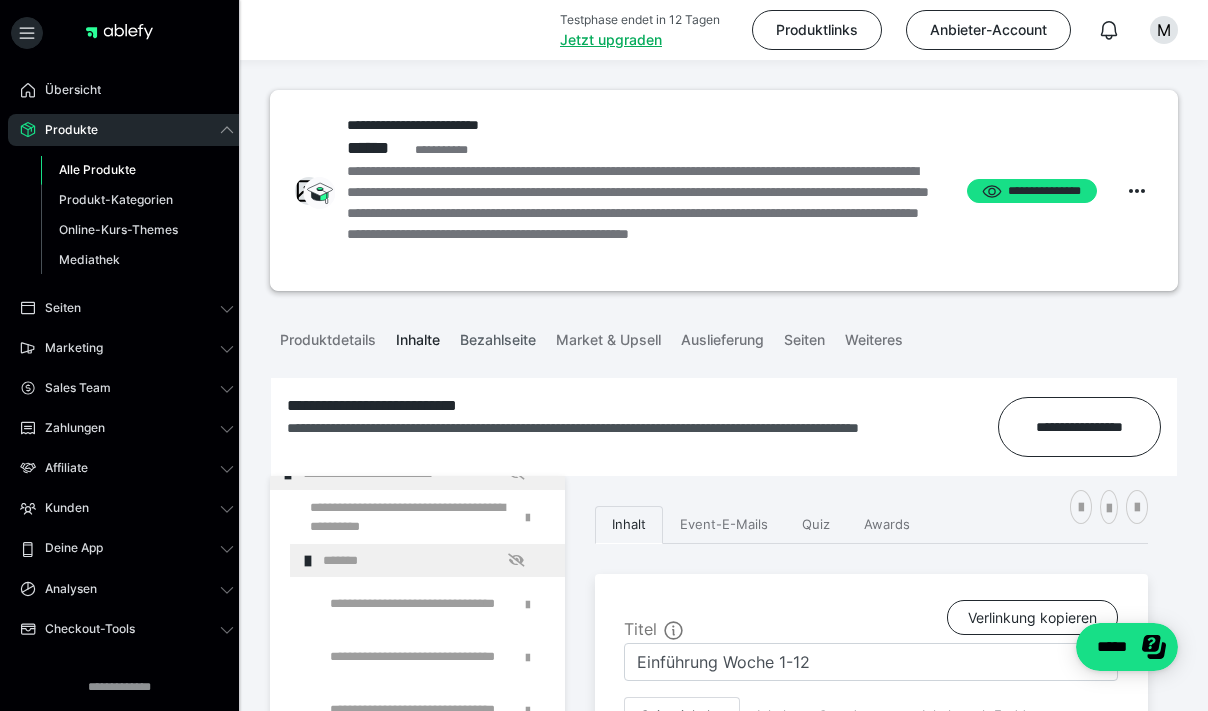 click on "Bezahlseite" at bounding box center [498, 336] 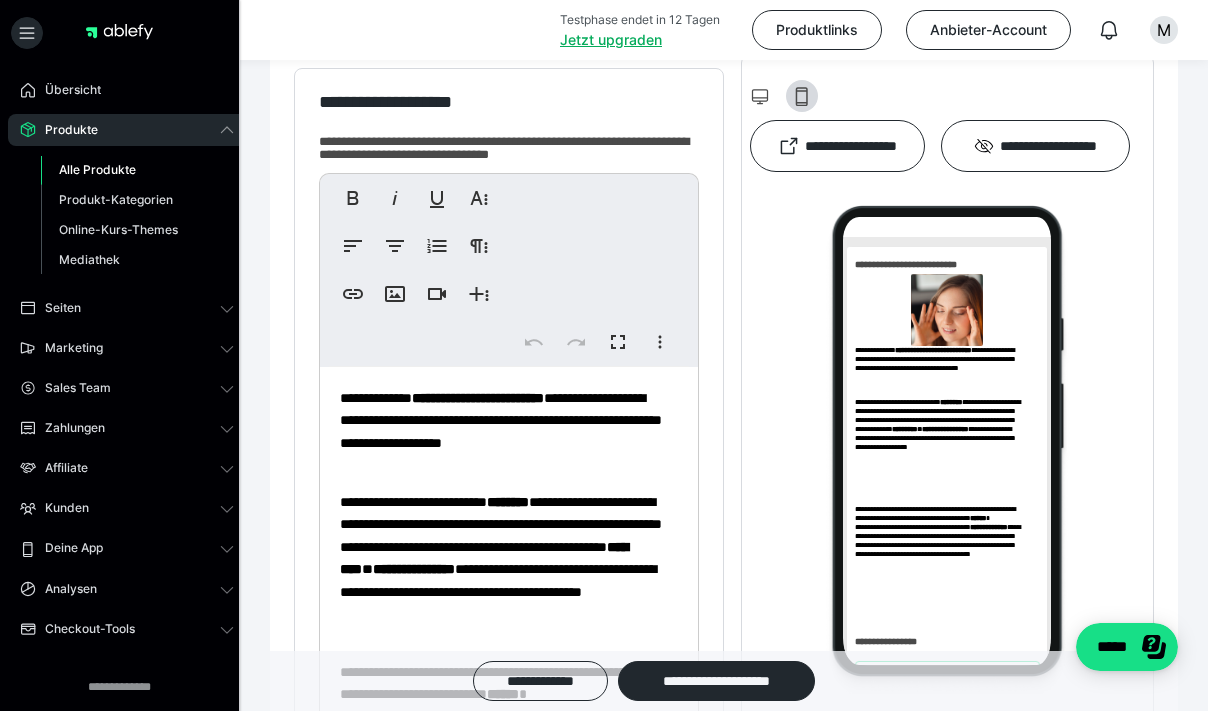 scroll, scrollTop: 483, scrollLeft: 0, axis: vertical 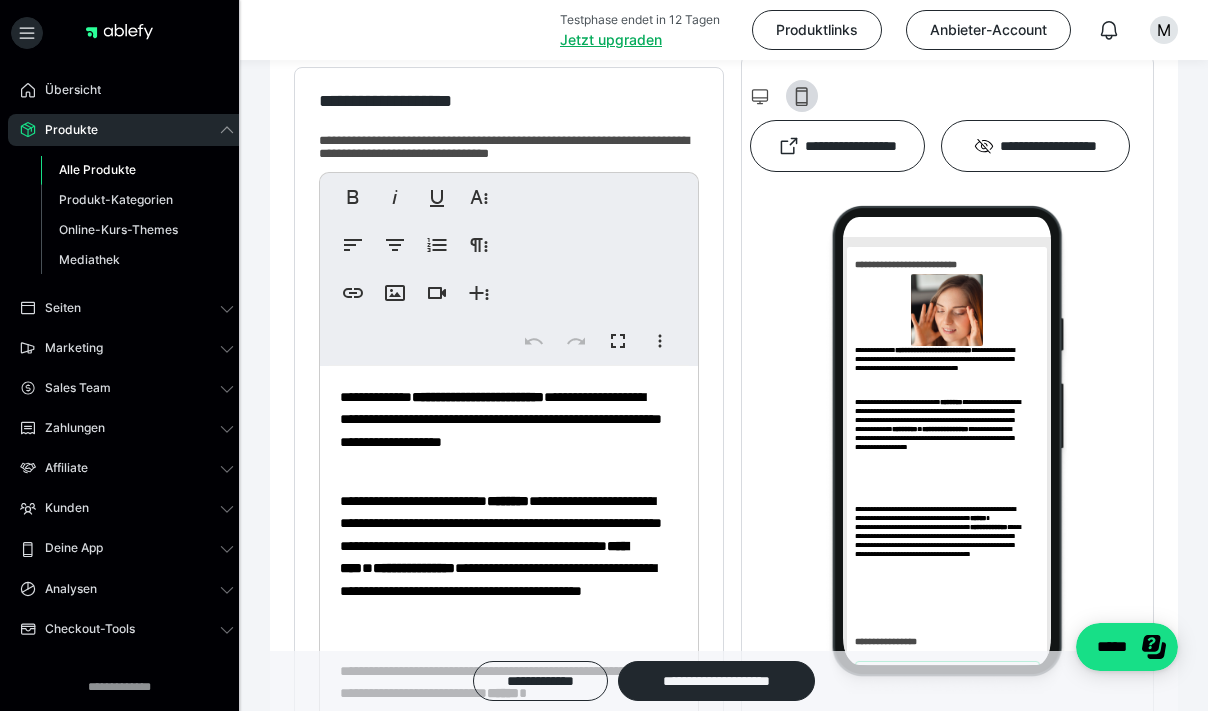 click on "**********" at bounding box center [501, 430] 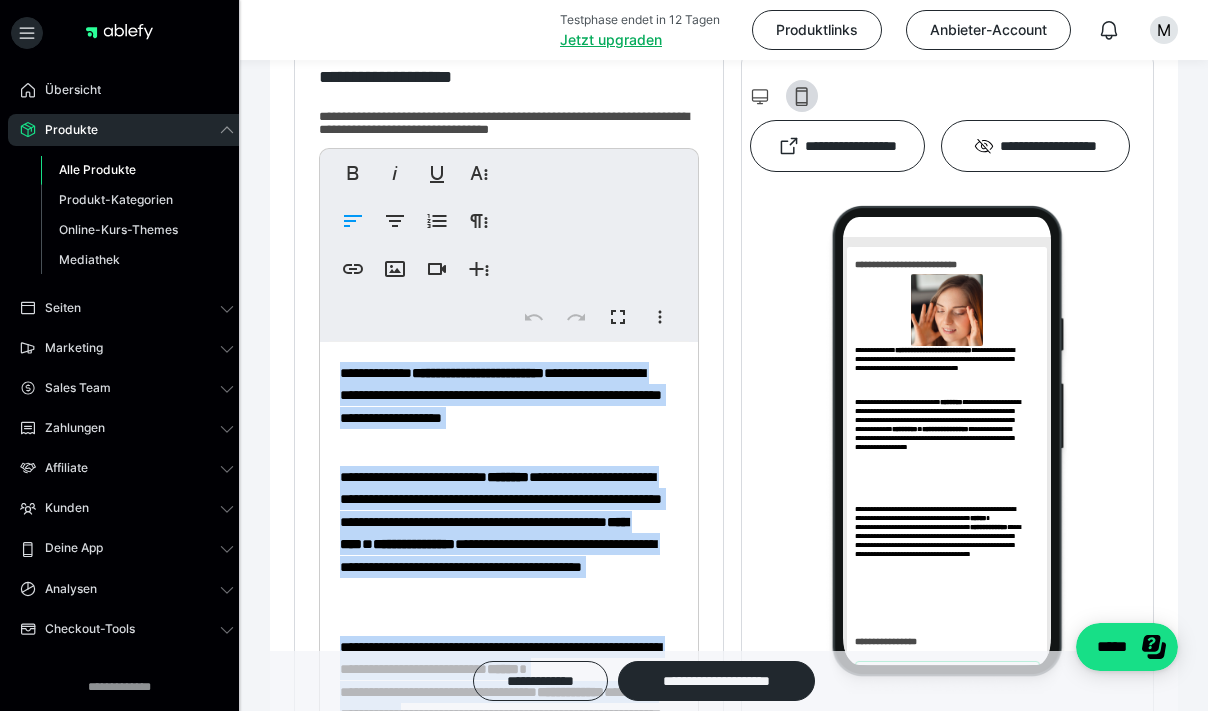 scroll, scrollTop: 537, scrollLeft: 0, axis: vertical 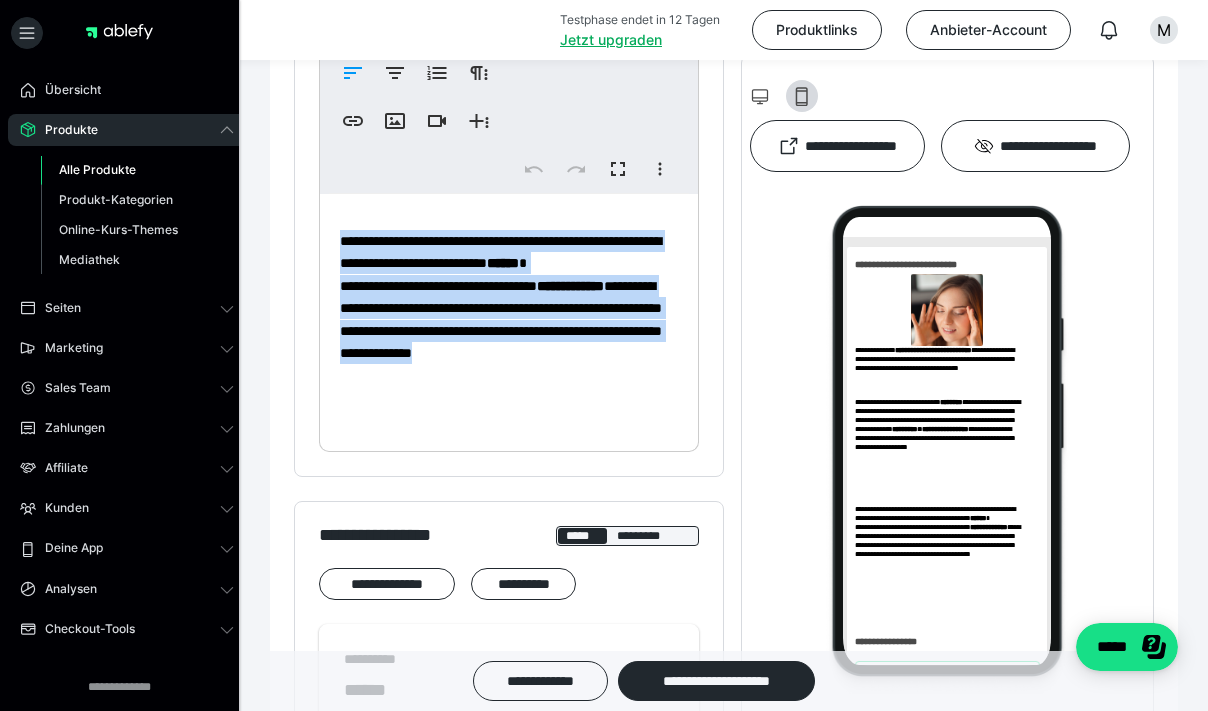 drag, startPoint x: 341, startPoint y: 396, endPoint x: 595, endPoint y: 734, distance: 422.8002 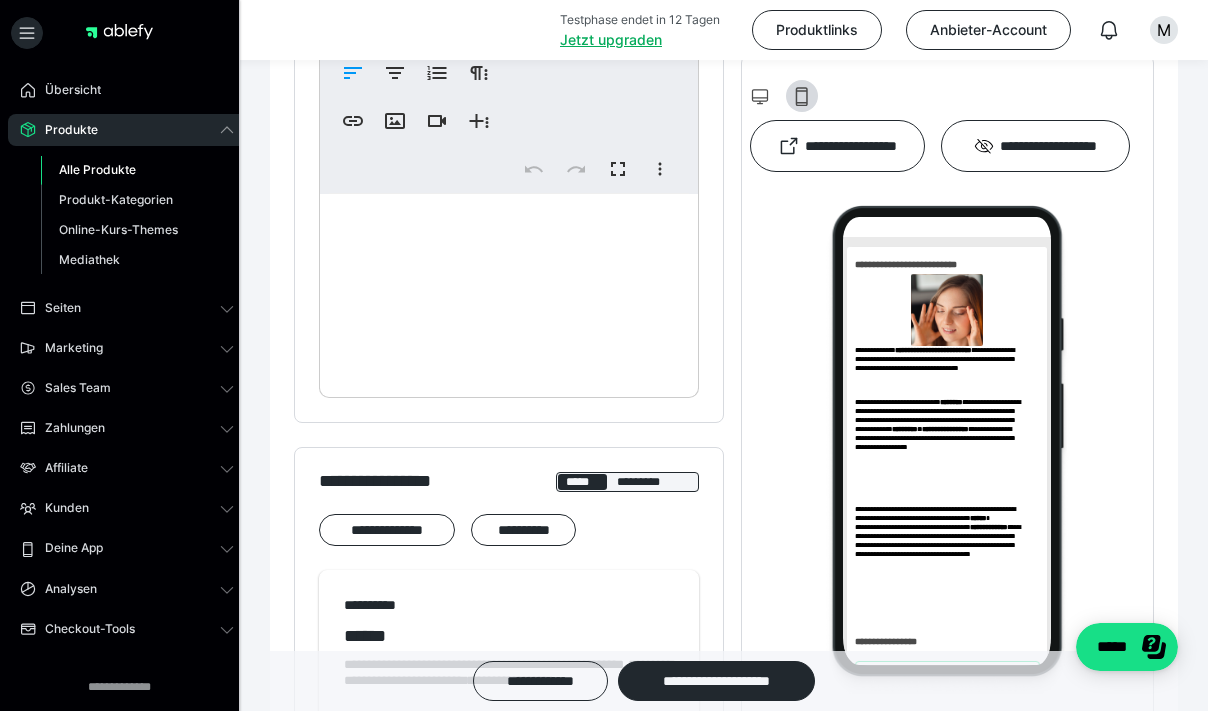 scroll, scrollTop: 0, scrollLeft: 0, axis: both 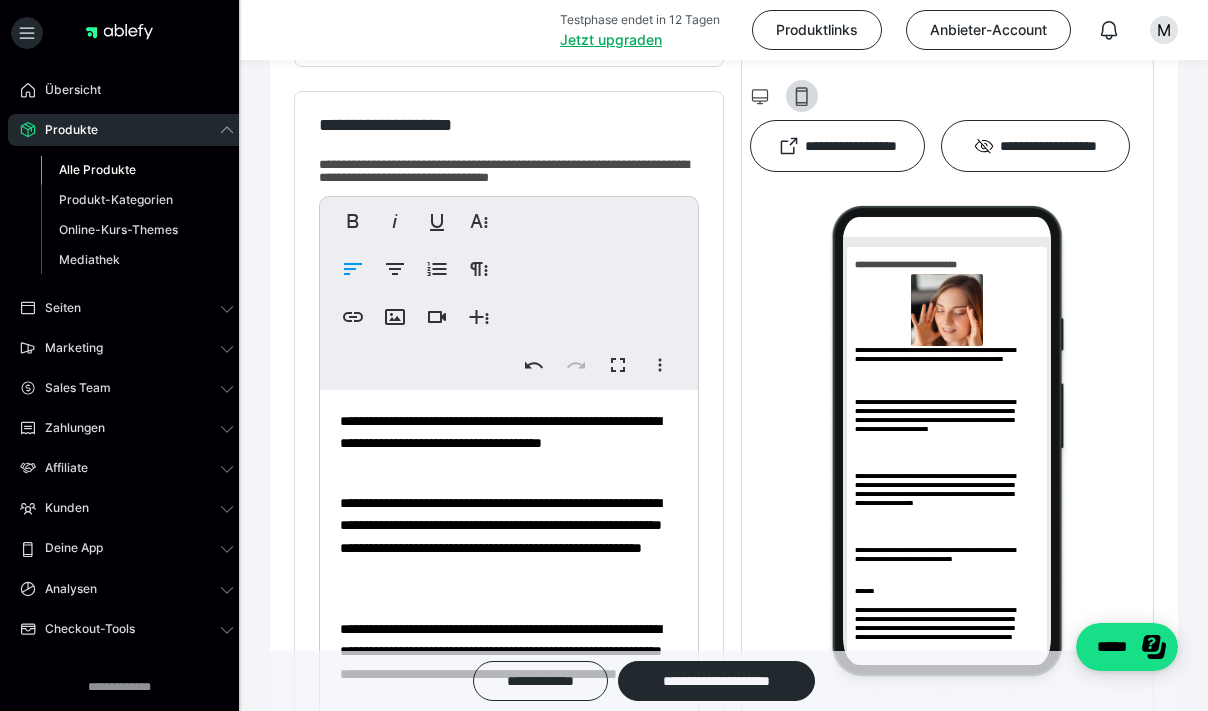 click on "**********" at bounding box center [501, 443] 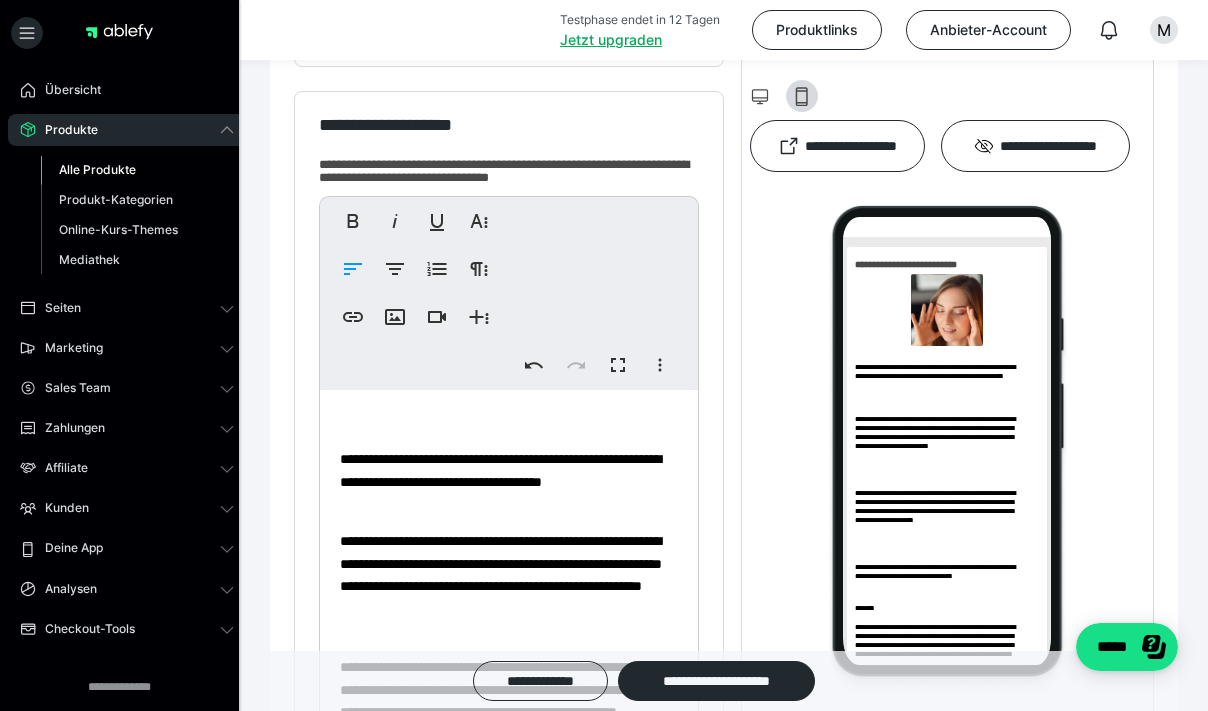 click on "**********" at bounding box center [501, 481] 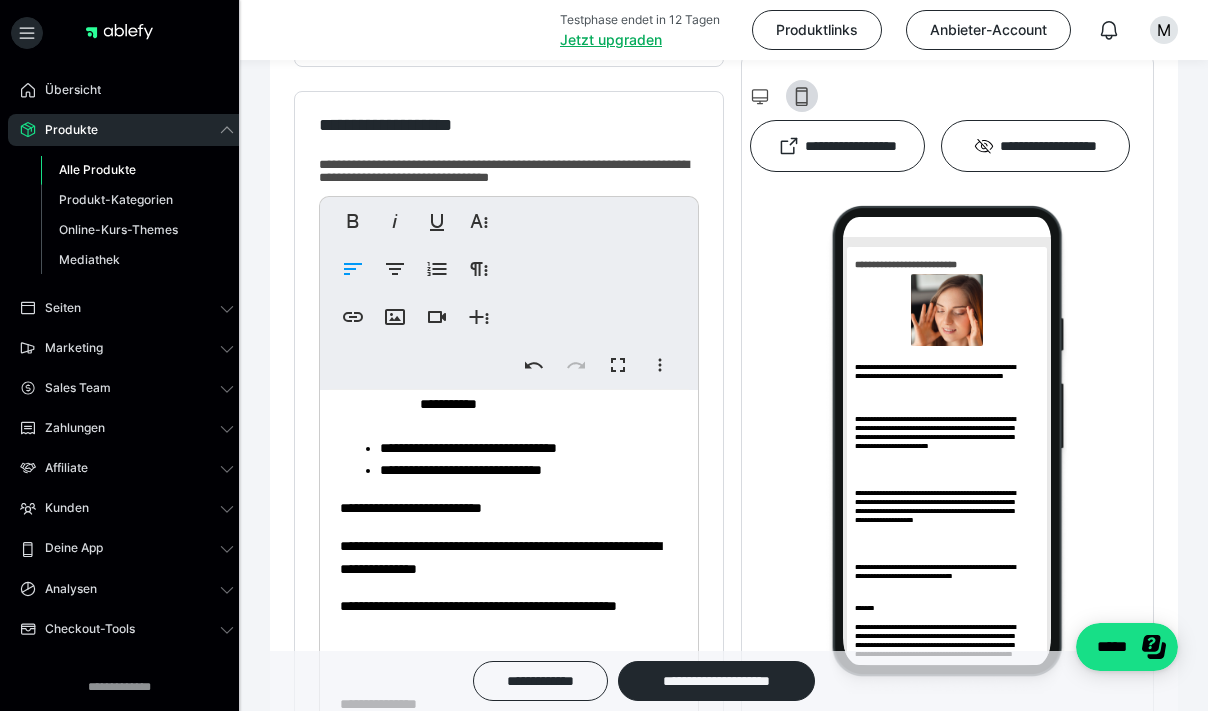 scroll, scrollTop: 867, scrollLeft: 0, axis: vertical 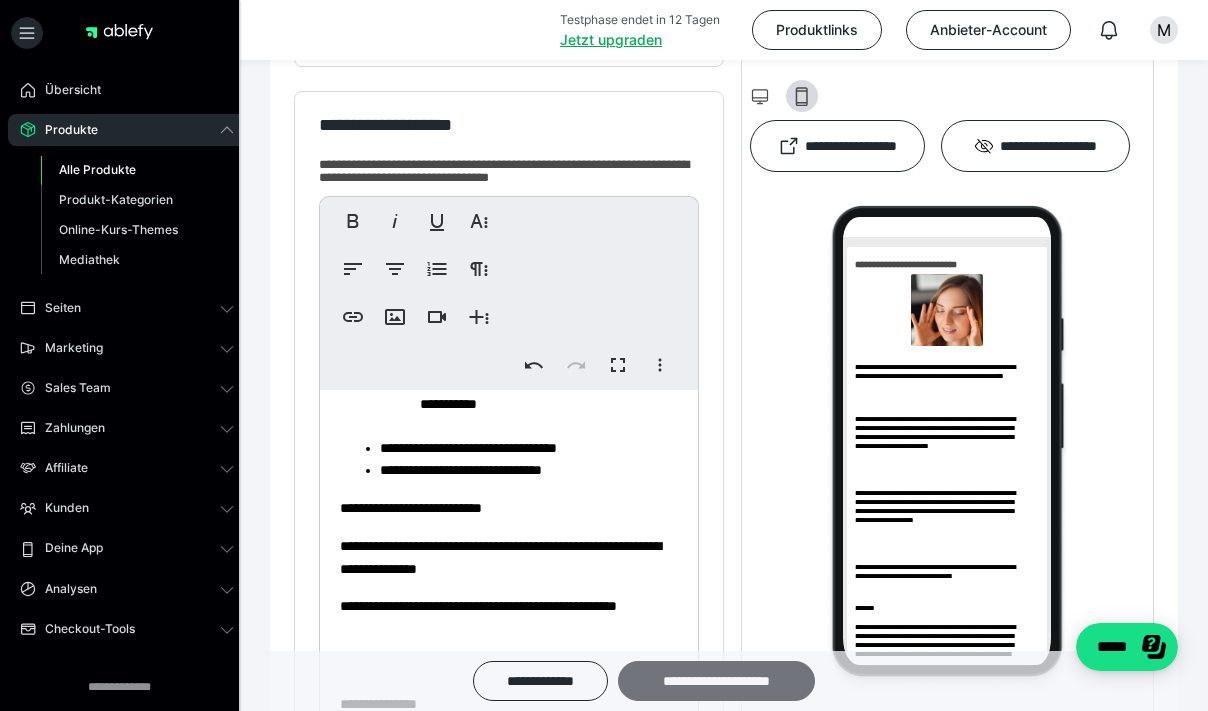 click on "**********" at bounding box center [716, 681] 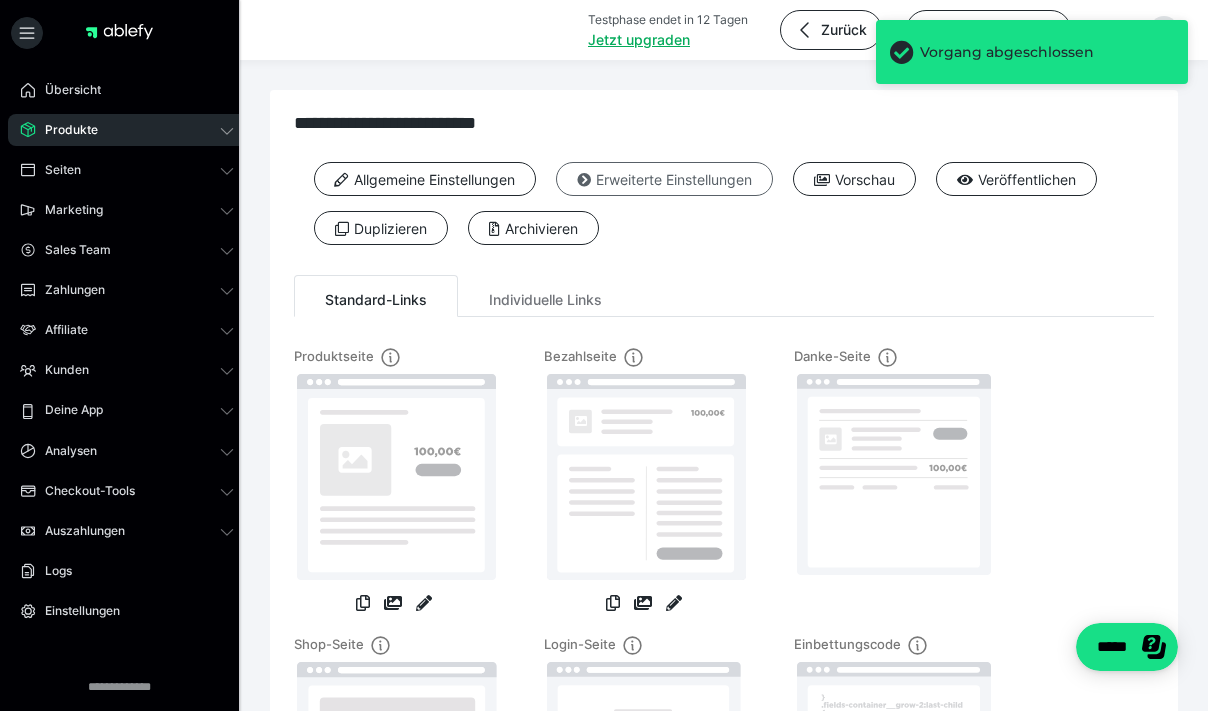 click on "Erweiterte Einstellungen" at bounding box center (664, 179) 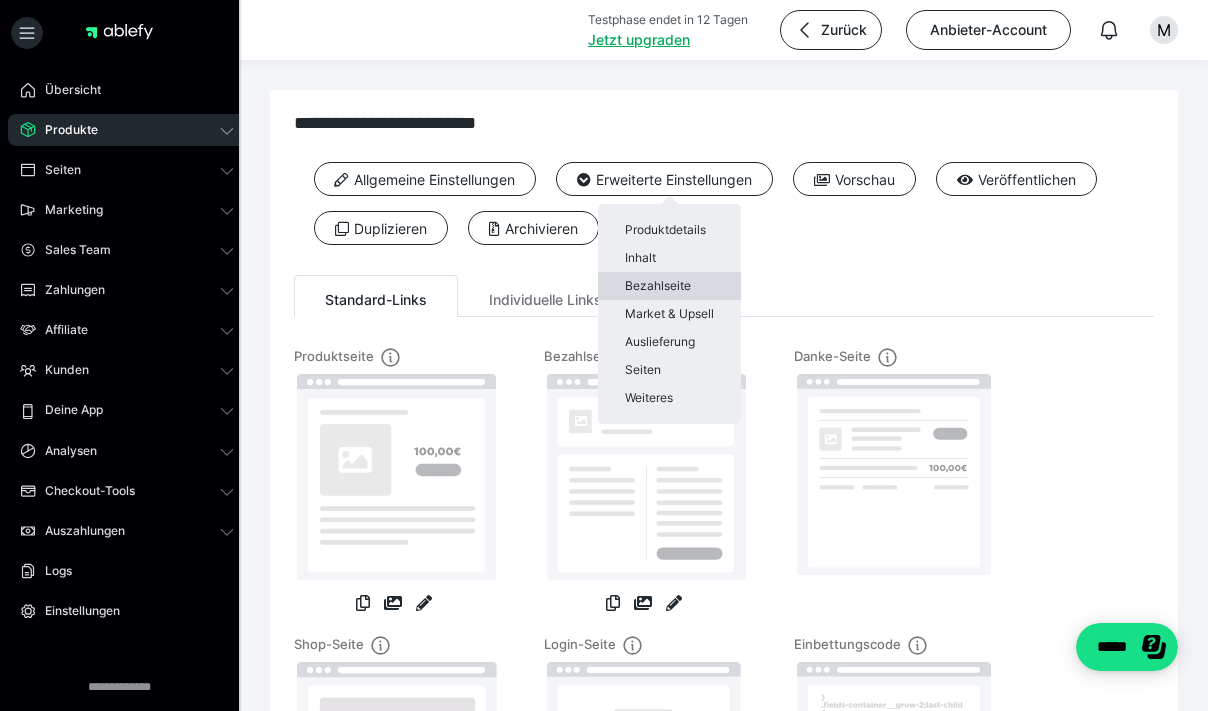 click on "Bezahlseite" at bounding box center [669, 286] 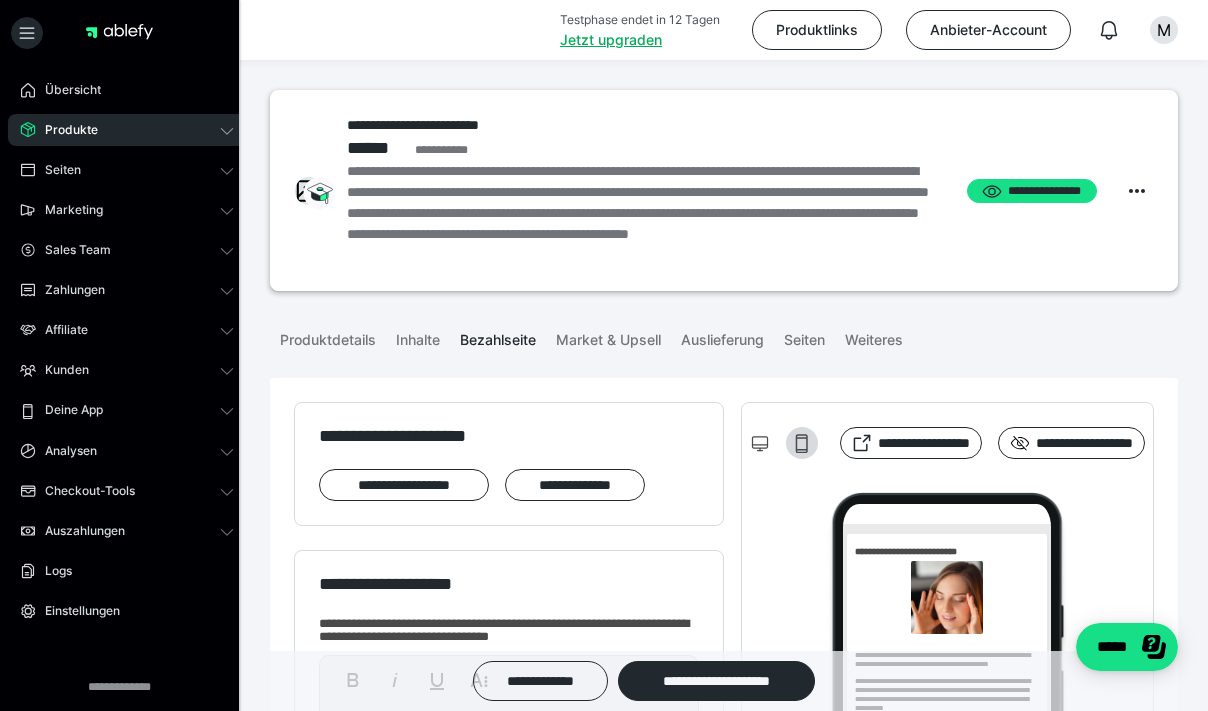 scroll, scrollTop: 0, scrollLeft: 0, axis: both 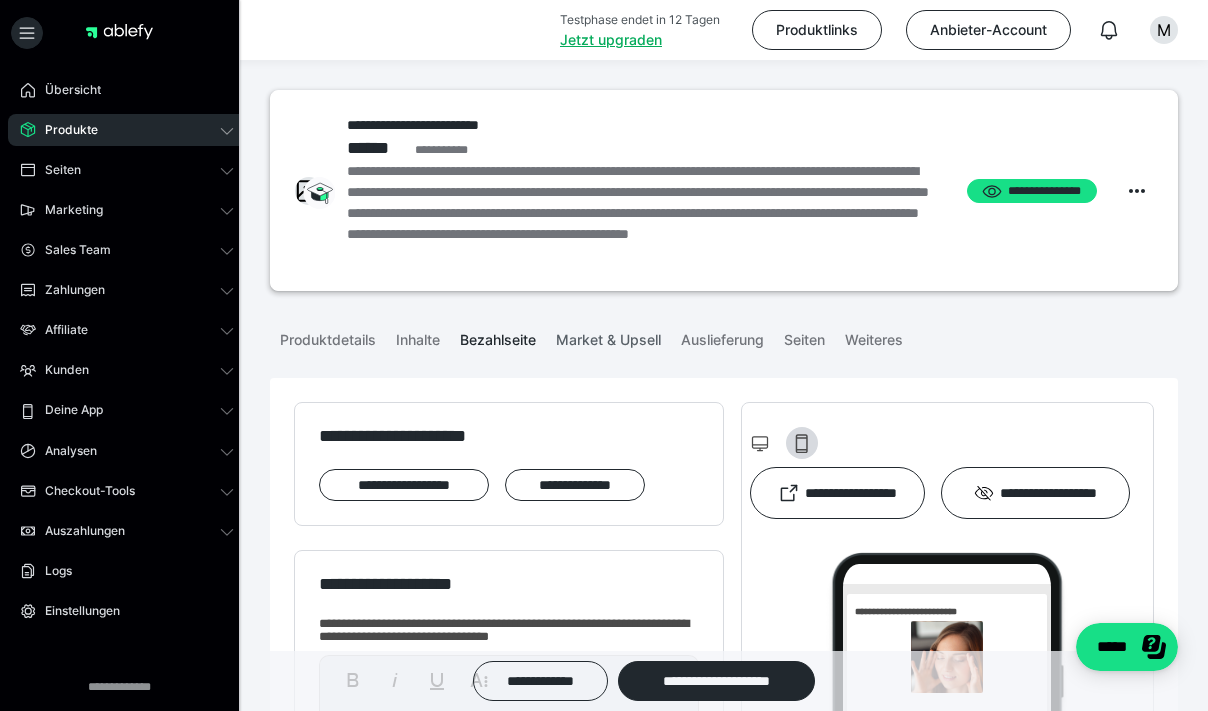 click on "Market & Upsell" at bounding box center [608, 336] 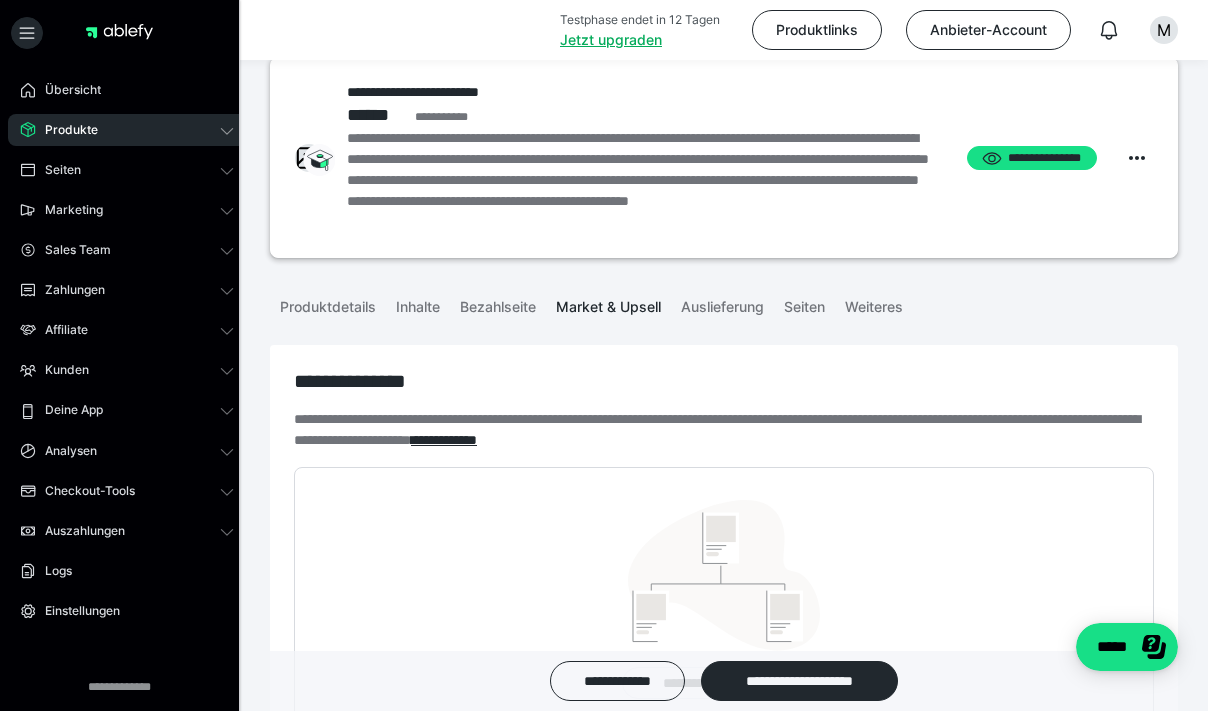 scroll, scrollTop: 31, scrollLeft: 0, axis: vertical 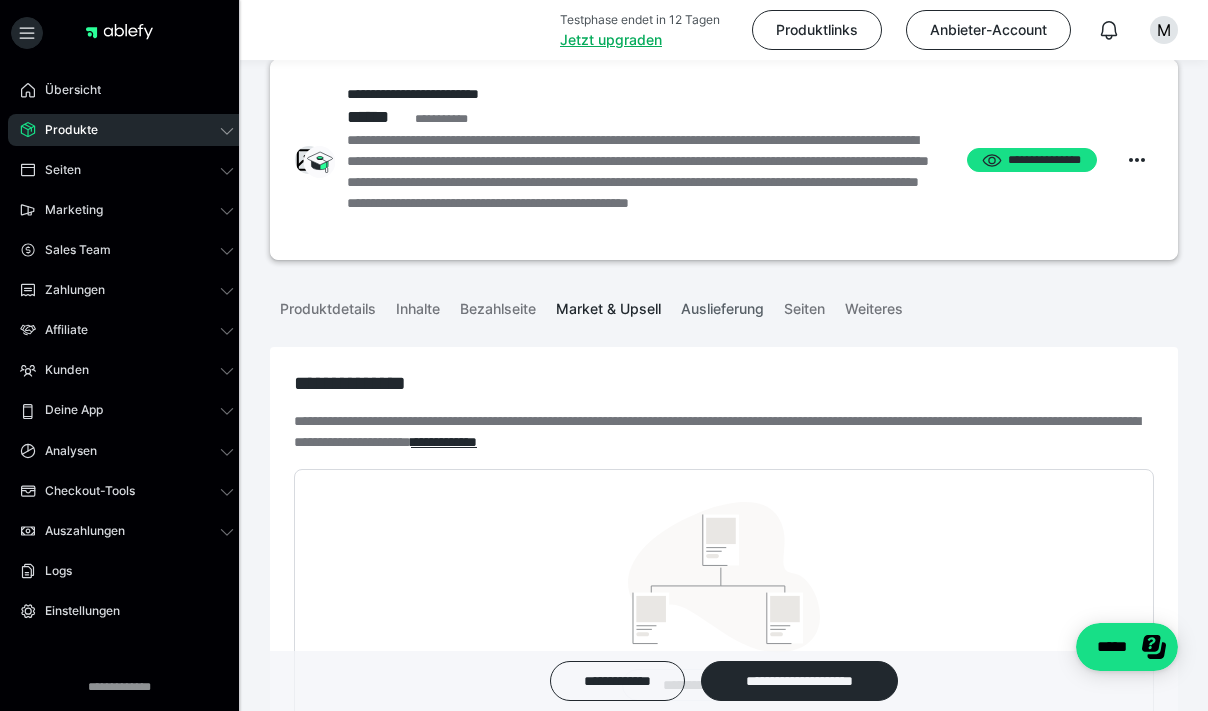 click on "Auslieferung" at bounding box center [722, 305] 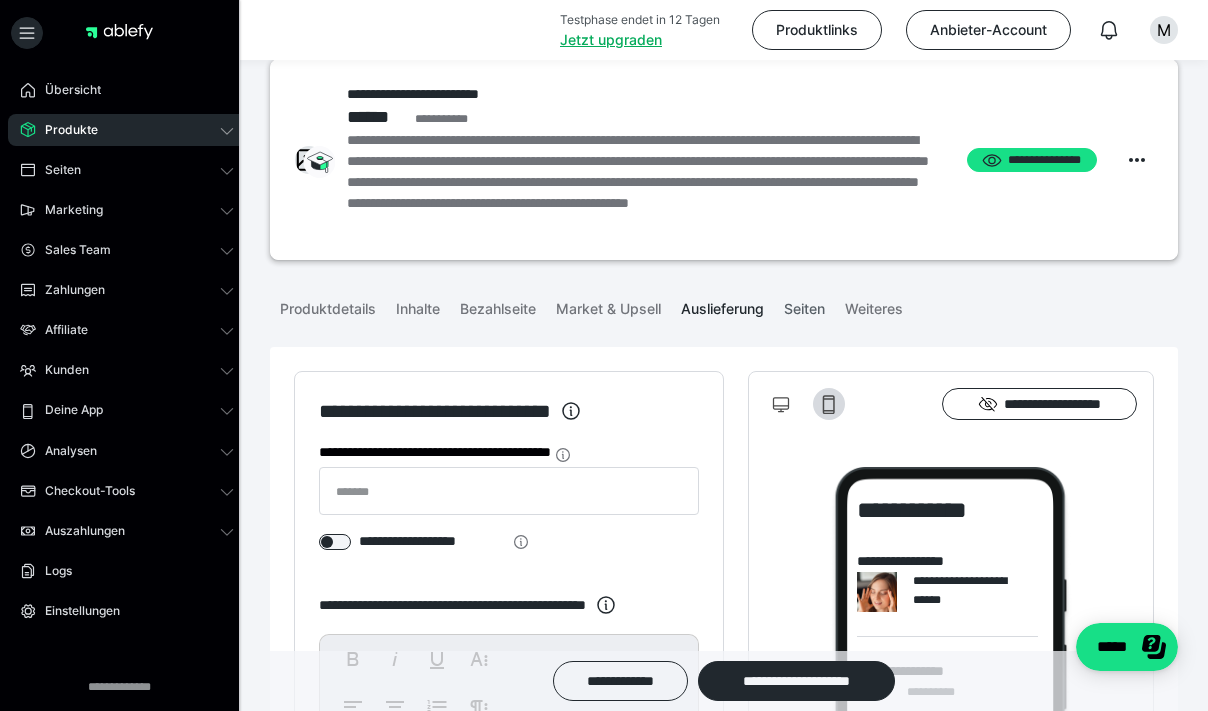 click on "Seiten" at bounding box center (804, 305) 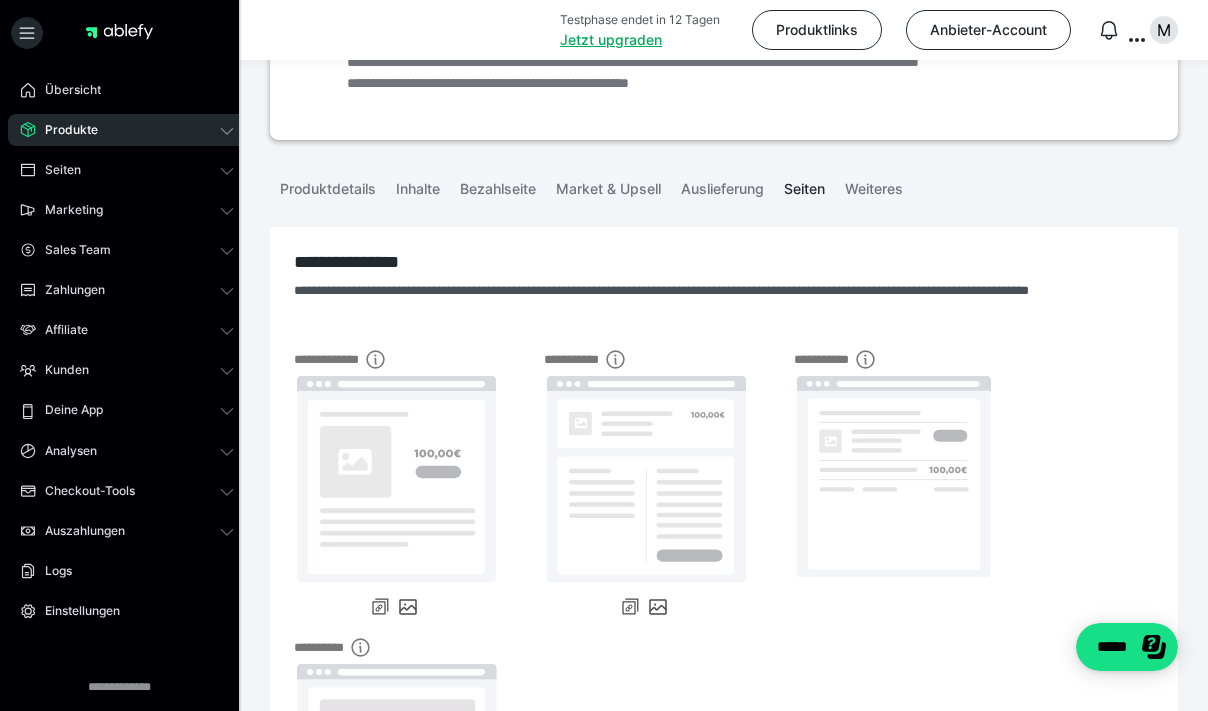 scroll, scrollTop: 127, scrollLeft: 0, axis: vertical 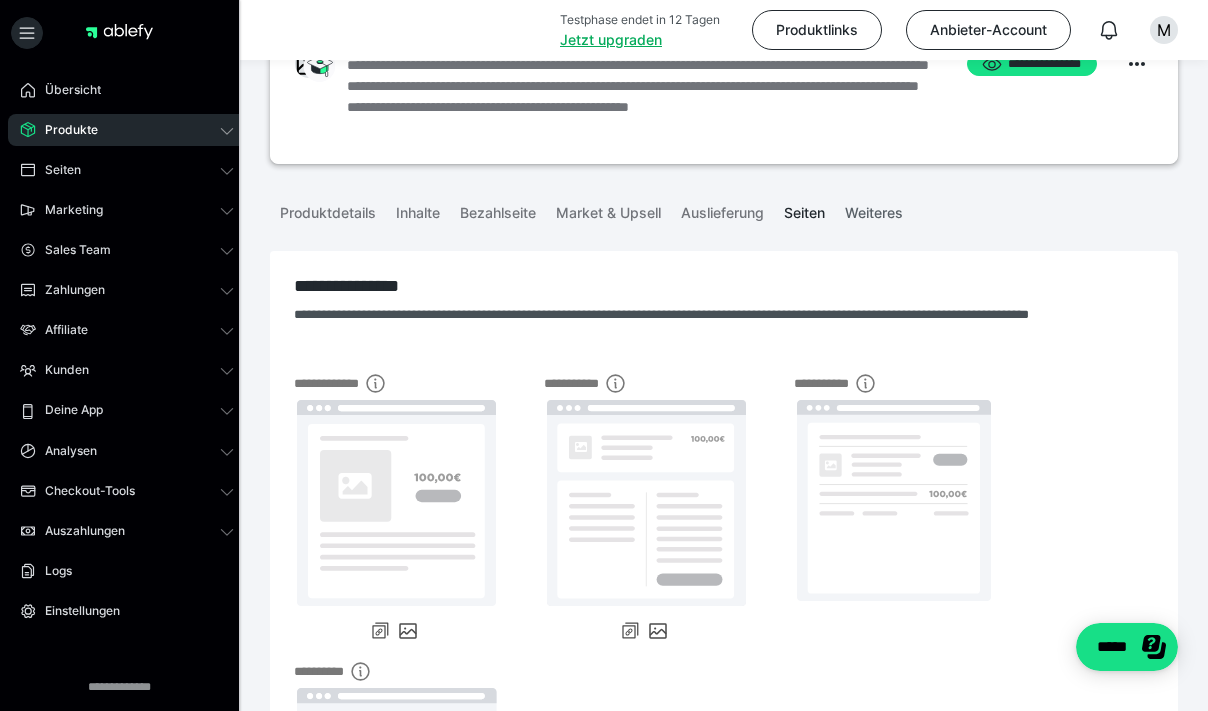 click on "Weiteres" at bounding box center (874, 209) 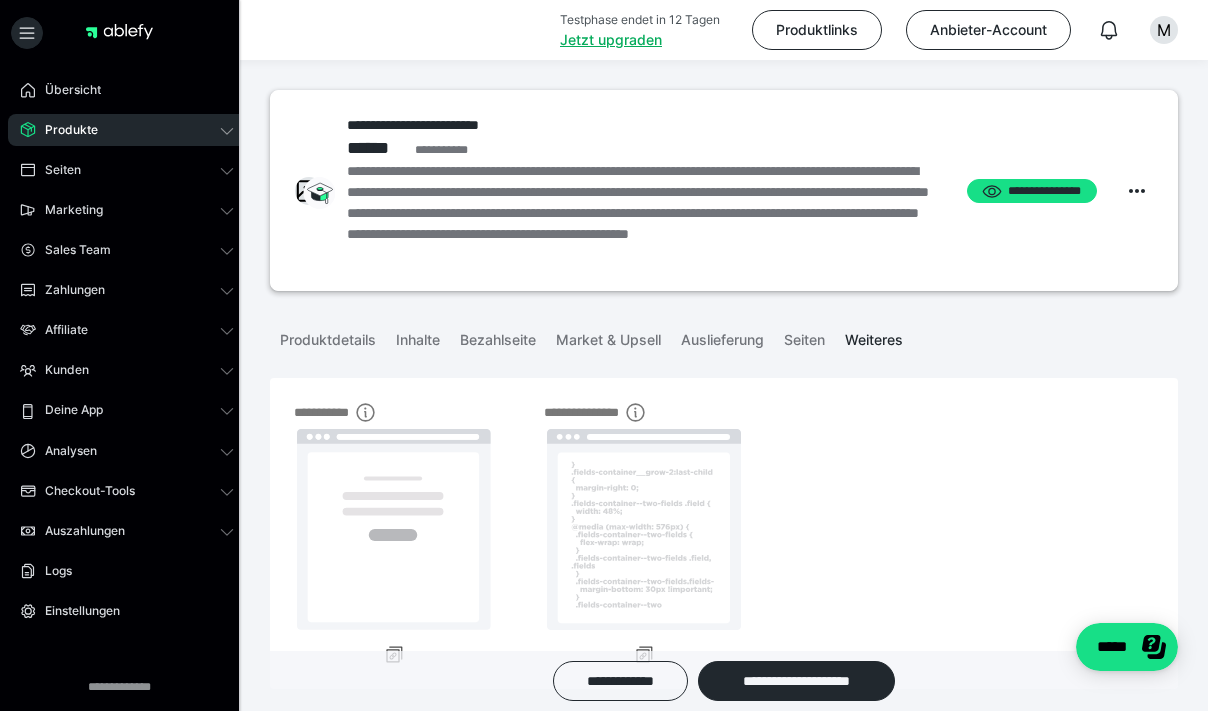 scroll, scrollTop: 0, scrollLeft: 0, axis: both 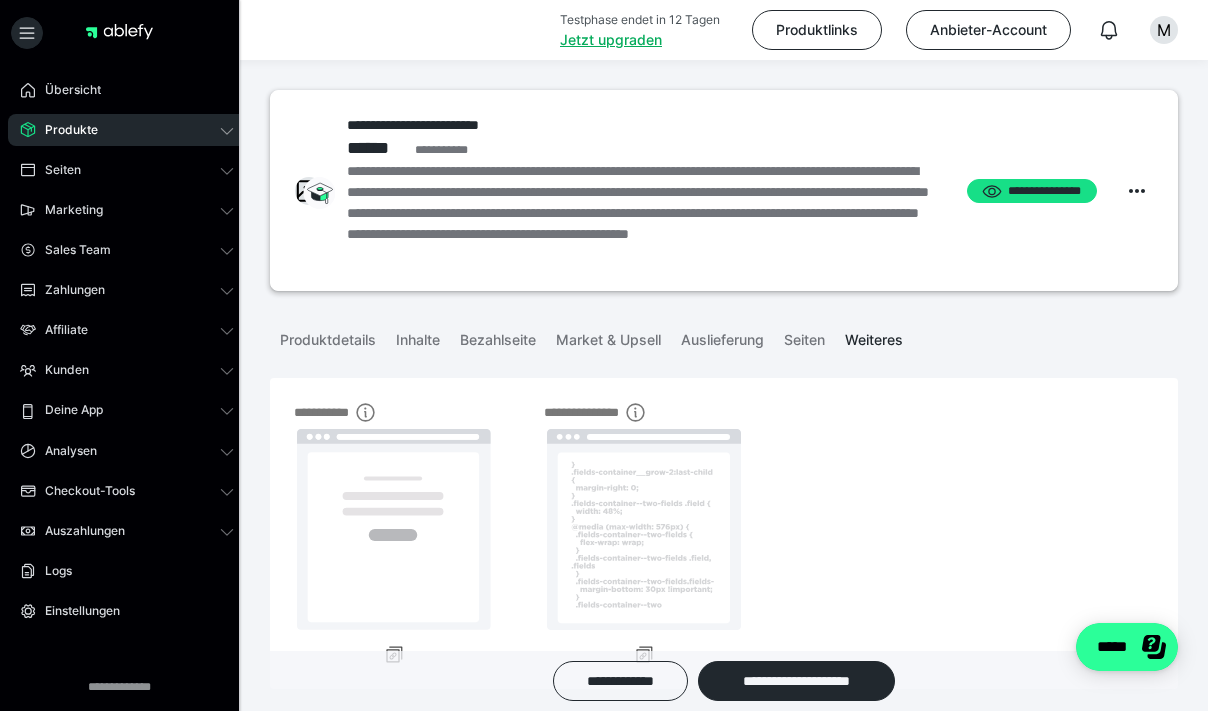 click on "*****" at bounding box center [1127, 647] 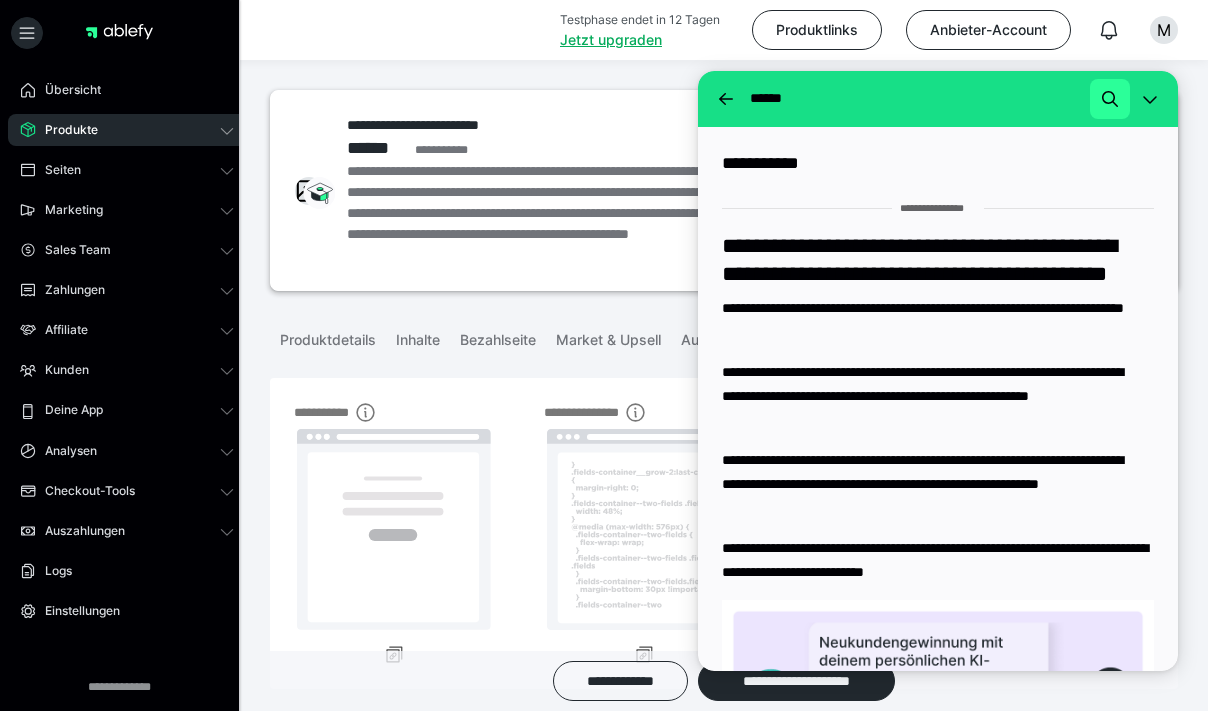 click at bounding box center (1110, 99) 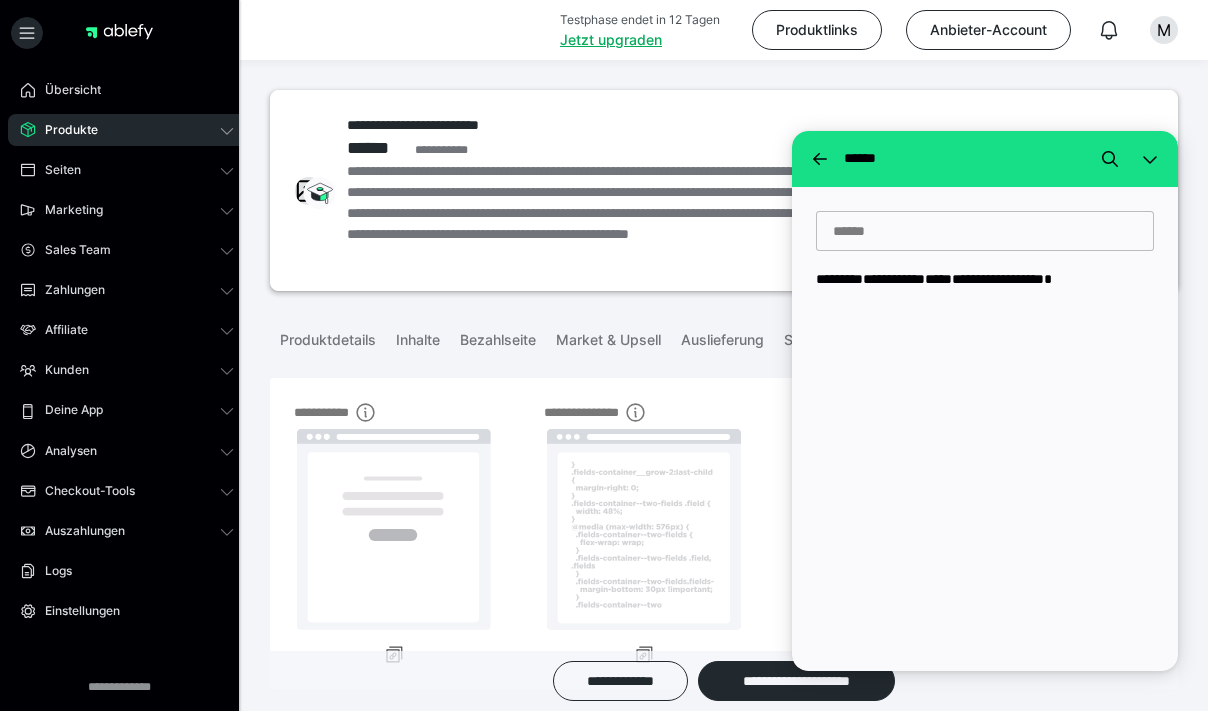 click at bounding box center (985, 231) 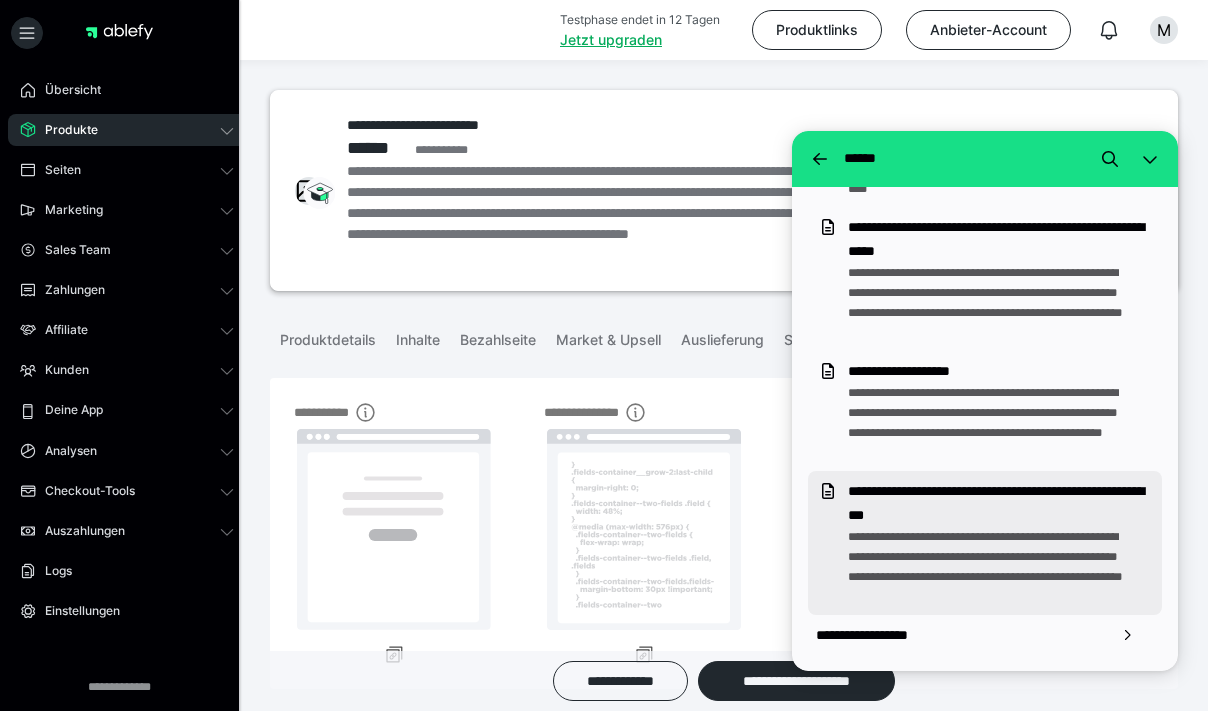 scroll, scrollTop: 332, scrollLeft: 0, axis: vertical 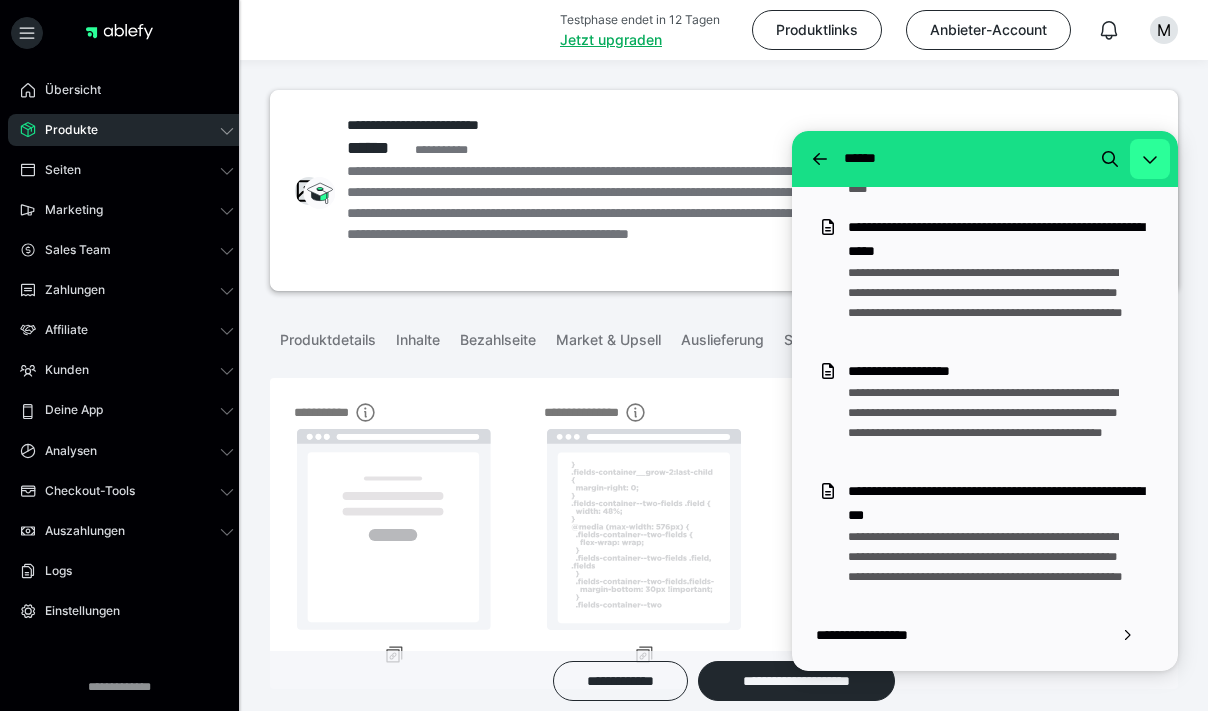 type on "**********" 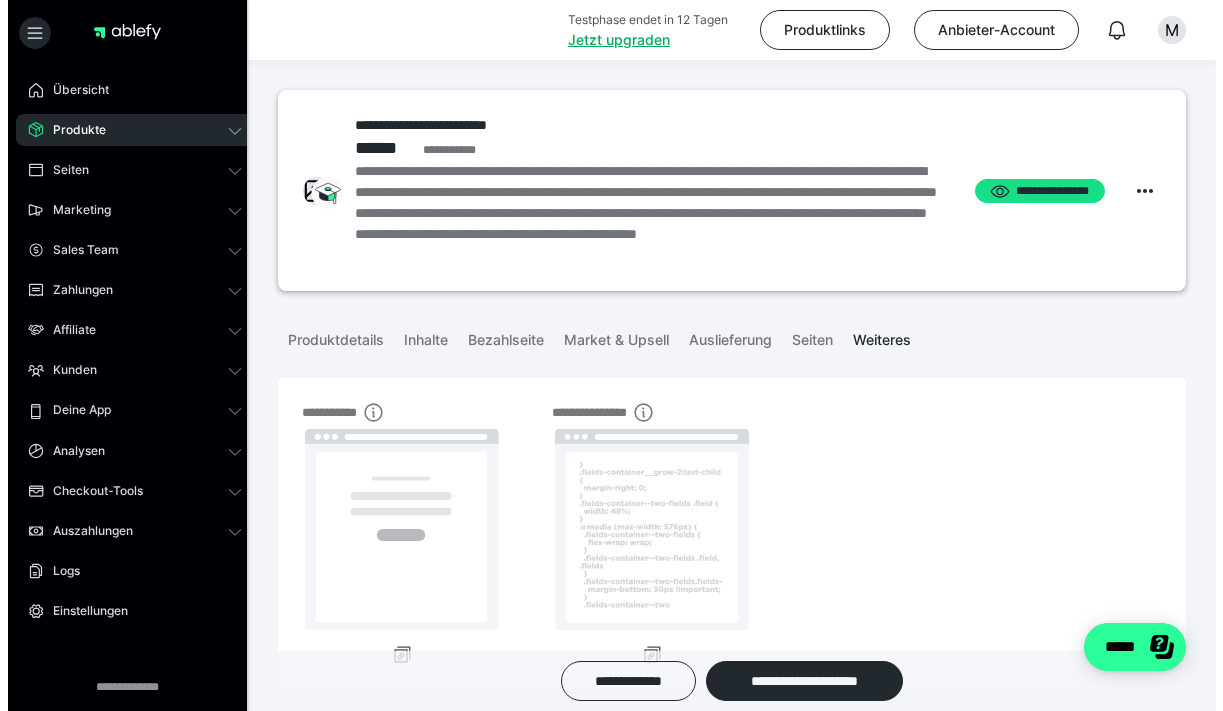 scroll, scrollTop: 0, scrollLeft: 0, axis: both 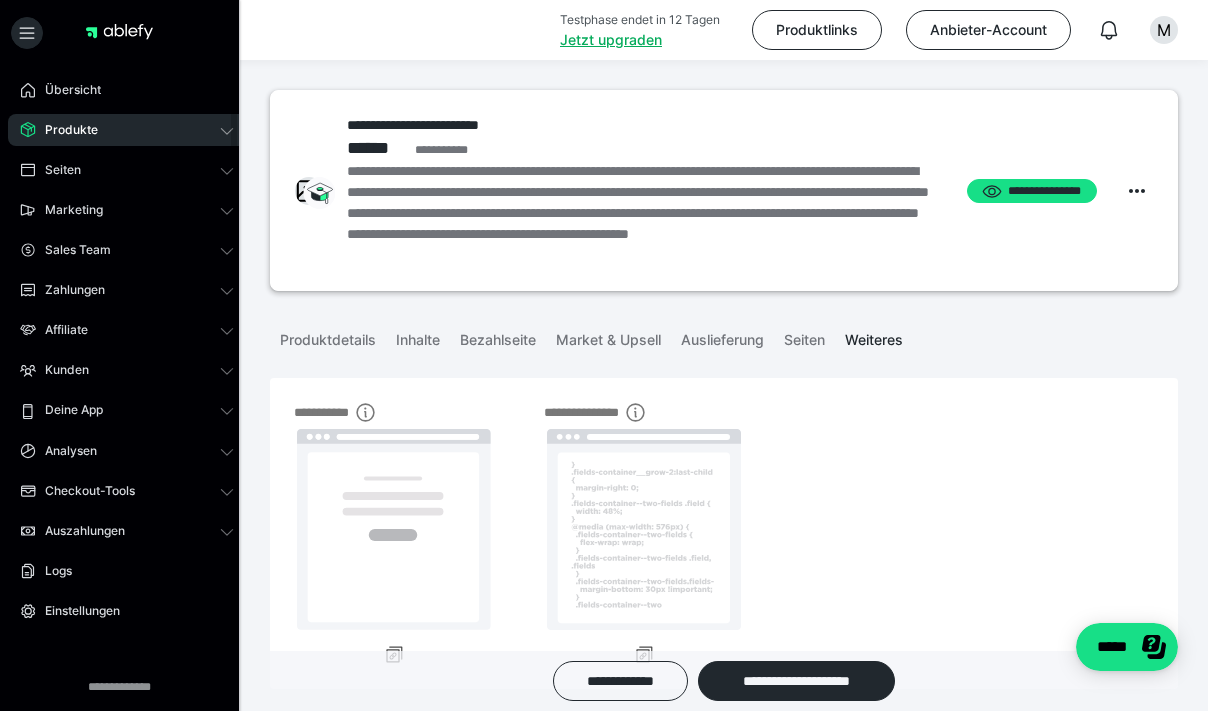 click 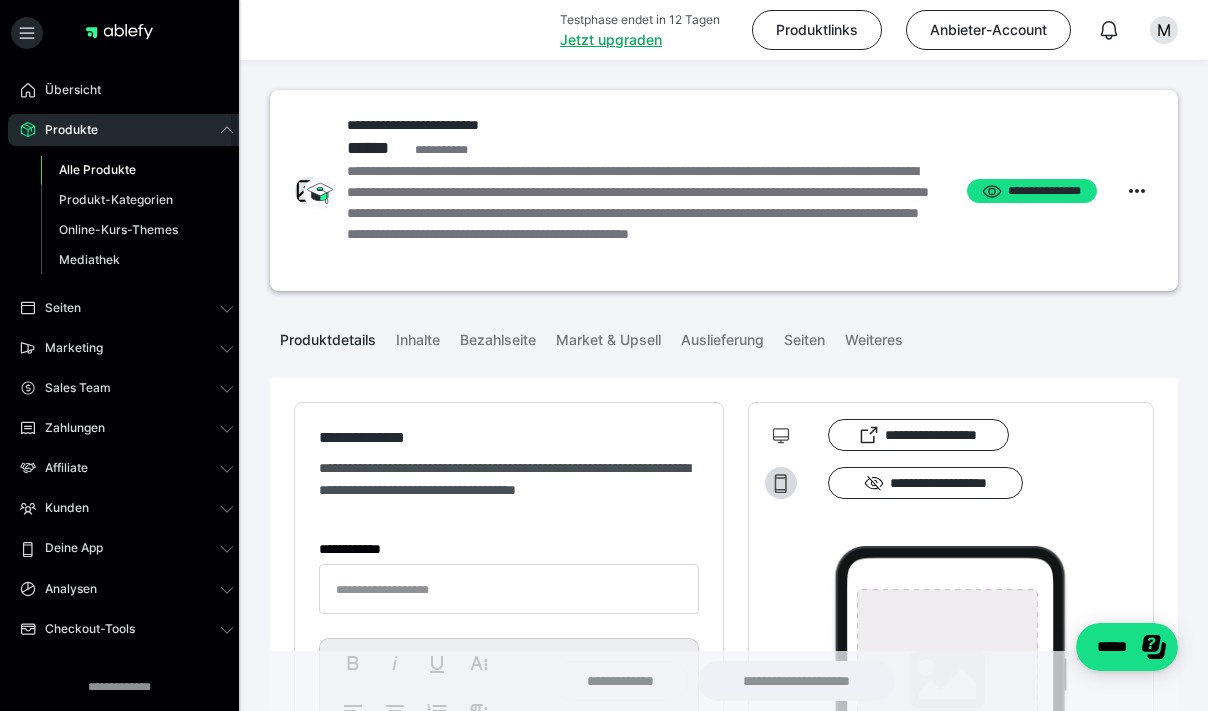 type on "**********" 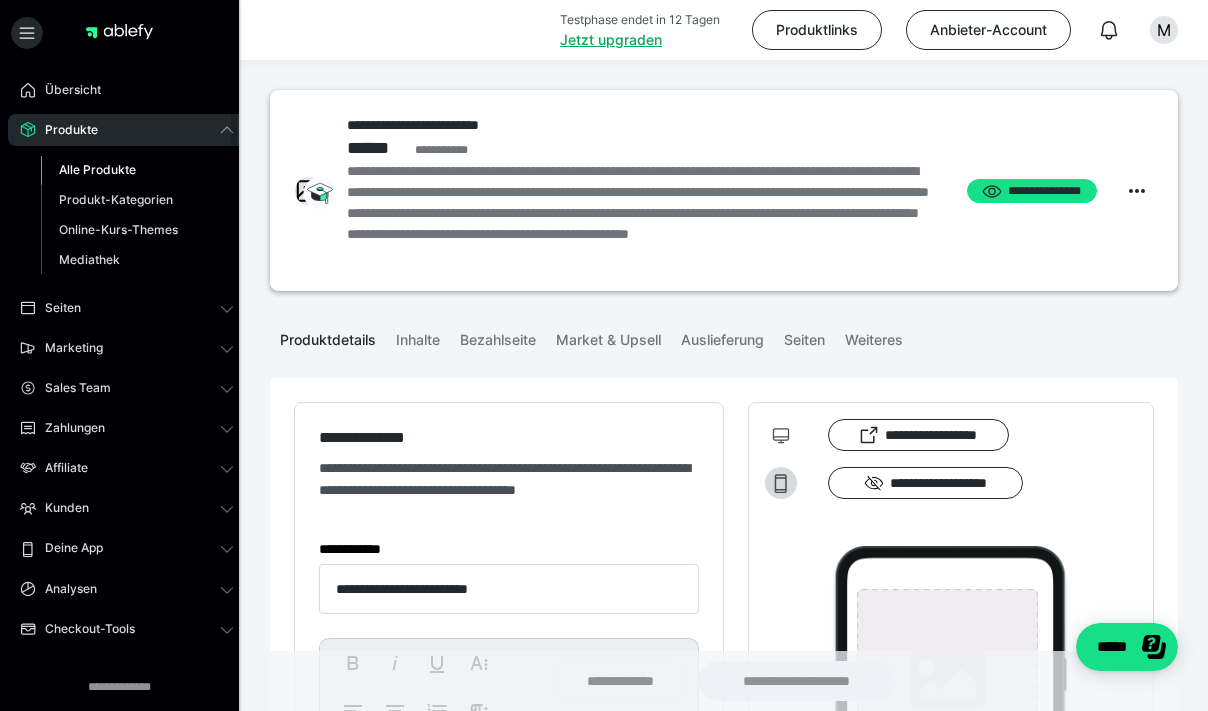 type on "**********" 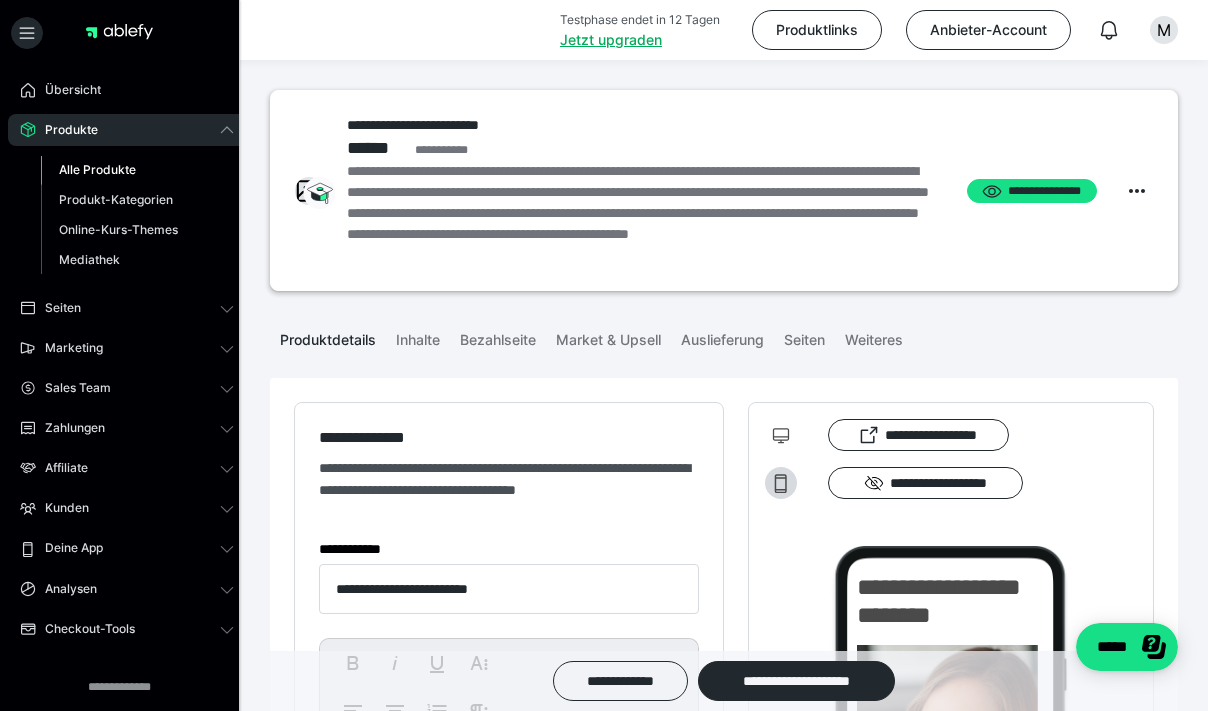 click on "Alle Produkte" at bounding box center (97, 169) 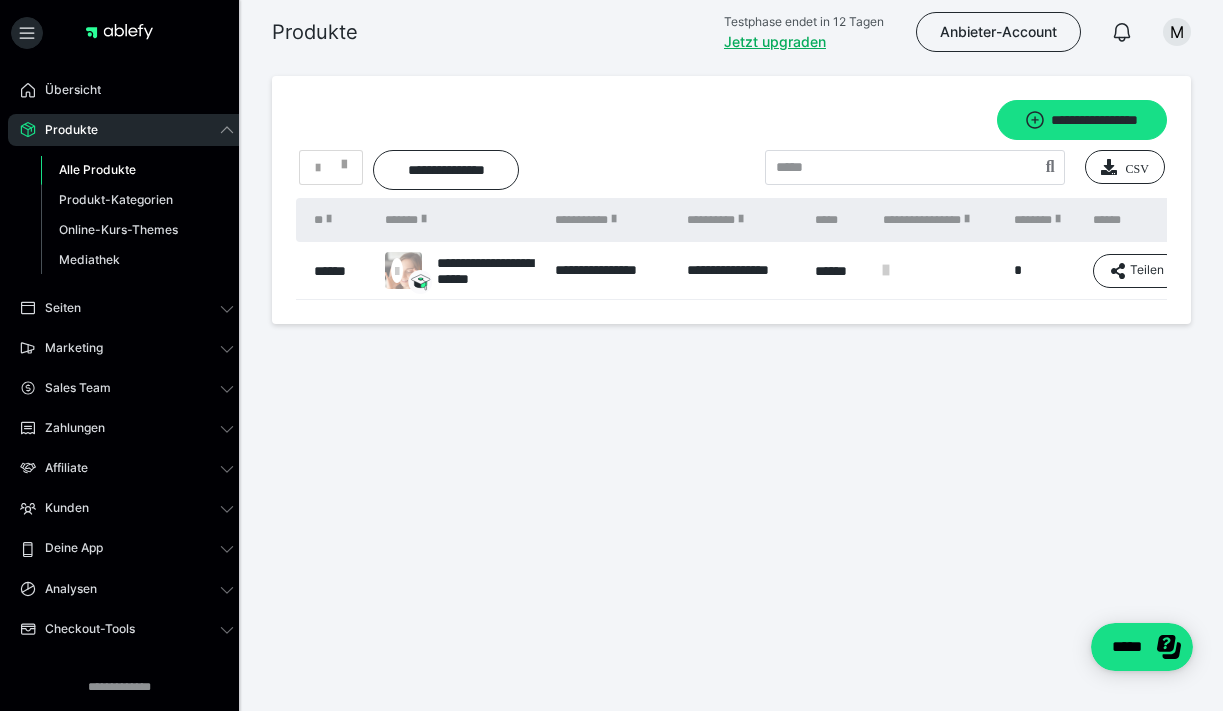 scroll, scrollTop: 0, scrollLeft: 147, axis: horizontal 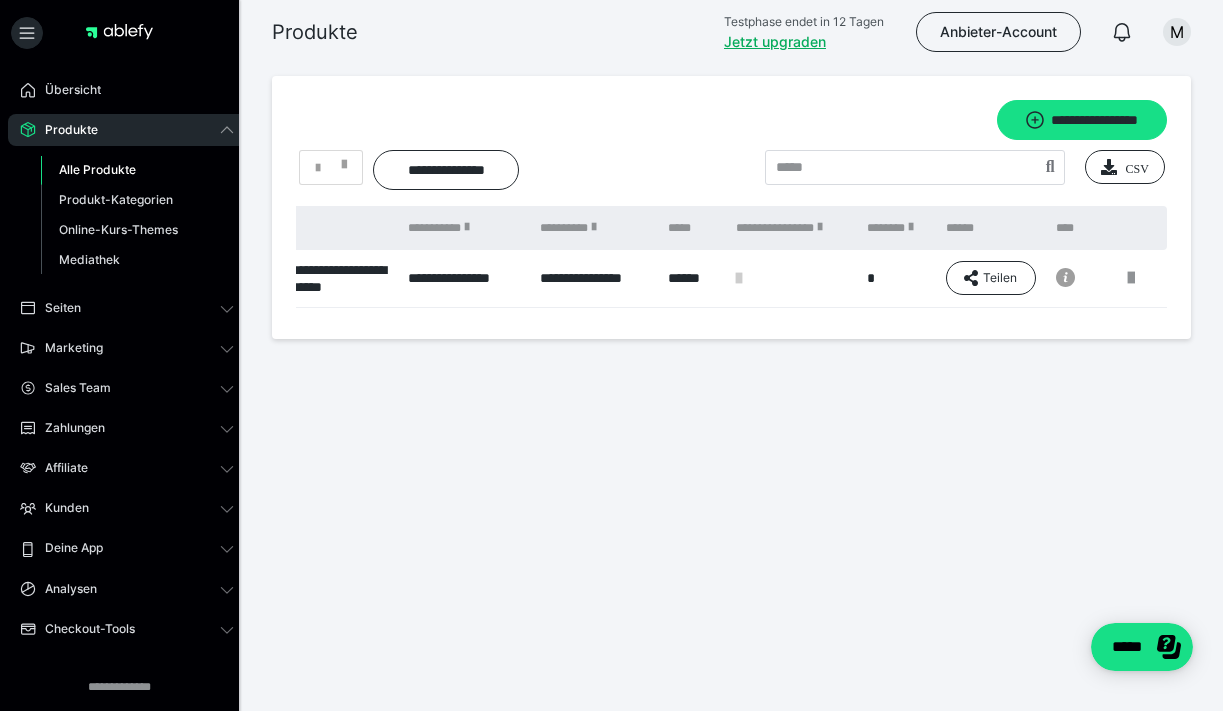 click 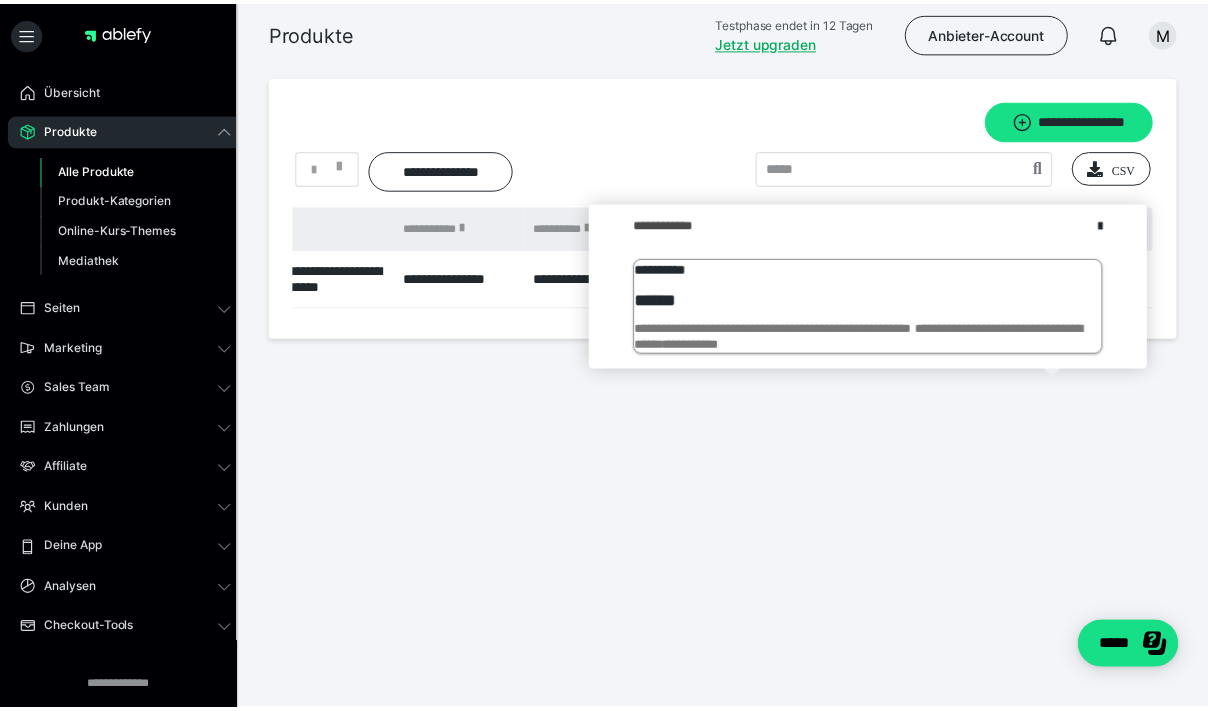 scroll, scrollTop: 0, scrollLeft: 0, axis: both 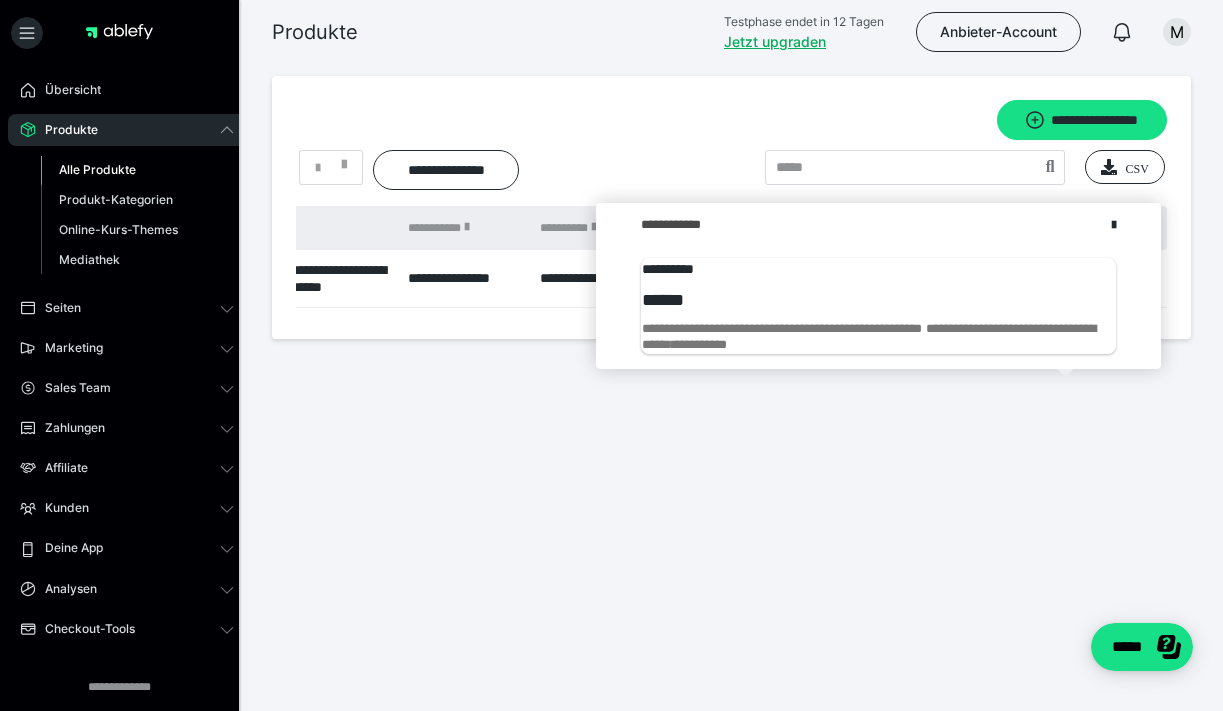 click on "**********" at bounding box center (731, 261) 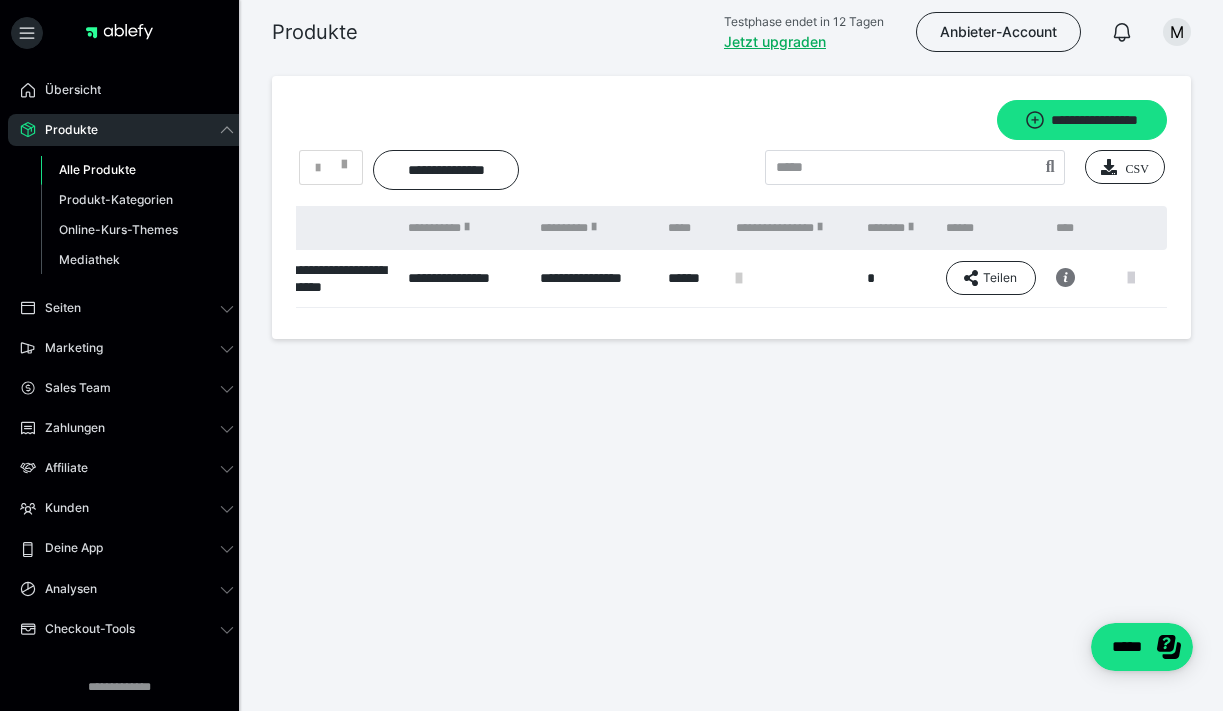 click at bounding box center (1131, 278) 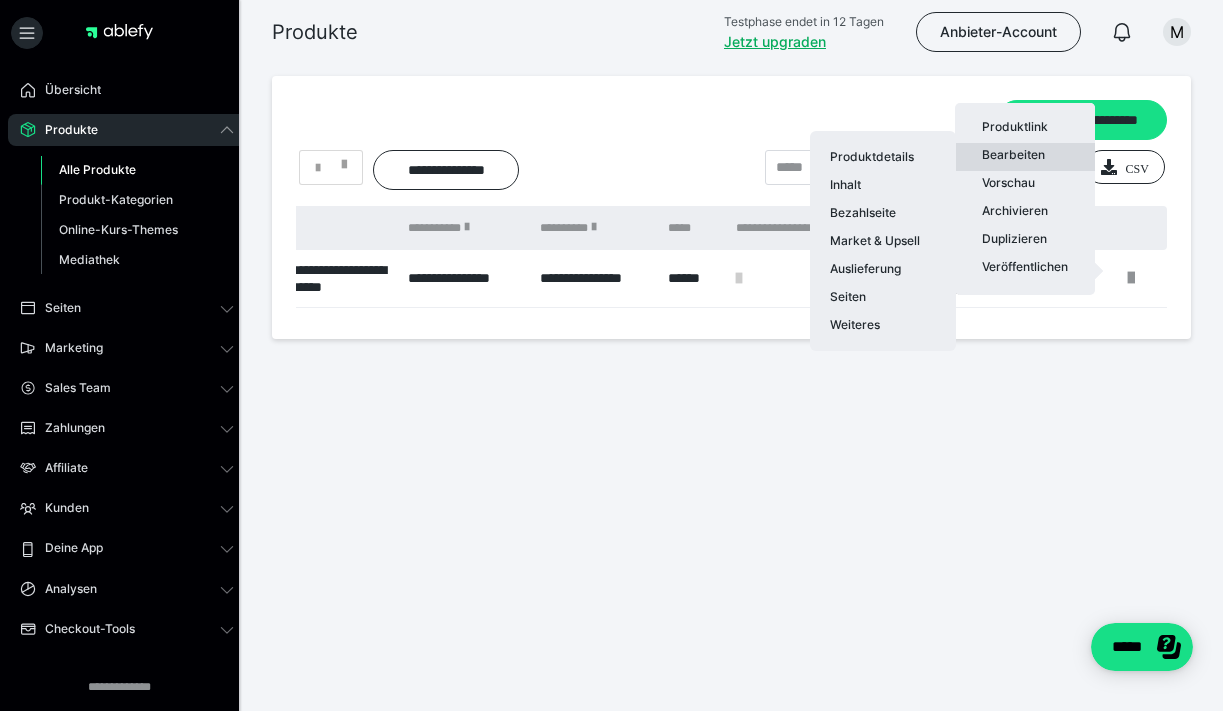 click on "Bearbeiten Produktdetails Inhalt Bezahlseite Market & Upsell Auslieferung Seiten Weiteres" at bounding box center (1025, 157) 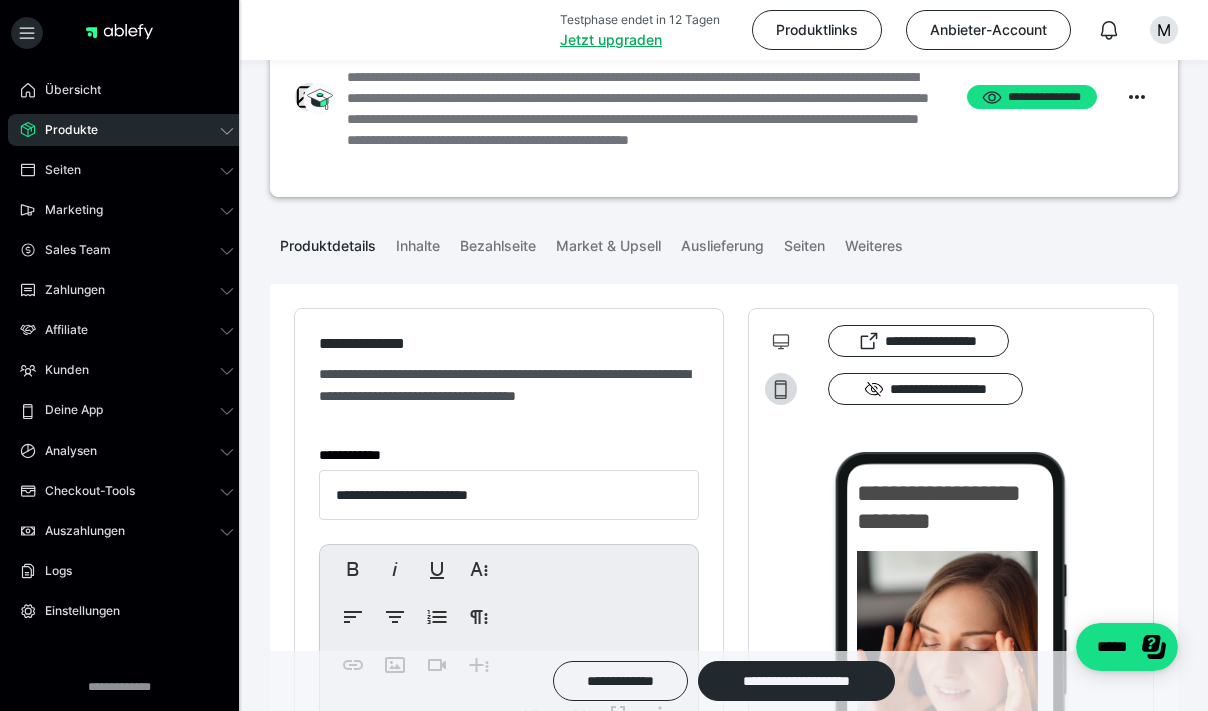 scroll, scrollTop: 97, scrollLeft: 0, axis: vertical 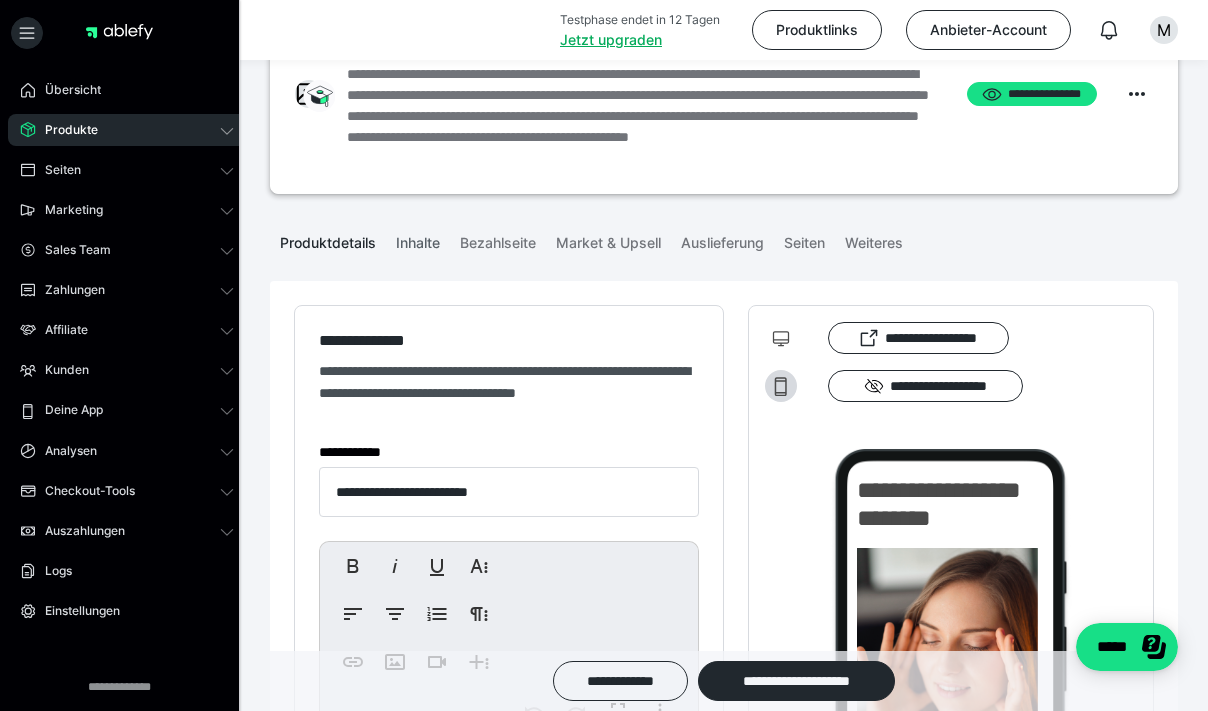 click on "Inhalte" at bounding box center (418, 239) 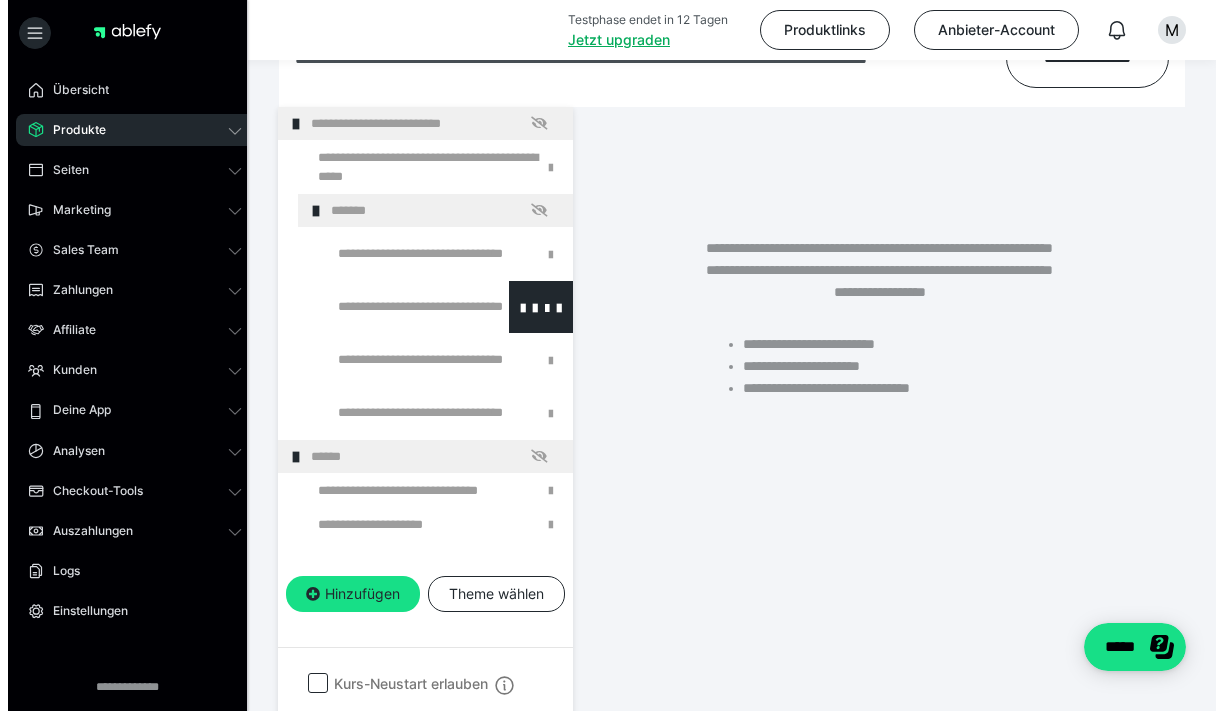 scroll, scrollTop: 372, scrollLeft: 0, axis: vertical 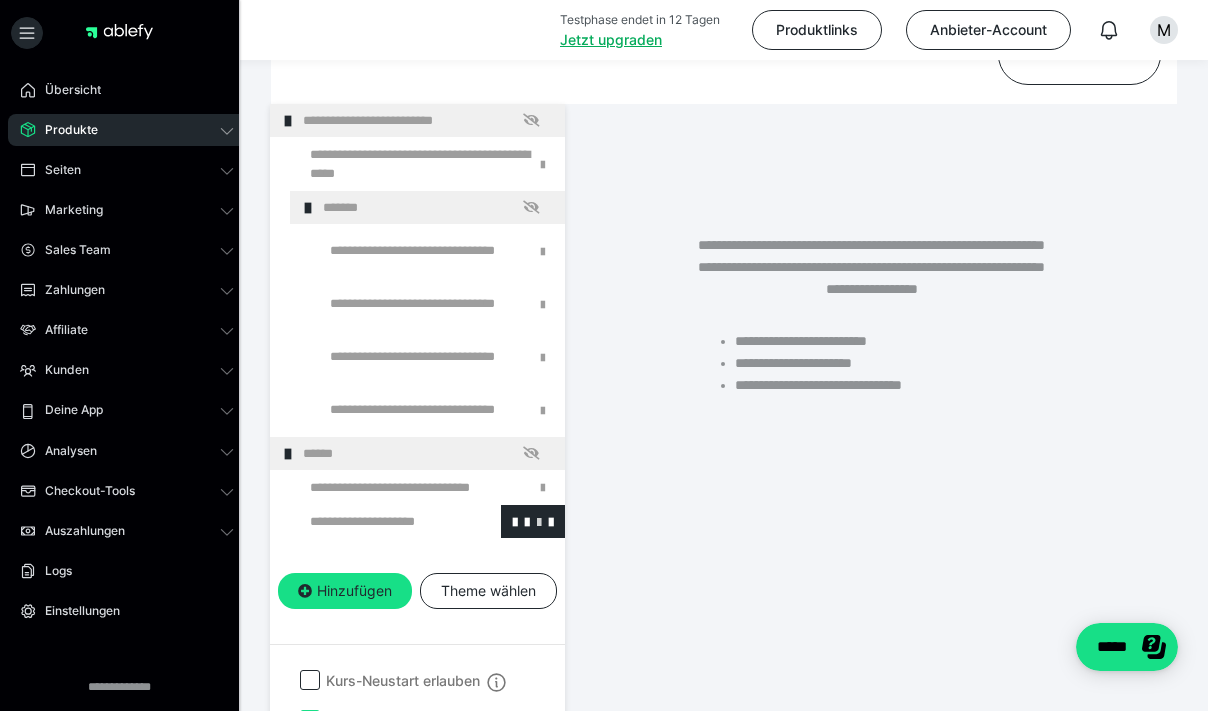 click at bounding box center (539, 521) 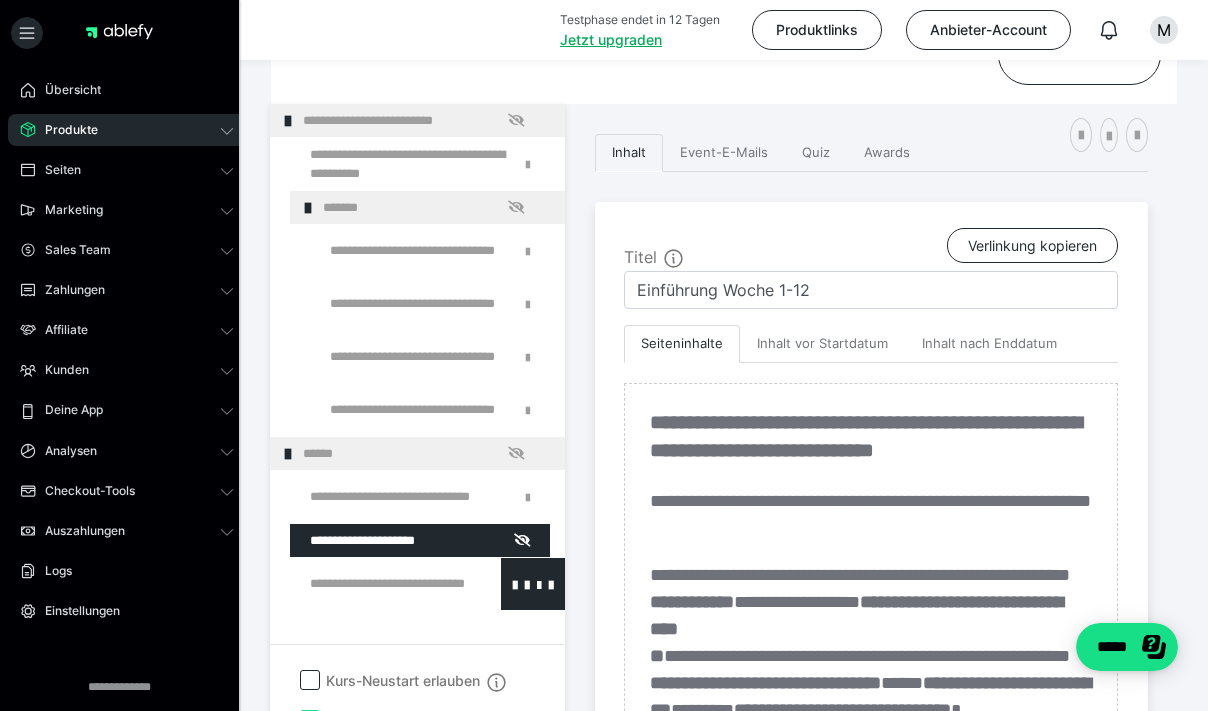 click at bounding box center (533, 584) 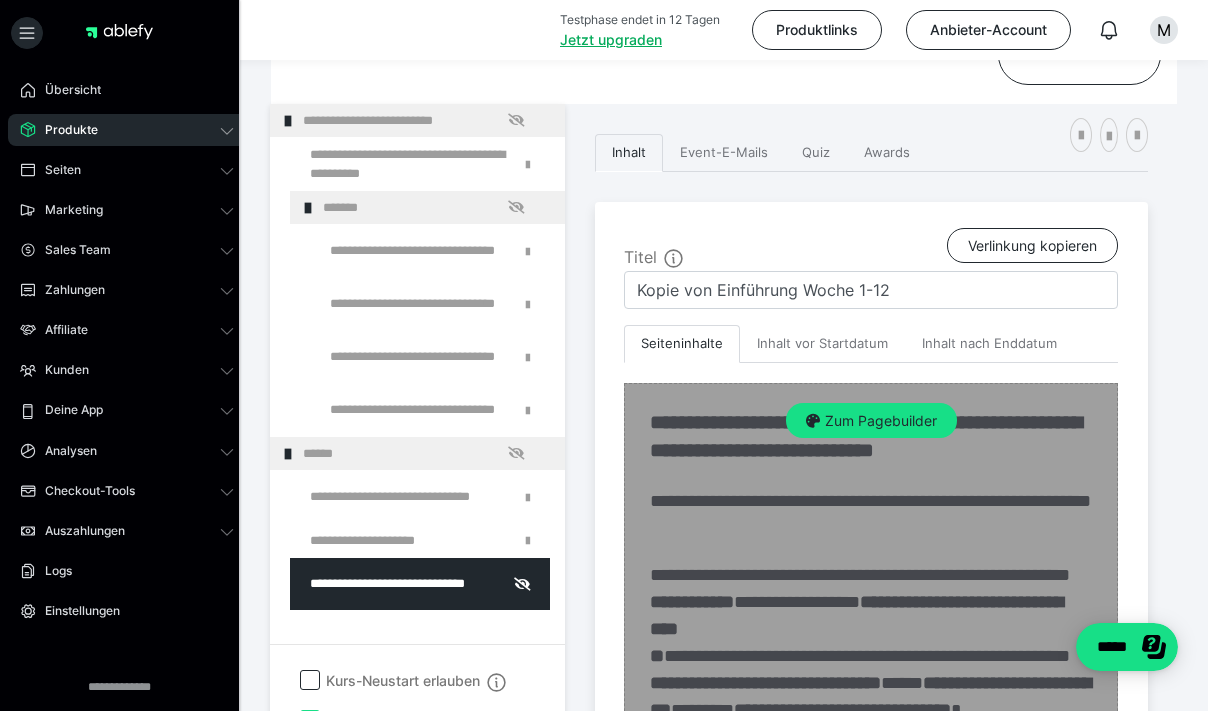 click on "Zum Pagebuilder" at bounding box center (871, 990) 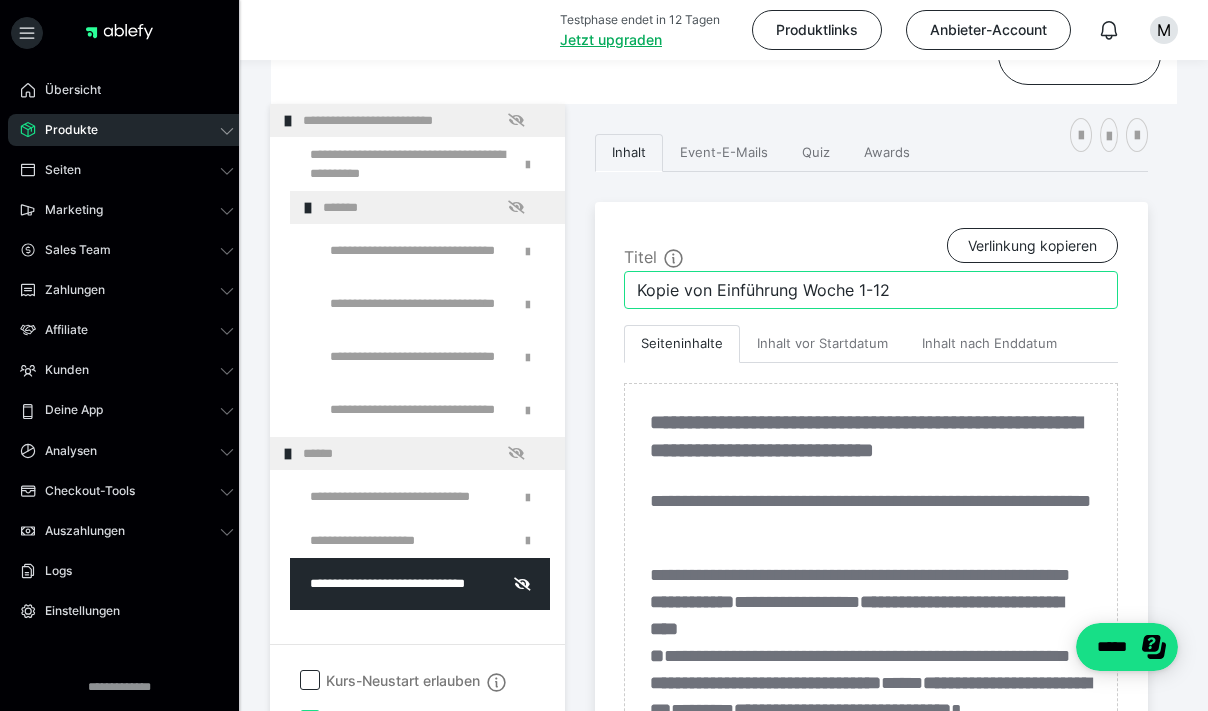 click on "Kopie von Einführung Woche 1-12" at bounding box center (871, 290) 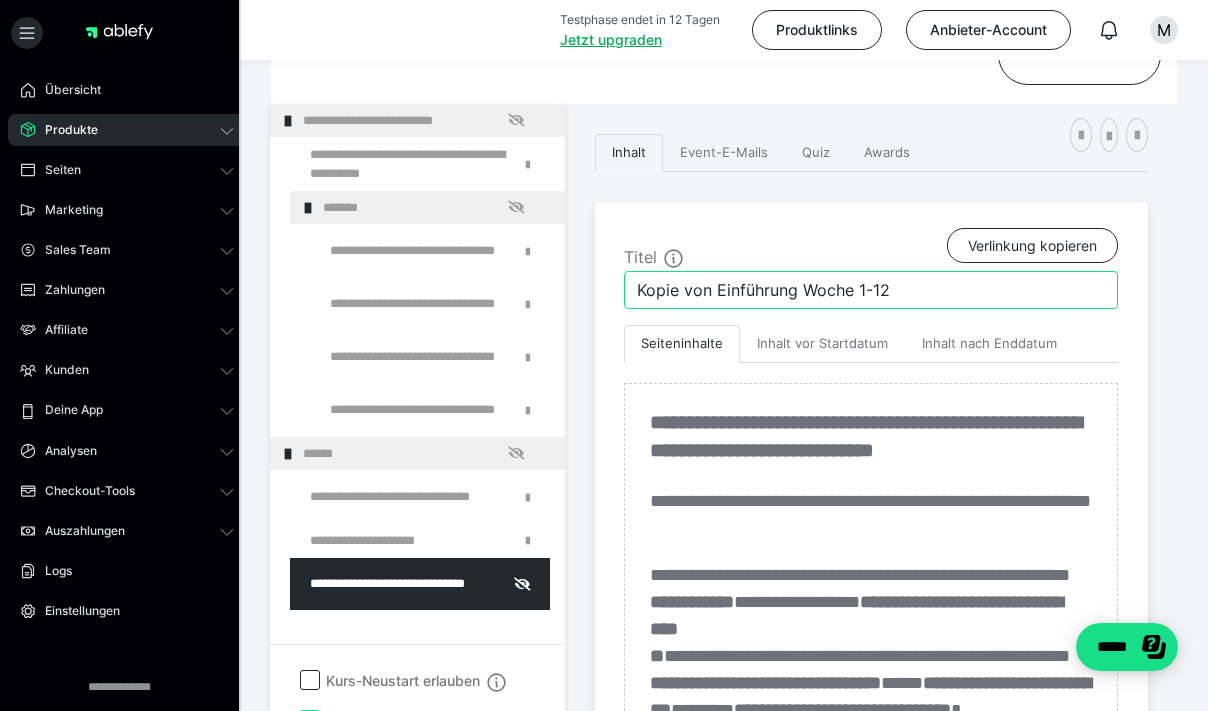 drag, startPoint x: 798, startPoint y: 292, endPoint x: 597, endPoint y: 289, distance: 201.02238 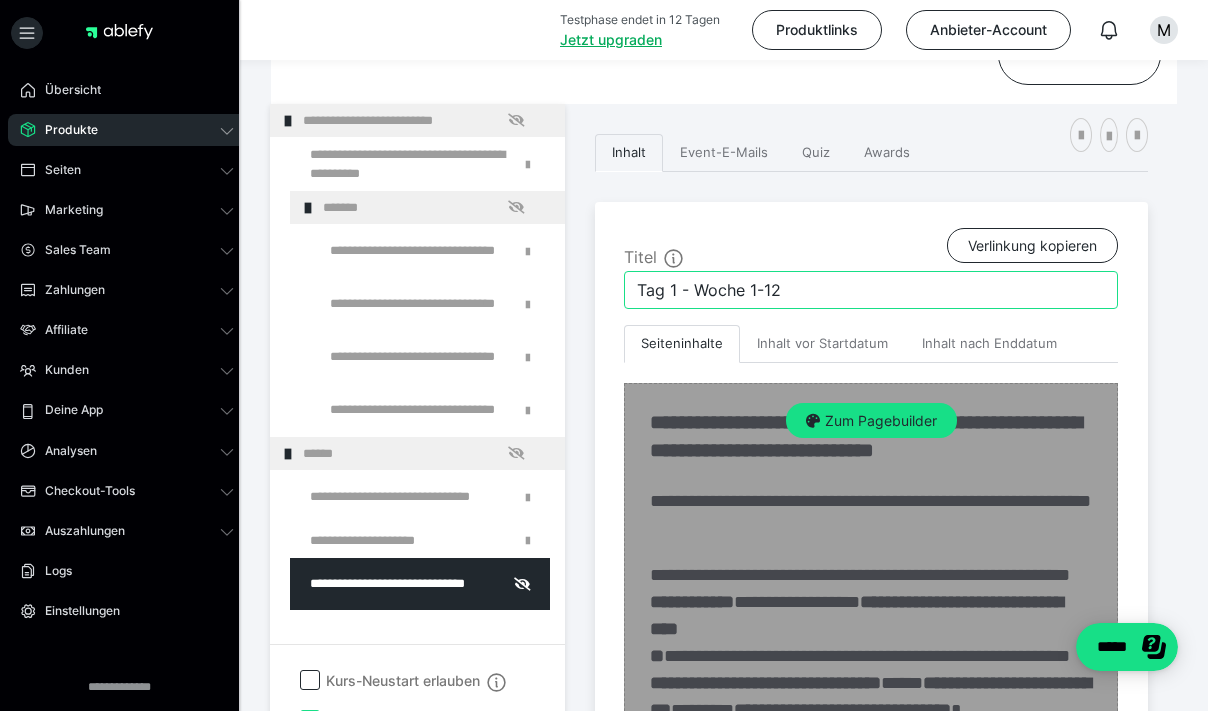type on "Tag 1 - Woche 1-12" 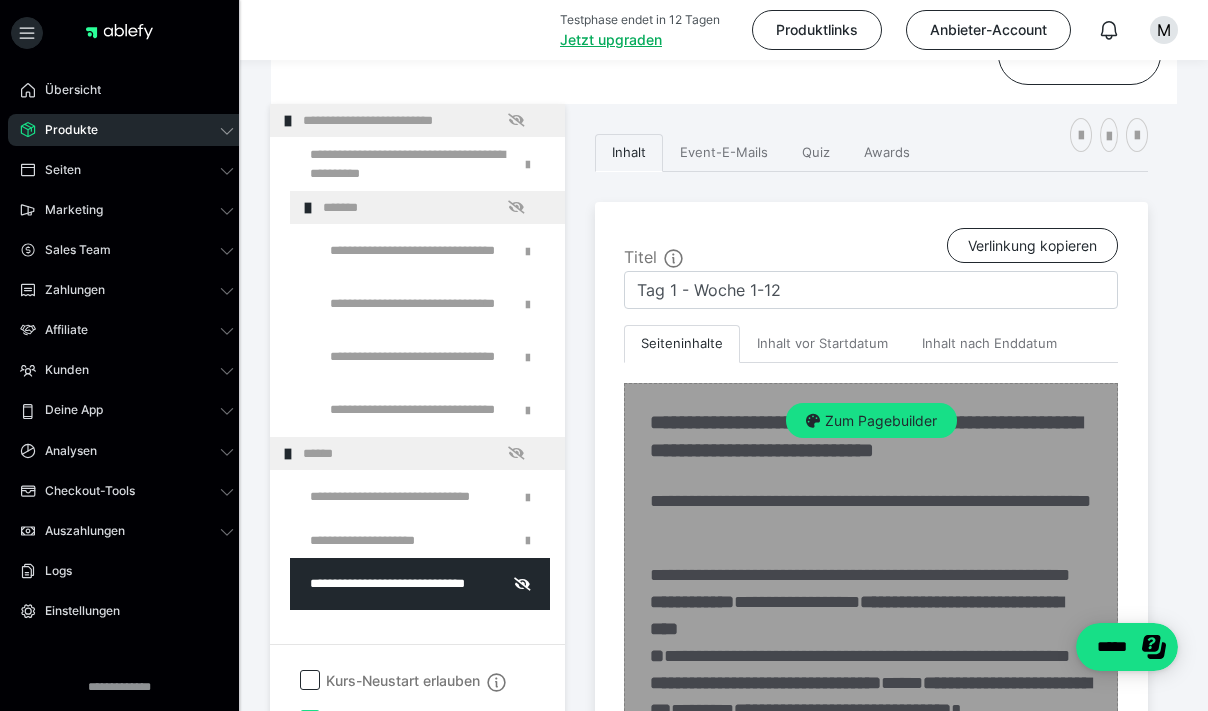 click on "Zum Pagebuilder" at bounding box center [871, 990] 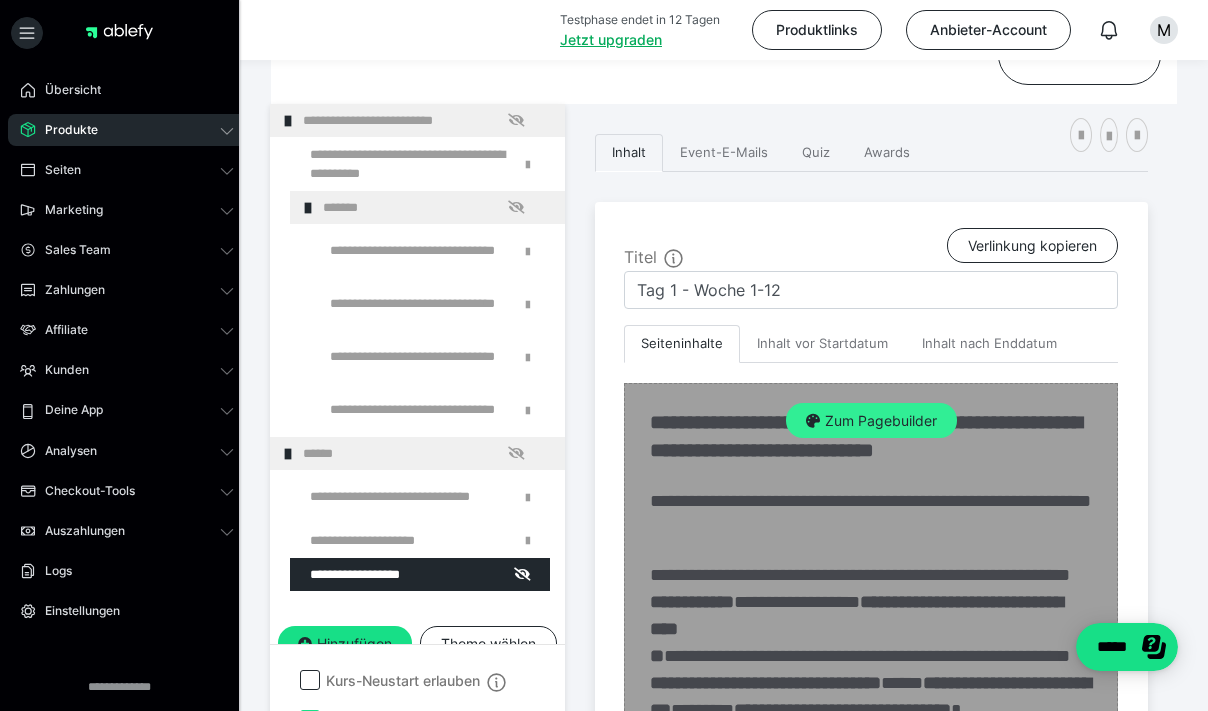 click on "Zum Pagebuilder" at bounding box center [871, 421] 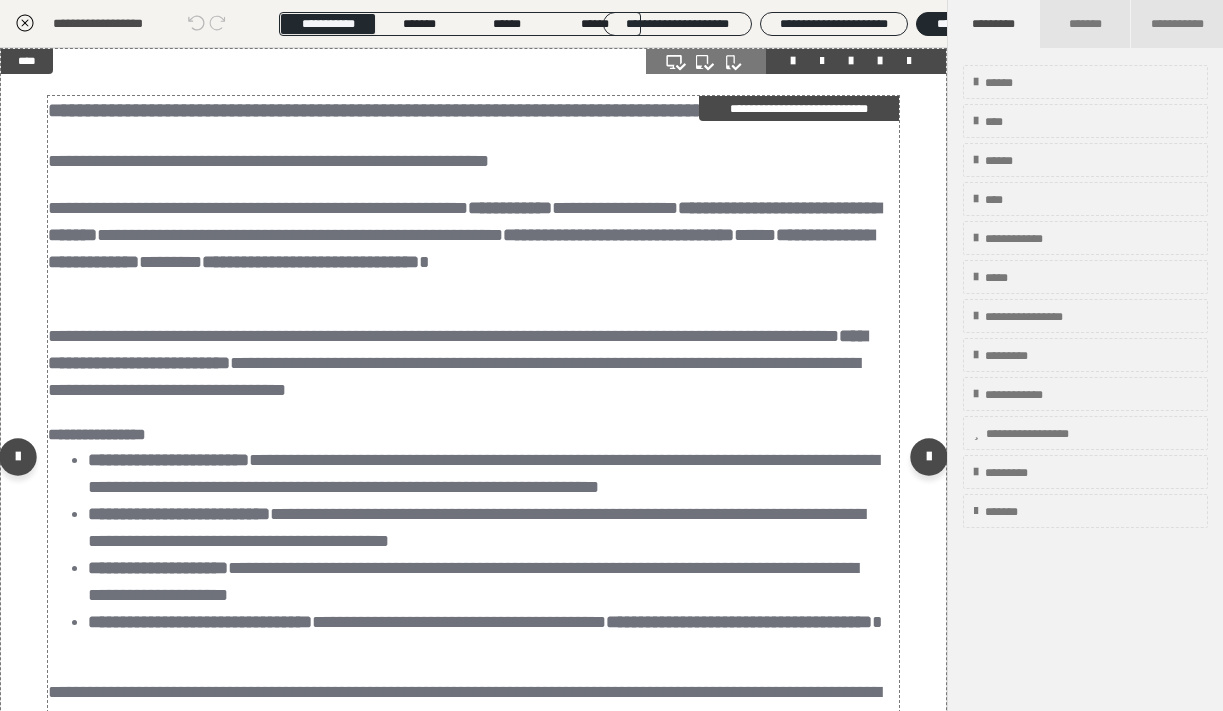 click on "**********" at bounding box center [473, 451] 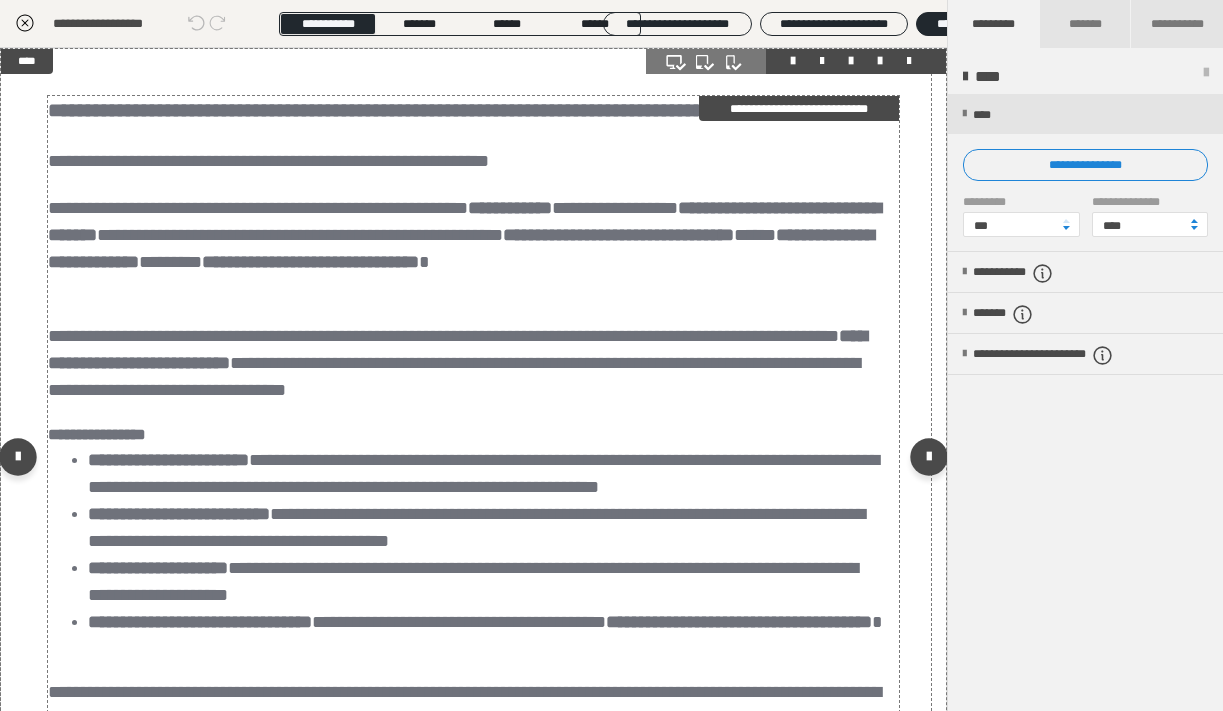 click on "**********" at bounding box center [473, 451] 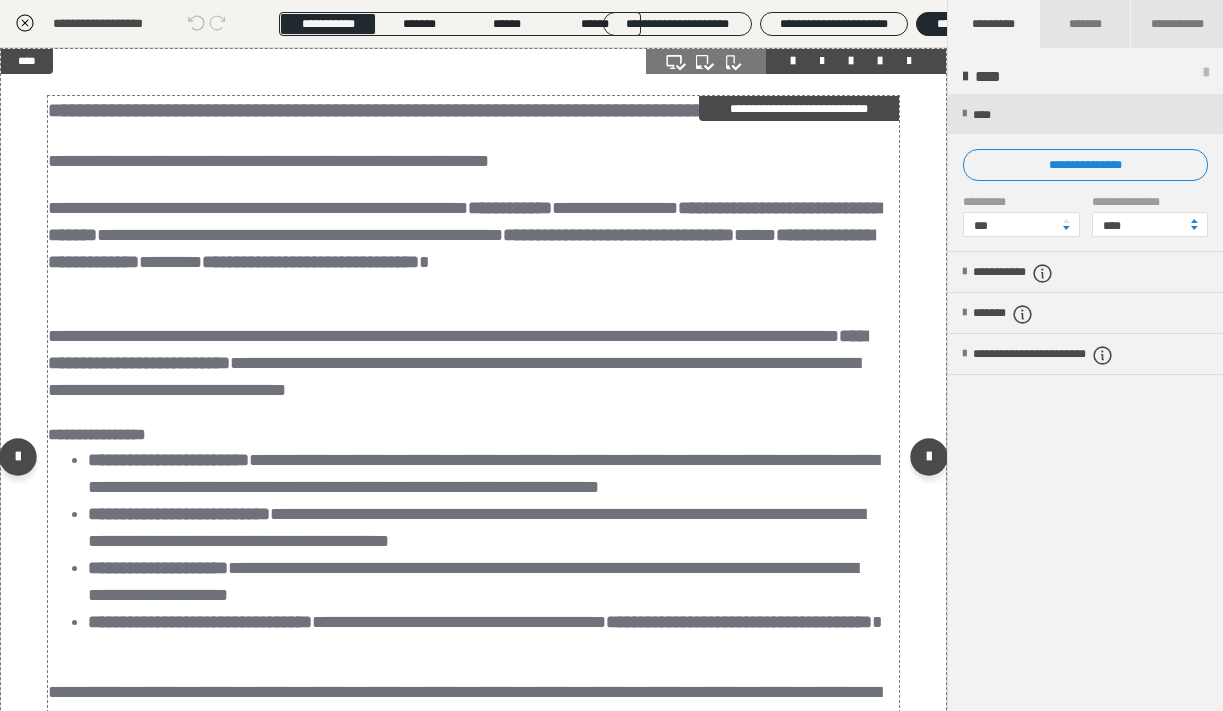 click on "**********" at bounding box center [466, 161] 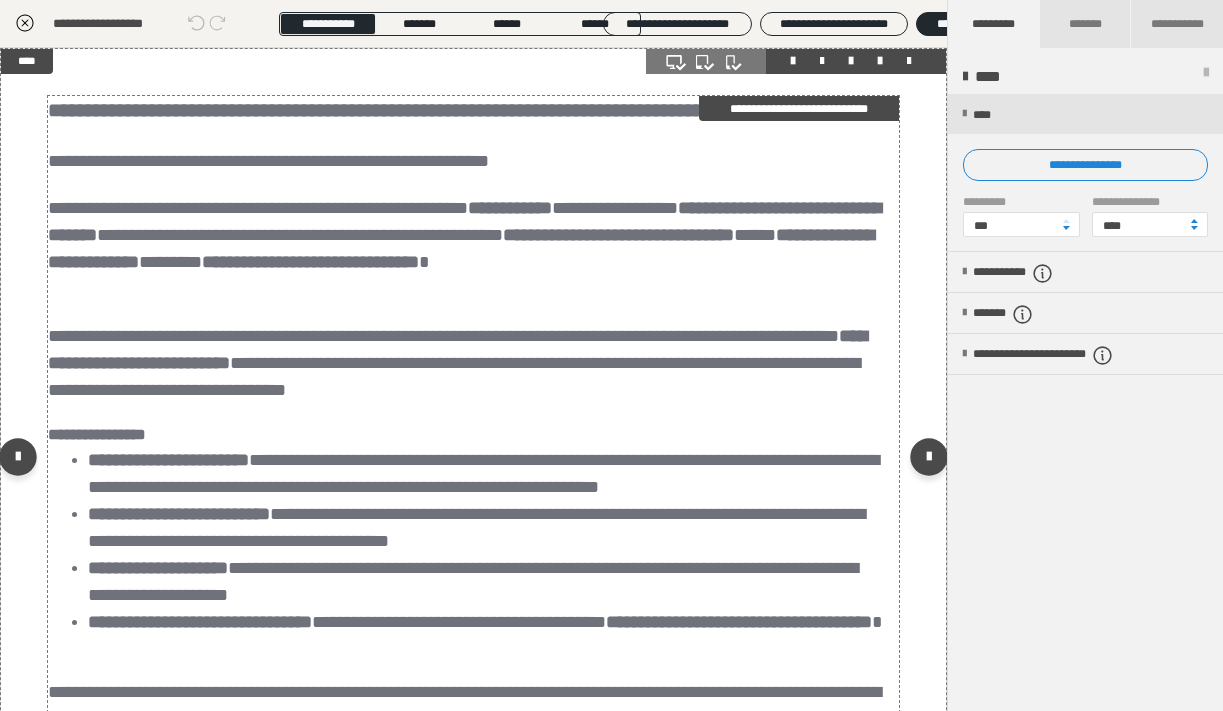 click on "**********" at bounding box center (466, 161) 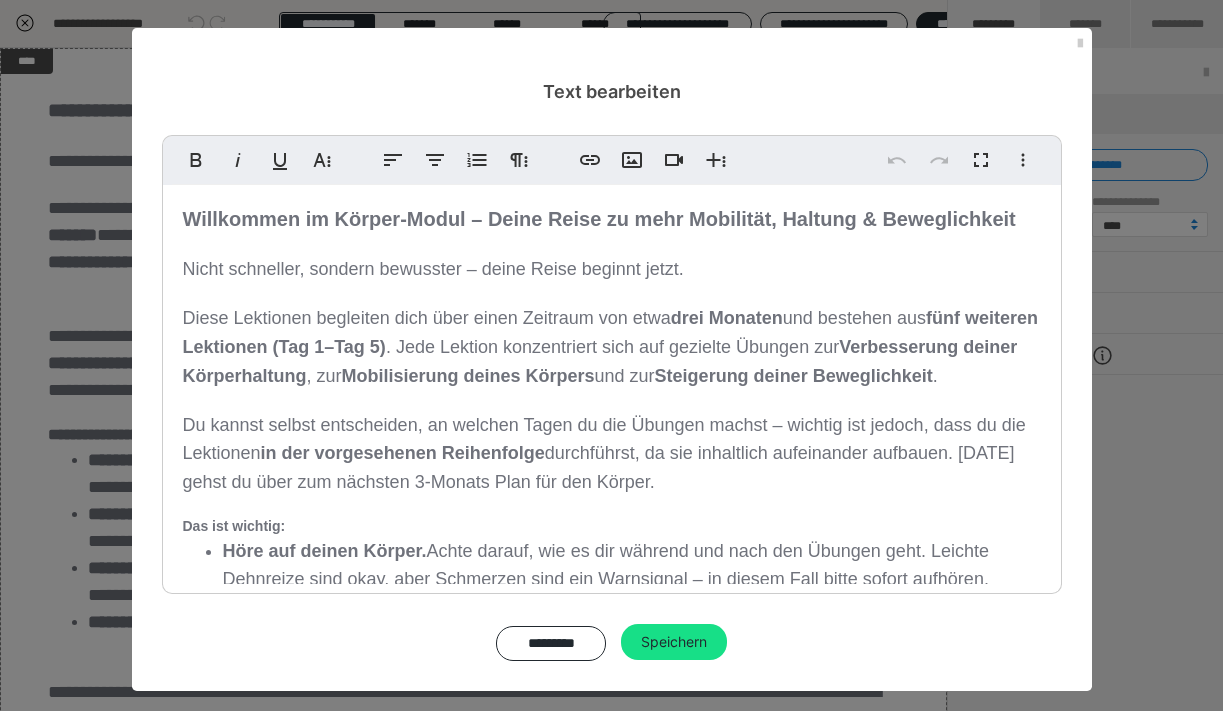 click on "Willkommen im Körper-Modul – Deine Reise zu mehr Mobilität, Haltung & Beweglichkeit Nicht schneller, sondern bewusster – deine Reise beginnt jetzt. Diese Lektionen begleiten dich über einen Zeitraum von etwa  drei Monaten  und bestehen aus  fünf weiteren Lektionen (Tag 1–Tag 5) . Jede Lektion konzentriert sich auf gezielte Übungen zur  Verbesserung deiner Körperhaltung , zur  Mobilisierung deines Körpers  und zur  Steigerung deiner Beweglichkeit . Du kannst selbst entscheiden, an welchen Tagen du die Übungen machst – wichtig ist jedoch, dass du die Lektionen  in der vorgesehenen Reihenfolge  durchführst, da sie inhaltlich aufeinander aufbauen. Nach 12 Wochen gehst du über zum nächsten 3-Monats Plan für den Körper. Das ist wichtig: Höre auf deinen Körper.  Achte darauf, wie es dir während und nach den Übungen geht. Leichte Dehnreize sind okay, aber Schmerzen sind ein Warnsignal – in diesem Fall bitte sofort aufhören. Weniger ist manchmal mehr. Individuelles Tempo. ." at bounding box center [612, 571] 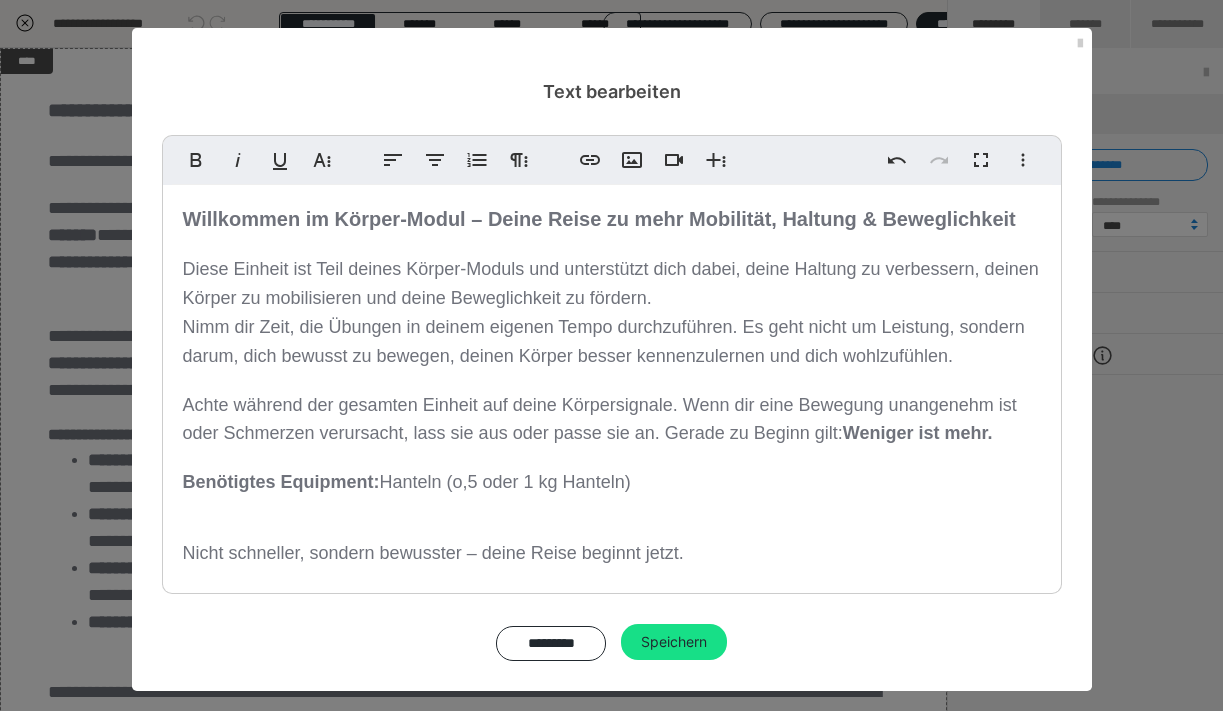 drag, startPoint x: 186, startPoint y: 246, endPoint x: 183, endPoint y: 189, distance: 57.07889 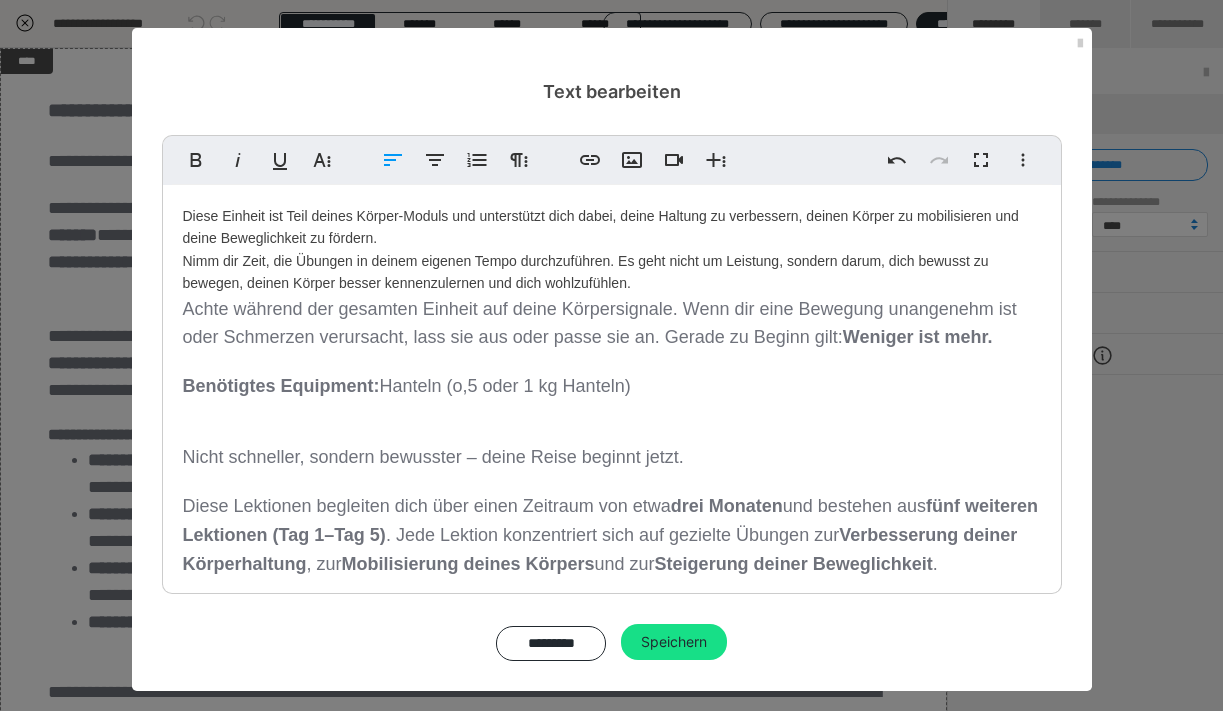 click on "Achte während der gesamten Einheit auf deine Körpersignale. Wenn dir eine Bewegung unangenehm ist oder Schmerzen verursacht, lass sie aus oder passe sie an. Gerade zu Beginn gilt:  Weniger ist mehr." at bounding box center (612, 324) 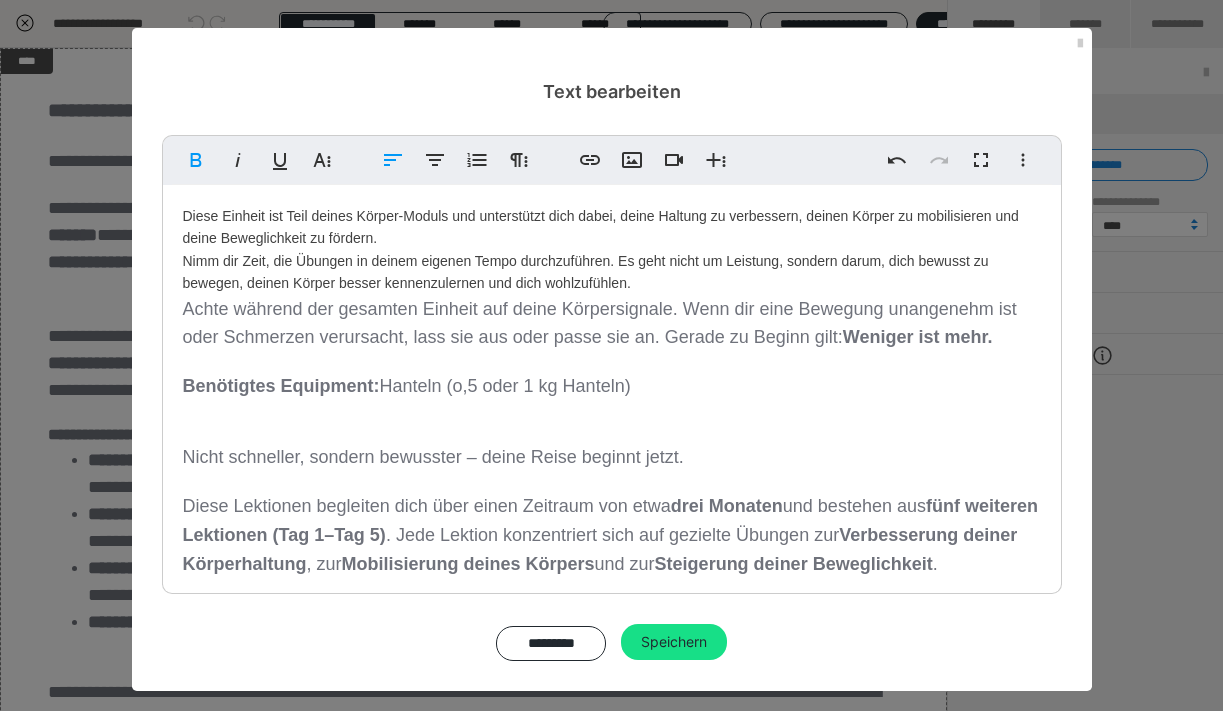 click on "Diese Einheit ist Teil deines Körper-Moduls und unterstützt dich dabei, deine Haltung zu verbessern, deinen Körper zu mobilisieren und deine Beweglichkeit zu fördern. Nimm dir Zeit, die Übungen in deinem eigenen Tempo durchzuführen. Es geht nicht um Leistung, sondern darum, dich bewusst zu bewegen, deinen Körper besser kennenzulernen und dich wohlzufühlen. Achte während der gesamten Einheit auf deine Körpersignale. Wenn dir eine Bewegung unangenehm ist oder Schmerzen verursacht, lass sie aus oder passe sie an. Gerade zu Beginn gilt:  Weniger ist mehr. Benötigtes Equipment:  Hanteln (o,5 oder 1 kg Hanteln) Nicht schneller, sondern bewusster – deine Reise beginnt jetzt. Diese Lektionen begleiten dich über einen Zeitraum von etwa  drei Monaten  und bestehen aus  fünf weiteren Lektionen (Tag 1–Tag 5) . Jede Lektion konzentriert sich auf gezielte Übungen zur  Verbesserung deiner Körperhaltung , zur  Mobilisierung deines Körpers  und zur  Steigerung deiner Beweglichkeit . Das ist wichtig: ." at bounding box center (612, 665) 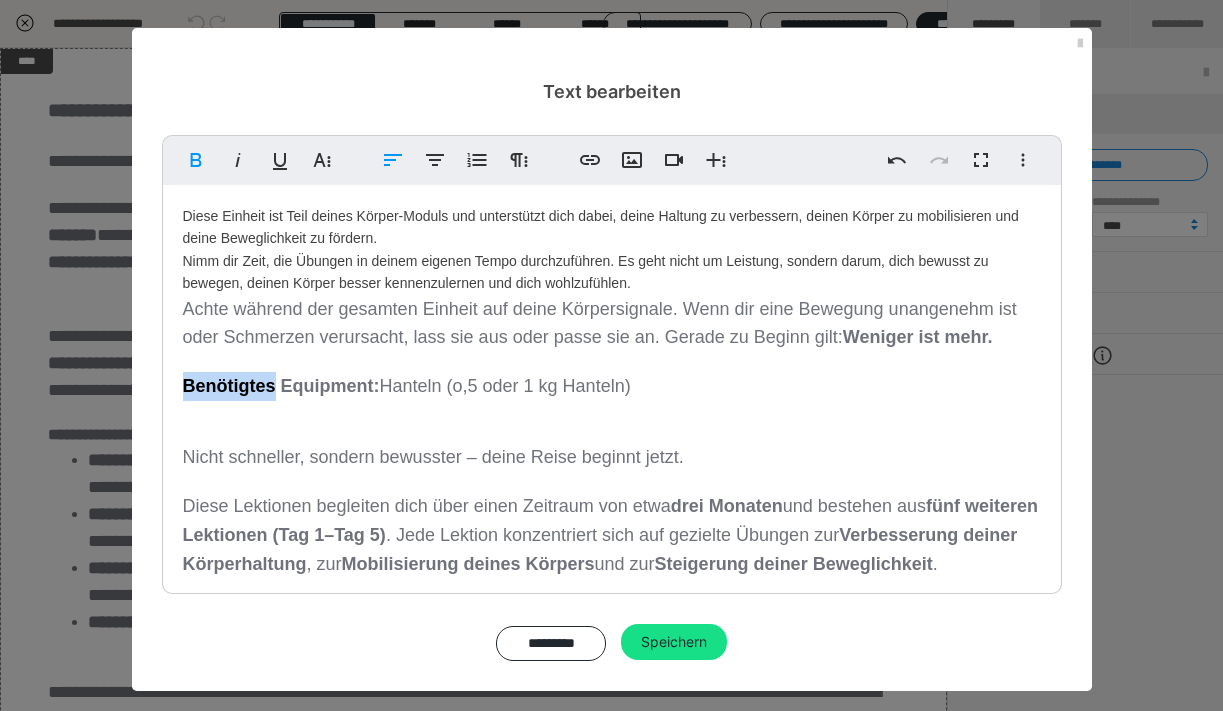 click on "Diese Einheit ist Teil deines Körper-Moduls und unterstützt dich dabei, deine Haltung zu verbessern, deinen Körper zu mobilisieren und deine Beweglichkeit zu fördern. Nimm dir Zeit, die Übungen in deinem eigenen Tempo durchzuführen. Es geht nicht um Leistung, sondern darum, dich bewusst zu bewegen, deinen Körper besser kennenzulernen und dich wohlzufühlen. Achte während der gesamten Einheit auf deine Körpersignale. Wenn dir eine Bewegung unangenehm ist oder Schmerzen verursacht, lass sie aus oder passe sie an. Gerade zu Beginn gilt:  Weniger ist mehr. Benötigtes Equipment:  Hanteln (o,5 oder 1 kg Hanteln) Nicht schneller, sondern bewusster – deine Reise beginnt jetzt. Diese Lektionen begleiten dich über einen Zeitraum von etwa  drei Monaten  und bestehen aus  fünf weiteren Lektionen (Tag 1–Tag 5) . Jede Lektion konzentriert sich auf gezielte Übungen zur  Verbesserung deiner Körperhaltung , zur  Mobilisierung deines Körpers  und zur  Steigerung deiner Beweglichkeit . Das ist wichtig: ." at bounding box center [612, 665] 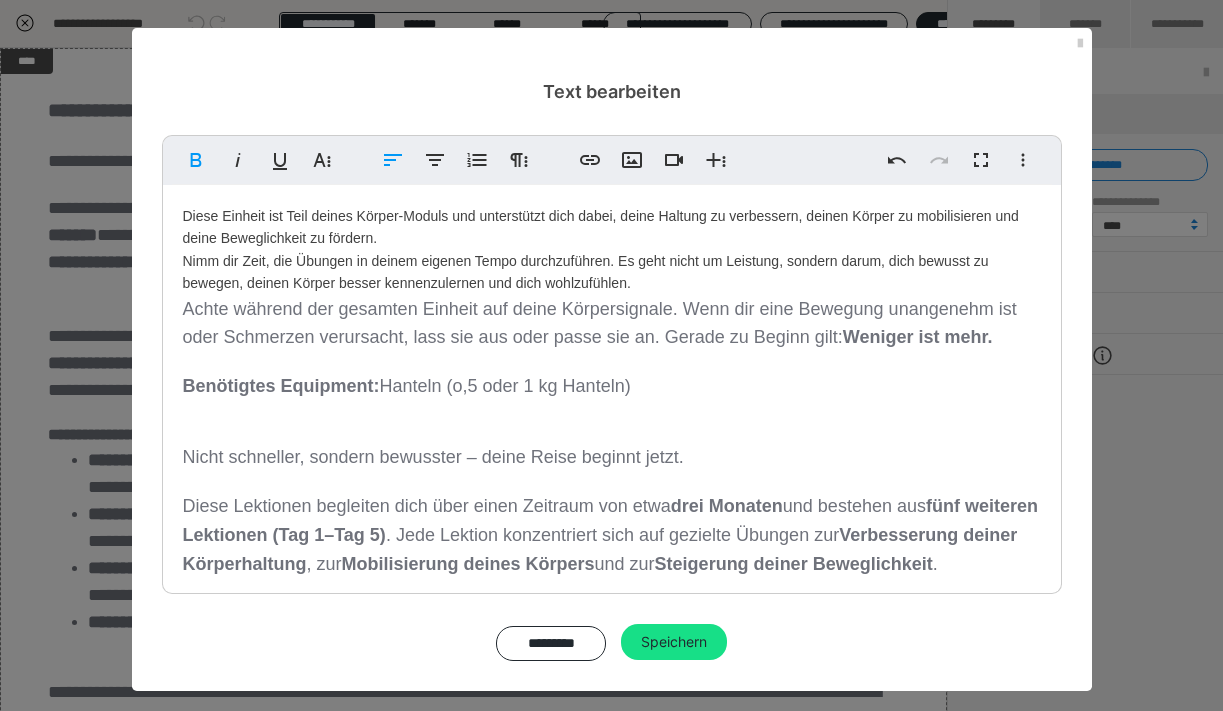 click on "Diese Einheit ist Teil deines Körper-Moduls und unterstützt dich dabei, deine Haltung zu verbessern, deinen Körper zu mobilisieren und deine Beweglichkeit zu fördern. Nimm dir Zeit, die Übungen in deinem eigenen Tempo durchzuführen. Es geht nicht um Leistung, sondern darum, dich bewusst zu bewegen, deinen Körper besser kennenzulernen und dich wohlzufühlen. Achte während der gesamten Einheit auf deine Körpersignale. Wenn dir eine Bewegung unangenehm ist oder Schmerzen verursacht, lass sie aus oder passe sie an. Gerade zu Beginn gilt:  Weniger ist mehr. Benötigtes Equipment:  Hanteln (o,5 oder 1 kg Hanteln) Nicht schneller, sondern bewusster – deine Reise beginnt jetzt. Diese Lektionen begleiten dich über einen Zeitraum von etwa  drei Monaten  und bestehen aus  fünf weiteren Lektionen (Tag 1–Tag 5) . Jede Lektion konzentriert sich auf gezielte Übungen zur  Verbesserung deiner Körperhaltung , zur  Mobilisierung deines Körpers  und zur  Steigerung deiner Beweglichkeit . Das ist wichtig: ." at bounding box center [612, 665] 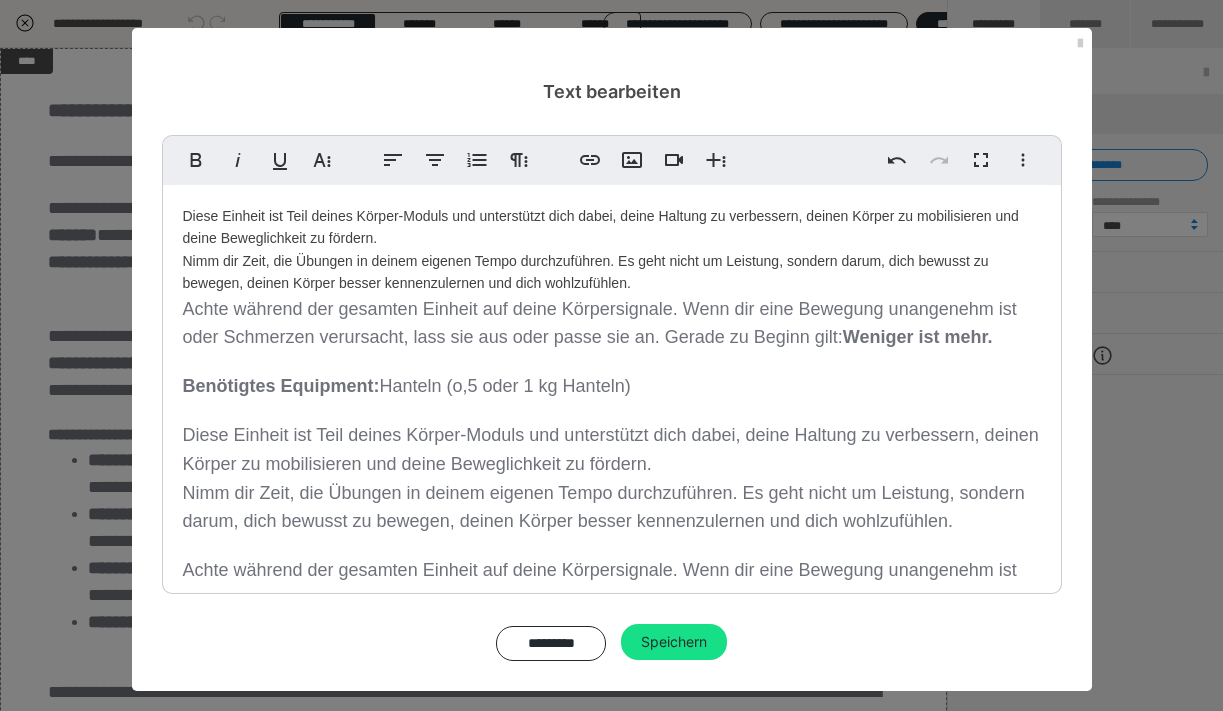 scroll, scrollTop: 64, scrollLeft: 0, axis: vertical 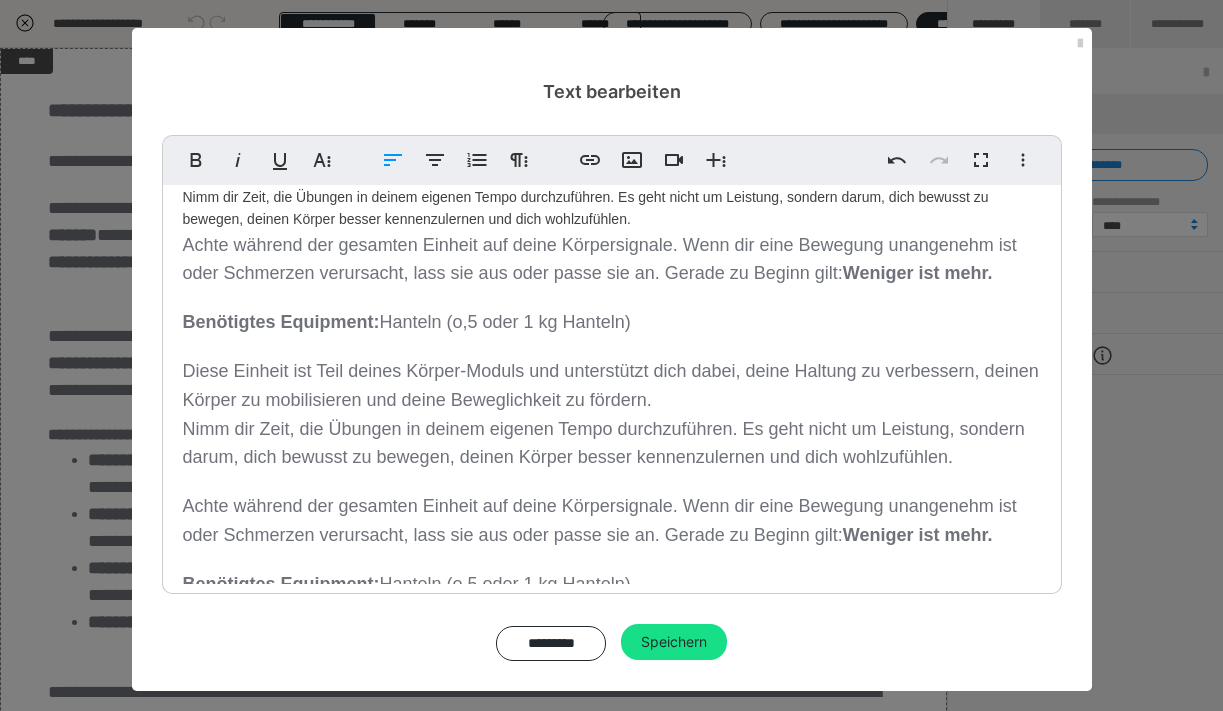 click on "Diese Einheit ist Teil deines Körper-Moduls und unterstützt dich dabei, deine Haltung zu verbessern, deinen Körper zu mobilisieren und deine Beweglichkeit zu fördern. Nimm dir Zeit, die Übungen in deinem eigenen Tempo durchzuführen. Es geht nicht um Leistung, sondern darum, dich bewusst zu bewegen, deinen Körper besser kennenzulernen und dich wohlzufühlen. Achte während der gesamten Einheit auf deine Körpersignale. Wenn dir eine Bewegung unangenehm ist oder Schmerzen verursacht, lass sie aus oder passe sie an. Gerade zu Beginn gilt:  Weniger ist mehr. Benötigtes Equipment:  Hanteln (o,5 oder 1 kg Hanteln) Diese Einheit ist Teil deines Körper-Moduls und unterstützt dich dabei, deine Haltung zu verbessern, deinen Körper zu mobilisieren und deine Beweglichkeit zu fördern. Nimm dir Zeit, die Übungen in deinem eigenen Tempo durchzuführen. Es geht nicht um Leistung, sondern darum, dich bewusst zu bewegen, deinen Körper besser kennenzulernen und dich wohlzufühlen. Weniger ist mehr. drei Monaten ." at bounding box center [612, 732] 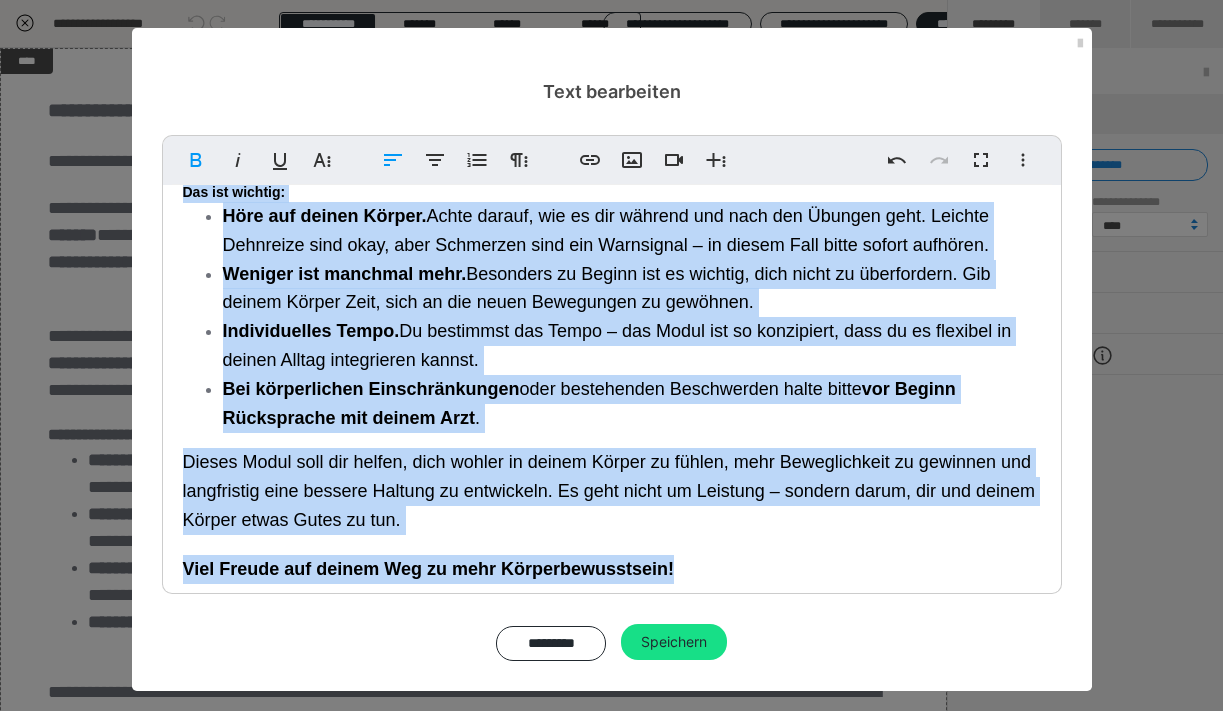 scroll, scrollTop: 829, scrollLeft: 0, axis: vertical 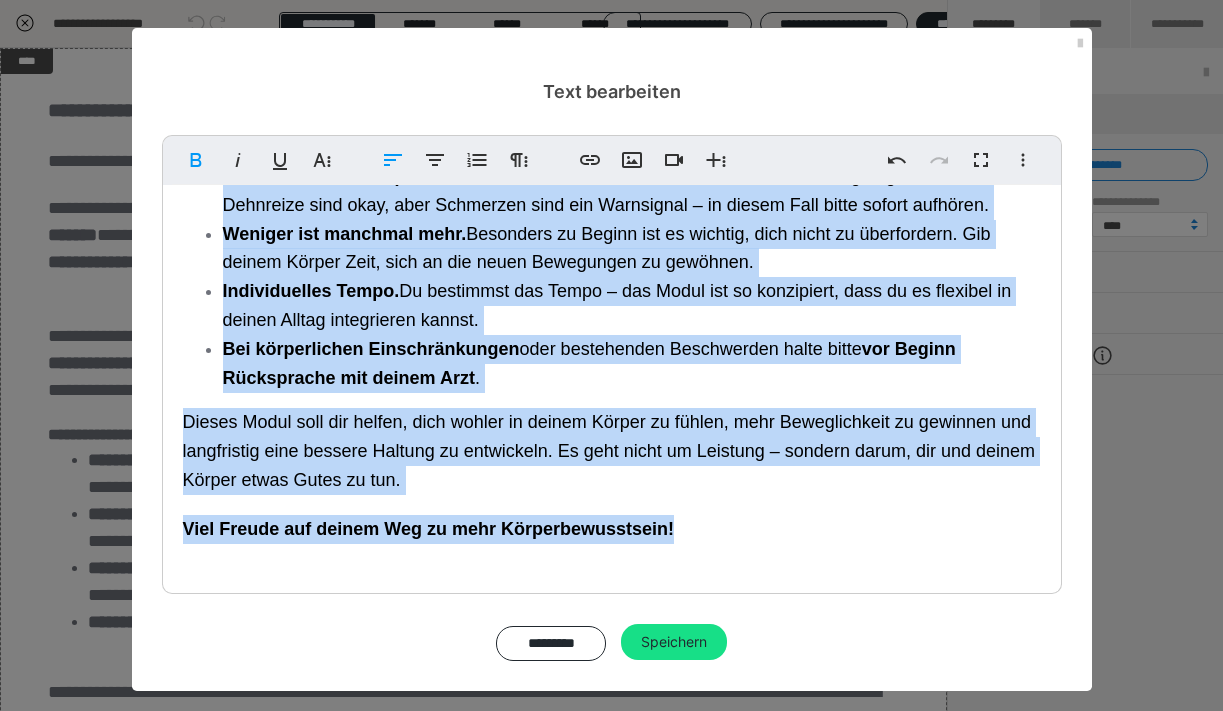drag, startPoint x: 179, startPoint y: 499, endPoint x: 263, endPoint y: 641, distance: 164.98485 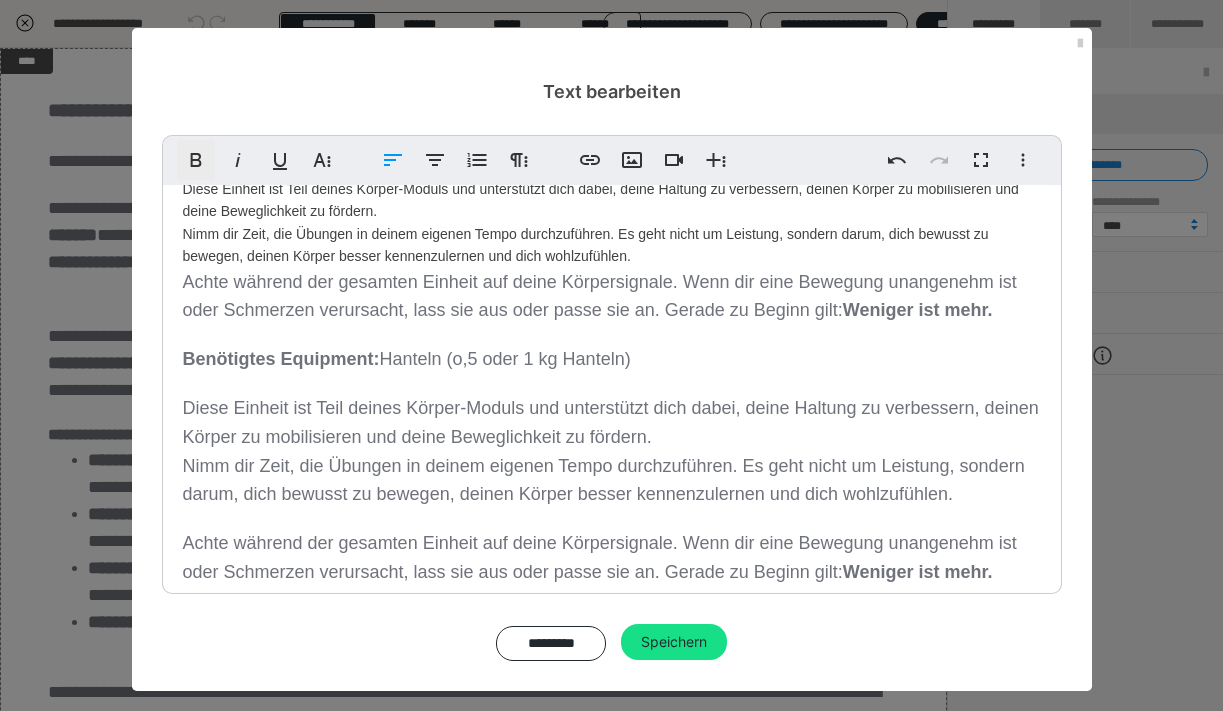 scroll, scrollTop: 0, scrollLeft: 0, axis: both 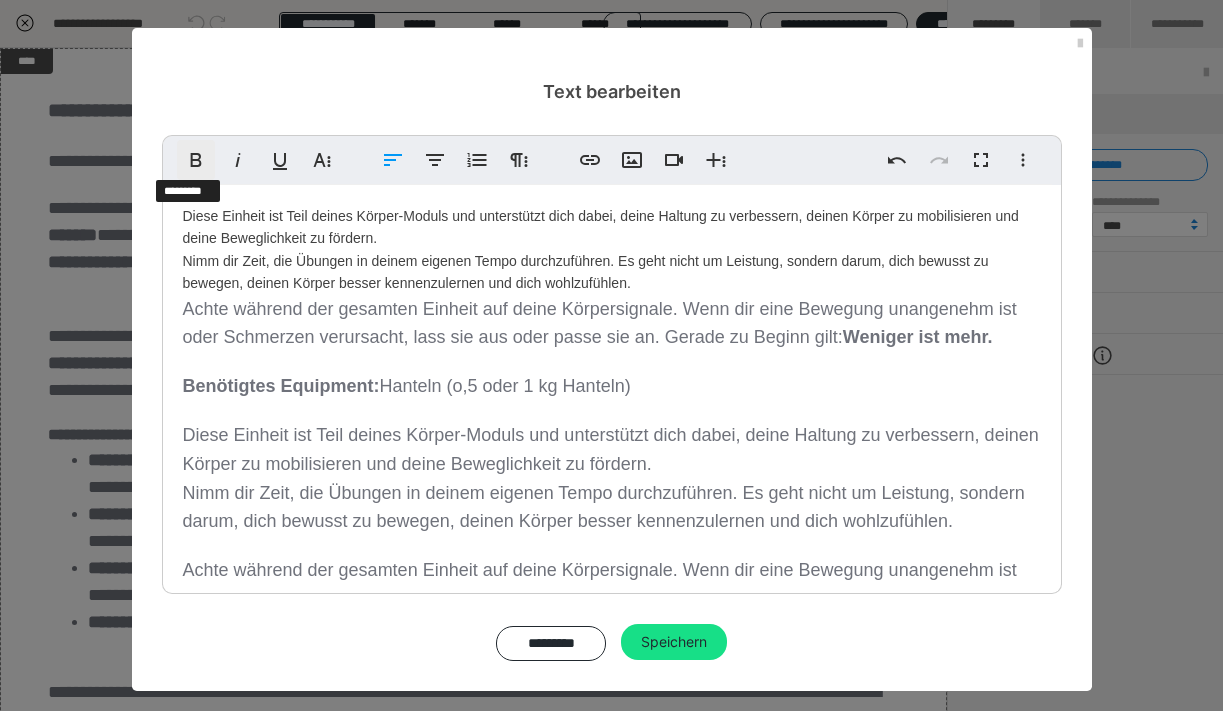 drag, startPoint x: 644, startPoint y: 356, endPoint x: 172, endPoint y: 151, distance: 514.59595 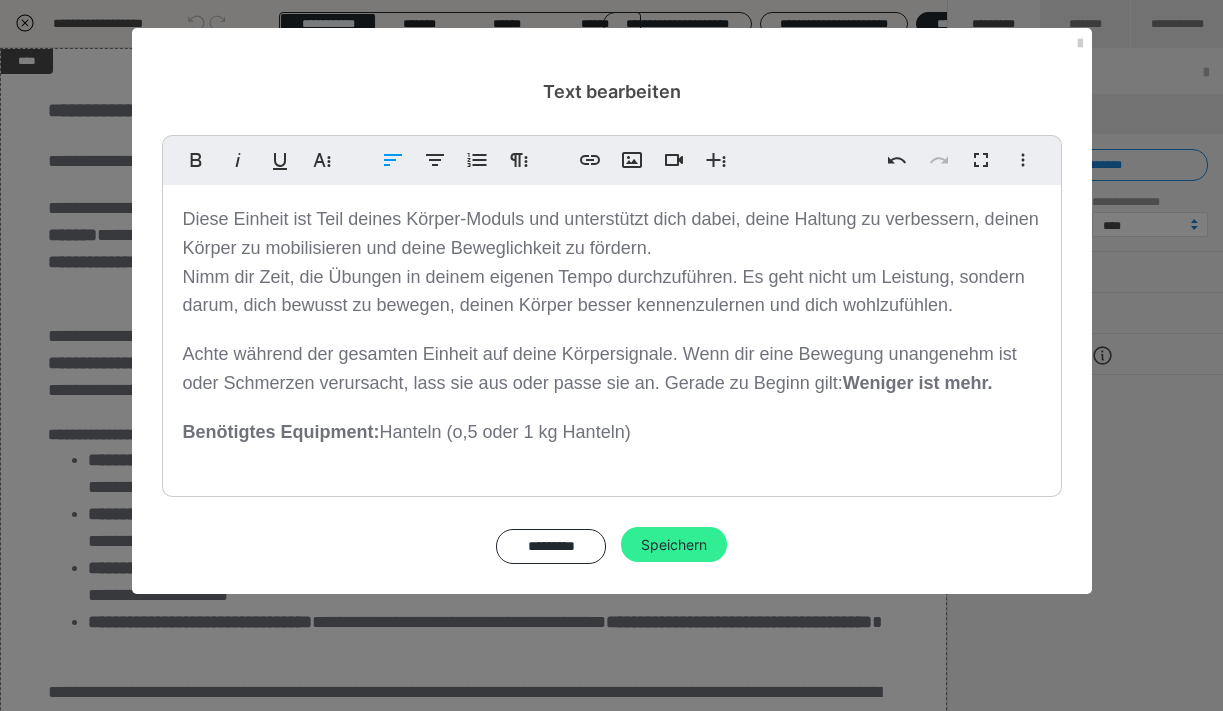 click on "Speichern" at bounding box center [674, 545] 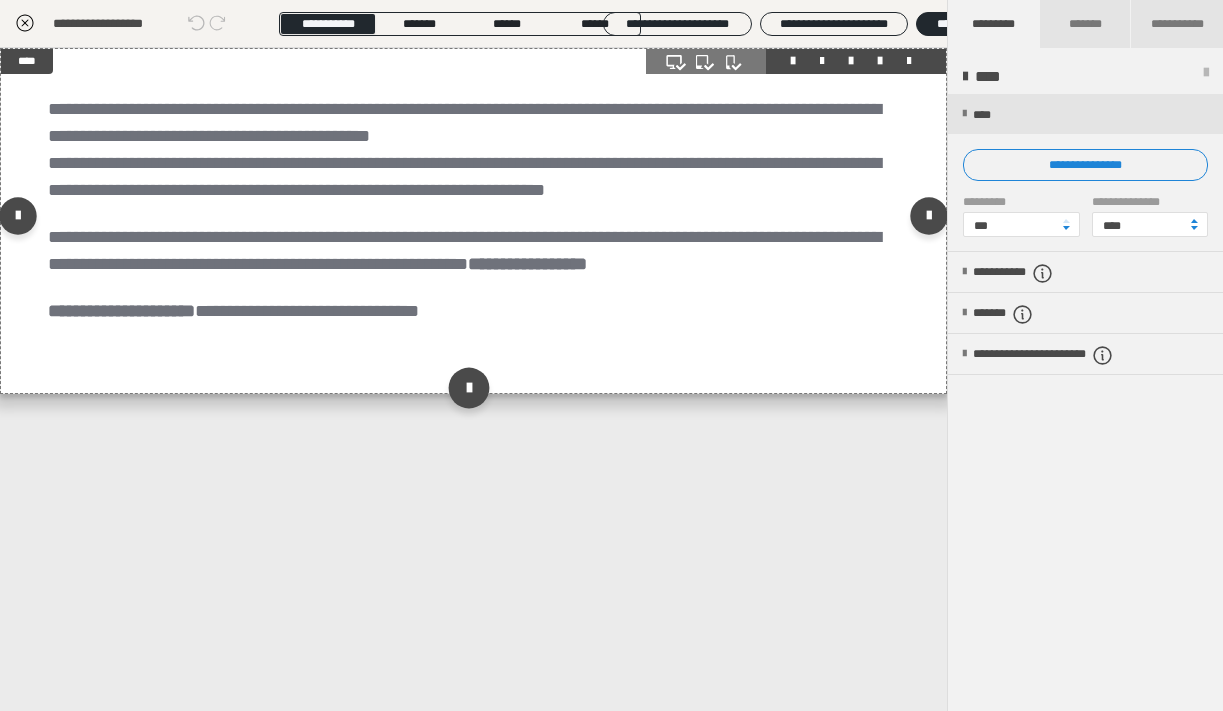 click at bounding box center (469, 388) 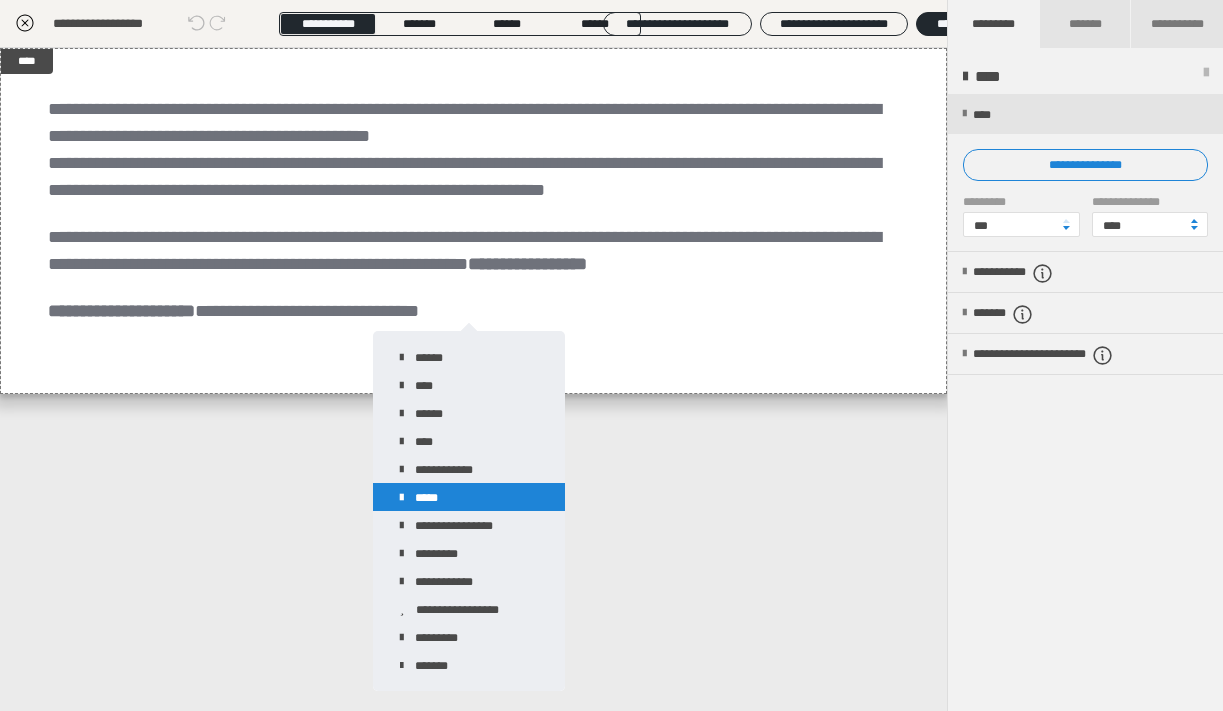 click on "*****" at bounding box center (469, 497) 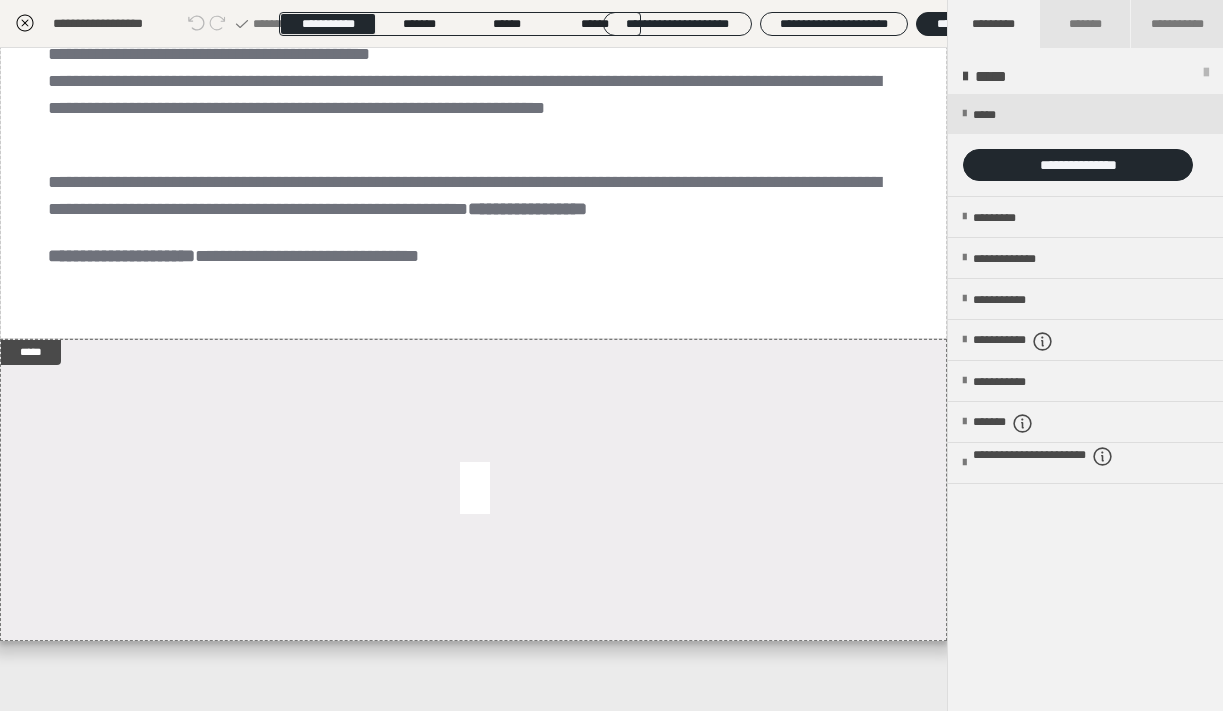 scroll, scrollTop: 94, scrollLeft: 0, axis: vertical 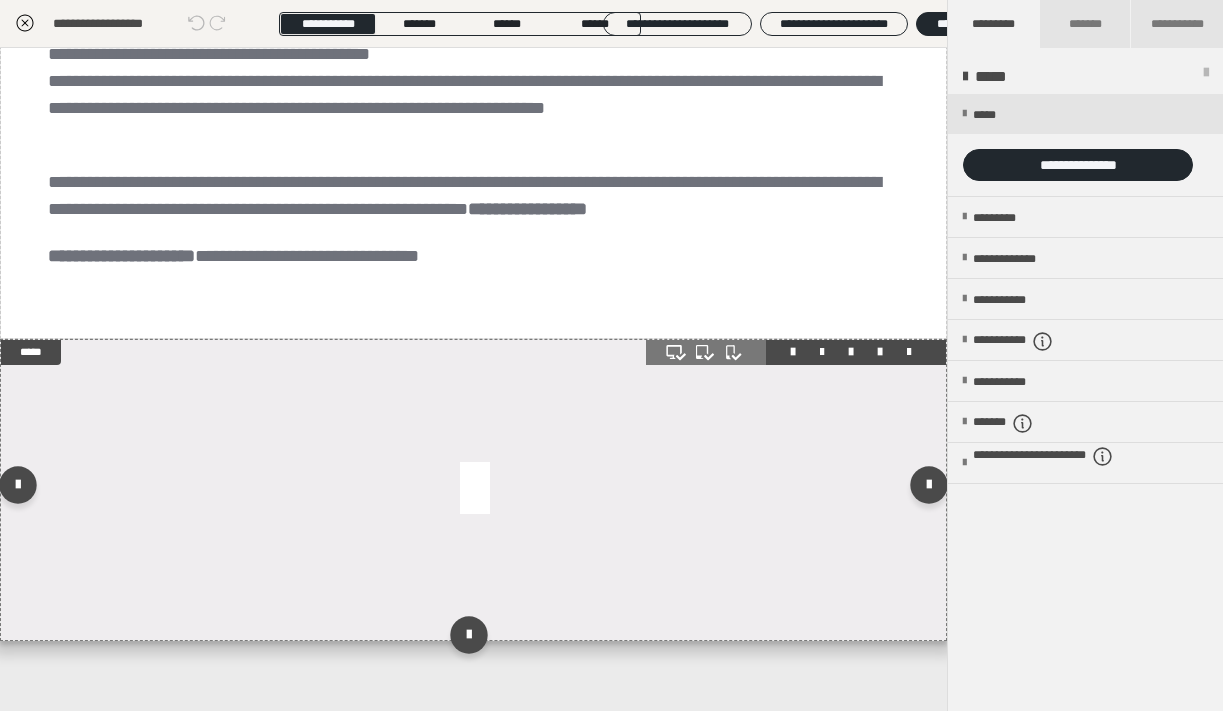 click at bounding box center (473, 490) 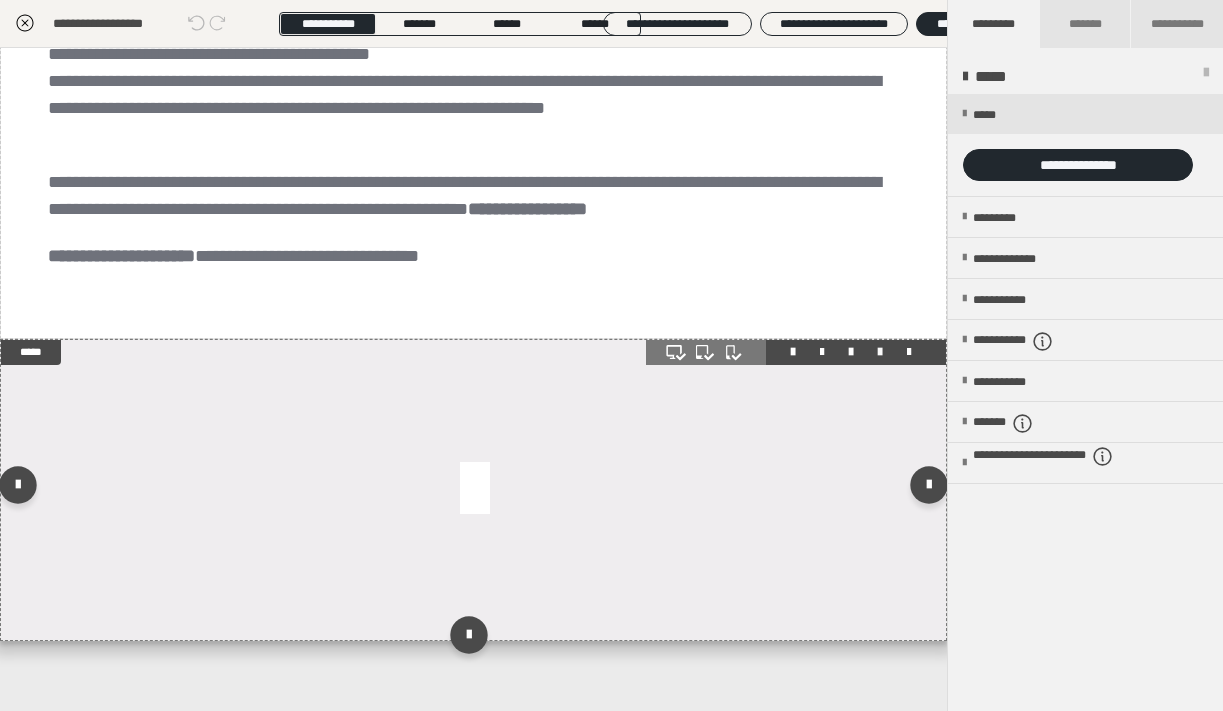click at bounding box center (880, 352) 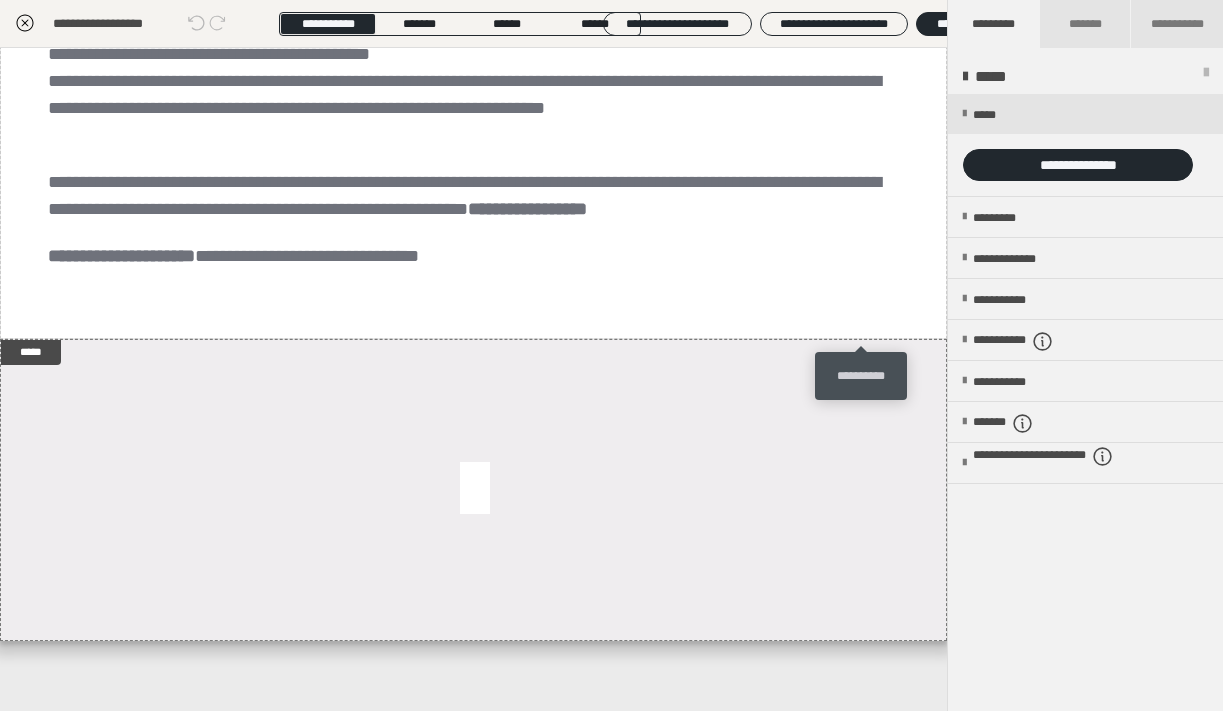 click on "**********" at bounding box center (861, 376) 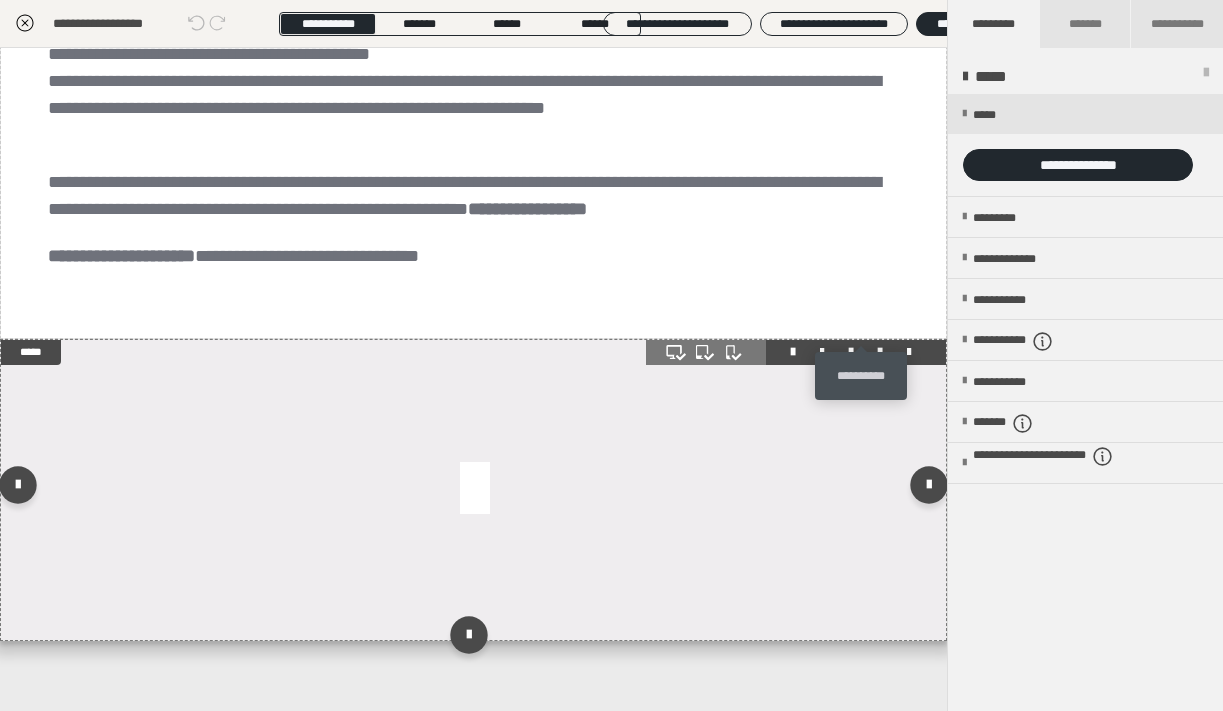 click at bounding box center [880, 352] 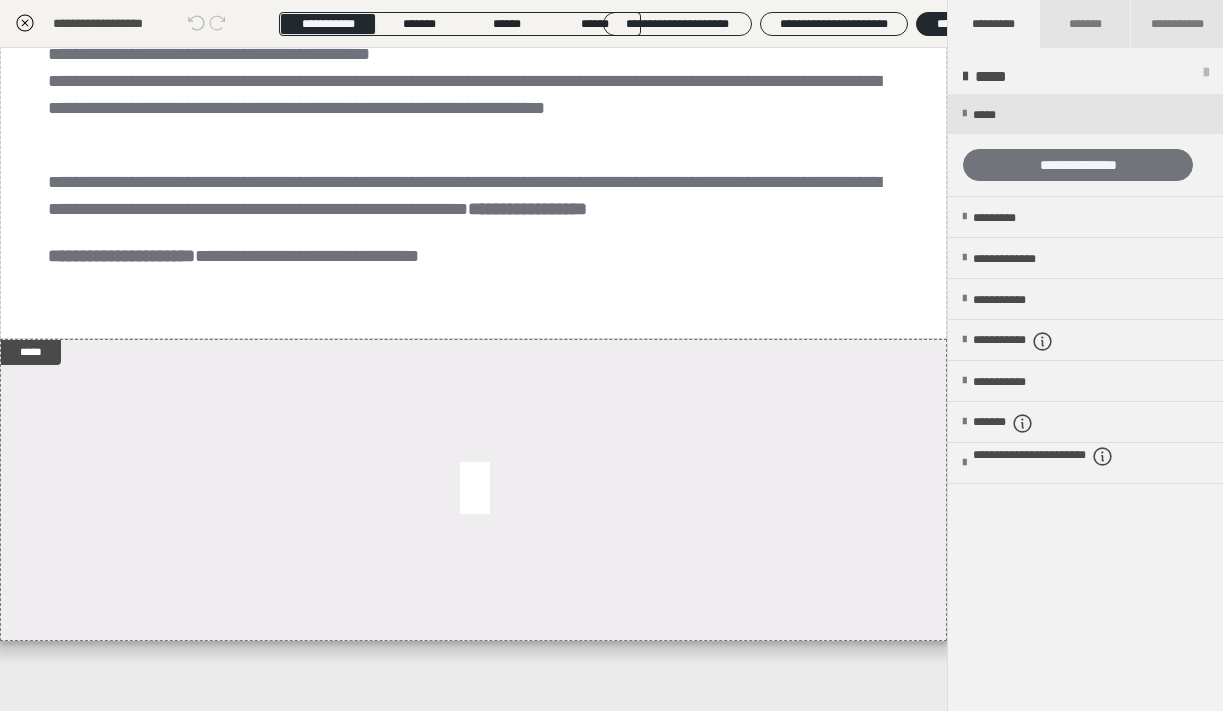 click on "**********" at bounding box center [1078, 165] 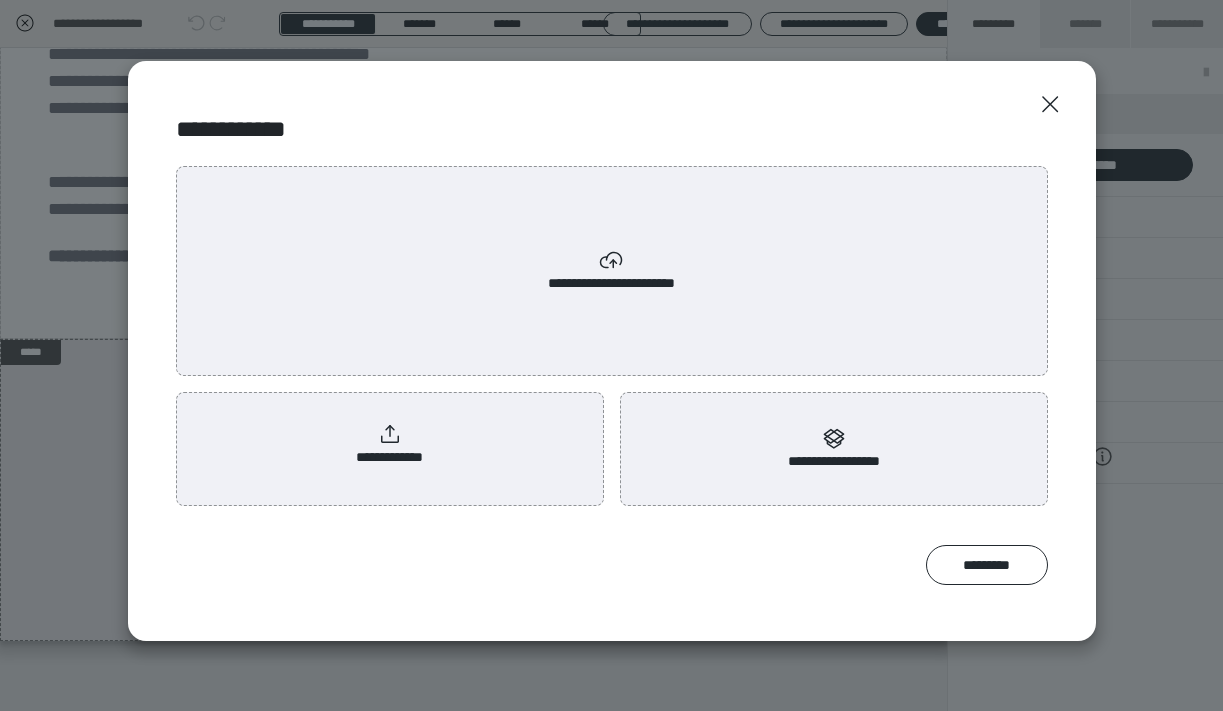 click 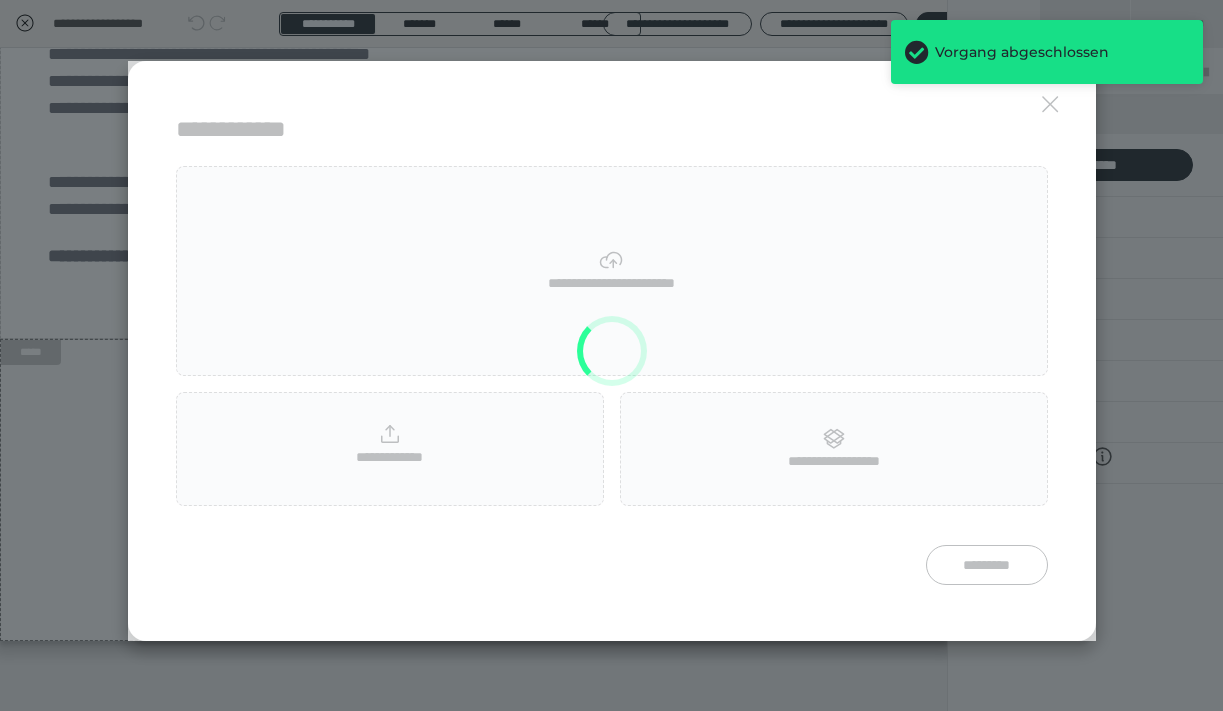 scroll, scrollTop: 0, scrollLeft: 0, axis: both 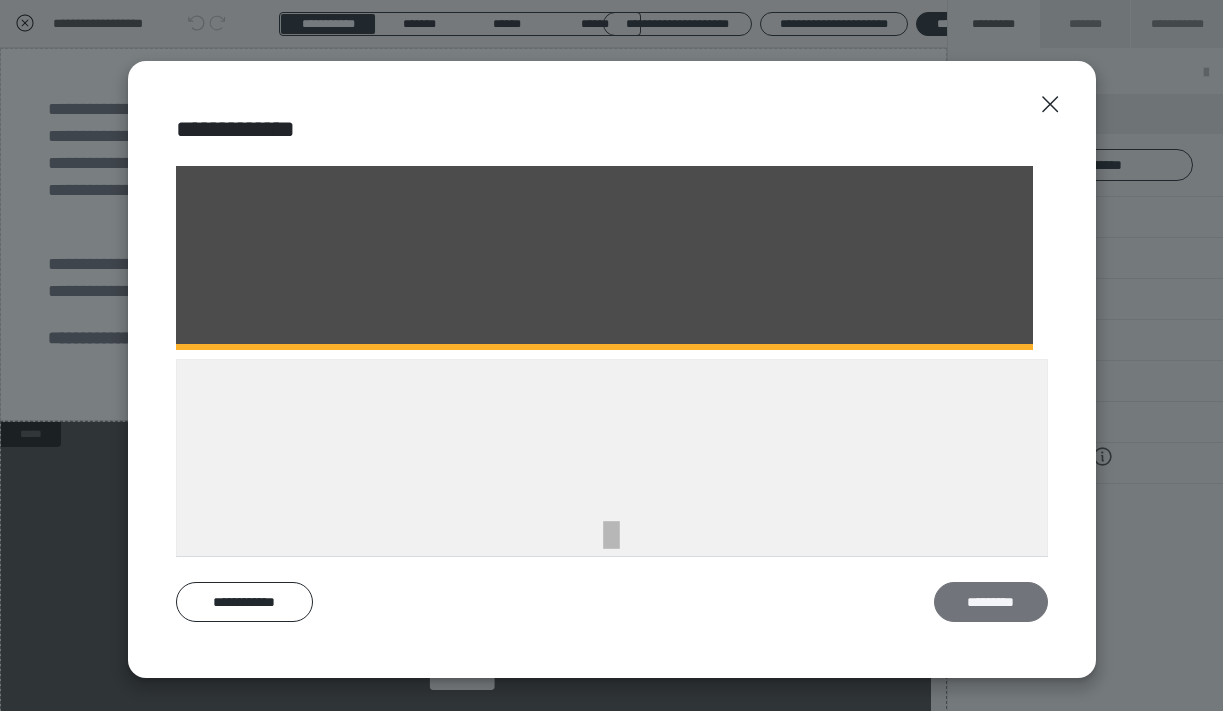 click on "*********" at bounding box center [991, 602] 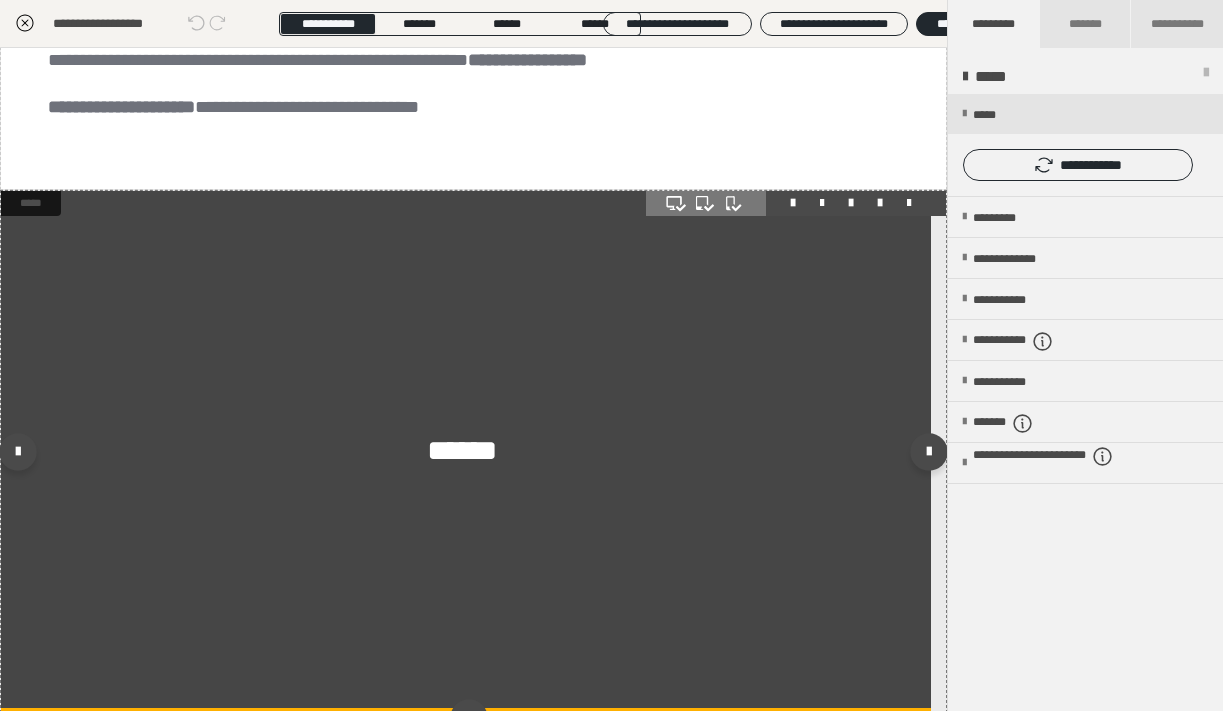 click on "******" at bounding box center (466, 452) 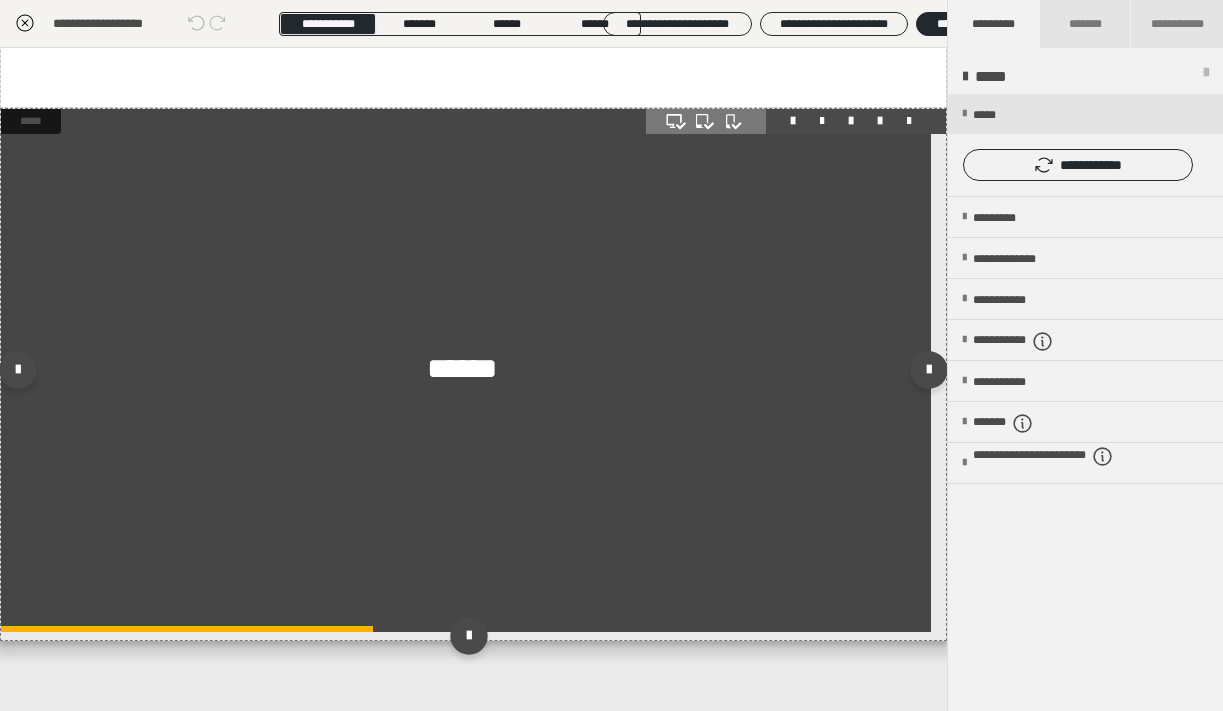 scroll, scrollTop: 318, scrollLeft: 0, axis: vertical 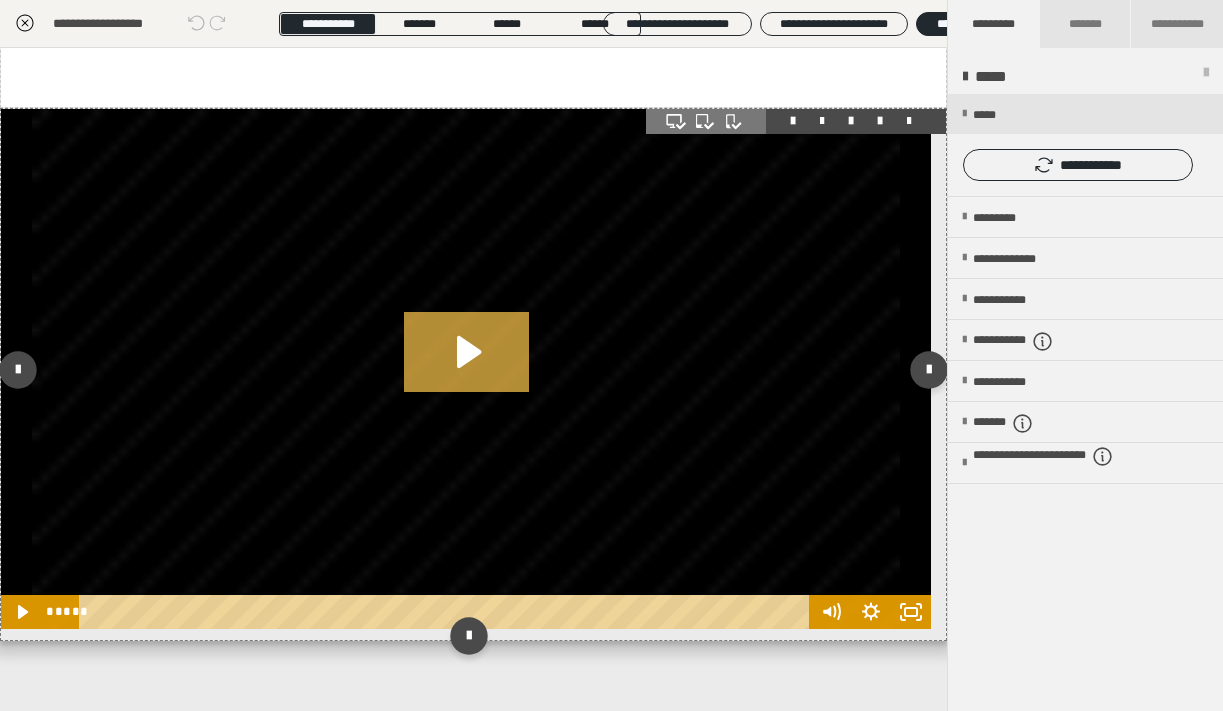 click 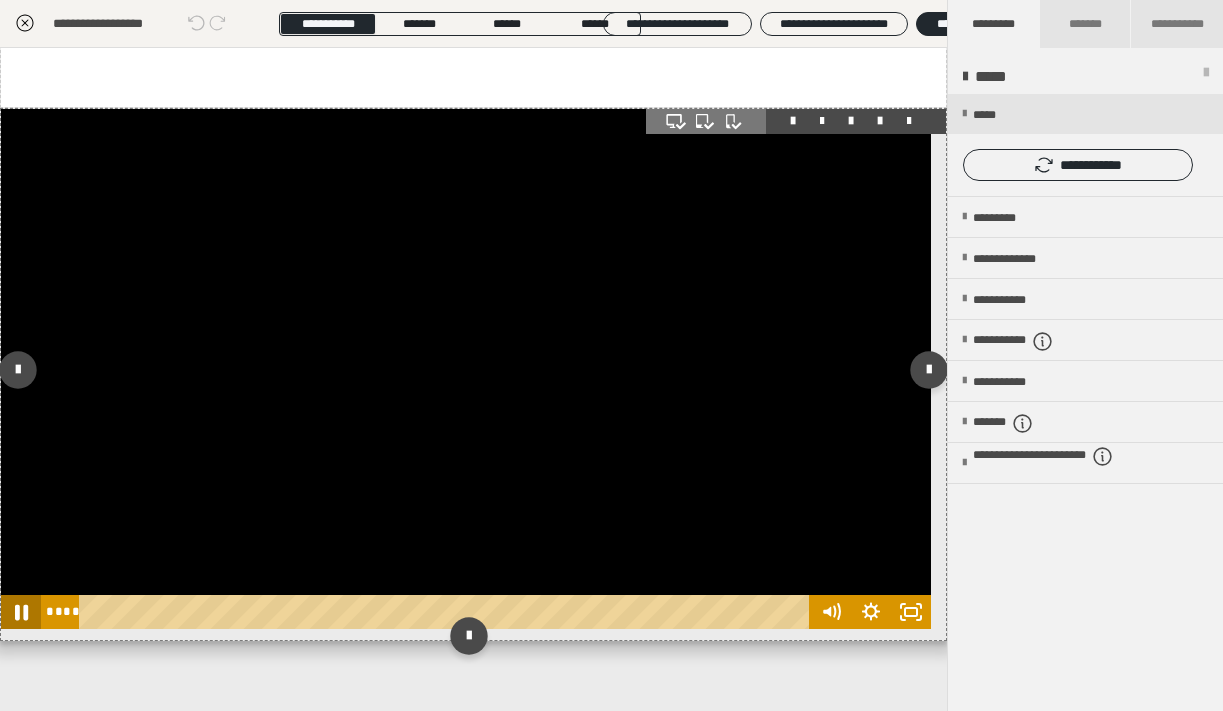 click 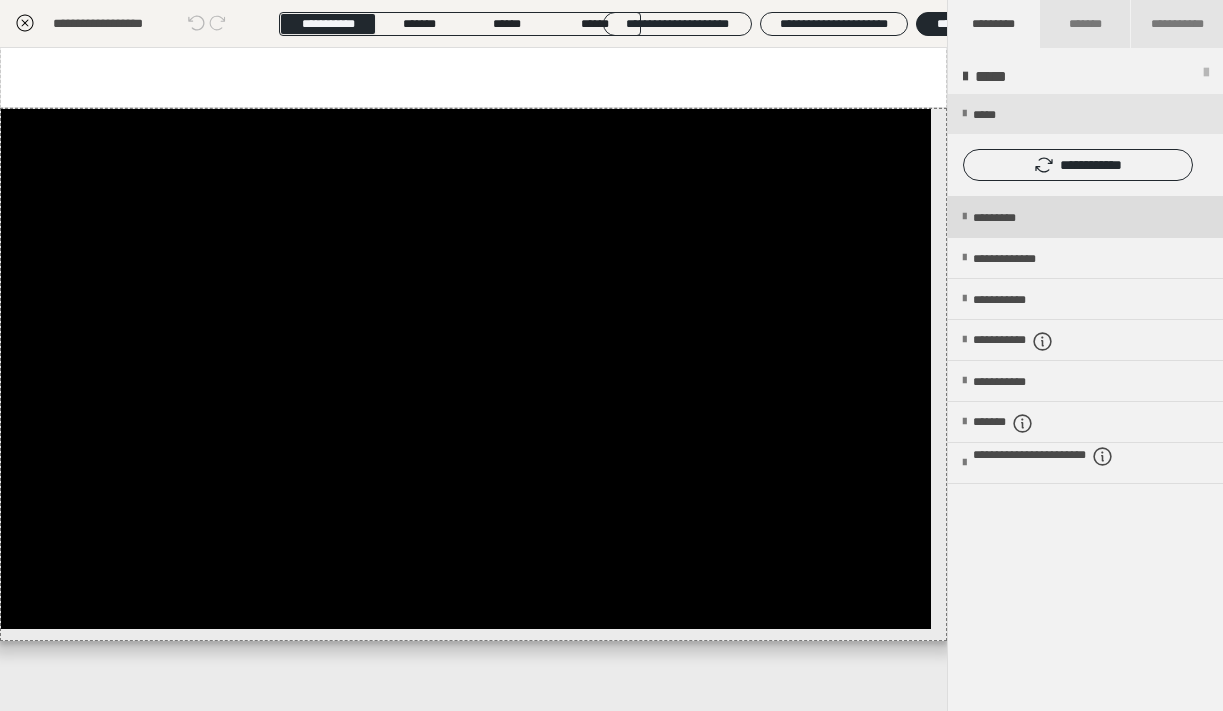 click on "*********" at bounding box center (1085, 217) 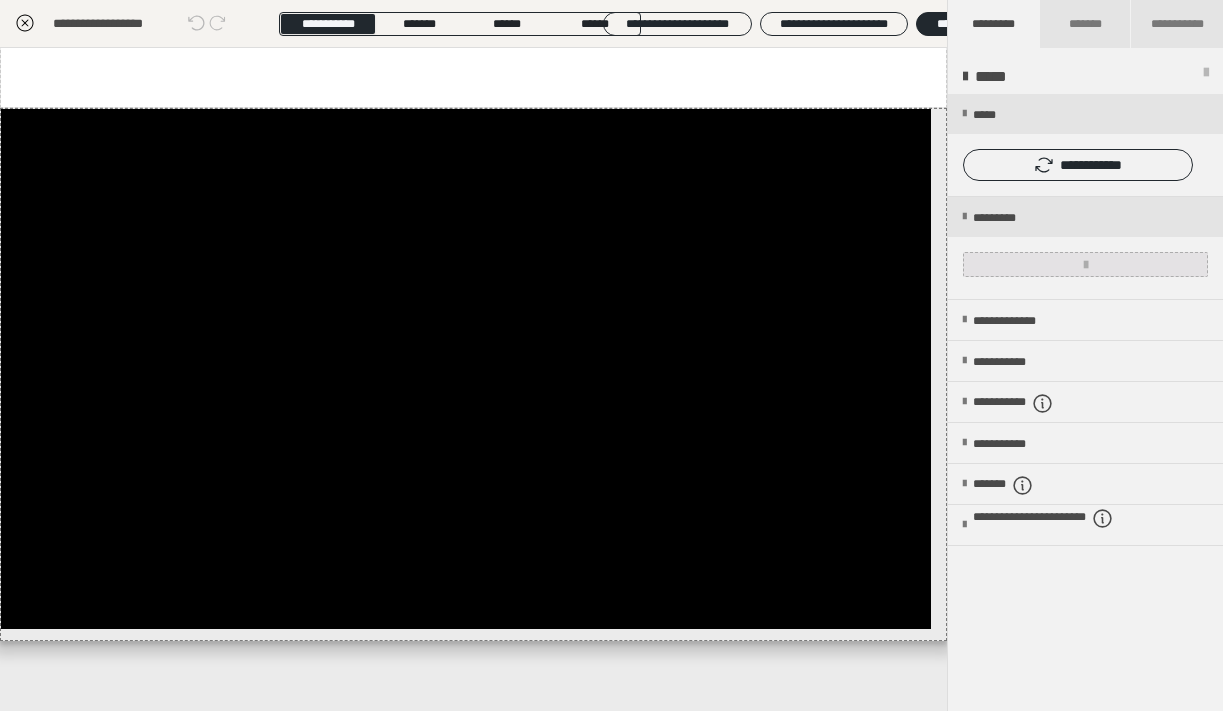 click at bounding box center [1085, 264] 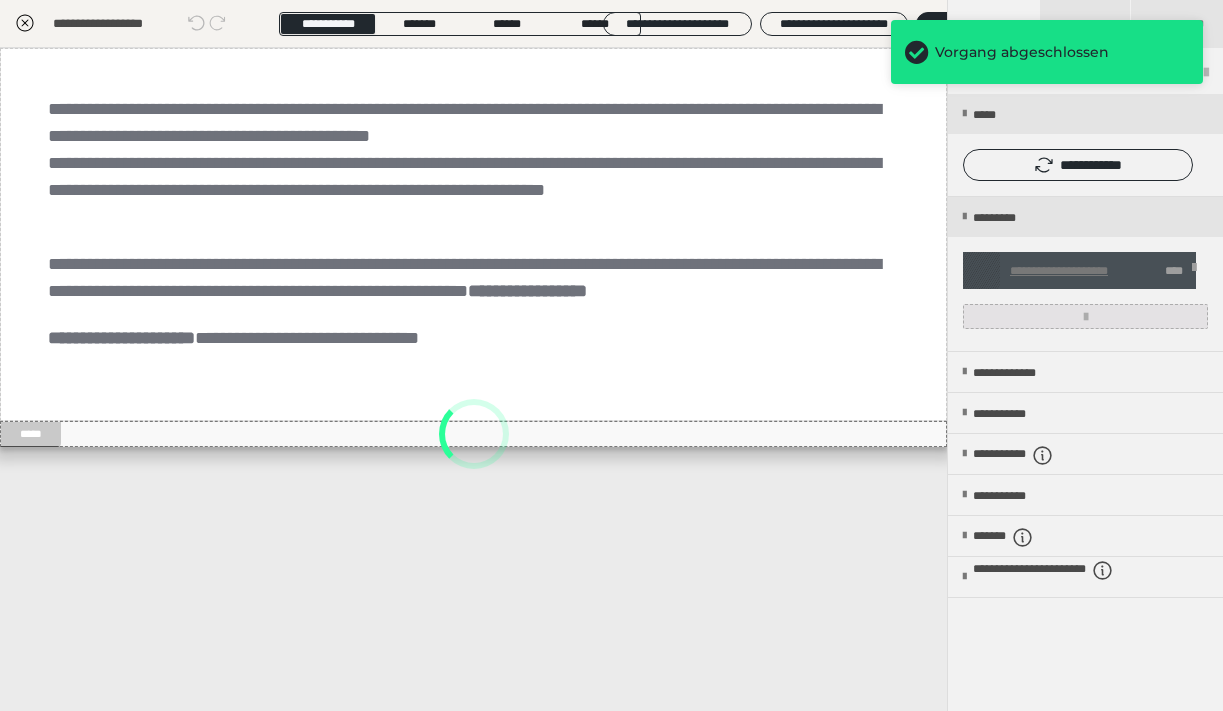 scroll, scrollTop: 0, scrollLeft: 0, axis: both 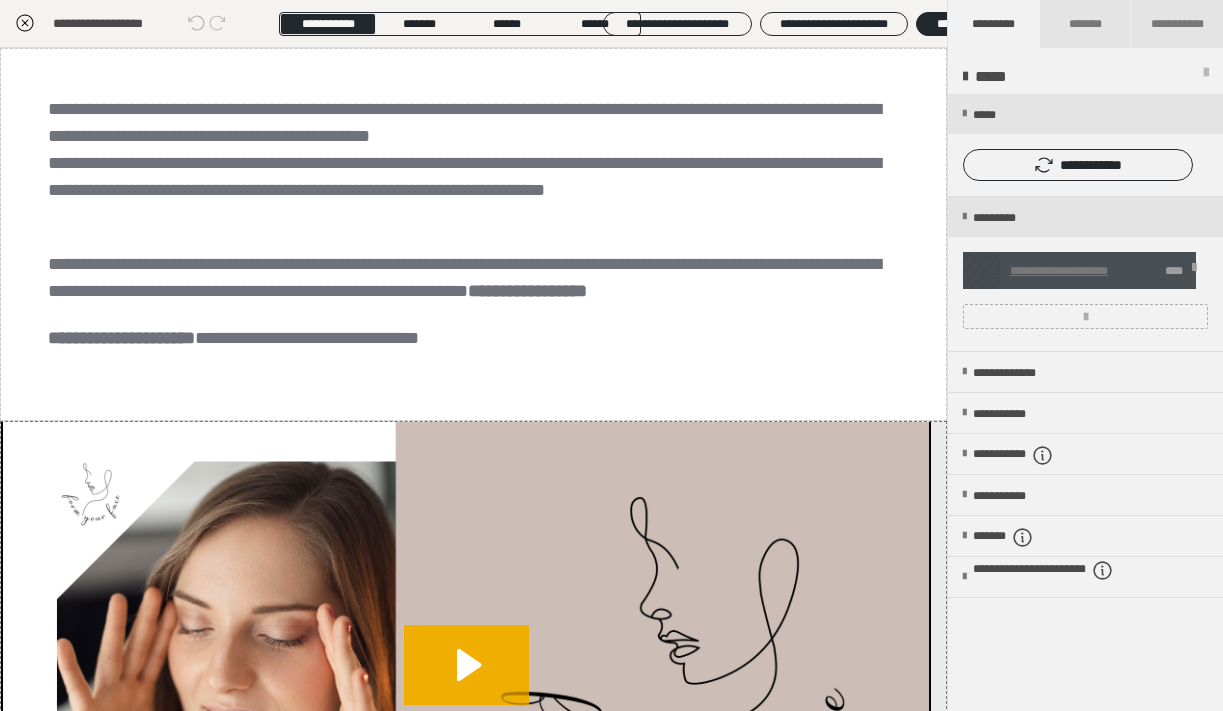 click 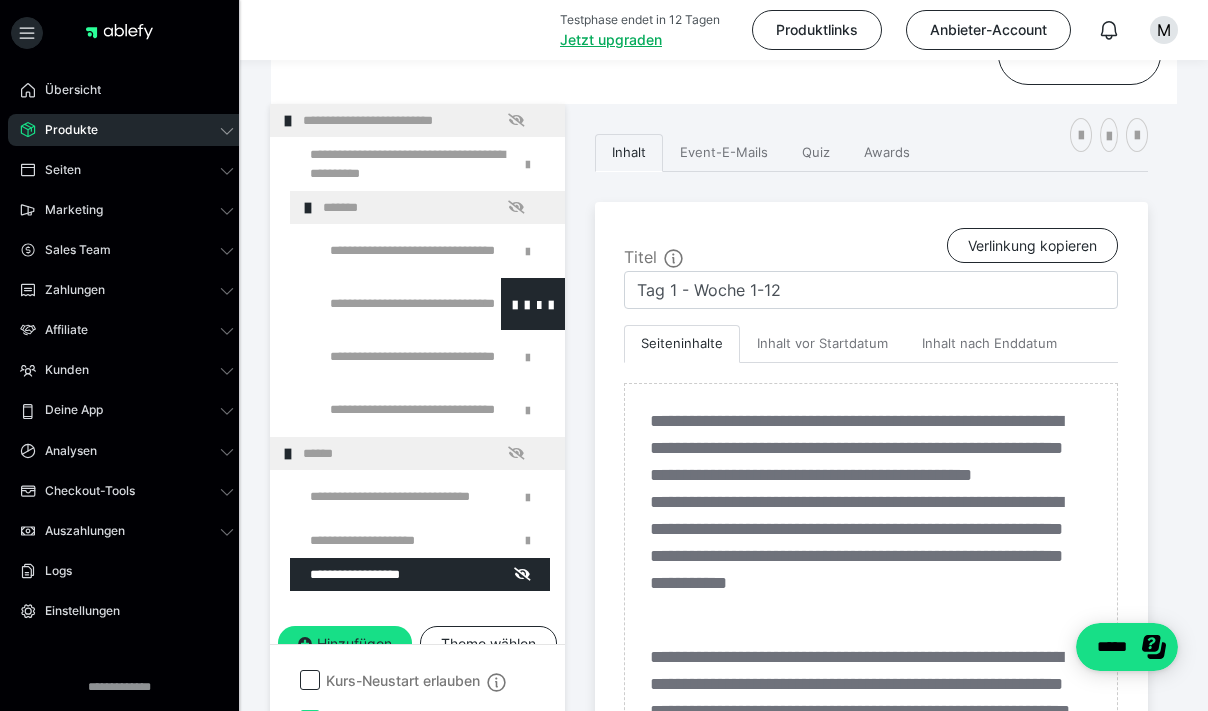 click at bounding box center (385, 304) 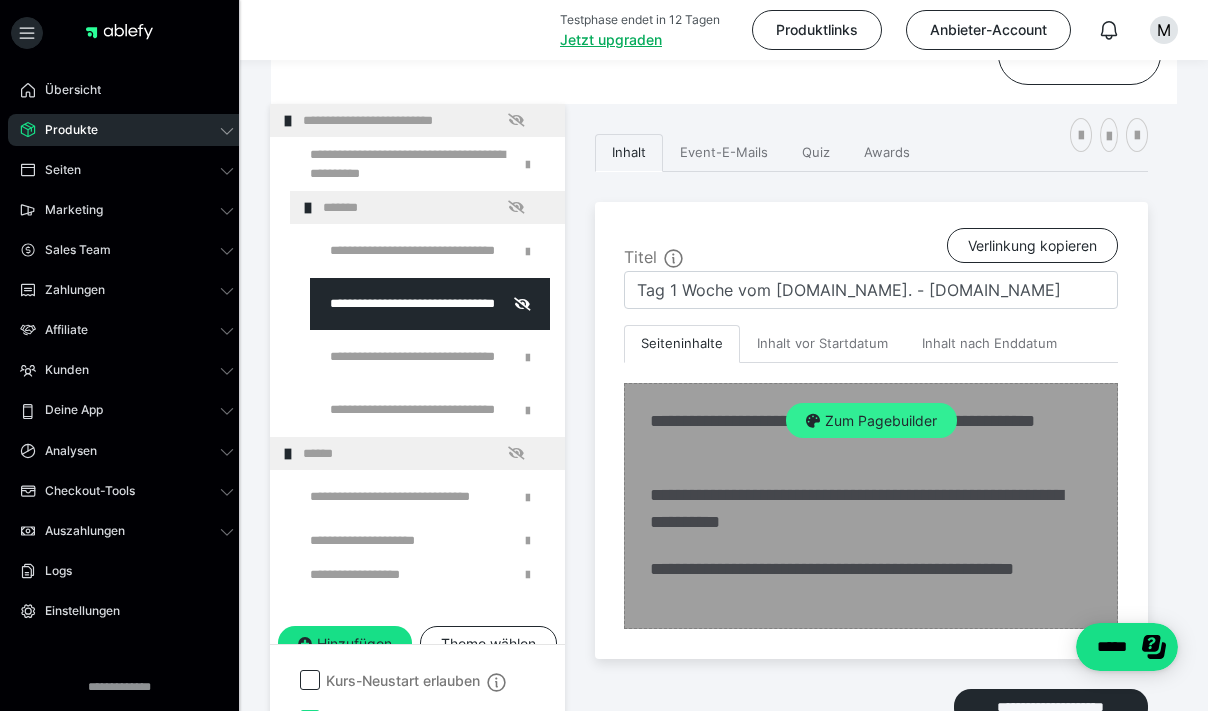 click on "Zum Pagebuilder" at bounding box center [871, 421] 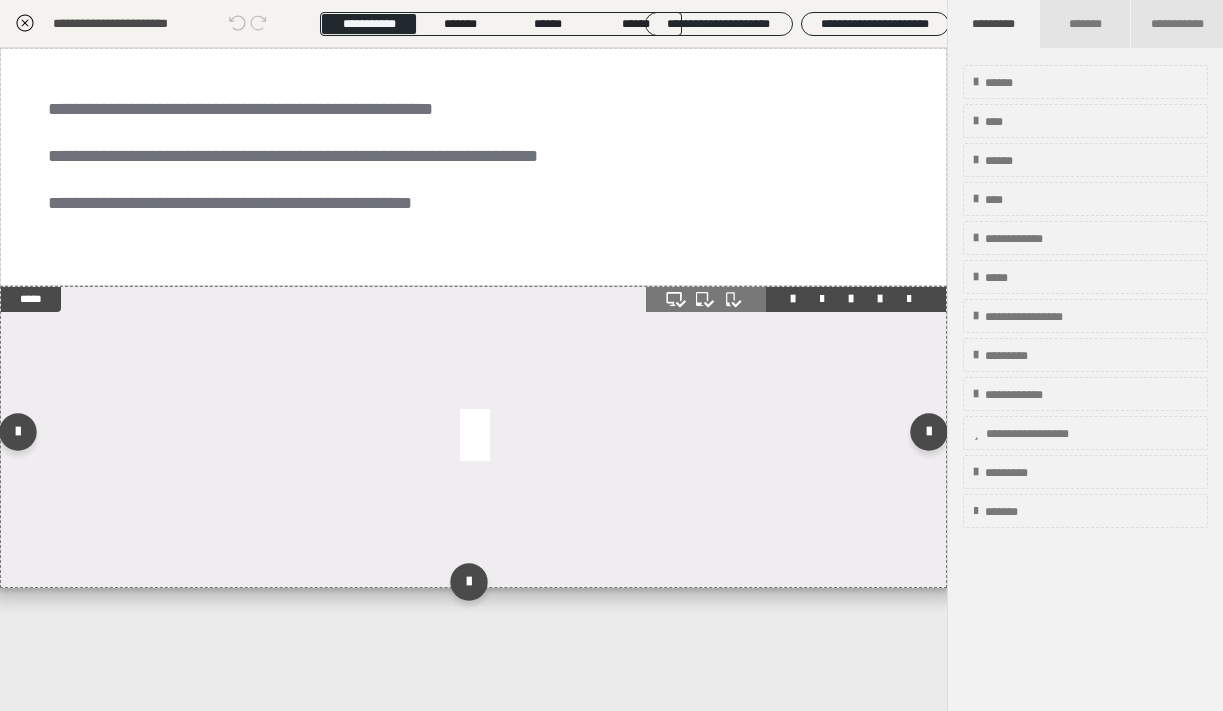 click at bounding box center [473, 437] 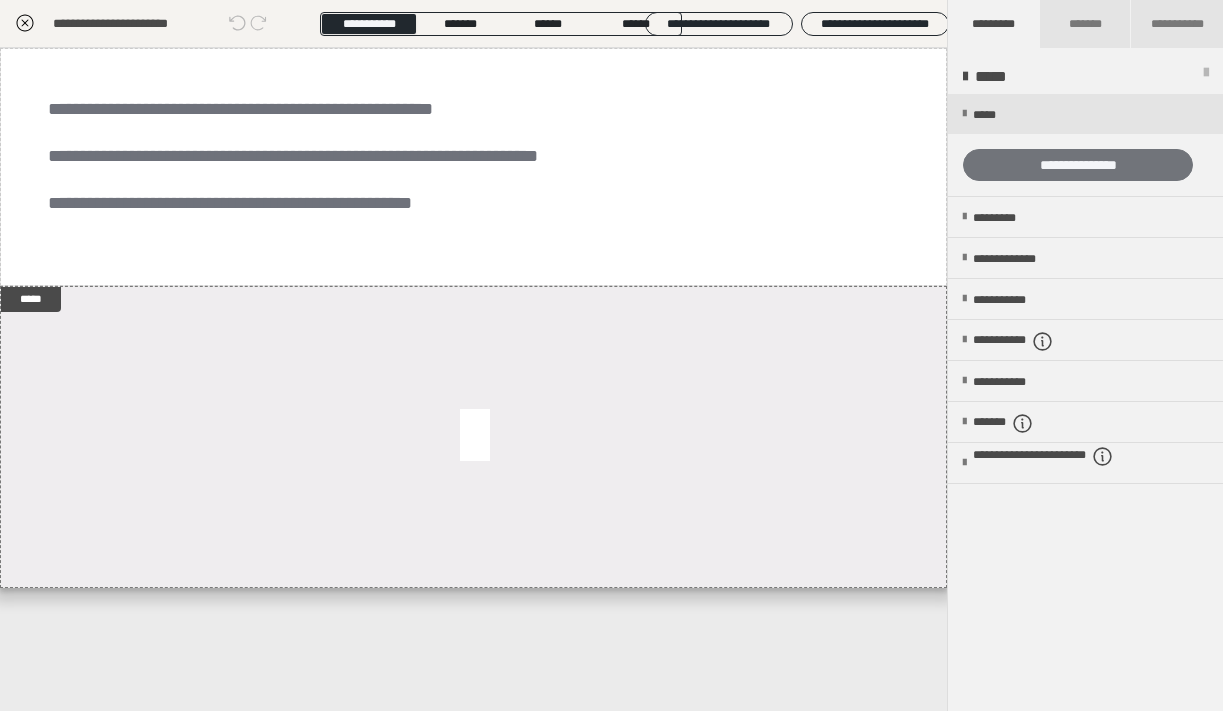 click on "**********" at bounding box center (1078, 165) 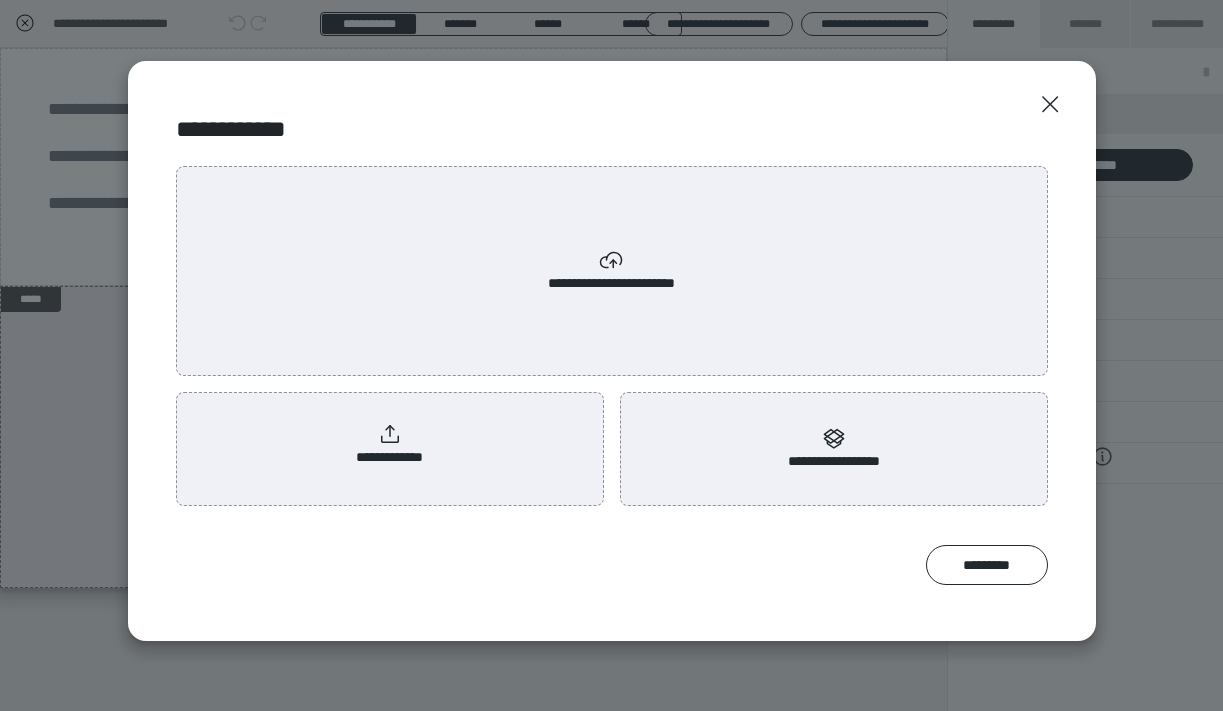 click on "**********" at bounding box center [390, 445] 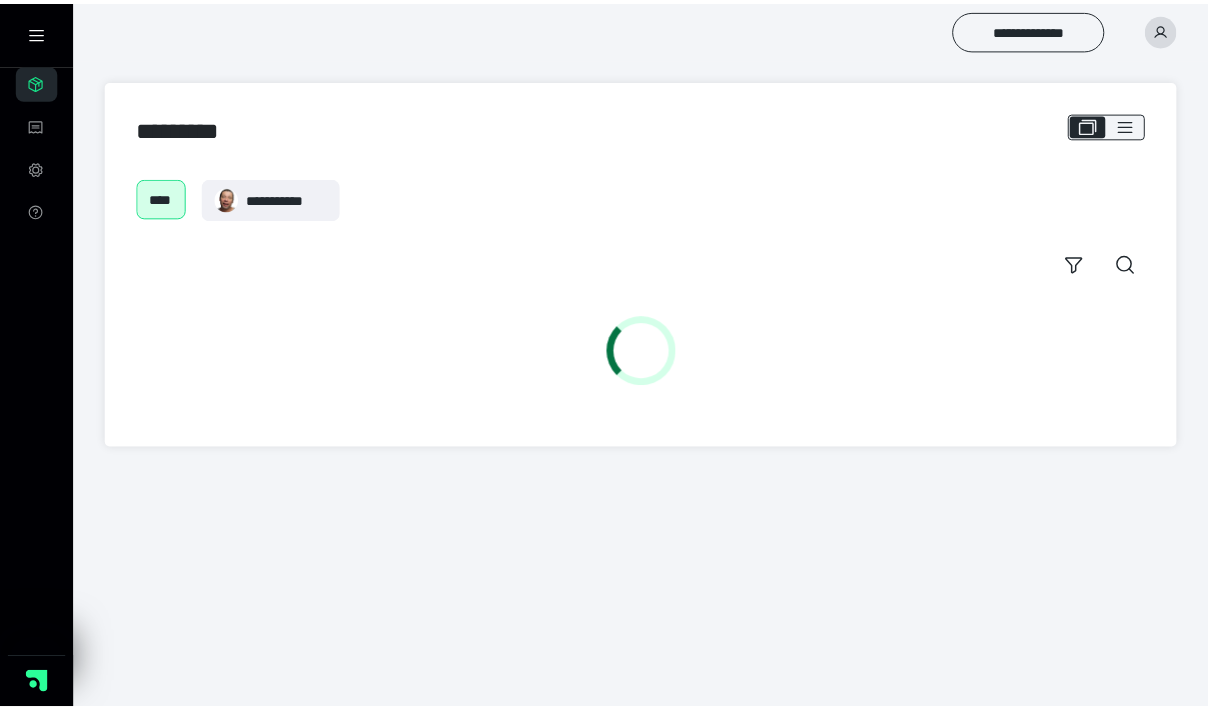 scroll, scrollTop: 0, scrollLeft: 0, axis: both 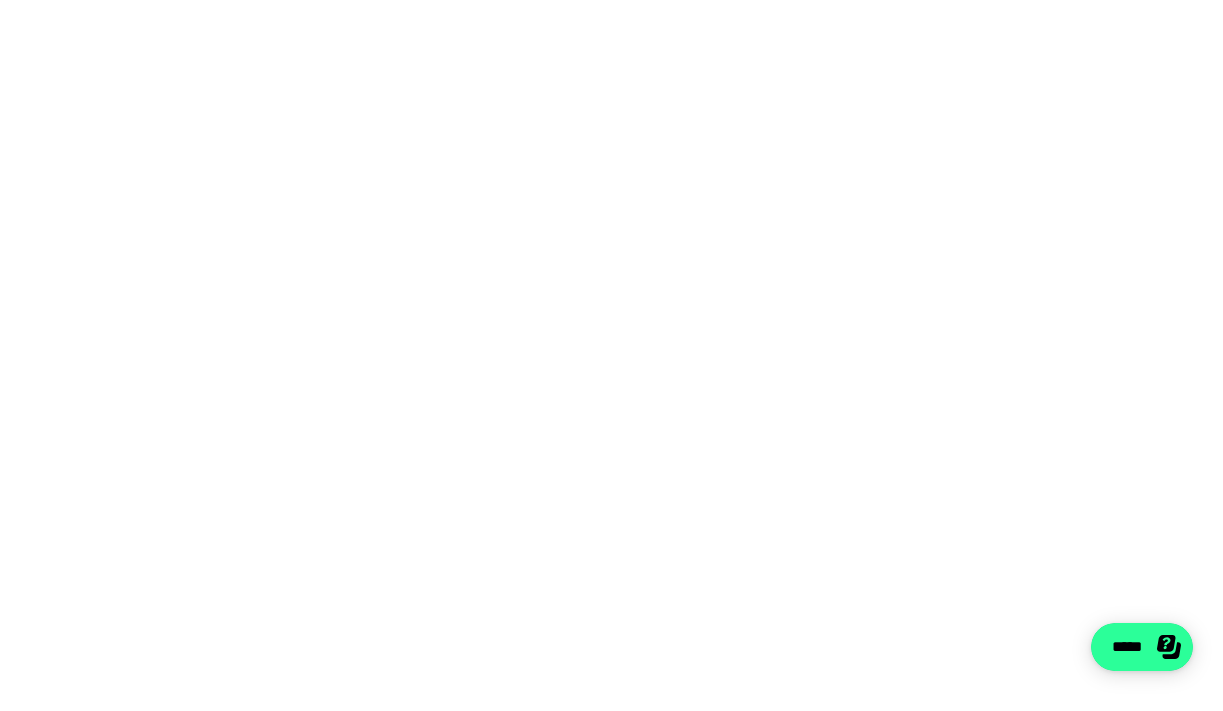 click 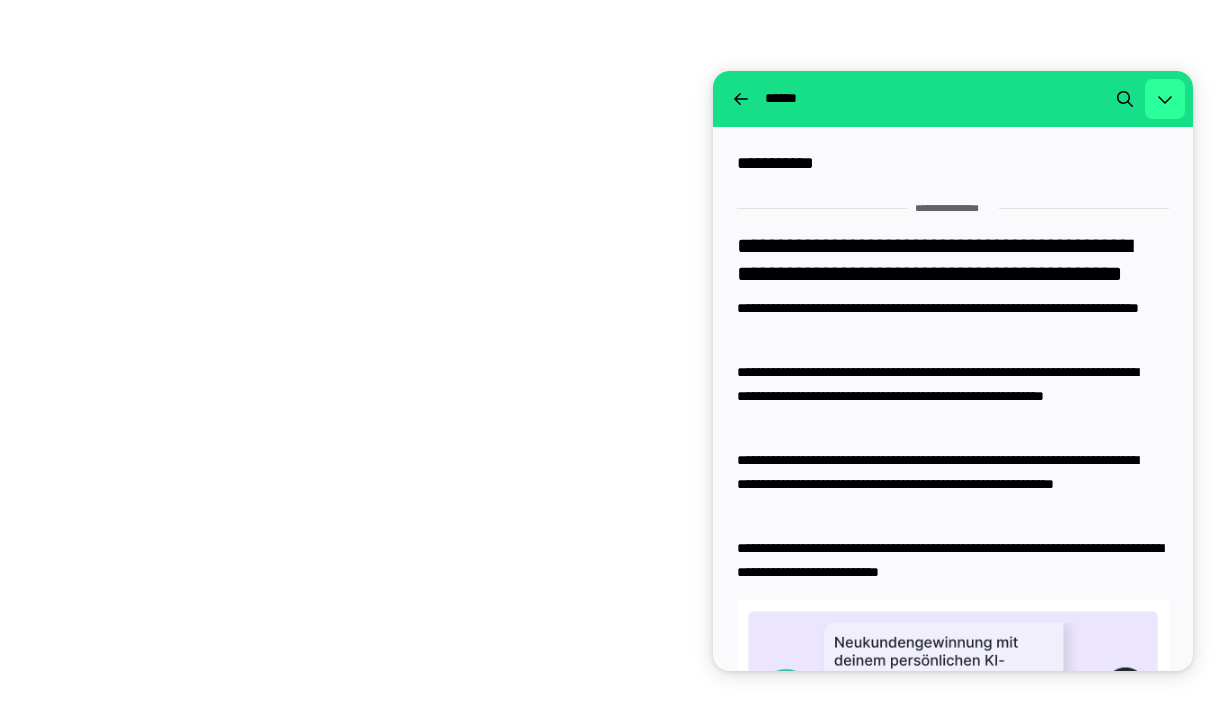 click at bounding box center (1165, 99) 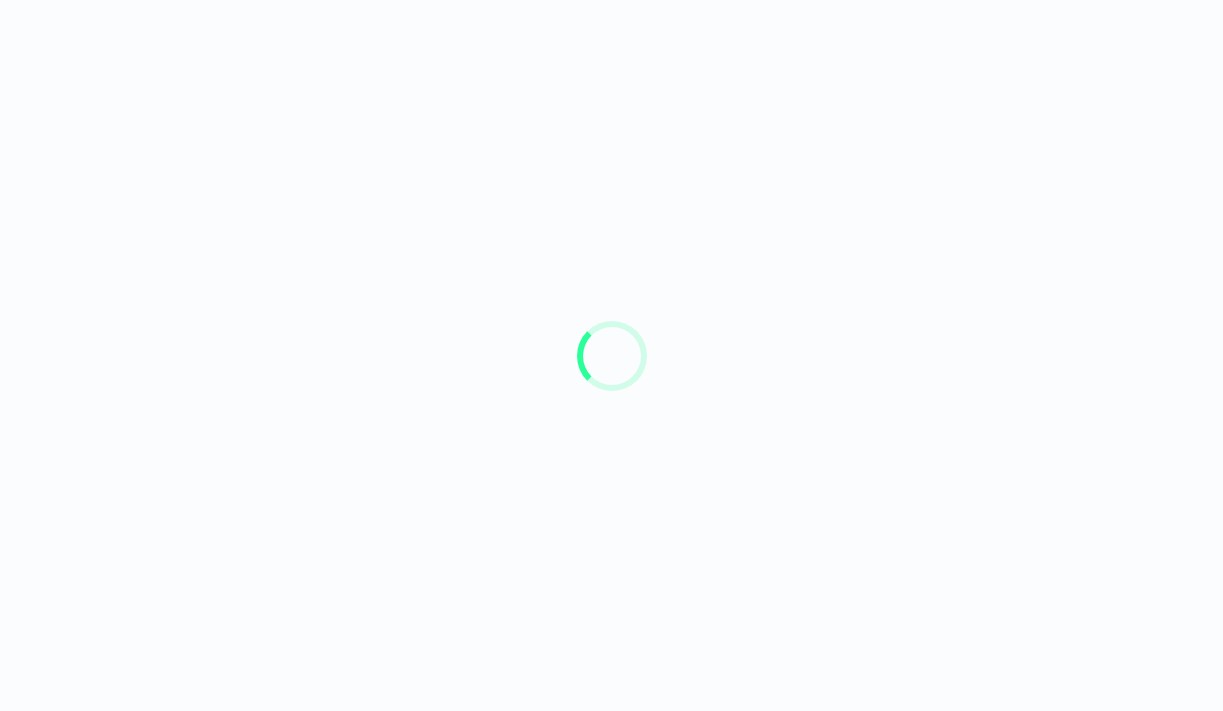 scroll, scrollTop: 0, scrollLeft: 0, axis: both 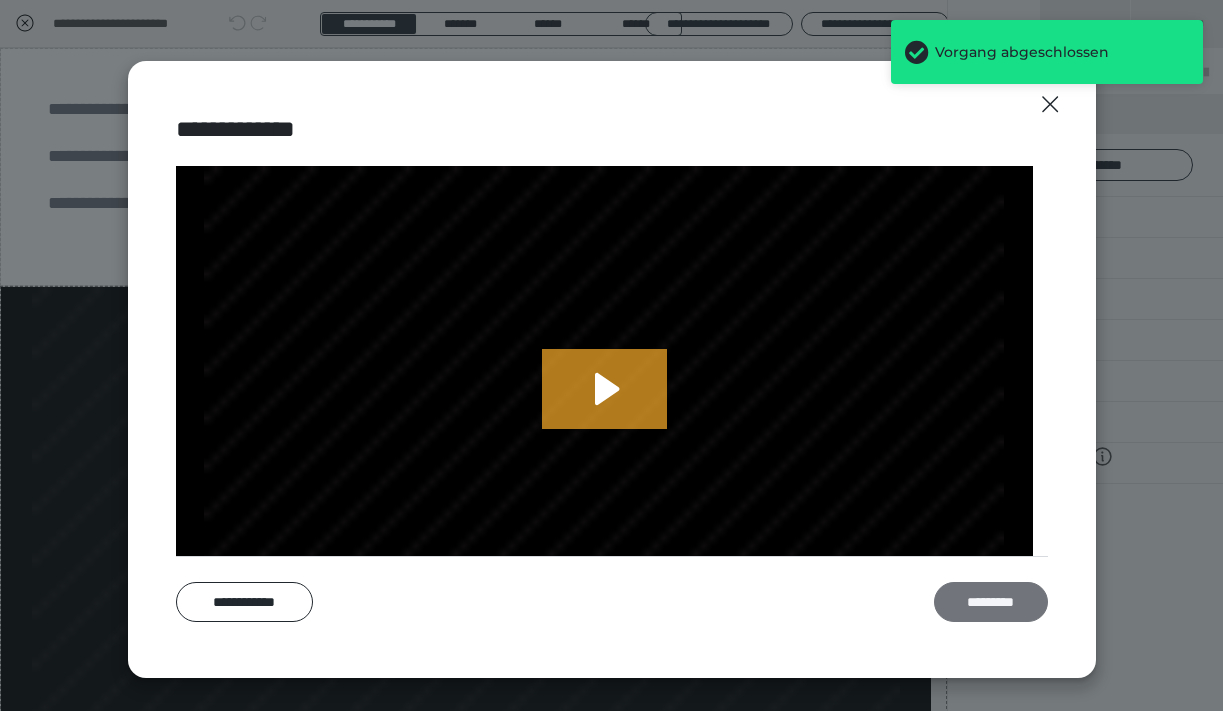 click on "*********" at bounding box center (991, 602) 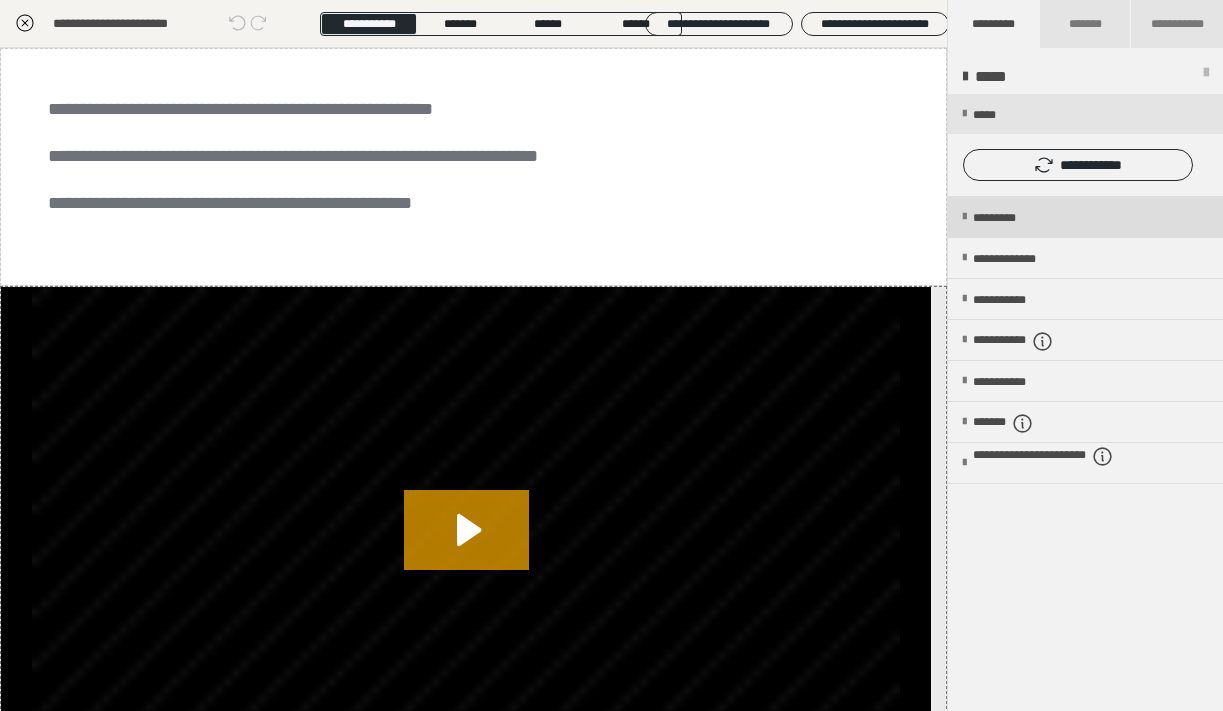 click on "*********" at bounding box center [1011, 218] 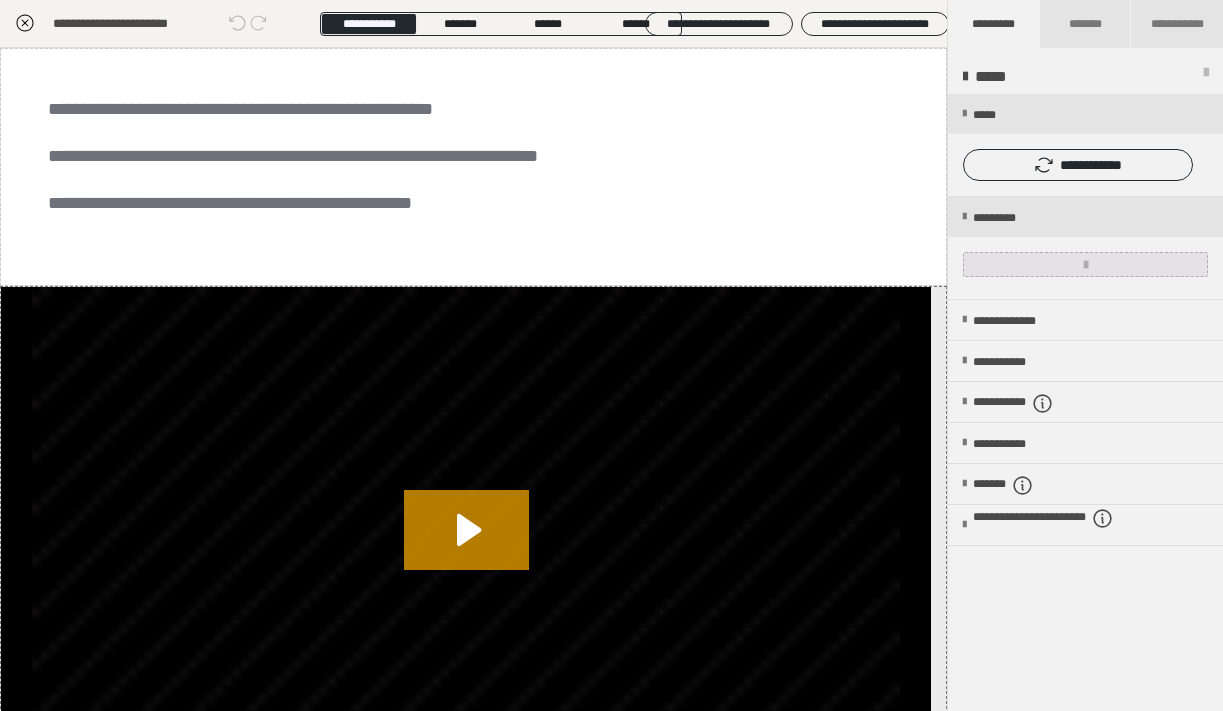 click at bounding box center (1086, 265) 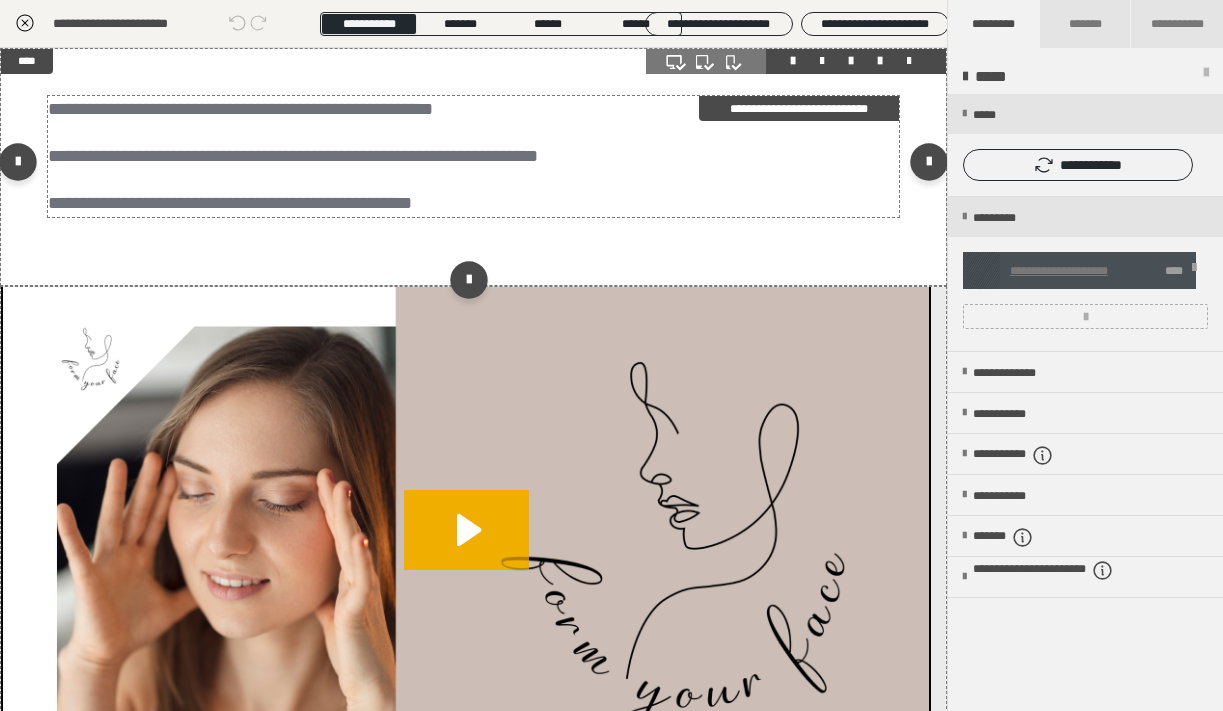click on "**********" at bounding box center [466, 203] 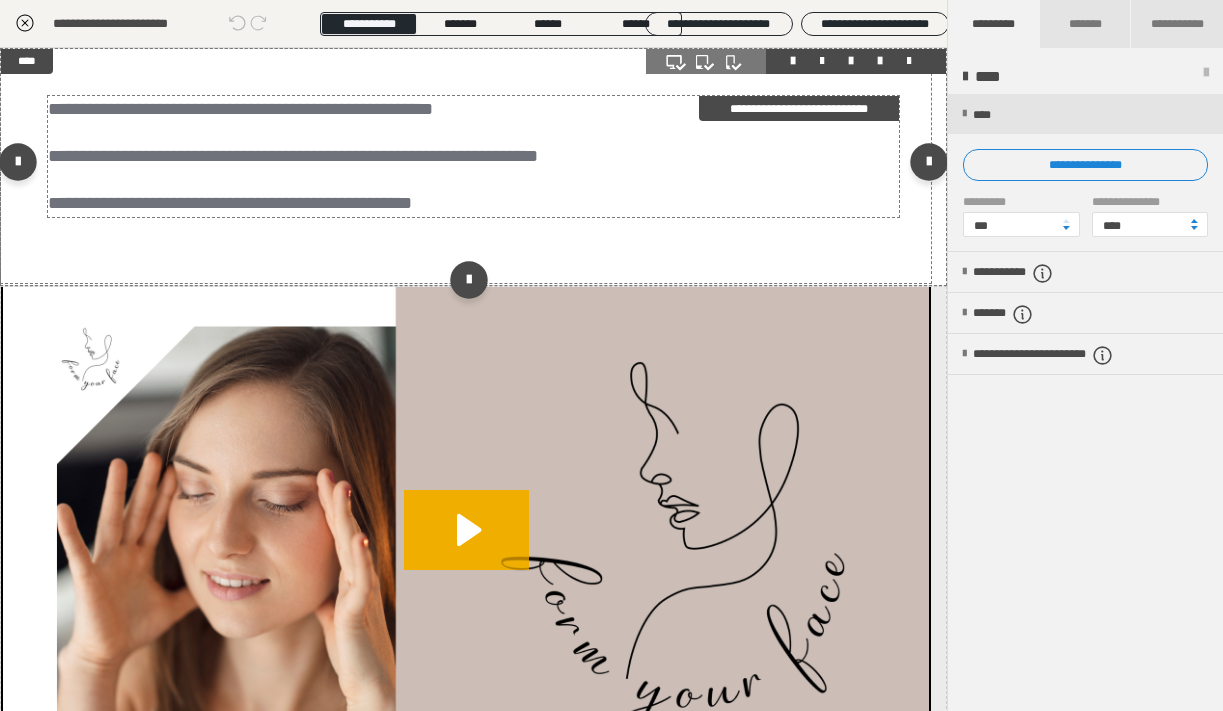 click on "**********" at bounding box center [466, 203] 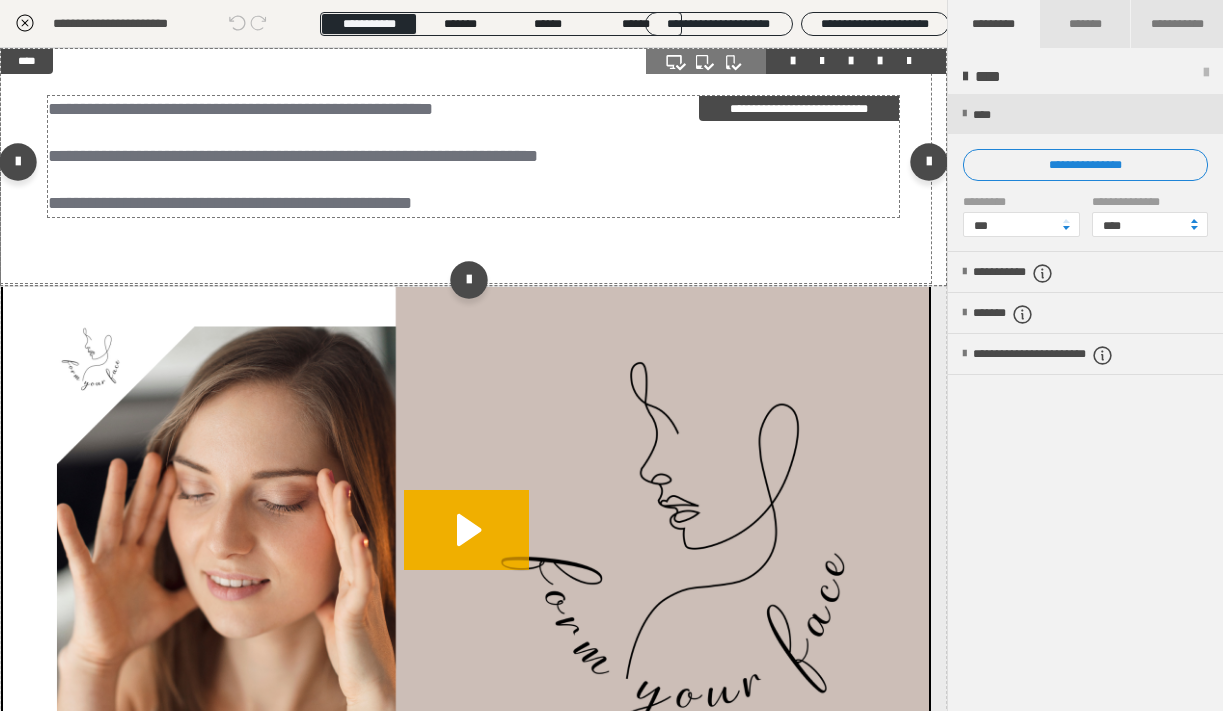click on "**********" at bounding box center [466, 203] 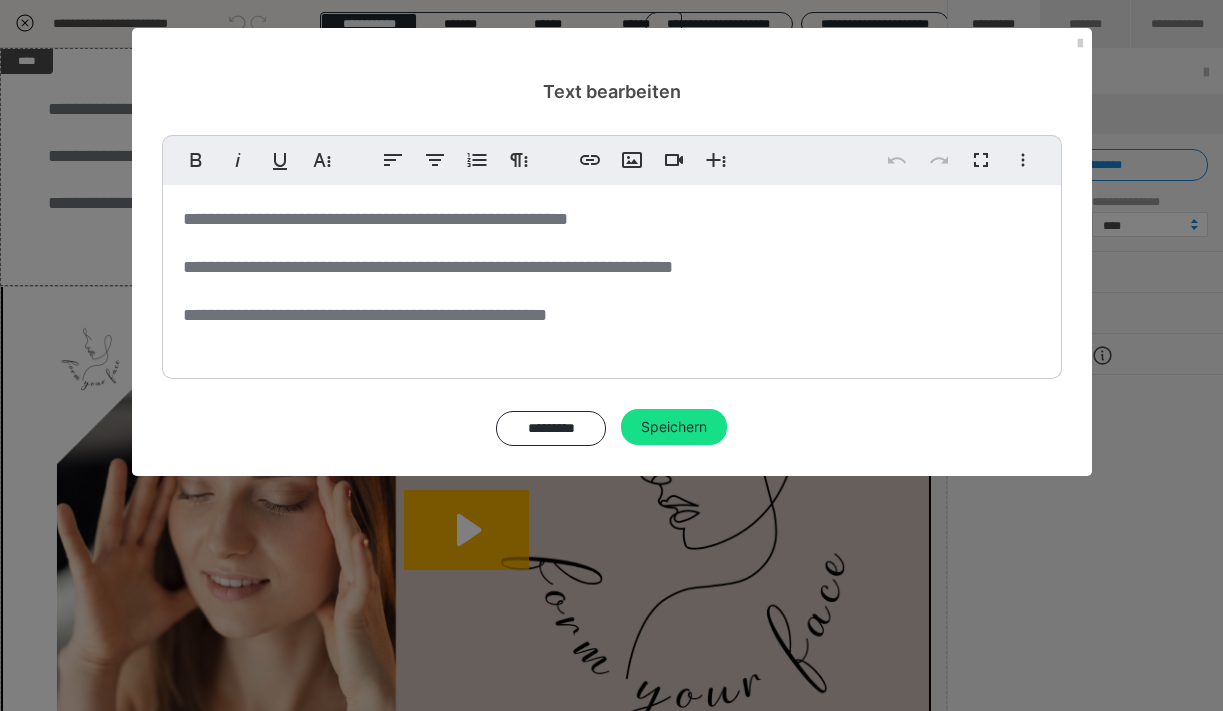 click on "**********" at bounding box center (612, 315) 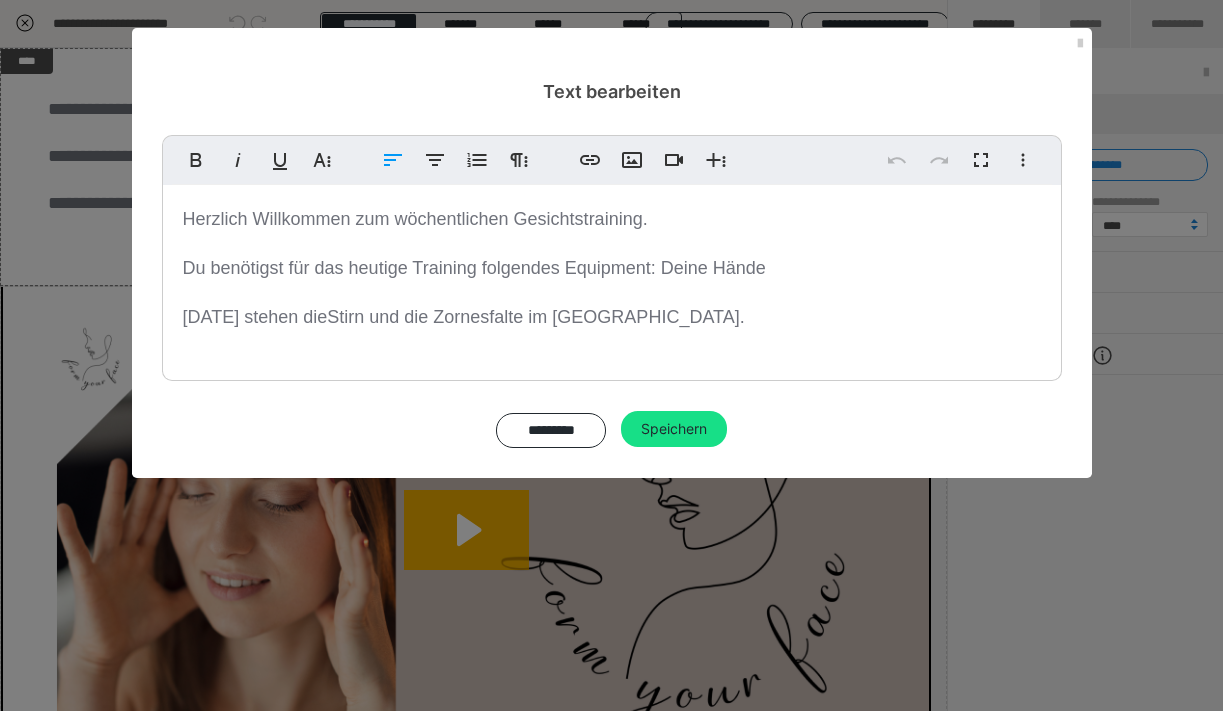 type 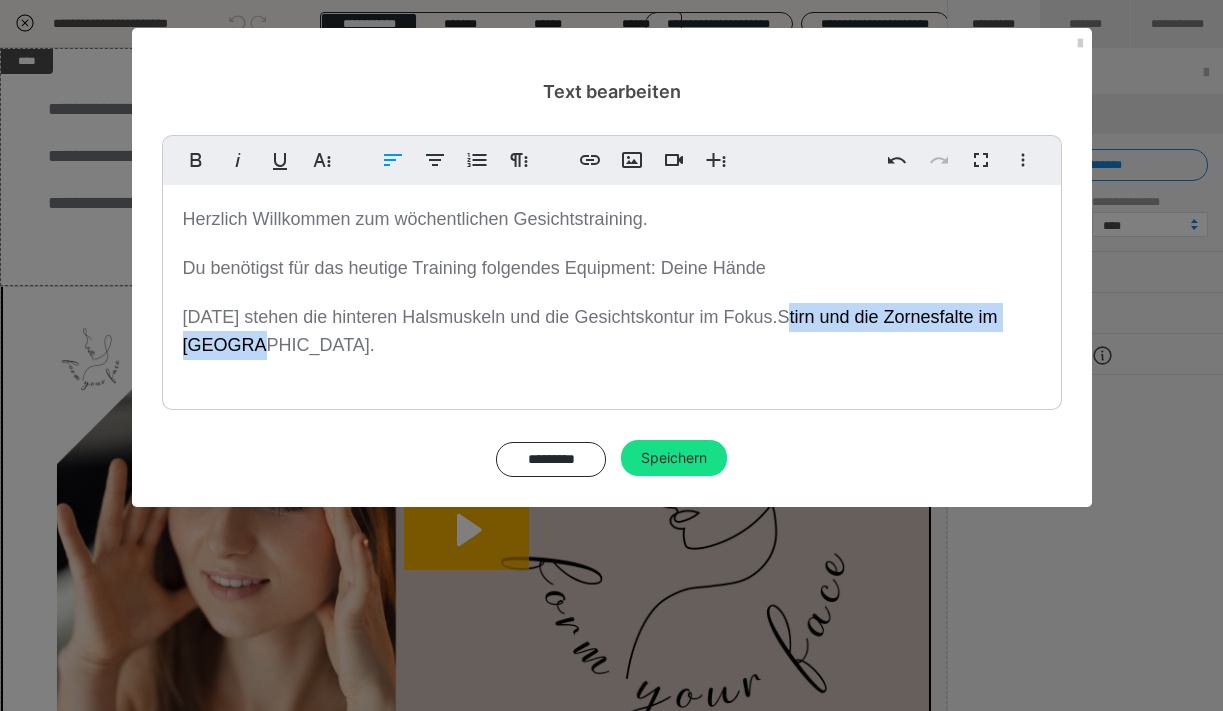 drag, startPoint x: 239, startPoint y: 353, endPoint x: 781, endPoint y: 320, distance: 543.00366 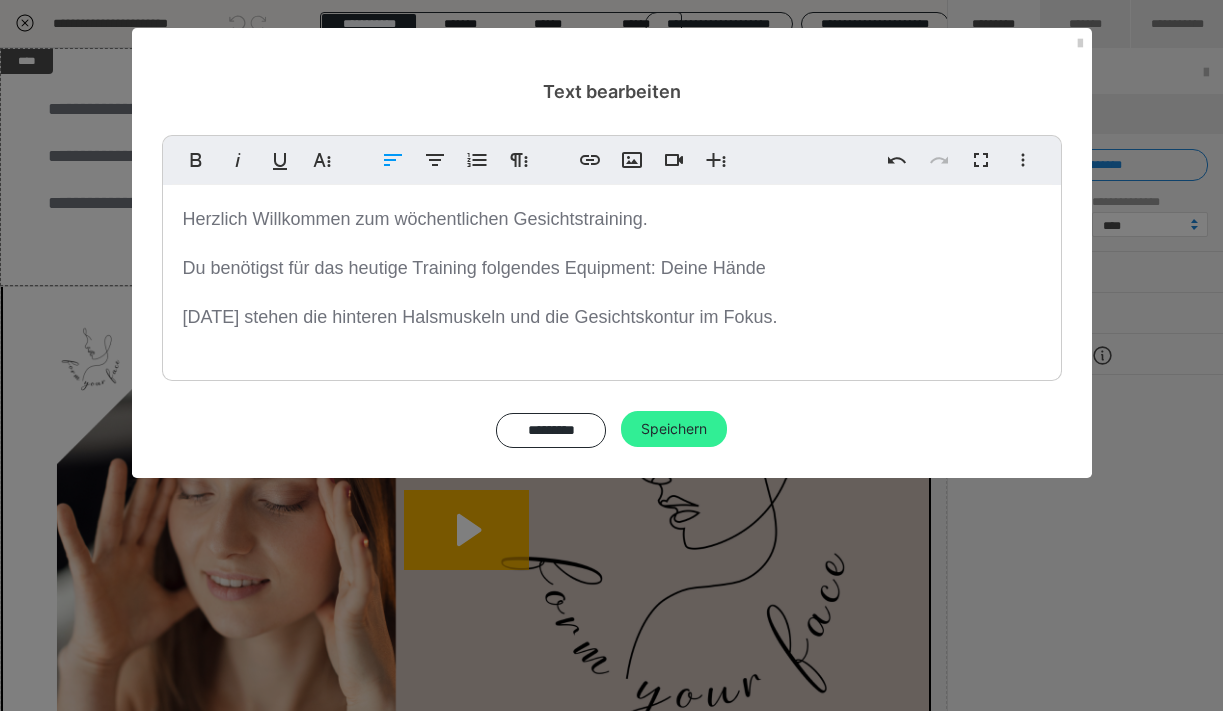 click on "Speichern" at bounding box center (674, 429) 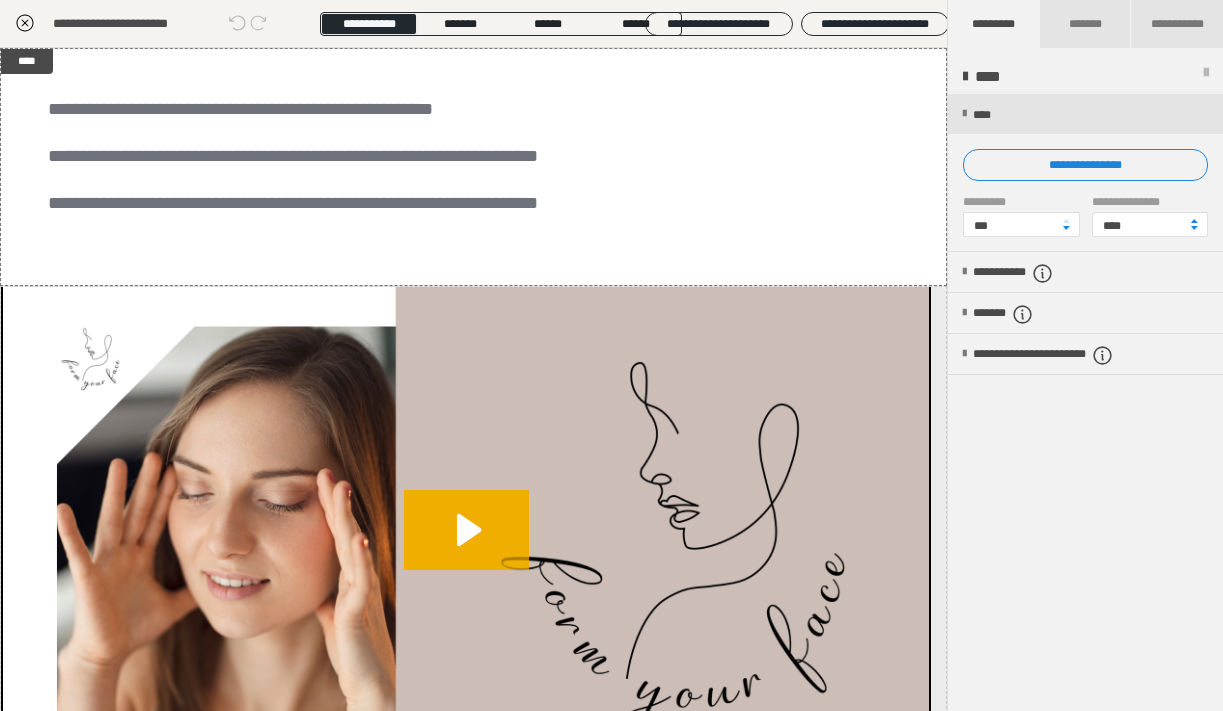 click 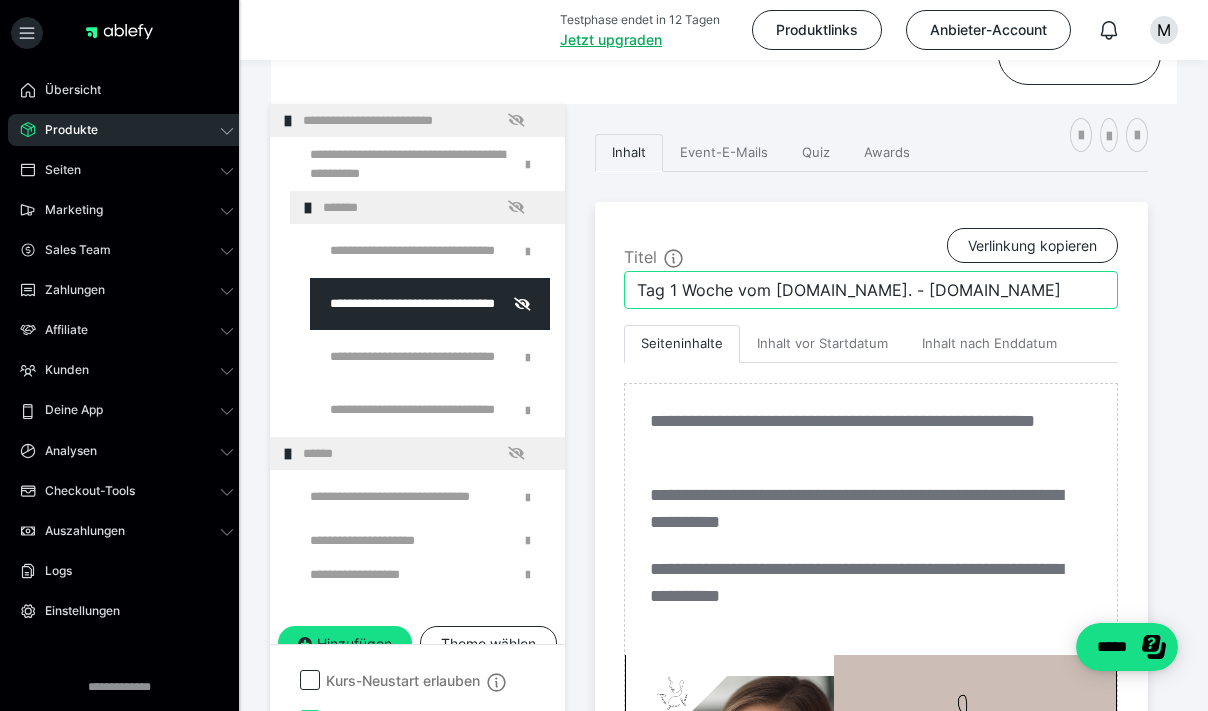 click on "Tag 1 Woche vom [DOMAIN_NAME]. - [DOMAIN_NAME]" at bounding box center [871, 290] 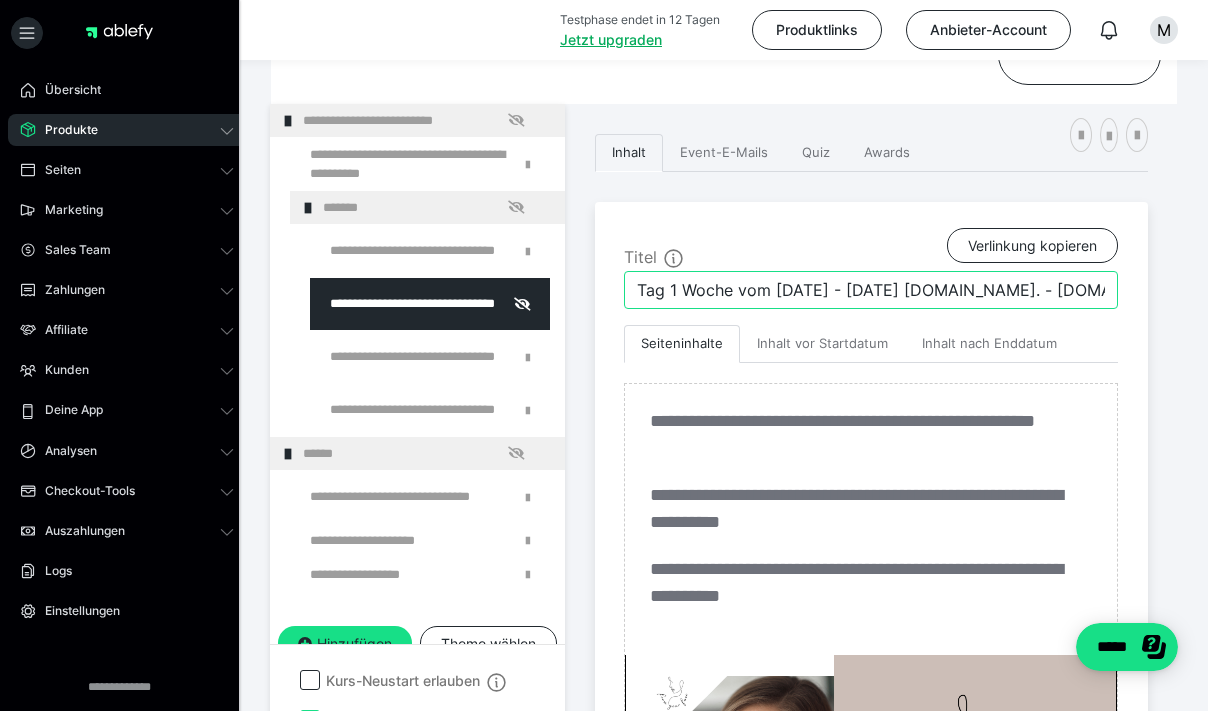 drag, startPoint x: 1064, startPoint y: 293, endPoint x: 917, endPoint y: 286, distance: 147.16656 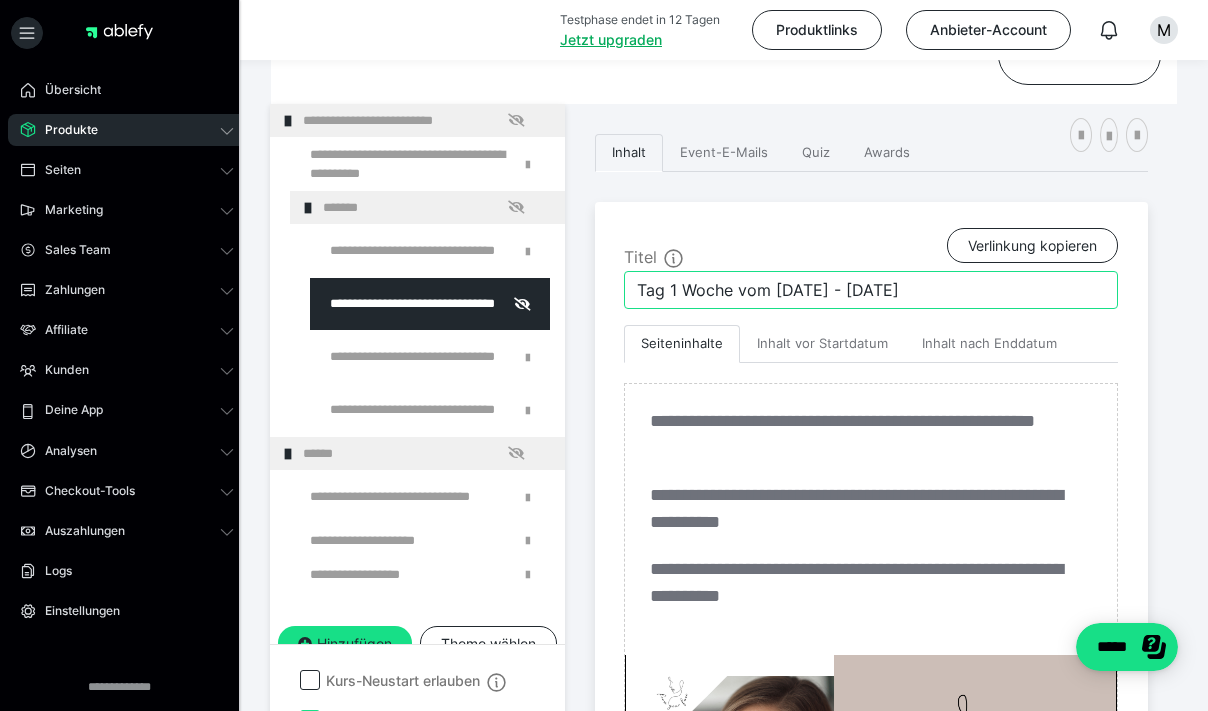 type on "Tag 1 Woche vom [DATE] - [DATE]" 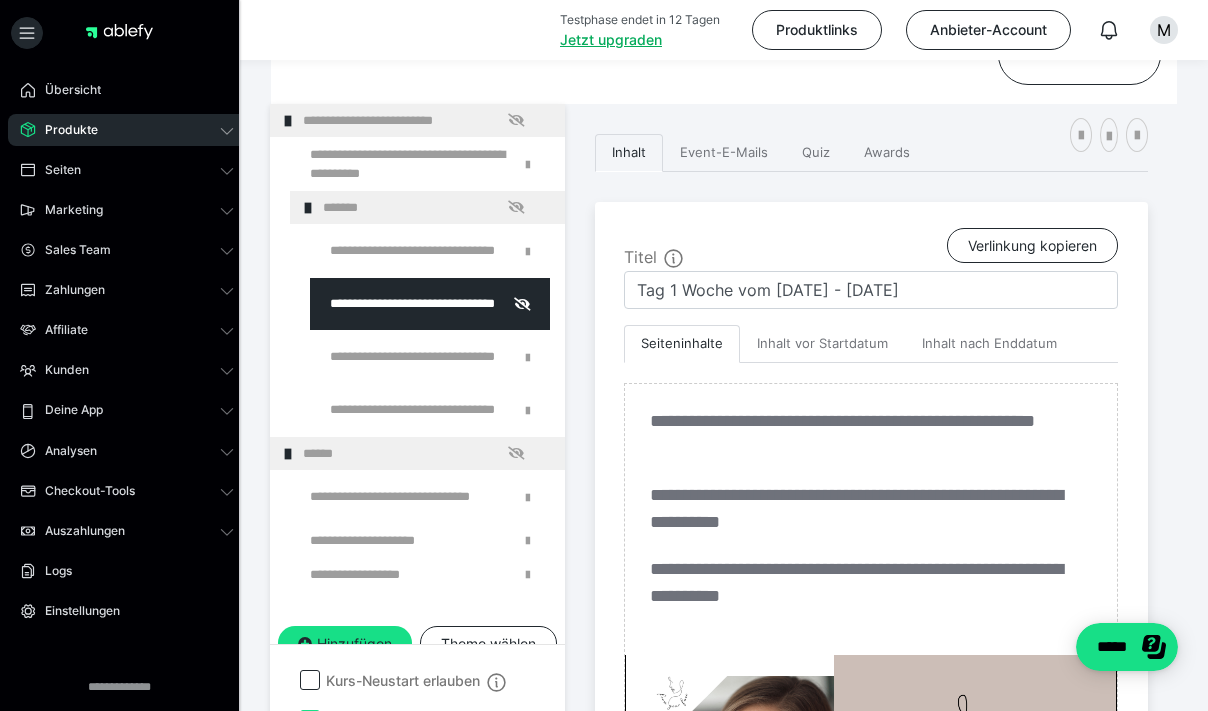 click on "**********" at bounding box center (871, 582) 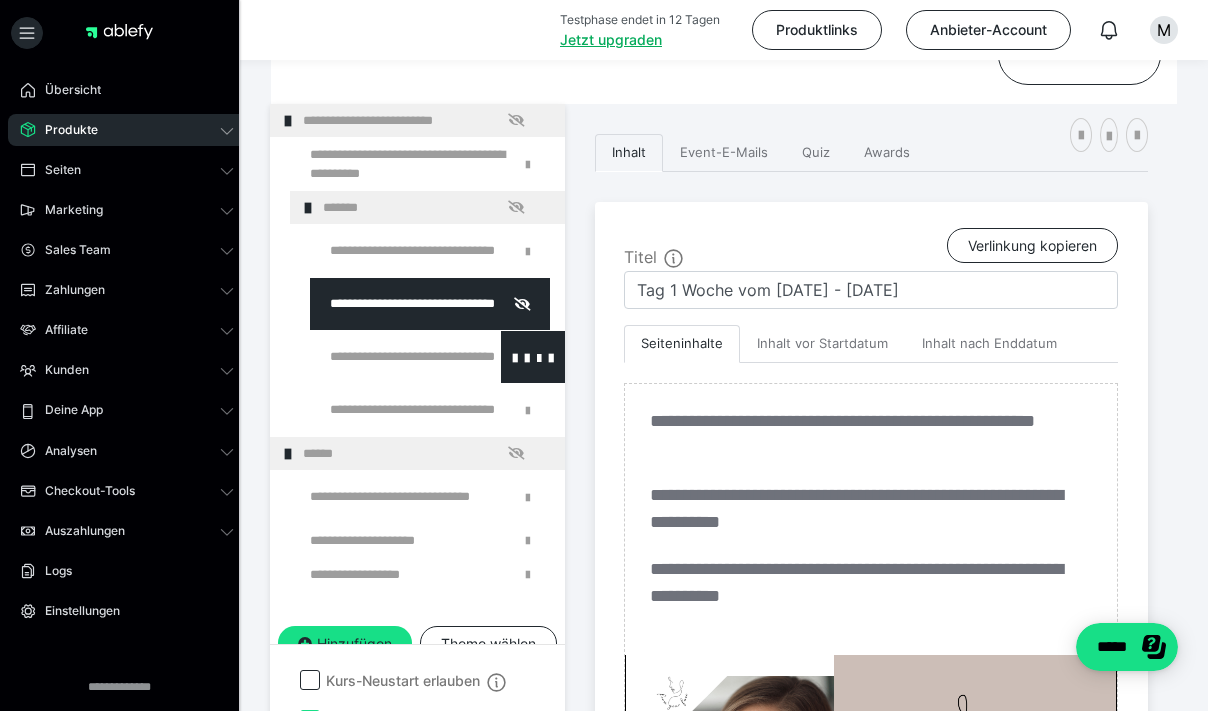 click at bounding box center (385, 357) 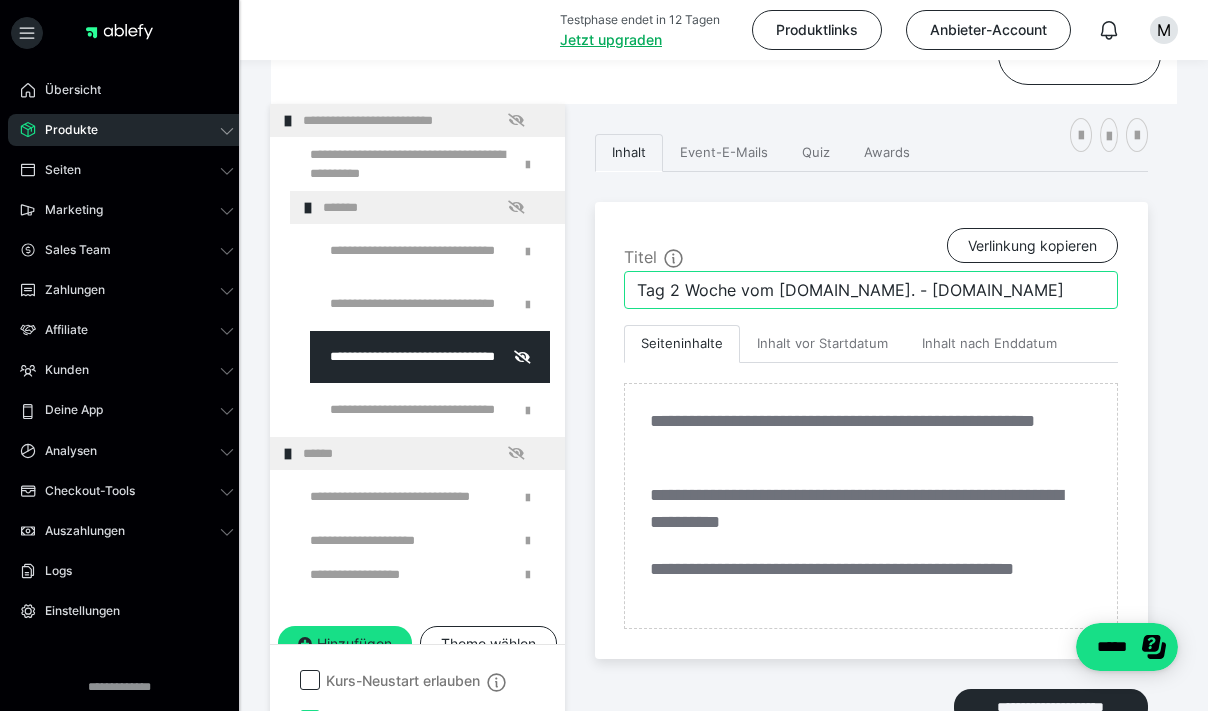click on "Tag 2 Woche vom [DOMAIN_NAME]. - [DOMAIN_NAME]" at bounding box center (871, 290) 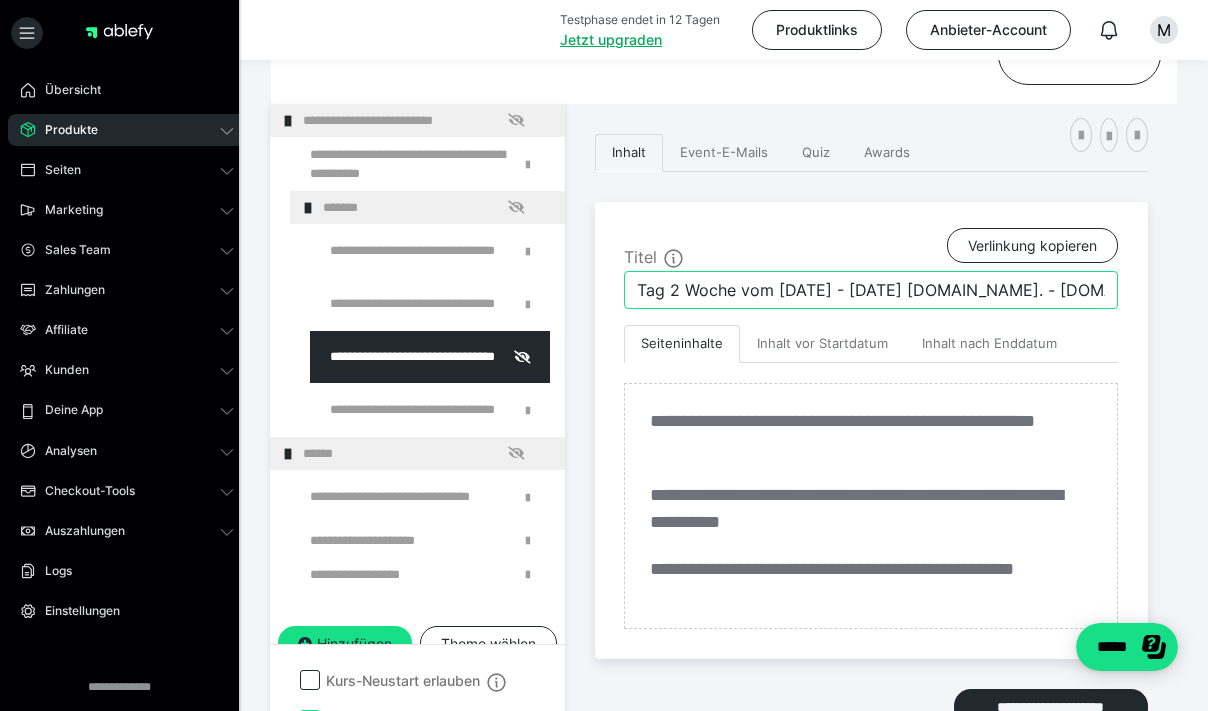 click on "Tag 2 Woche vom [DATE] - [DATE] [DOMAIN_NAME]. - [DOMAIN_NAME]" at bounding box center [871, 290] 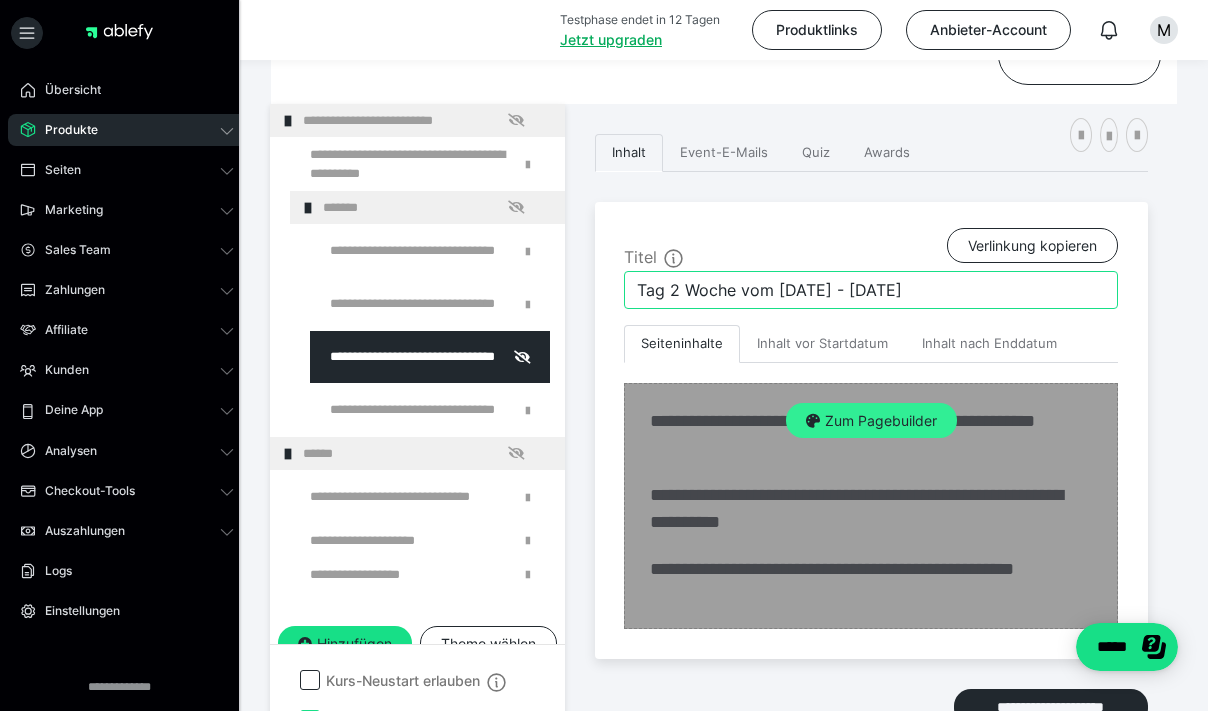 type on "Tag 2 Woche vom [DATE] - [DATE]" 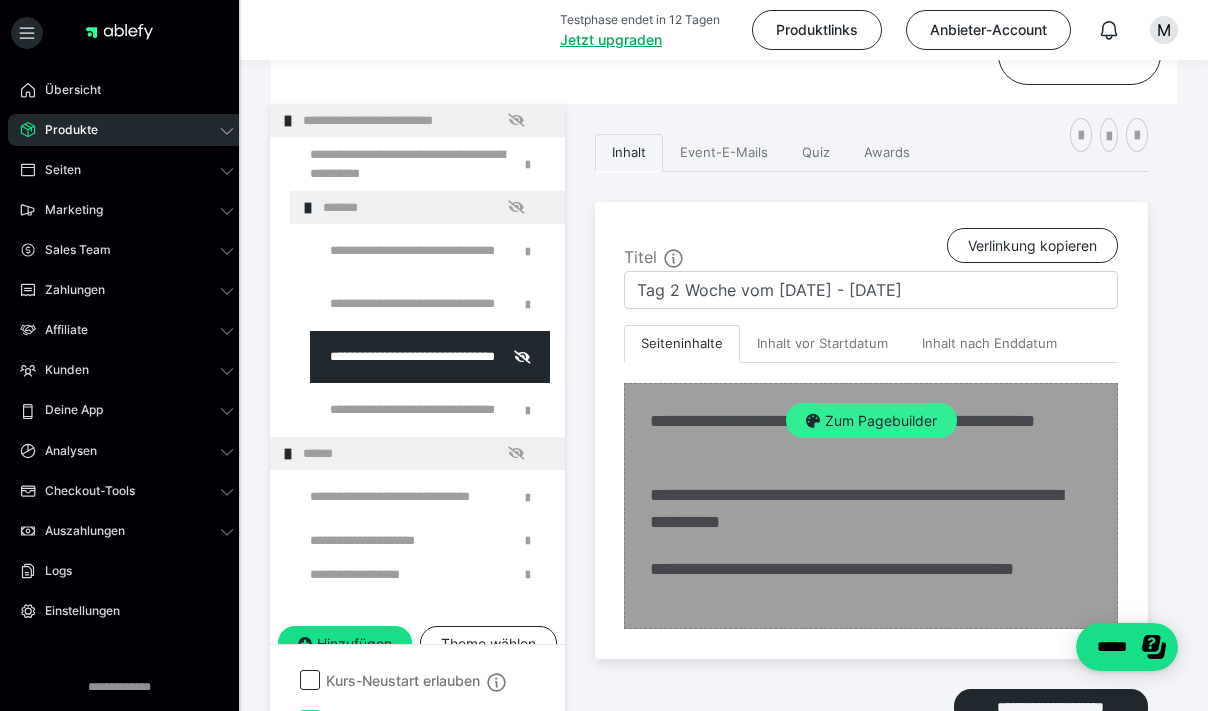 click on "Zum Pagebuilder" at bounding box center (871, 421) 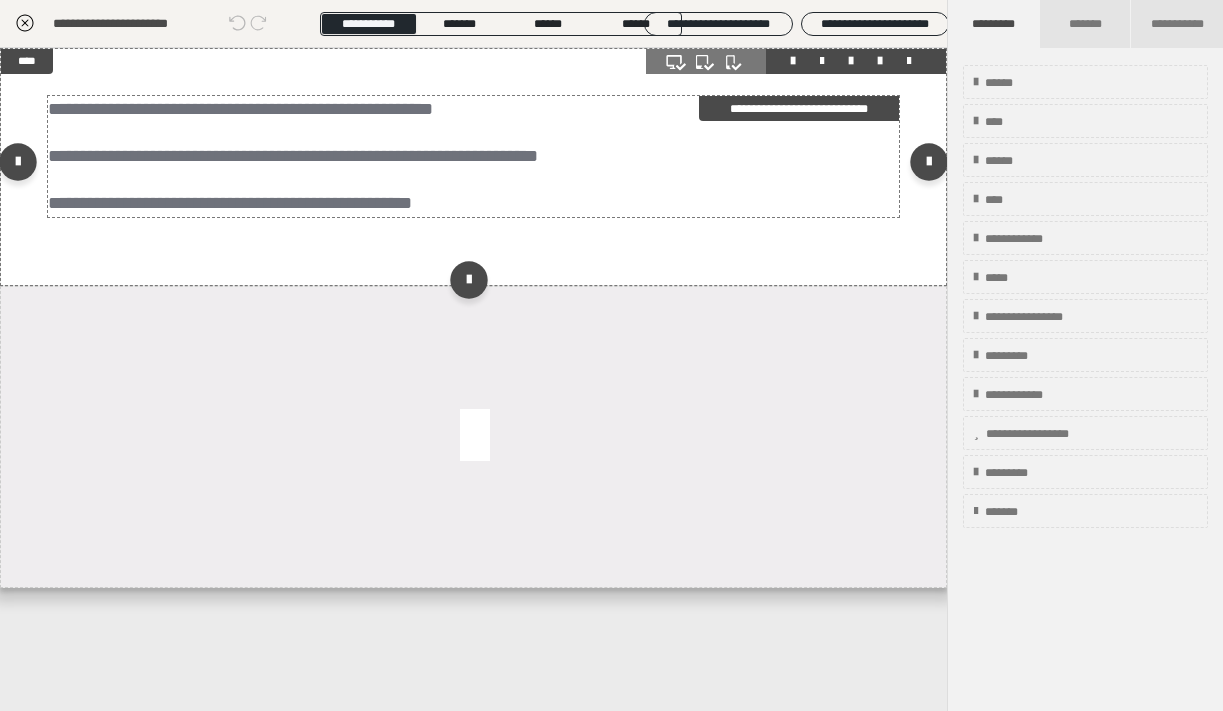 click on "**********" at bounding box center (473, 203) 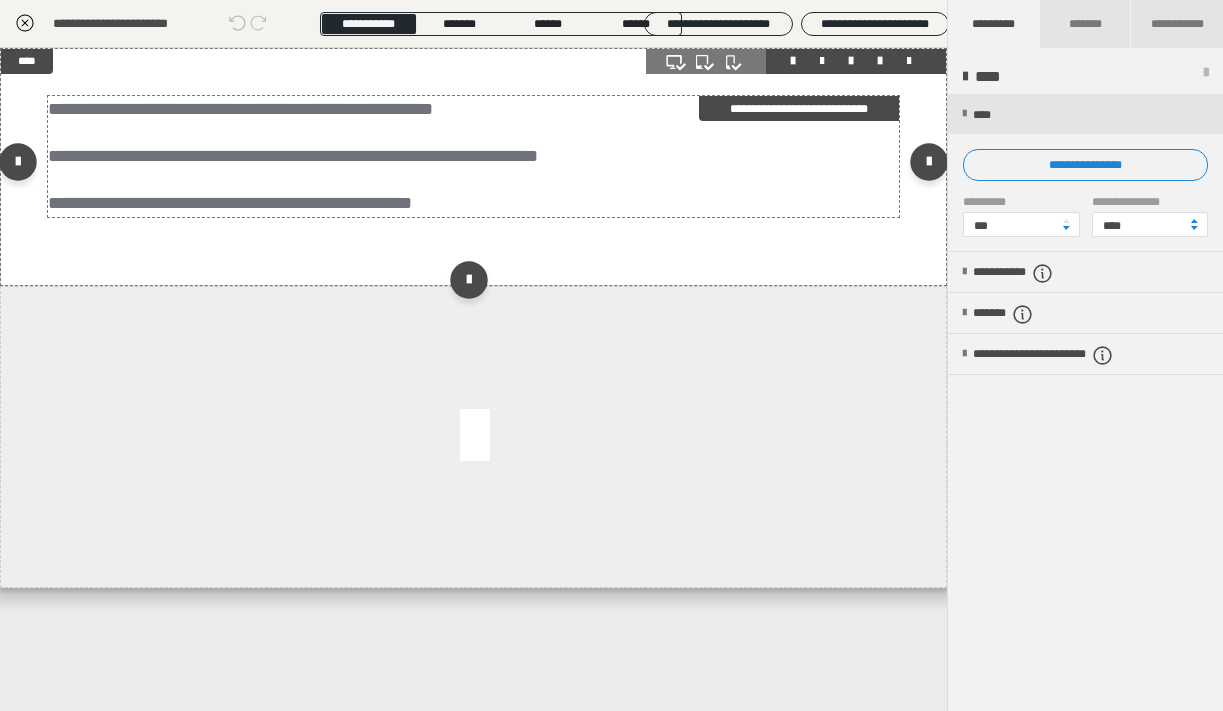 click on "**********" at bounding box center [473, 203] 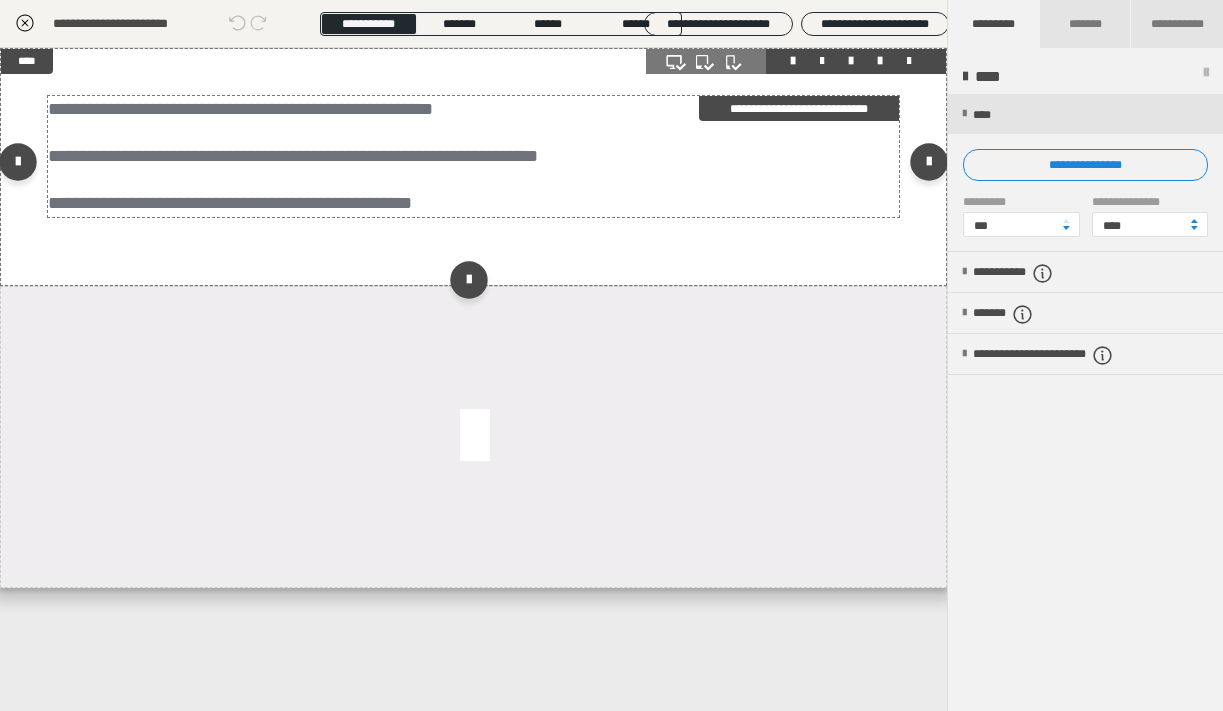 click on "**********" at bounding box center (473, 203) 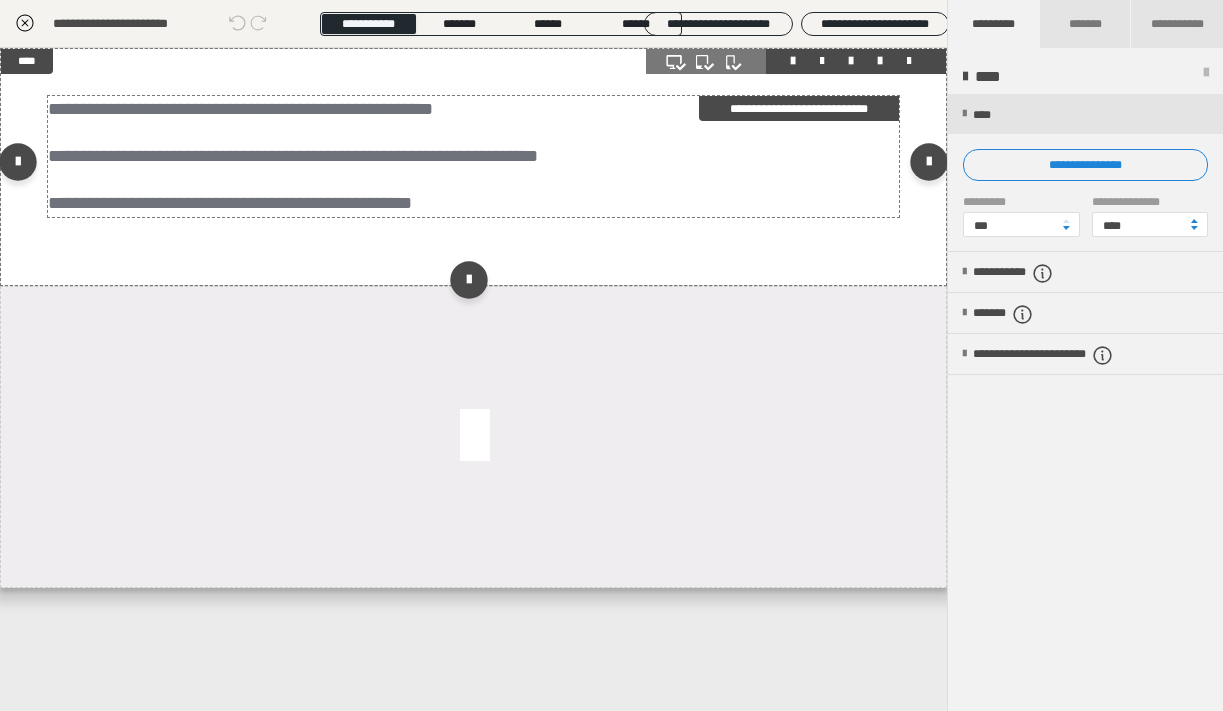 click on "**********" at bounding box center (473, 203) 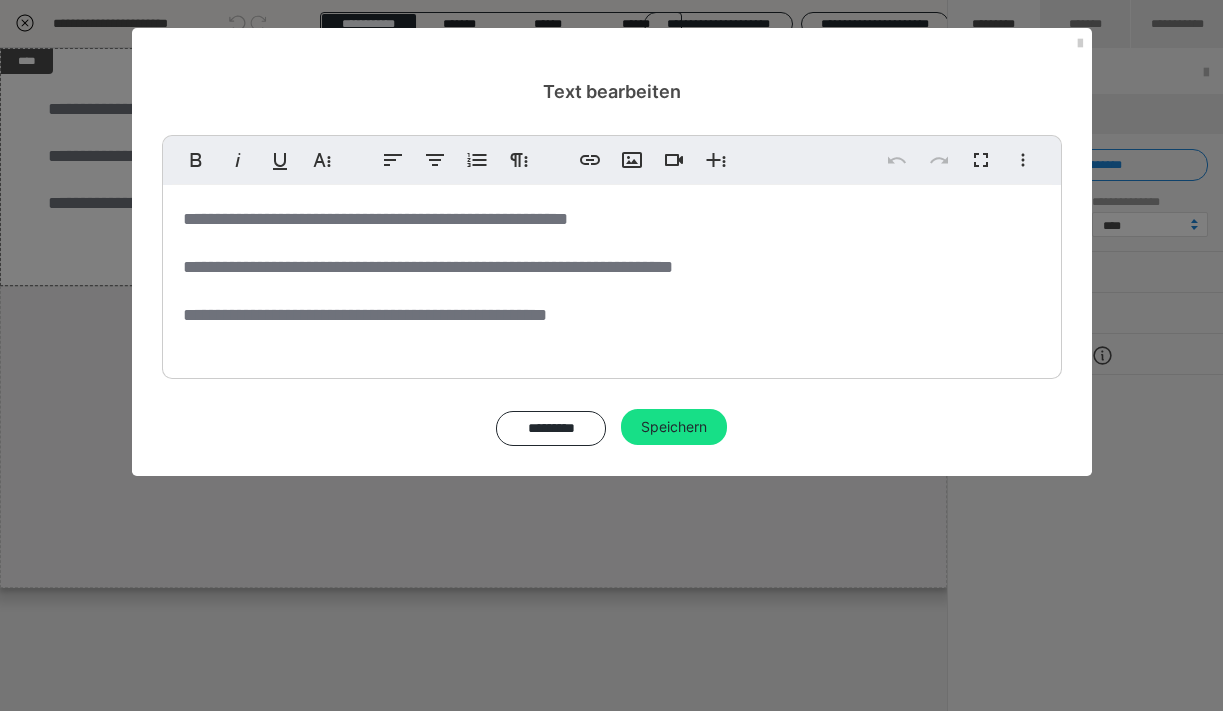 click on "**********" at bounding box center (612, 315) 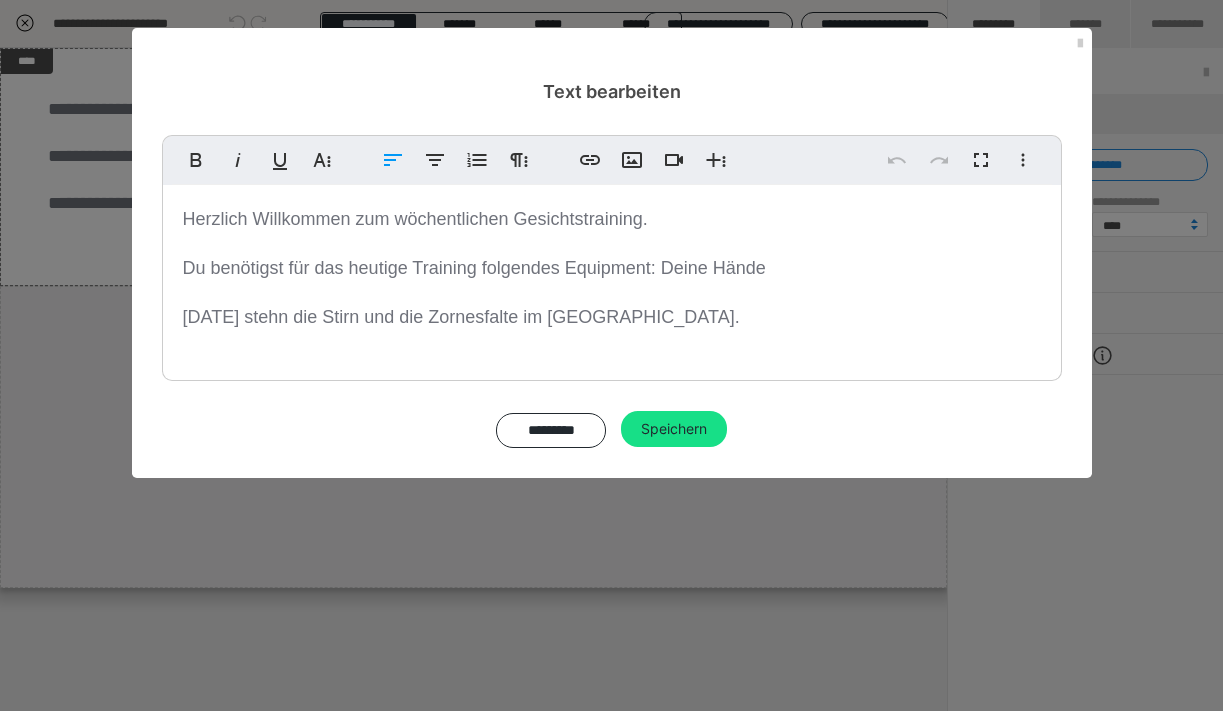 type 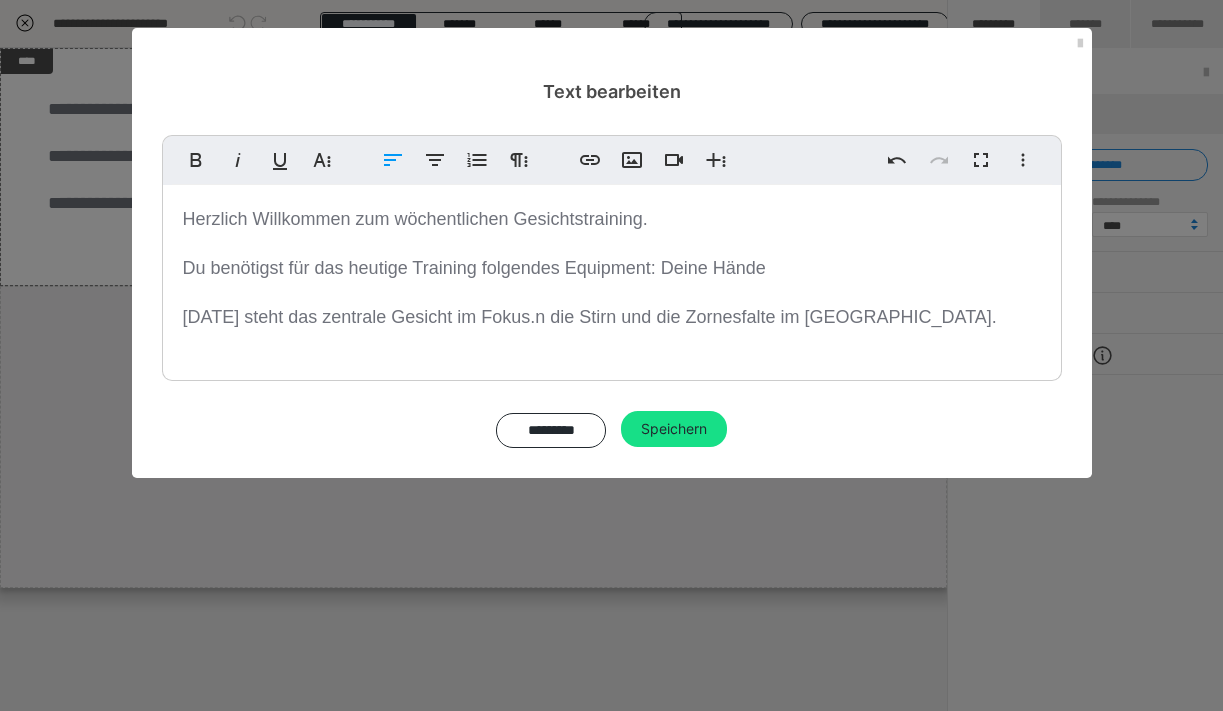 click on "[DATE] steht das zentrale Gesicht im Fokus.  n die Stirn und die Zornesfalte im [GEOGRAPHIC_DATA]." at bounding box center (612, 317) 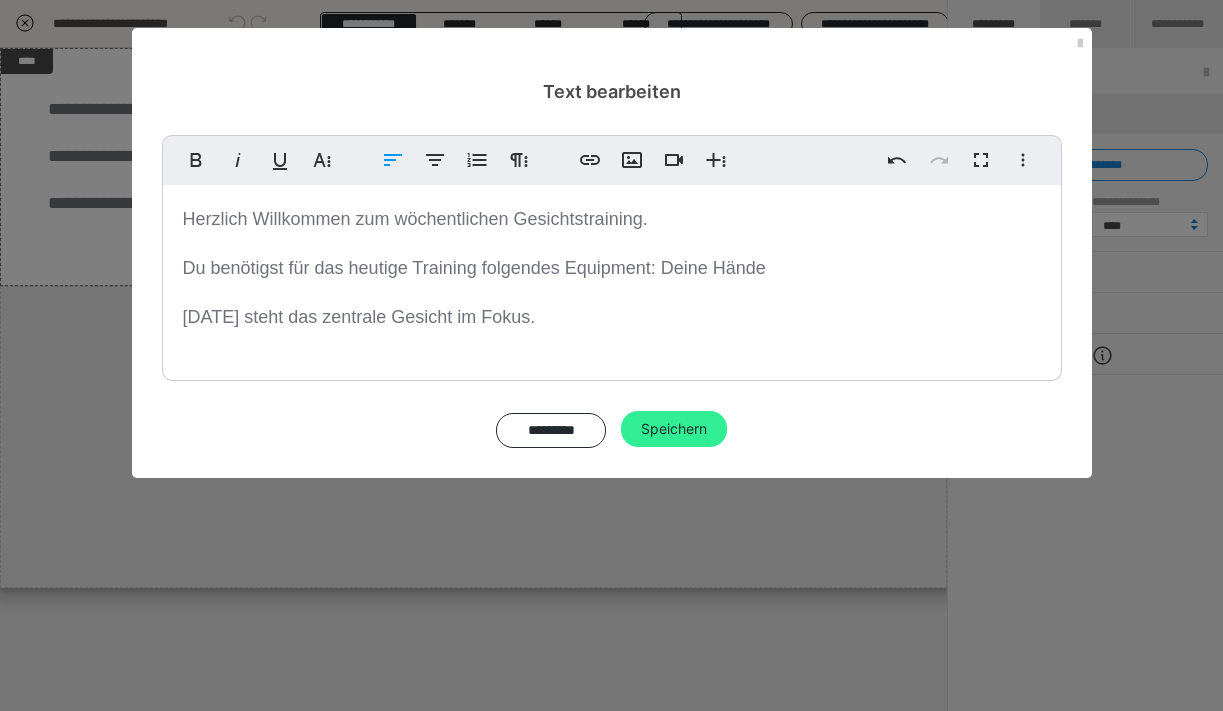 click on "Speichern" at bounding box center [674, 429] 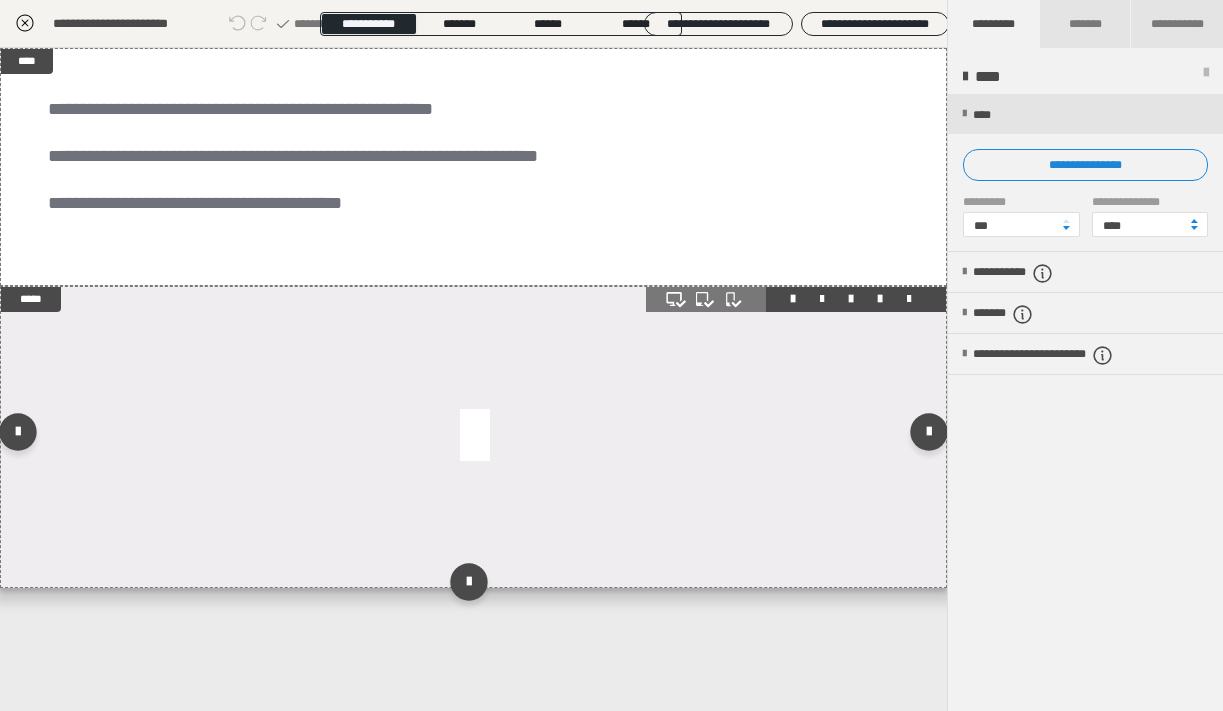 click at bounding box center (473, 437) 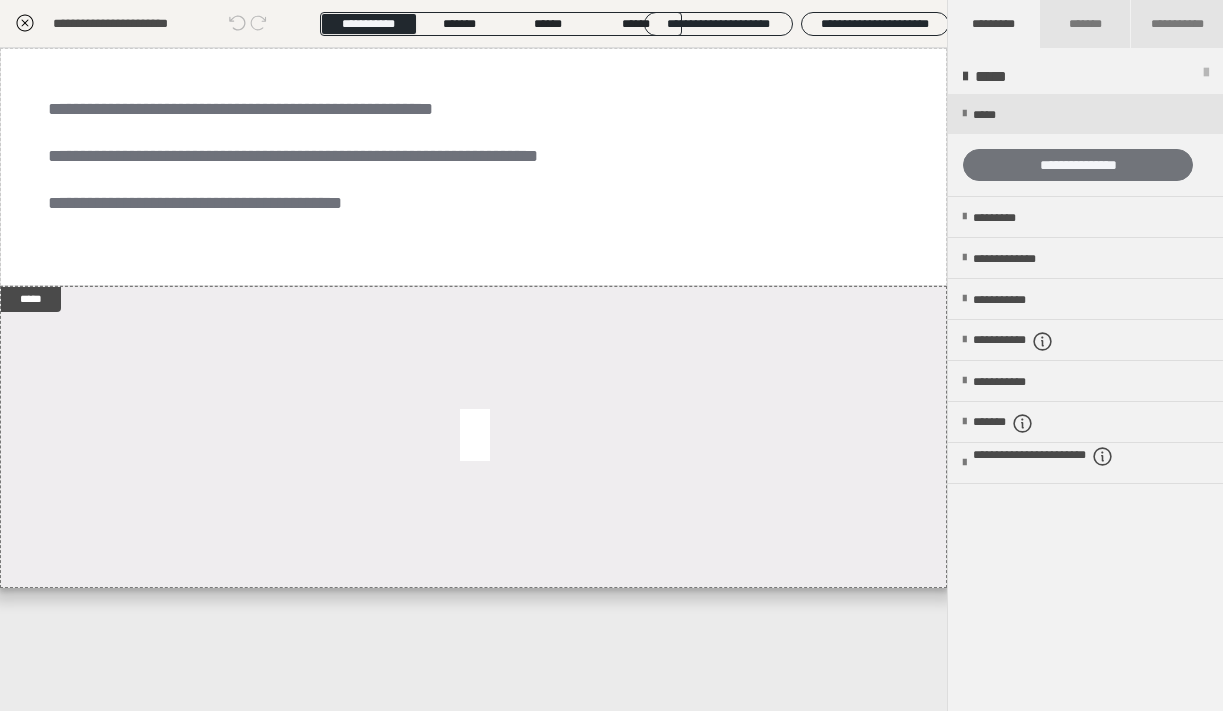 click on "**********" at bounding box center (1078, 165) 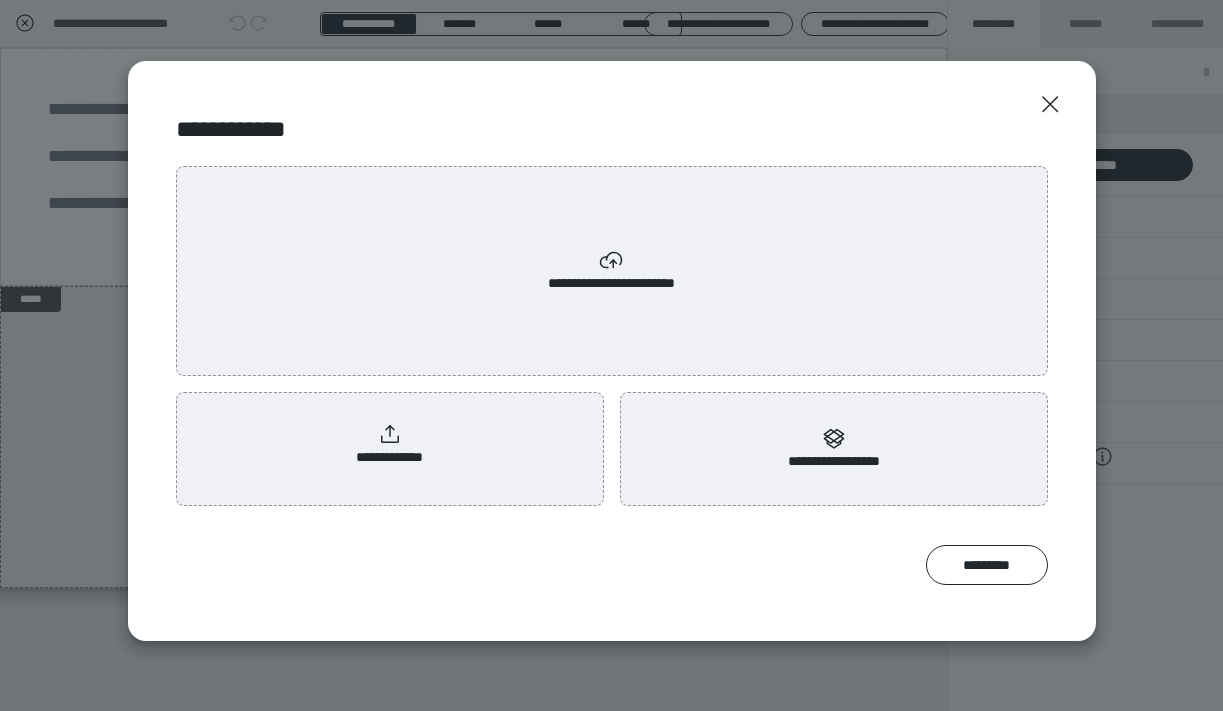 click on "**********" at bounding box center (390, 445) 